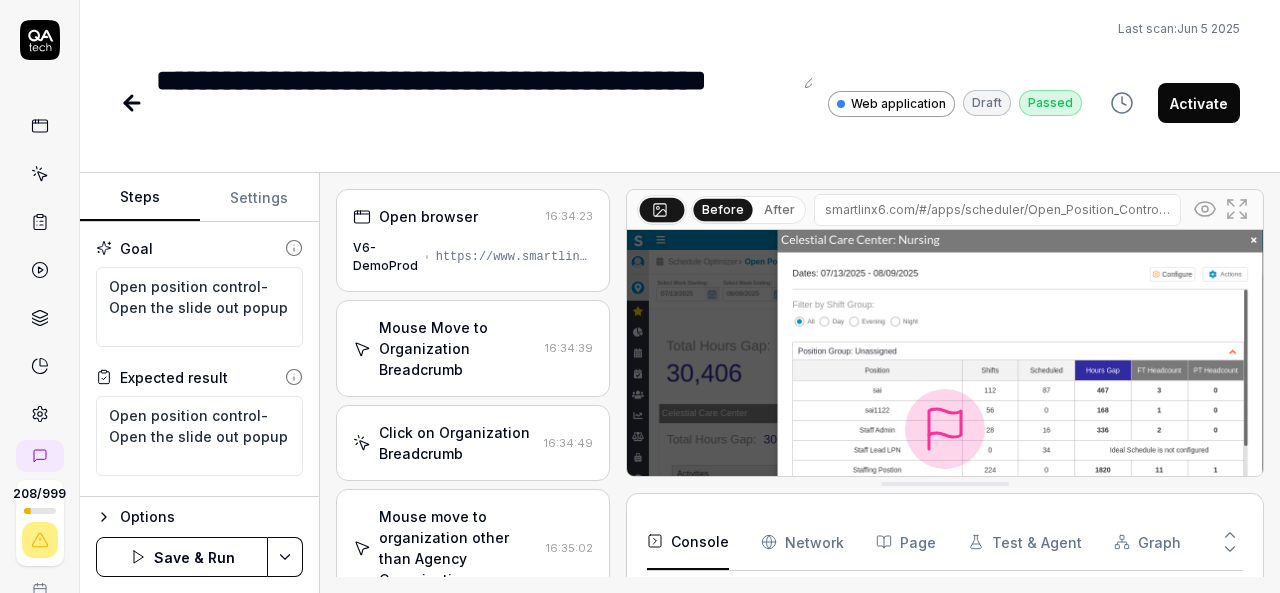 scroll, scrollTop: 0, scrollLeft: 0, axis: both 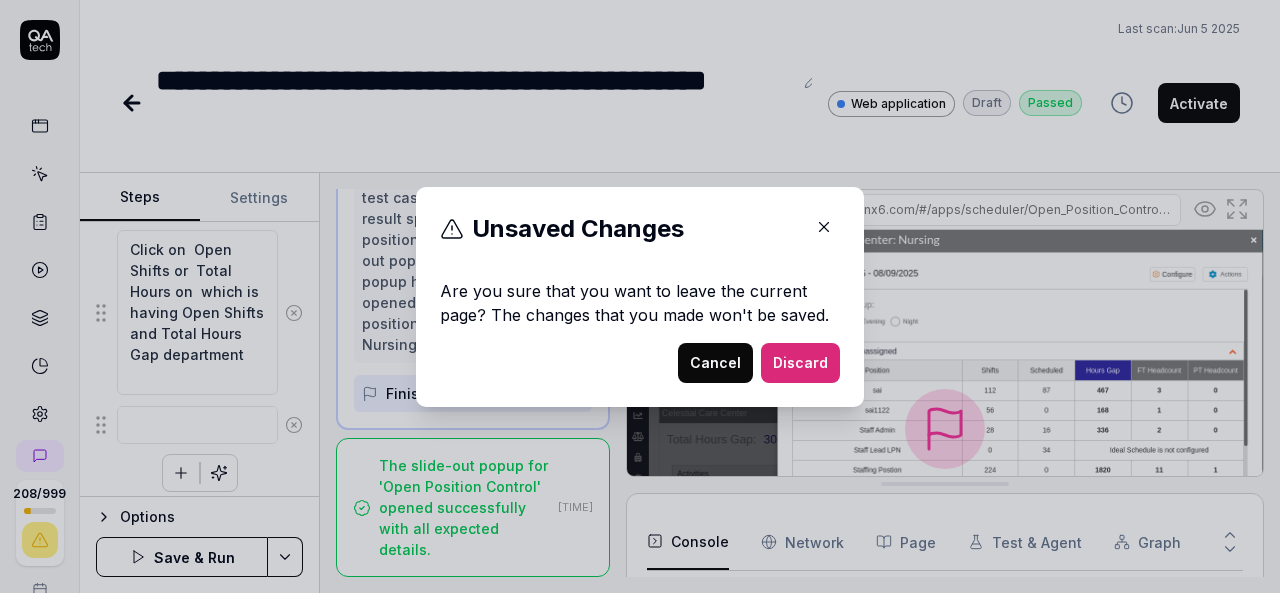 click at bounding box center [824, 227] 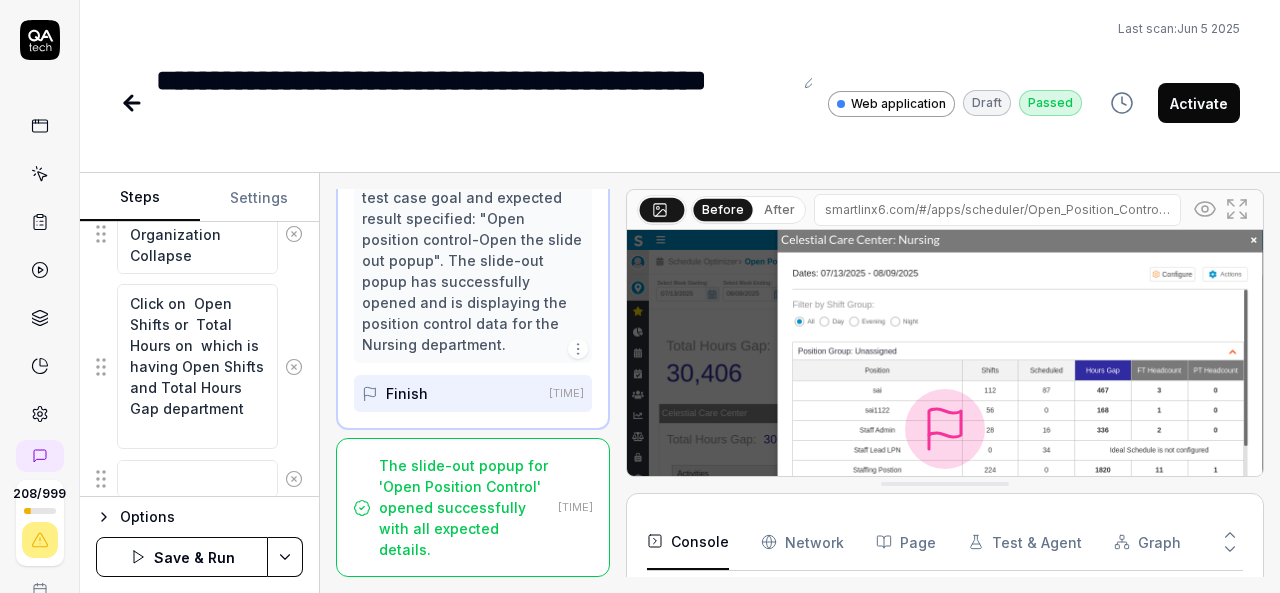 scroll, scrollTop: 1386, scrollLeft: 0, axis: vertical 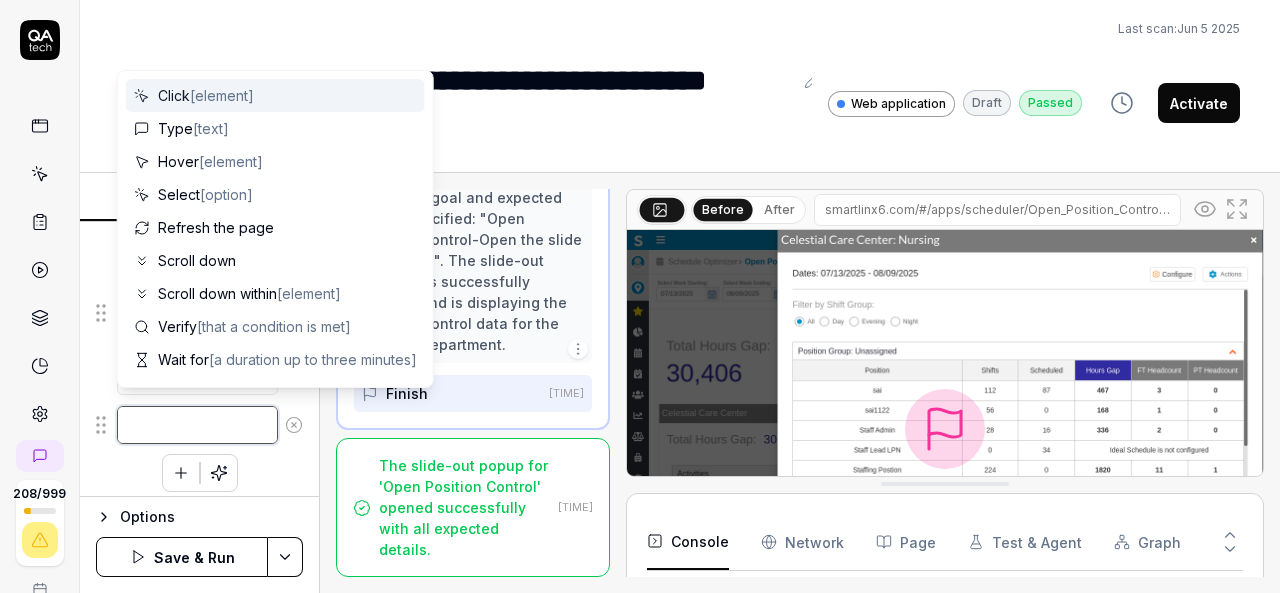 click at bounding box center [197, 425] 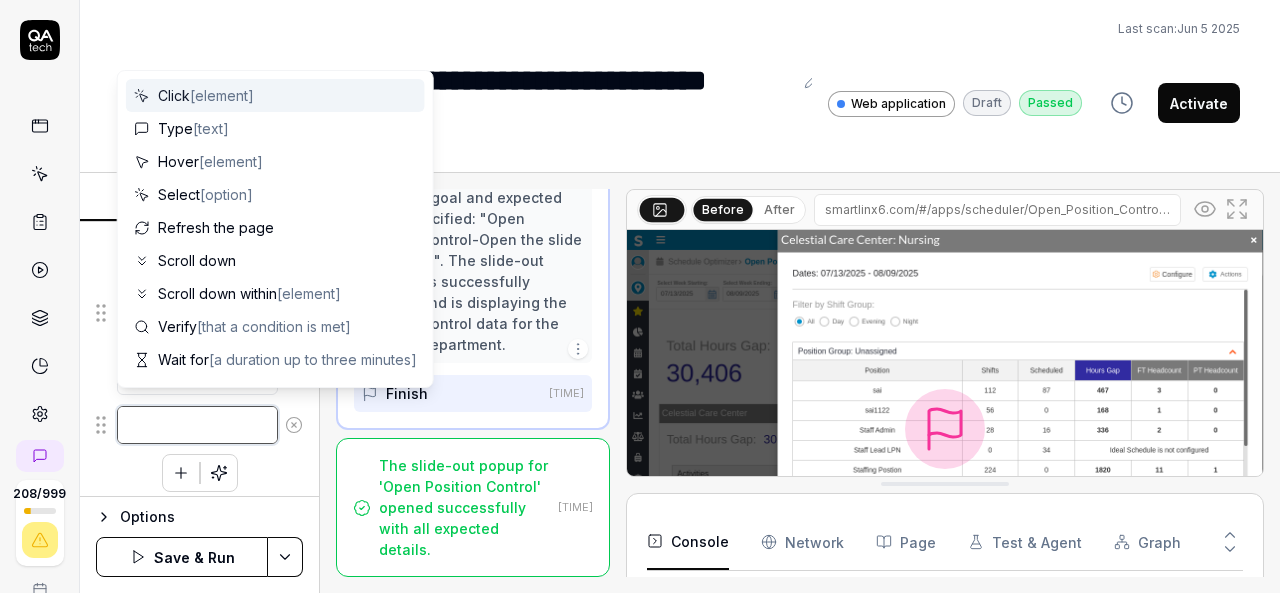 click at bounding box center [197, 425] 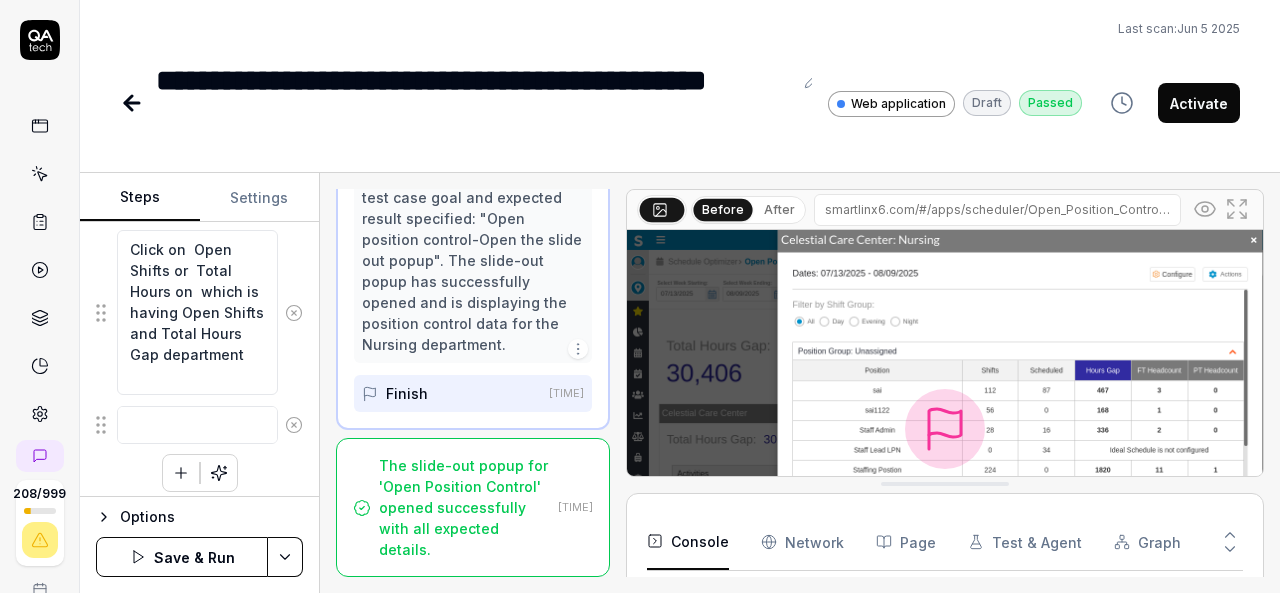 click on "**********" at bounding box center [680, 74] 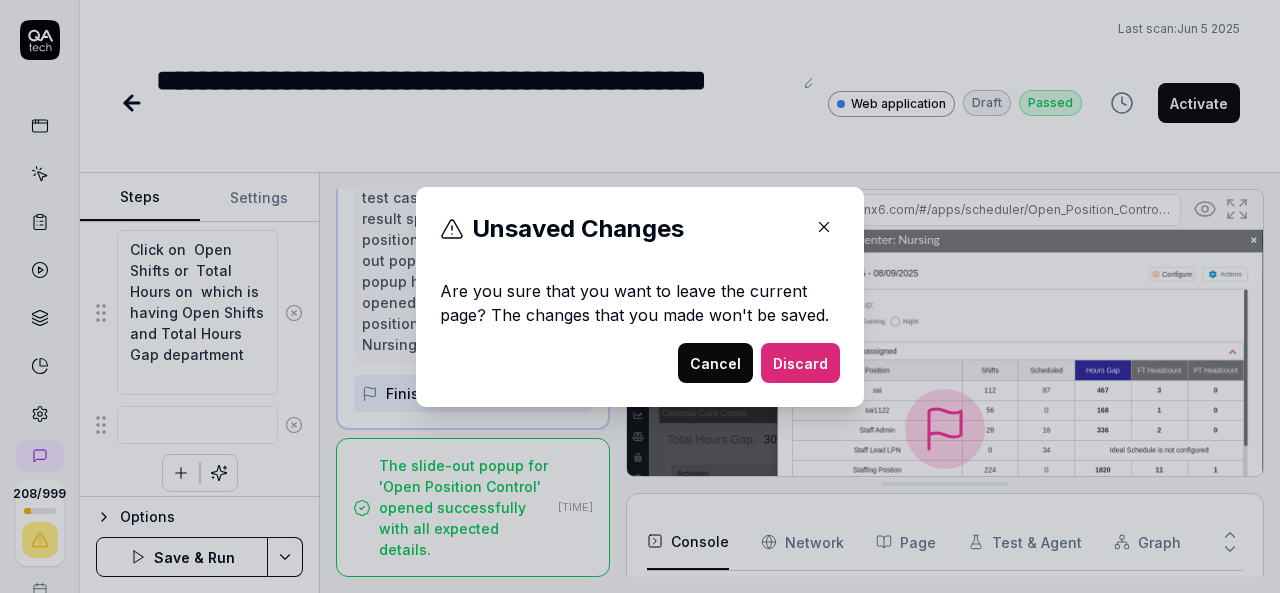 click on "Cancel" at bounding box center [715, 363] 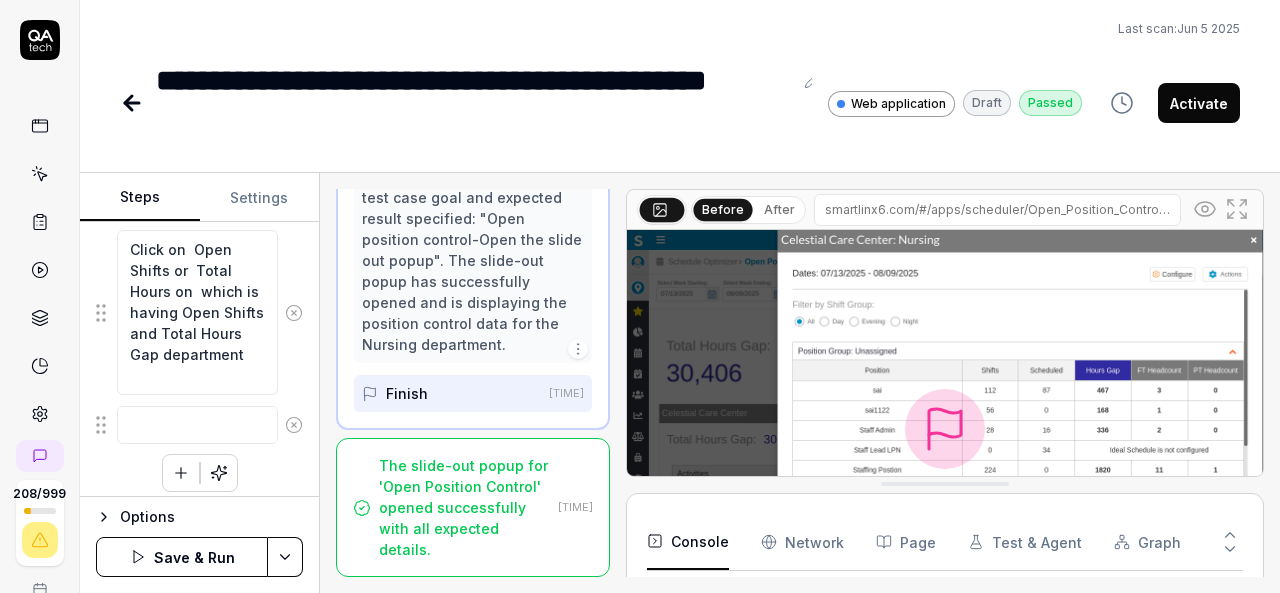 click on "**********" at bounding box center (640, 296) 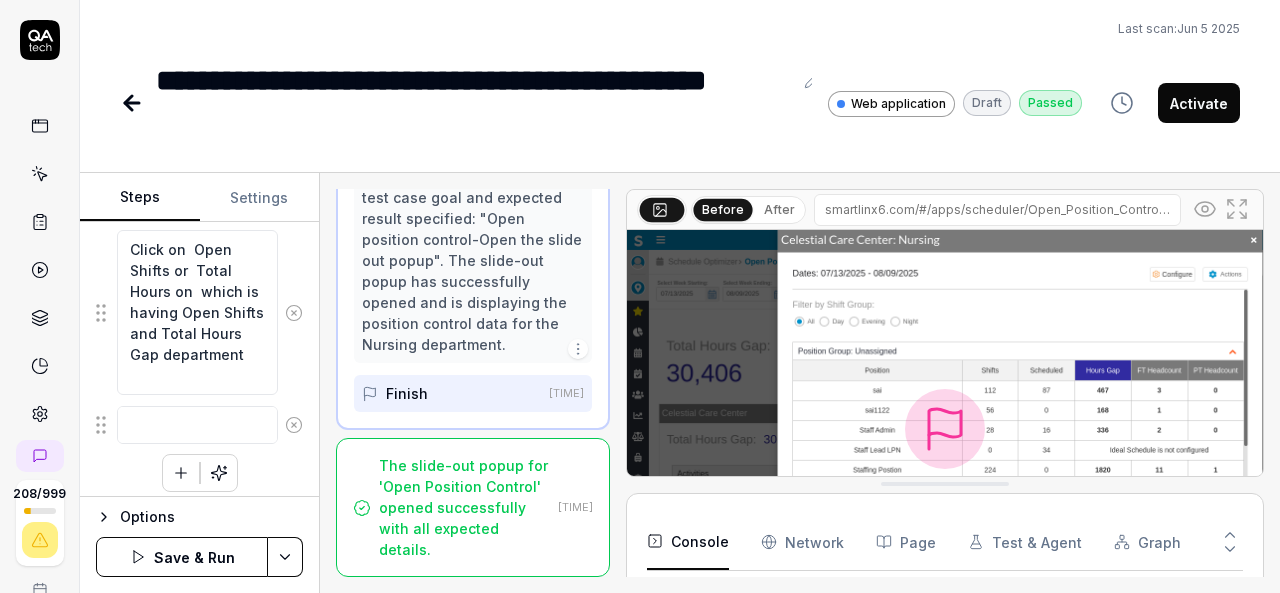 click on "**********" at bounding box center [640, 296] 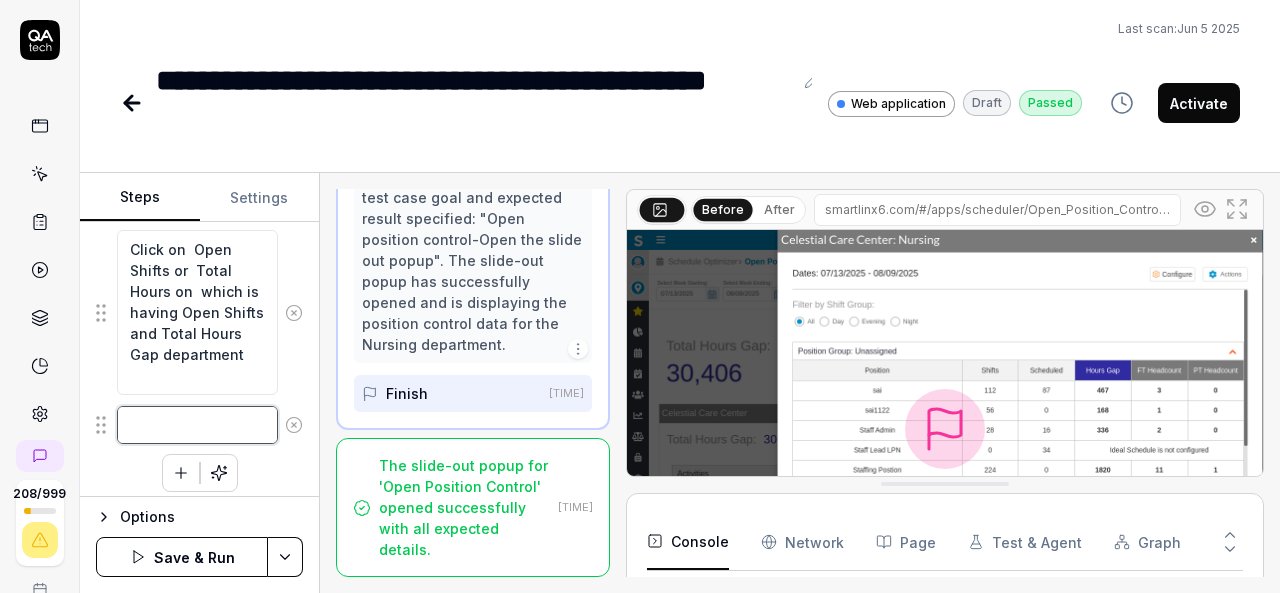type on "*" 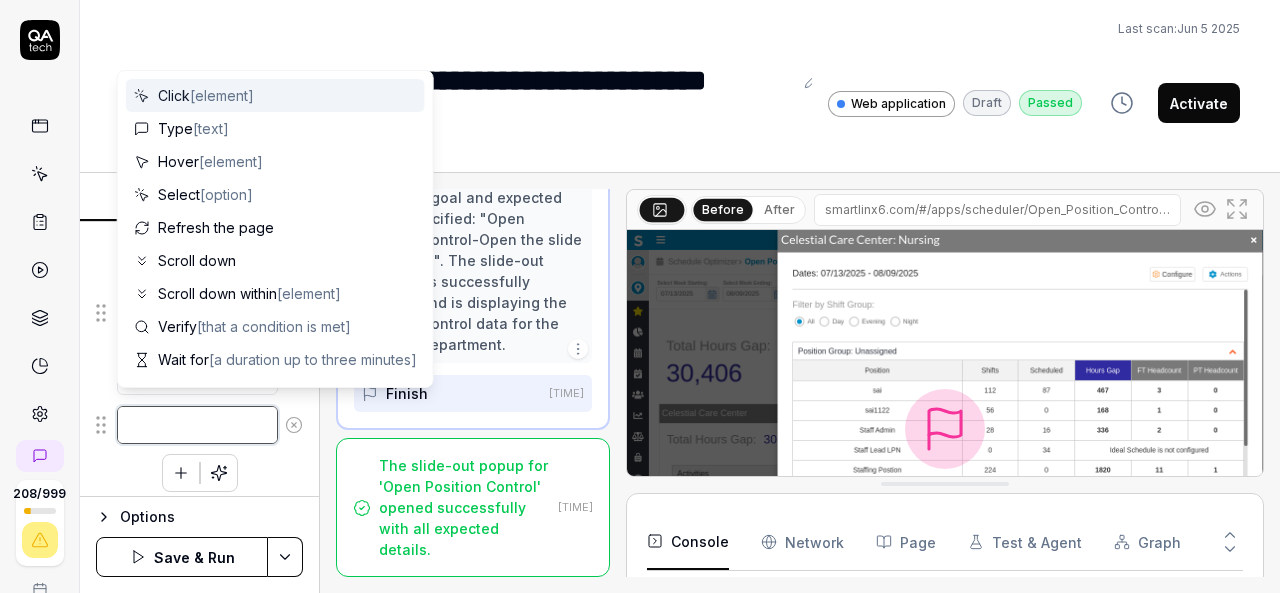 type on "C" 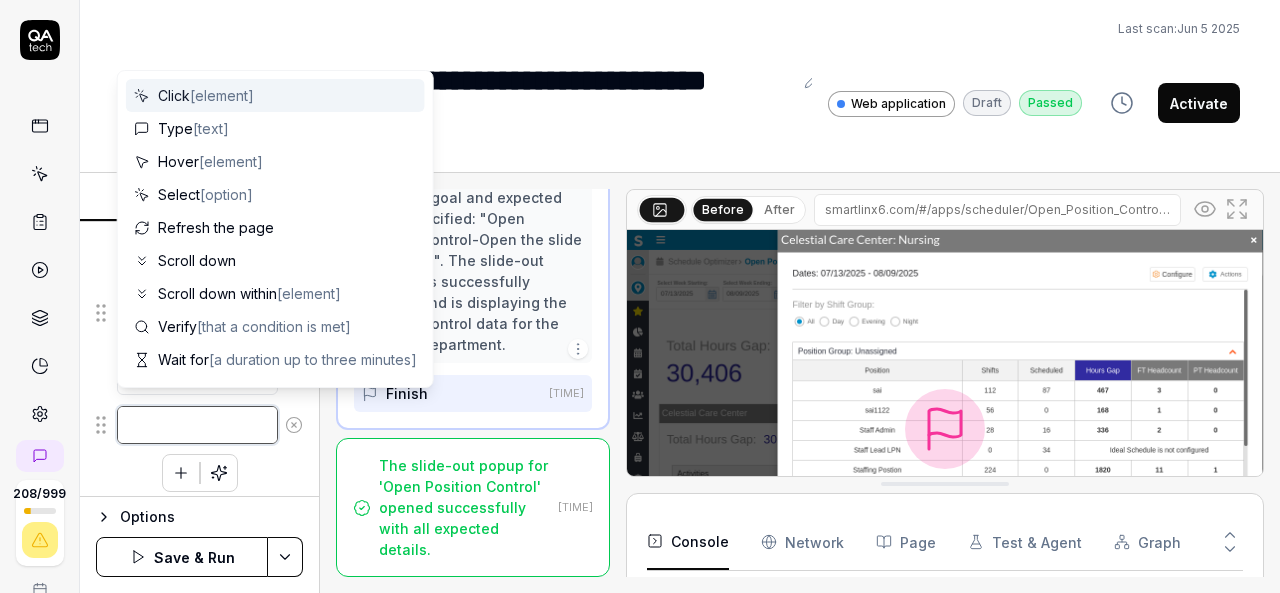 type on "*" 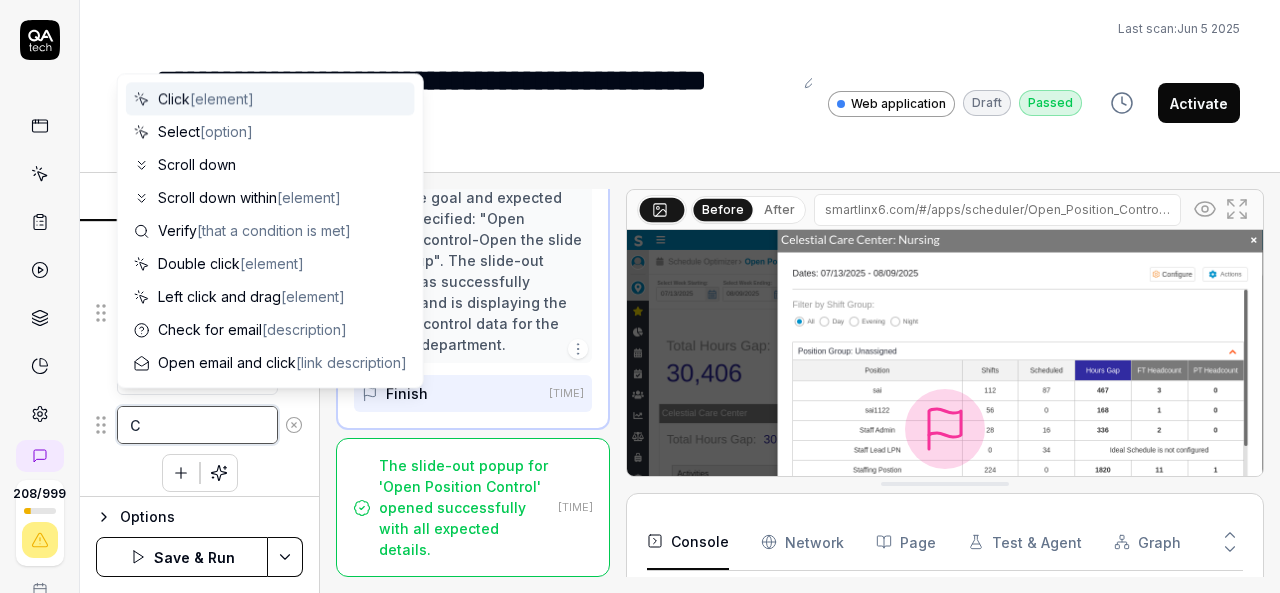 type on "Cl" 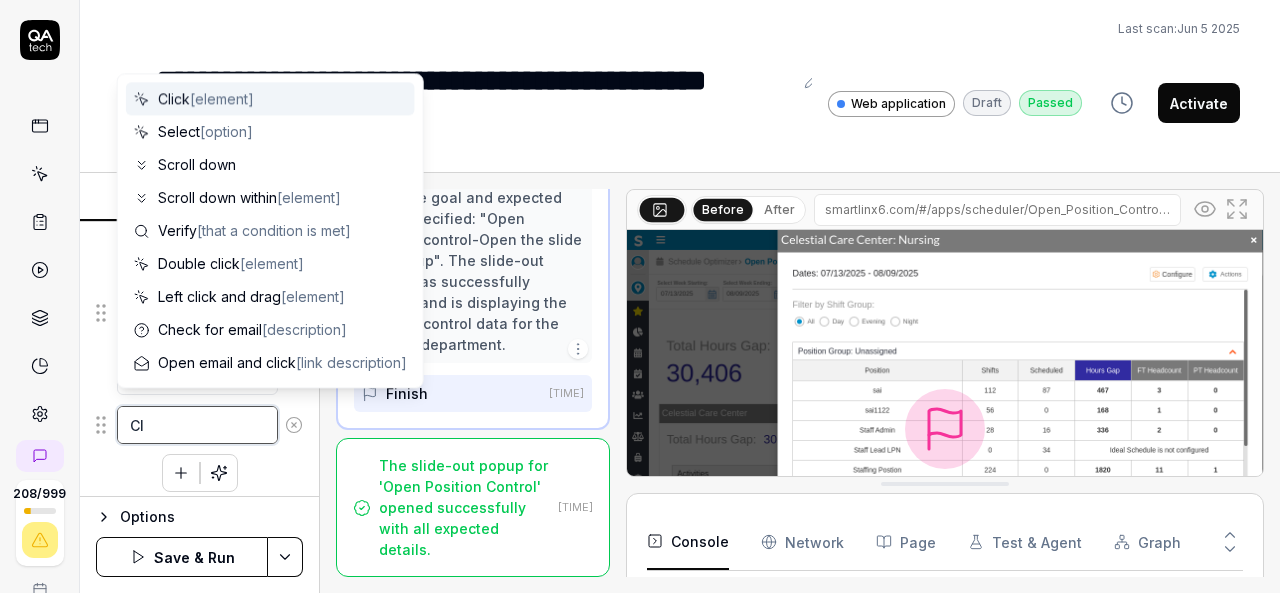 type on "Clc" 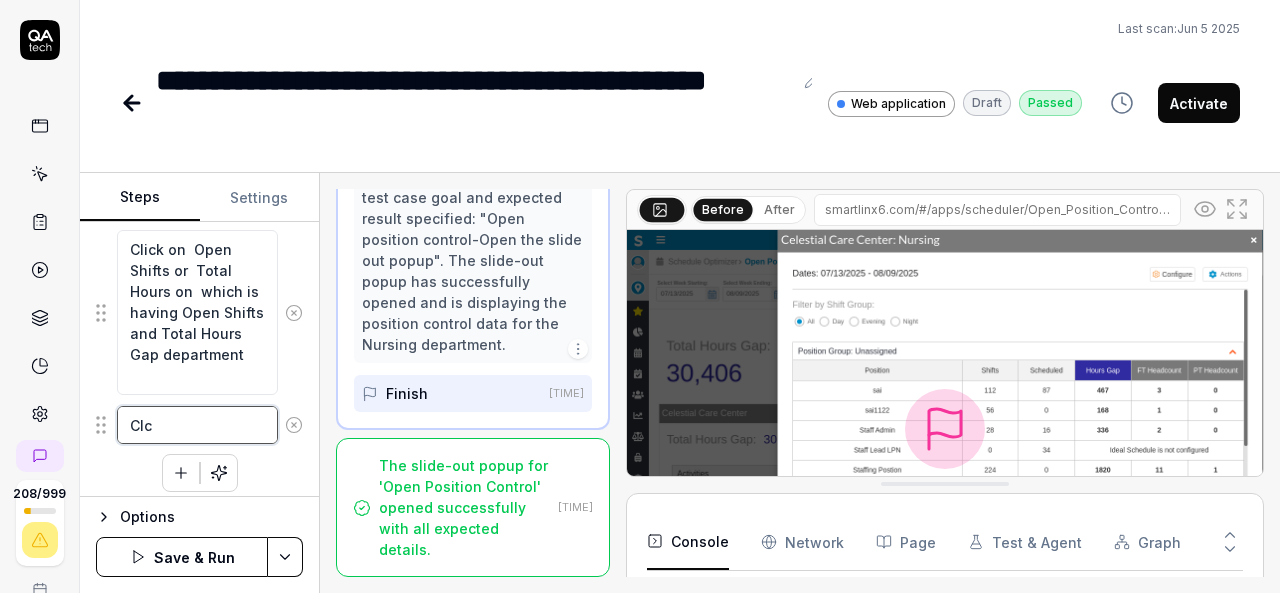 type on "Clci" 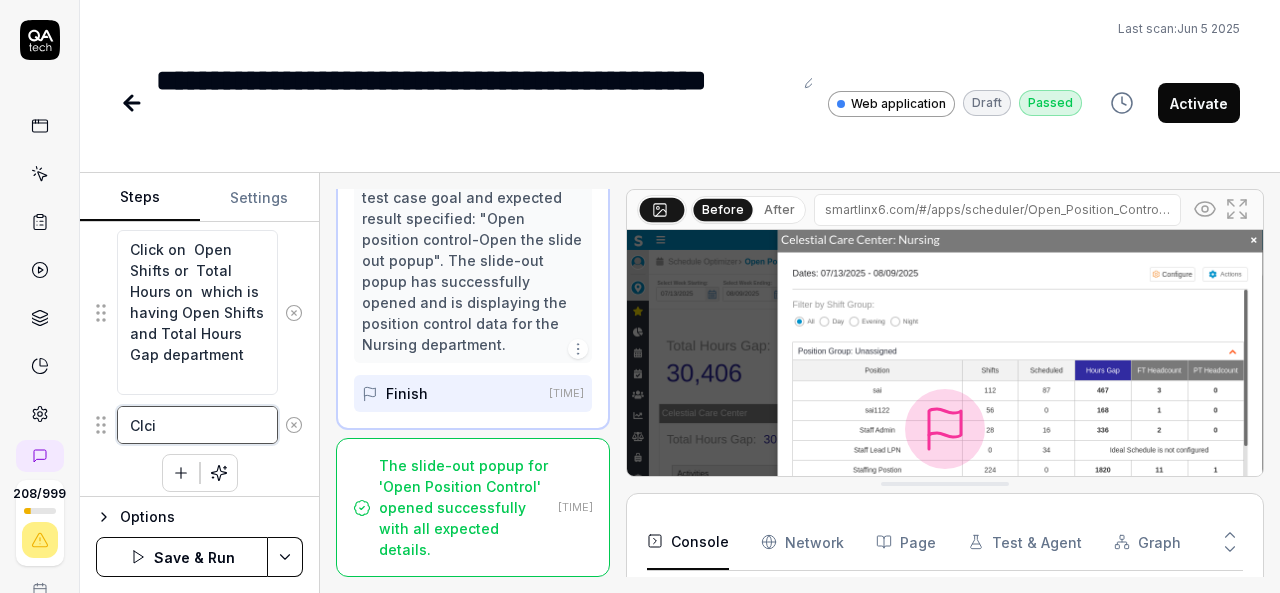 type on "Clcik" 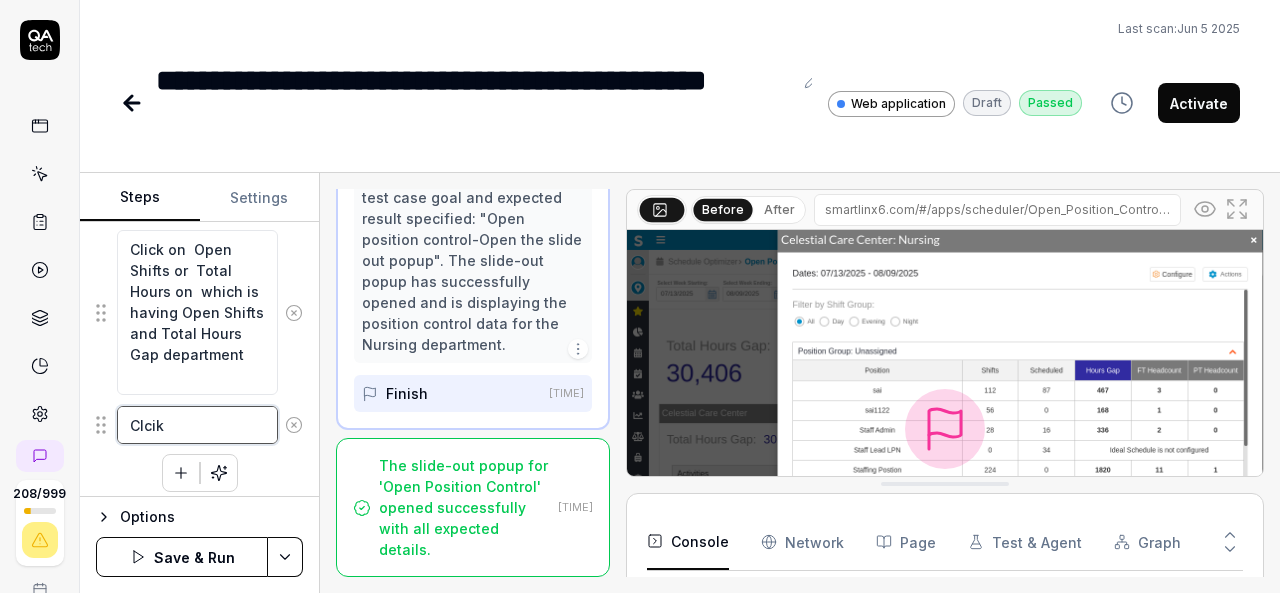 type on "Clcikc" 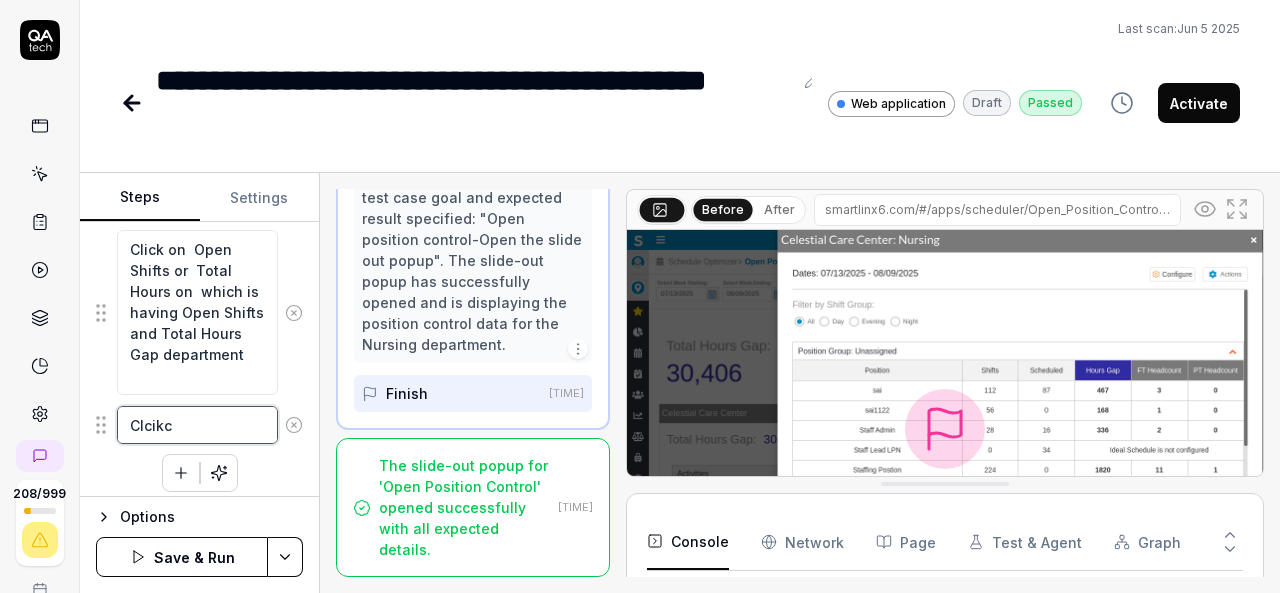 type on "Clcikc" 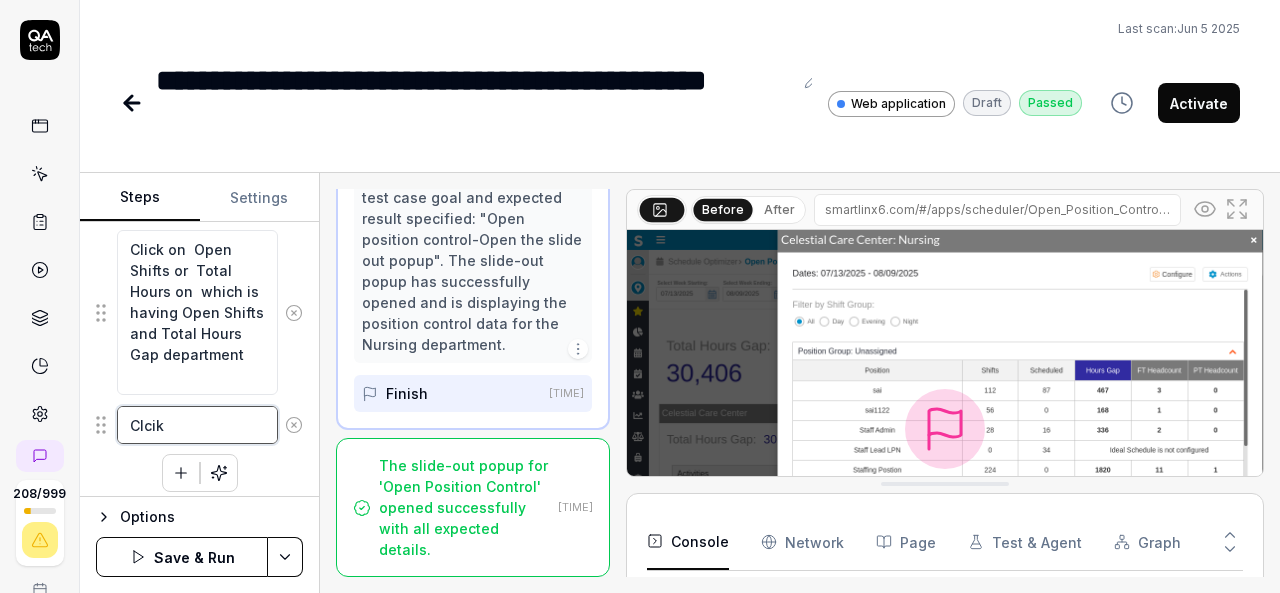 type on "Clci" 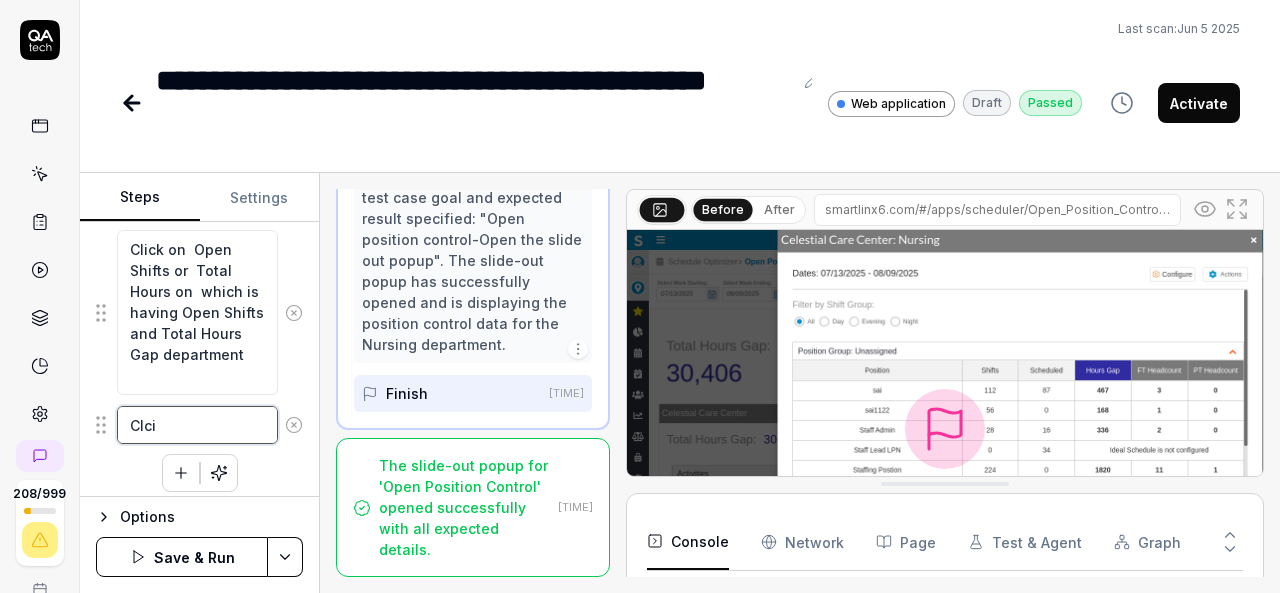 type on "Clc" 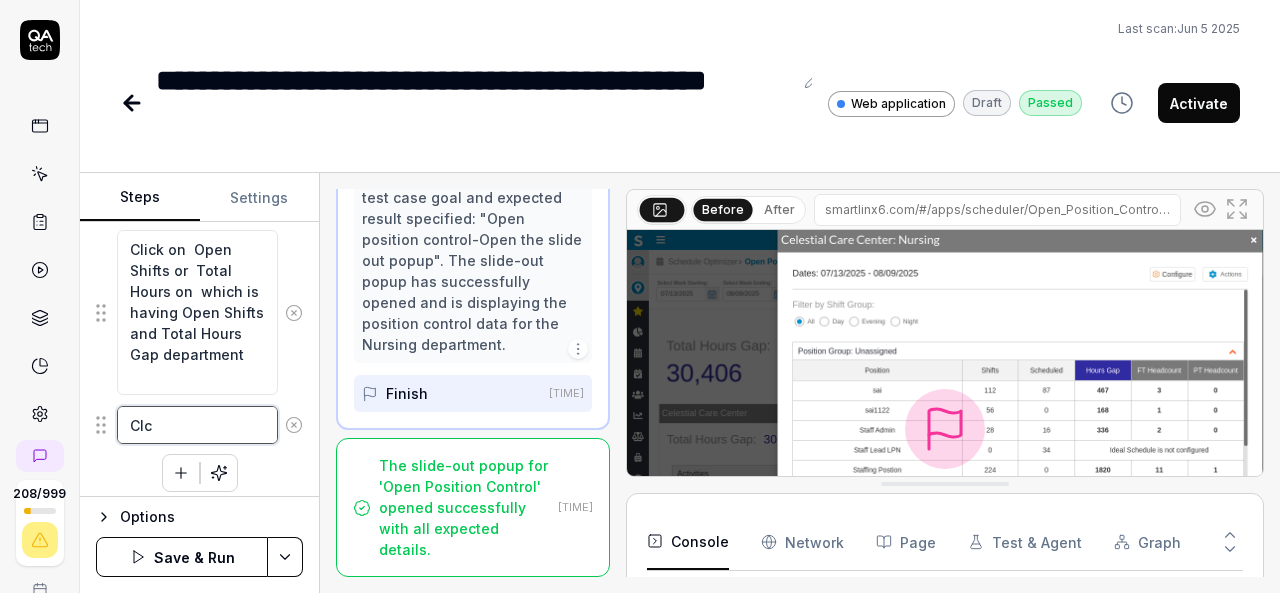 type on "Cl" 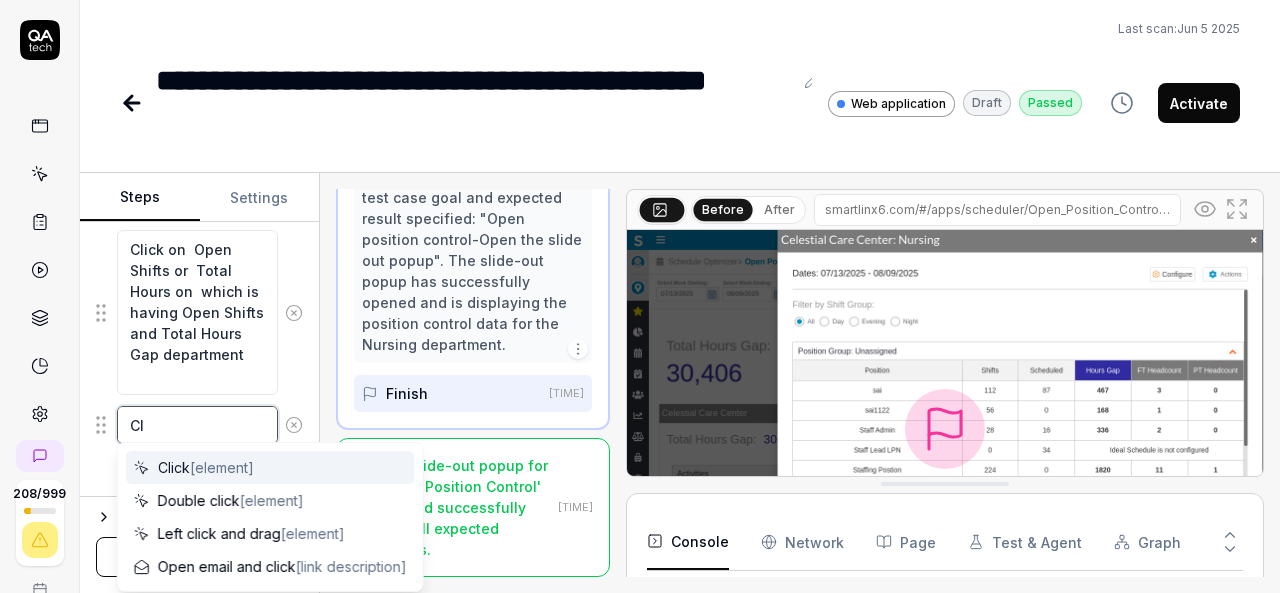 type on "Cli" 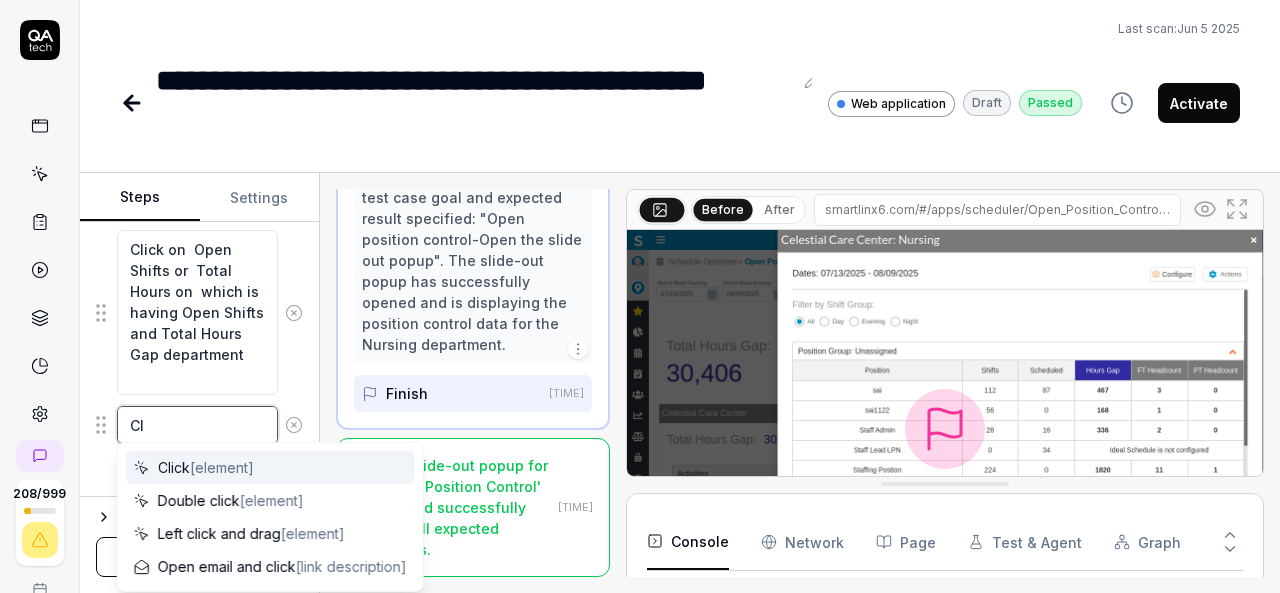 type on "*" 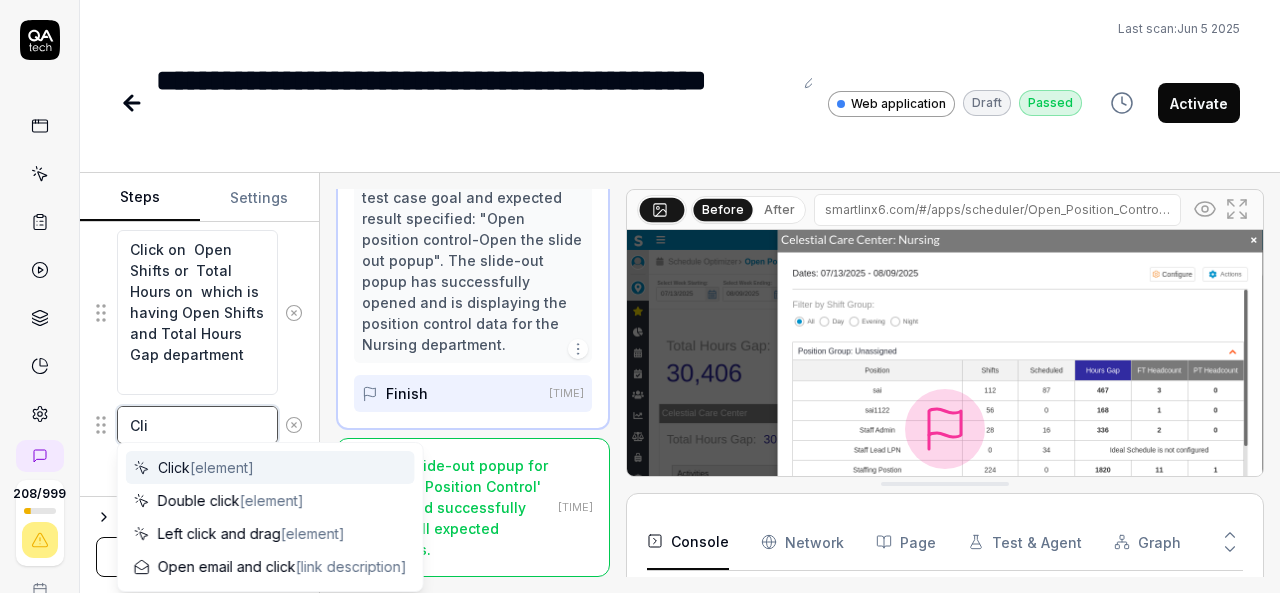 type on "Clic" 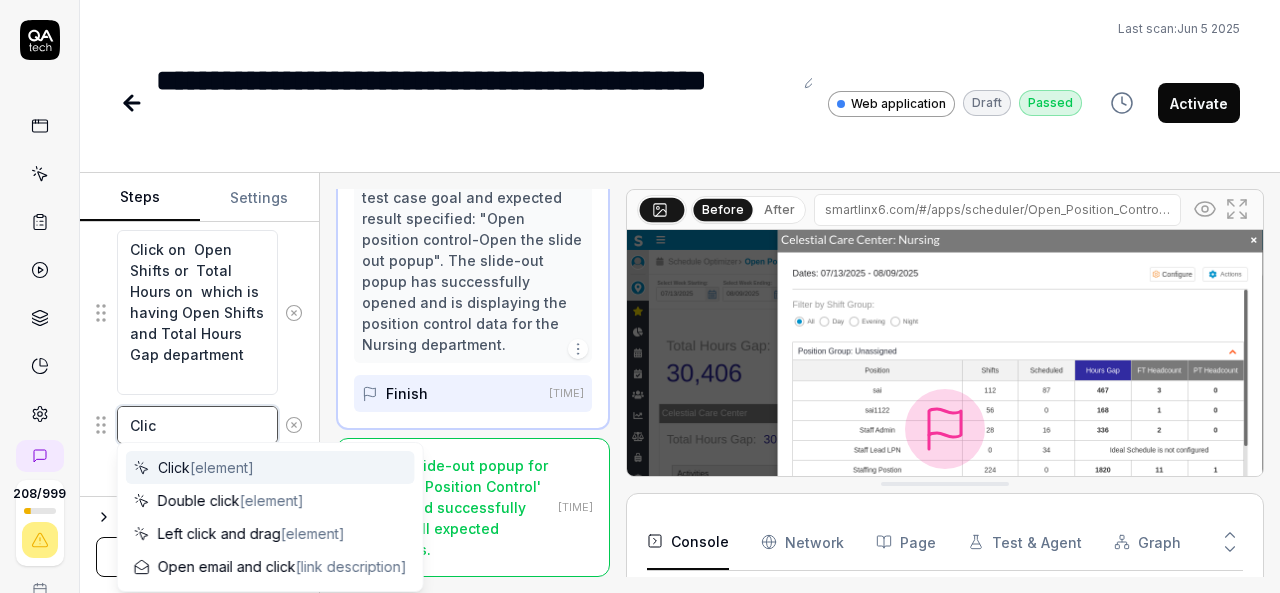 type on "Click" 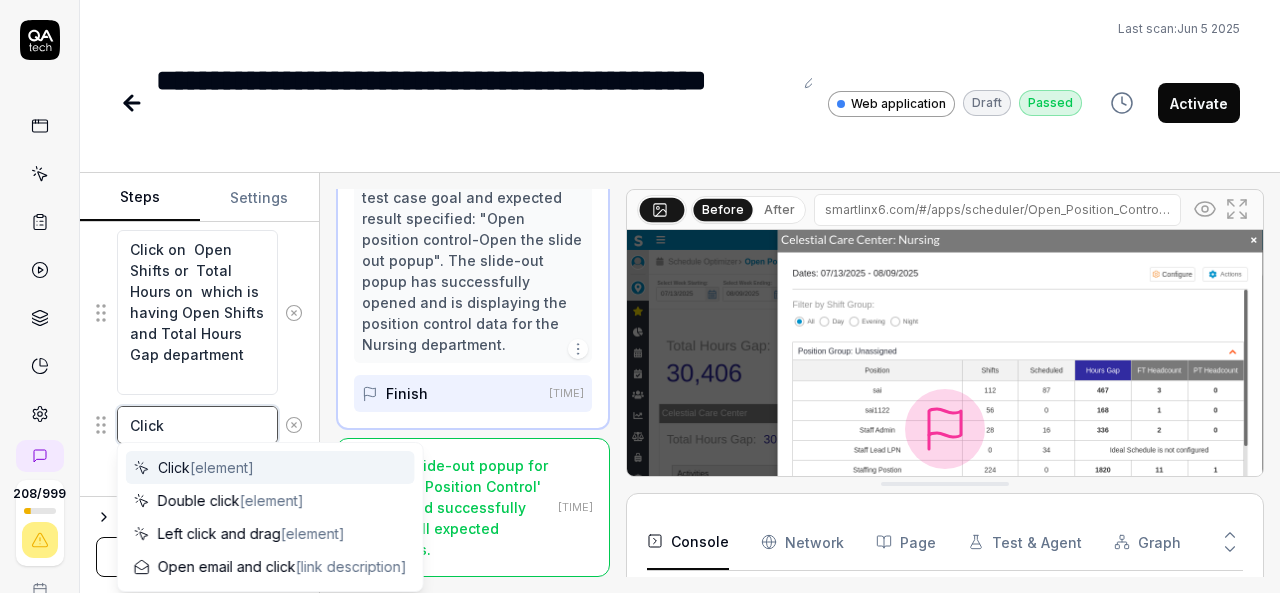 type on "Click" 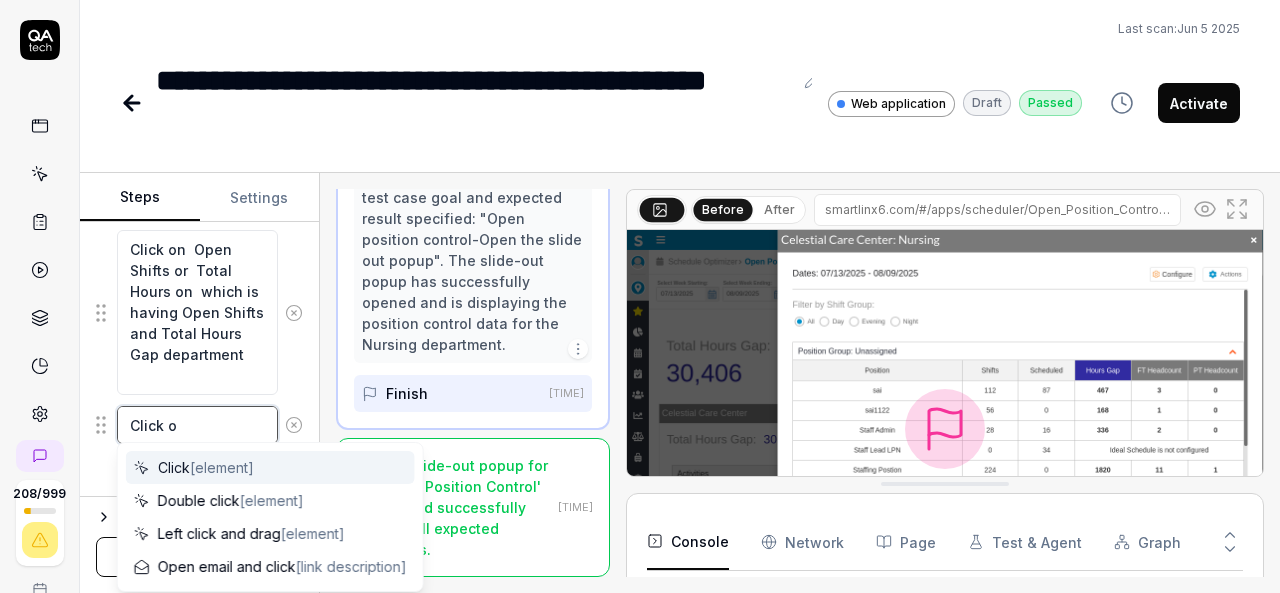type on "Click on" 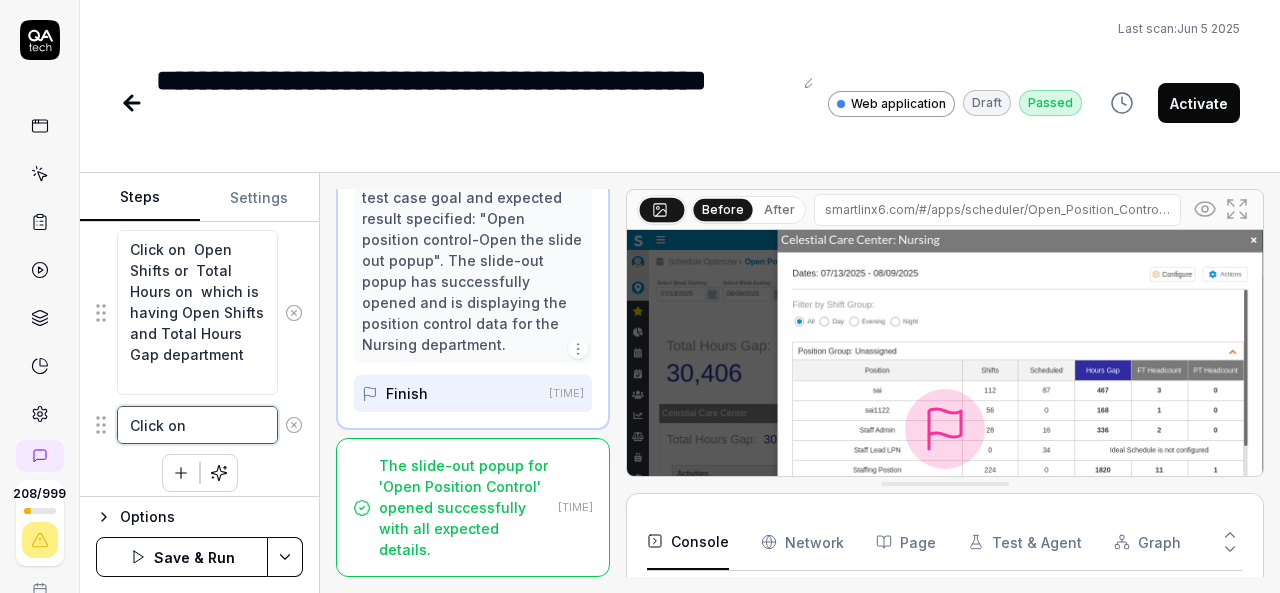 type on "Click on" 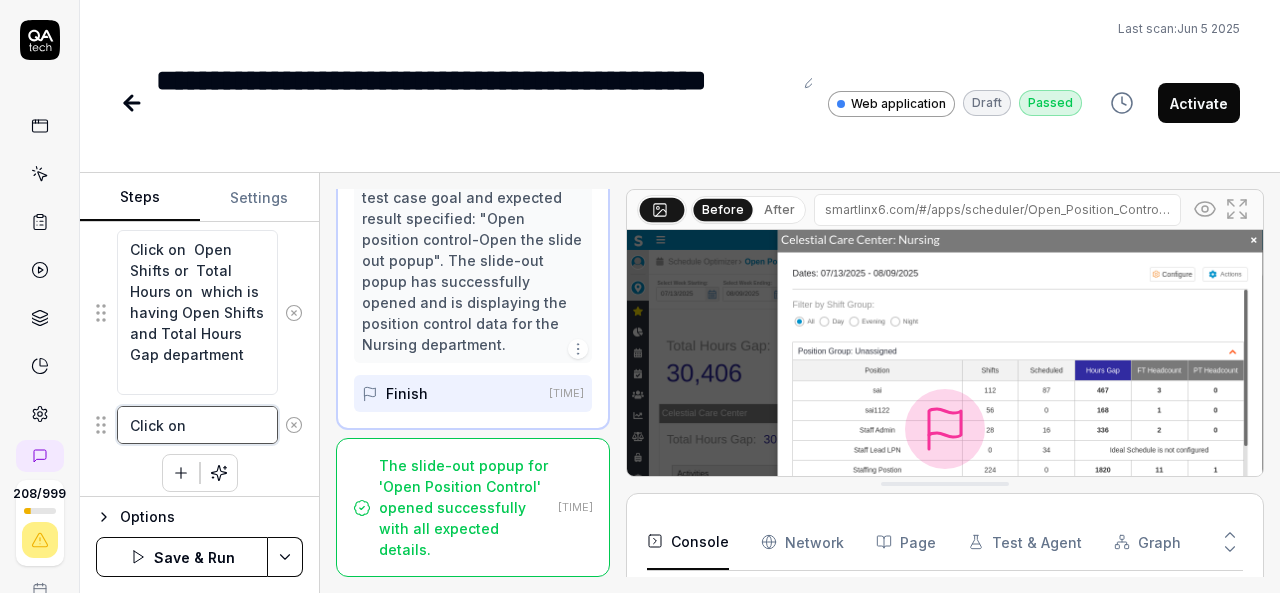 type on "Click on A" 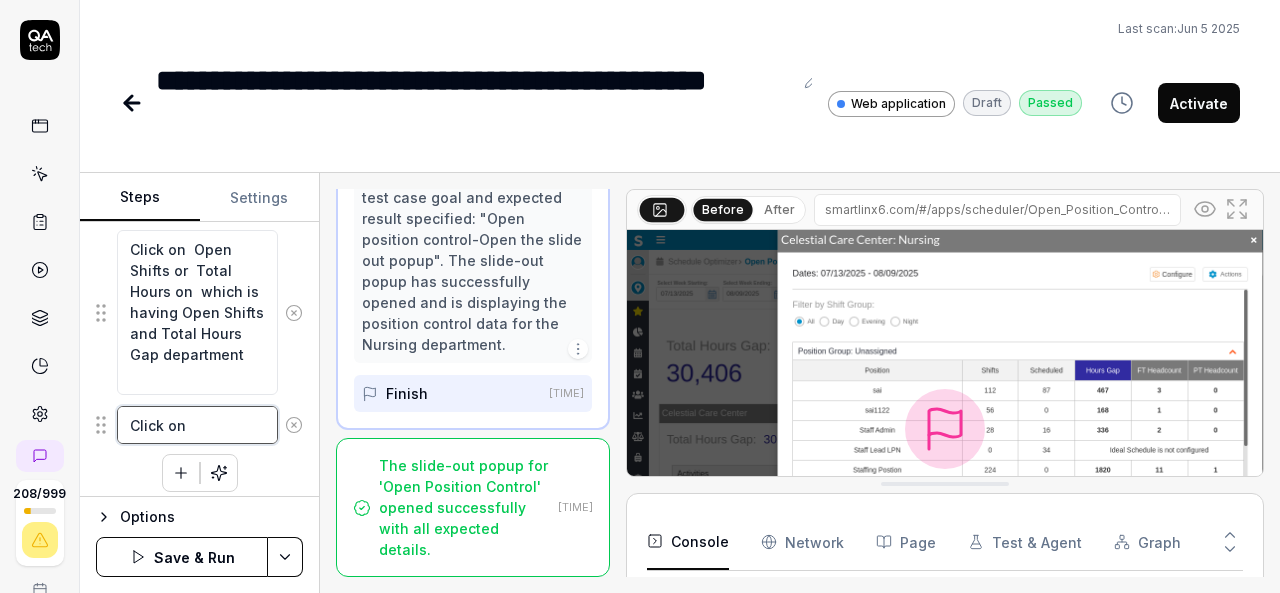 type on "*" 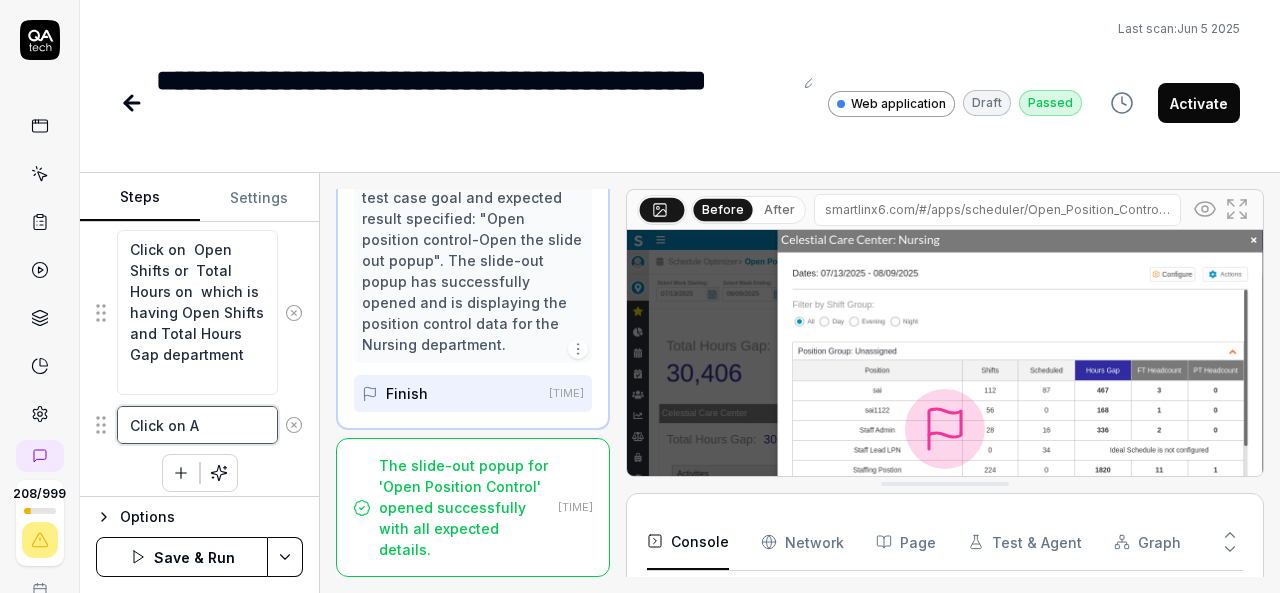 type on "Click on Ac" 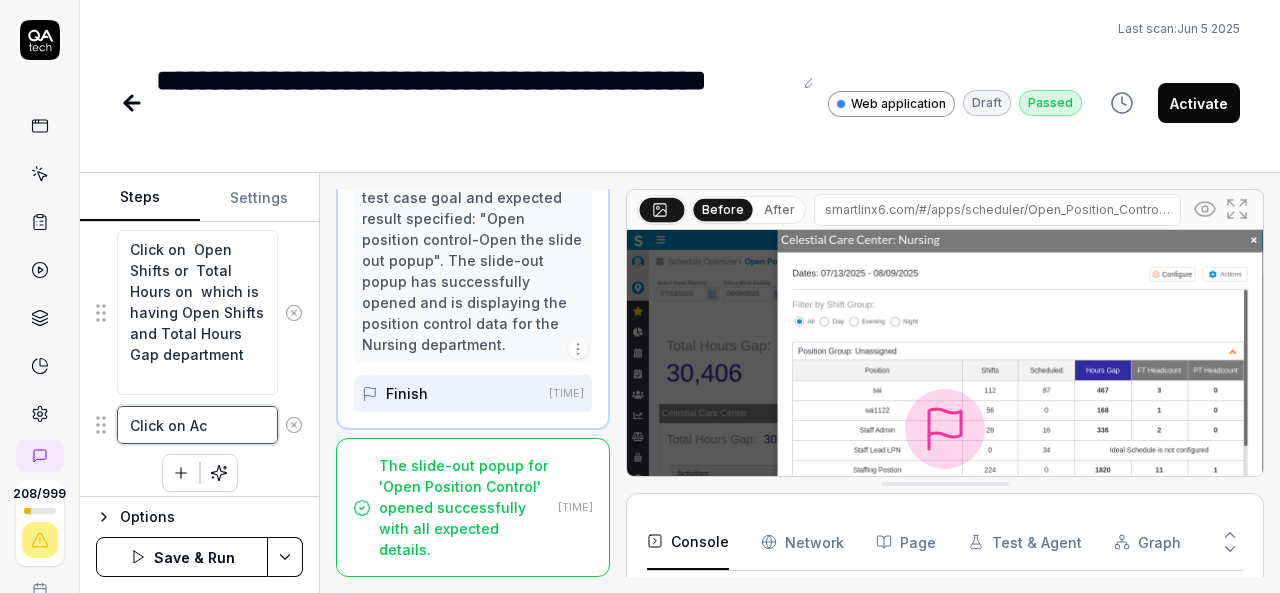 type on "Click on Act" 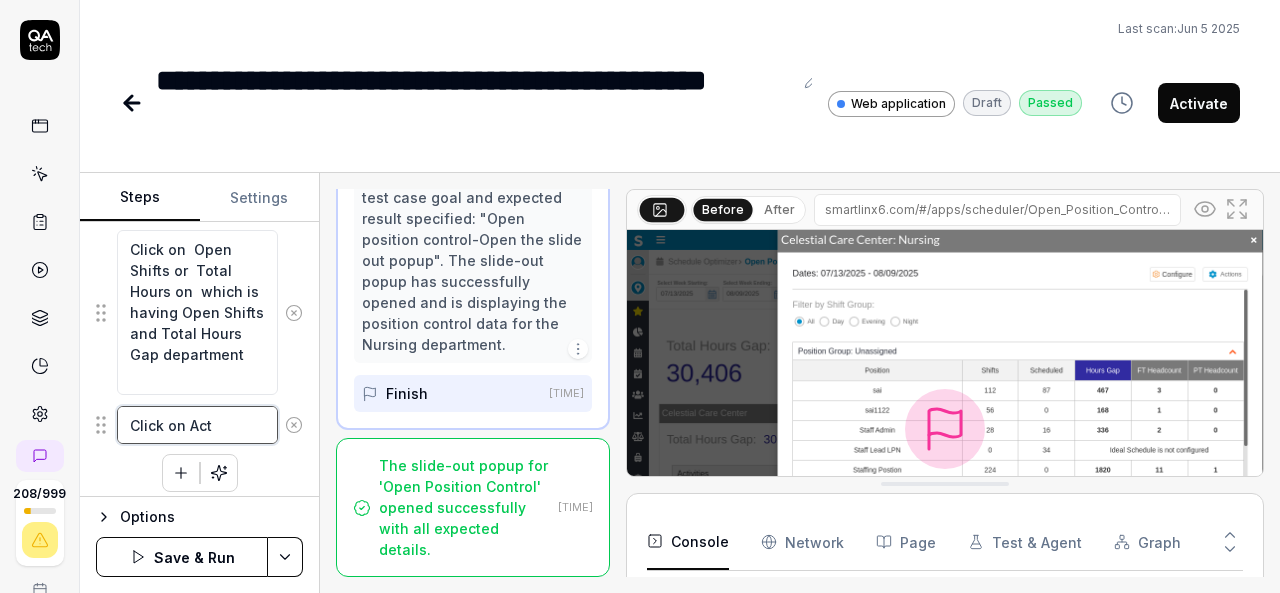 type on "Click on Acti" 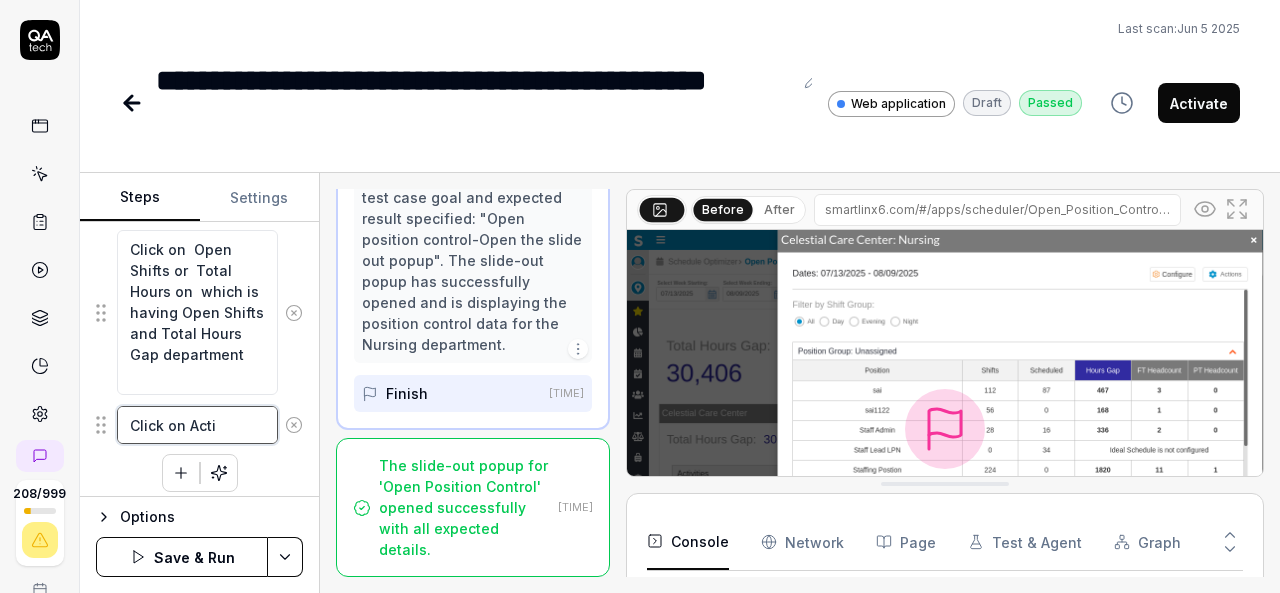 type on "Click on Actio" 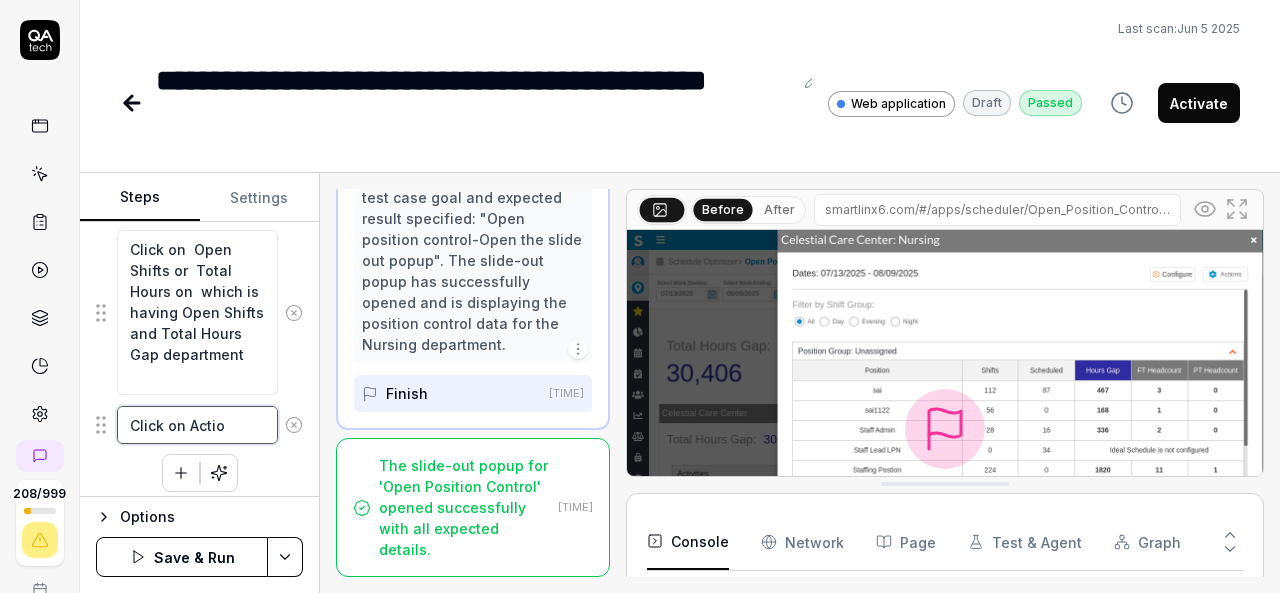 type on "Click on Action" 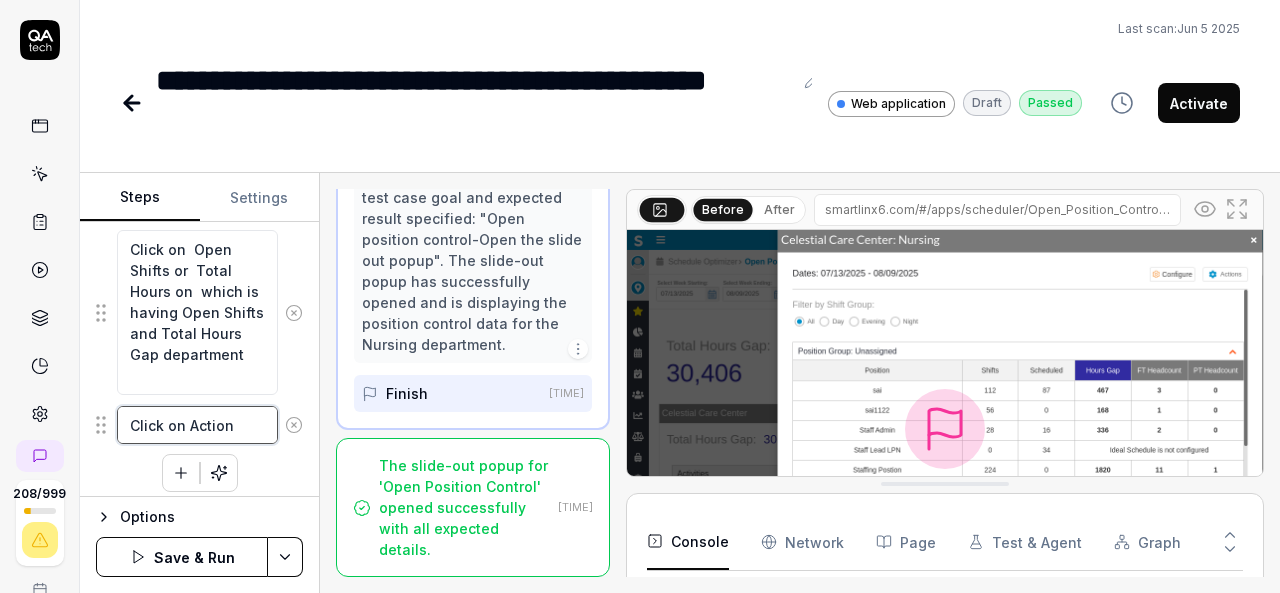 type on "Click on Actiona" 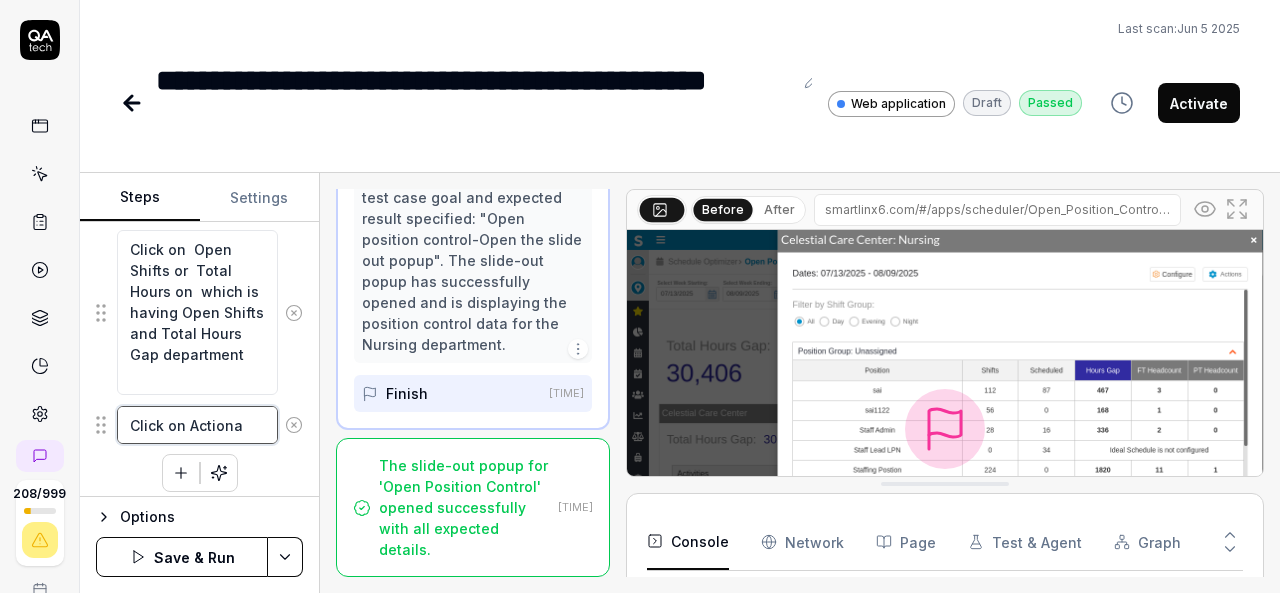 type on "Click on Actionas" 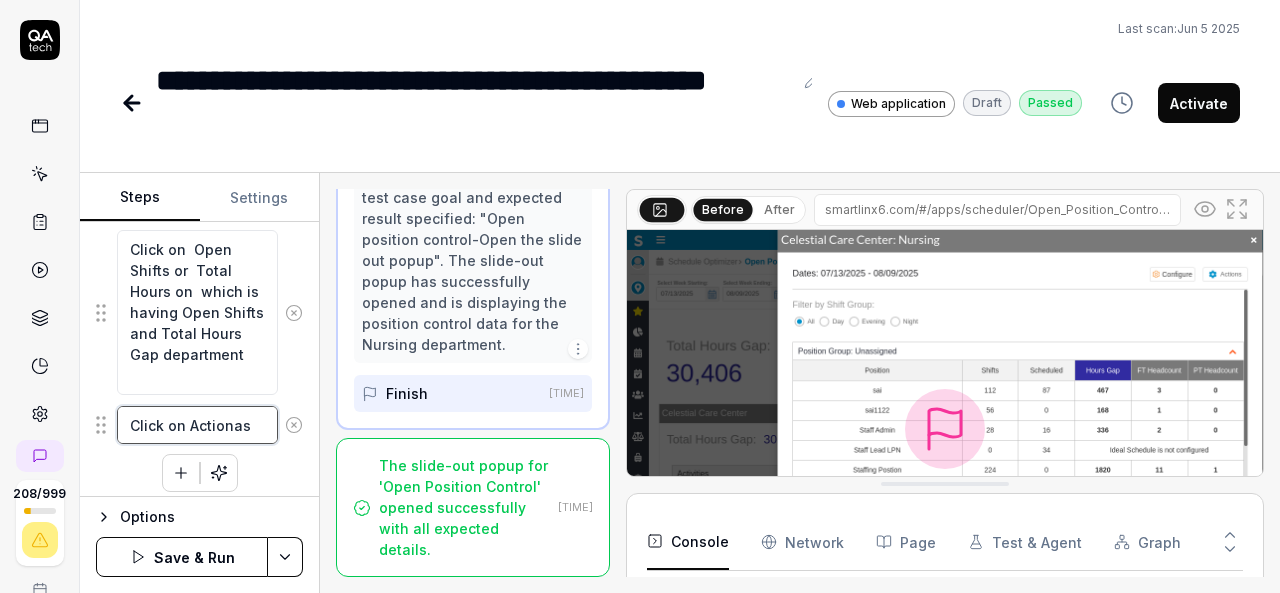 type on "Click on Actiona" 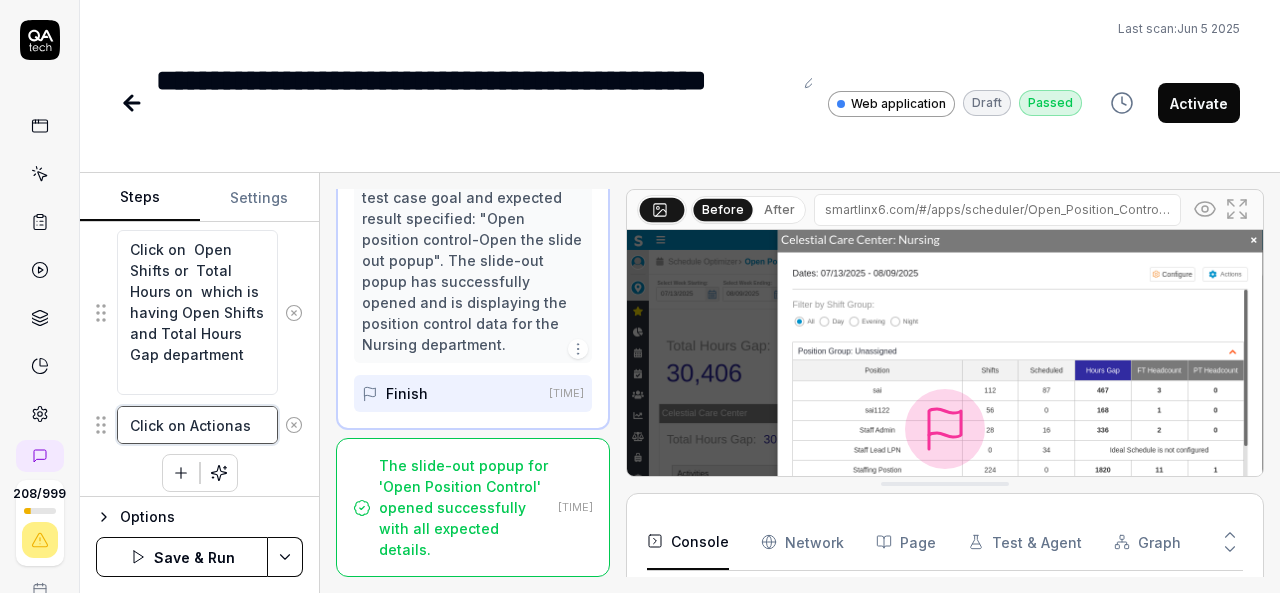 type on "*" 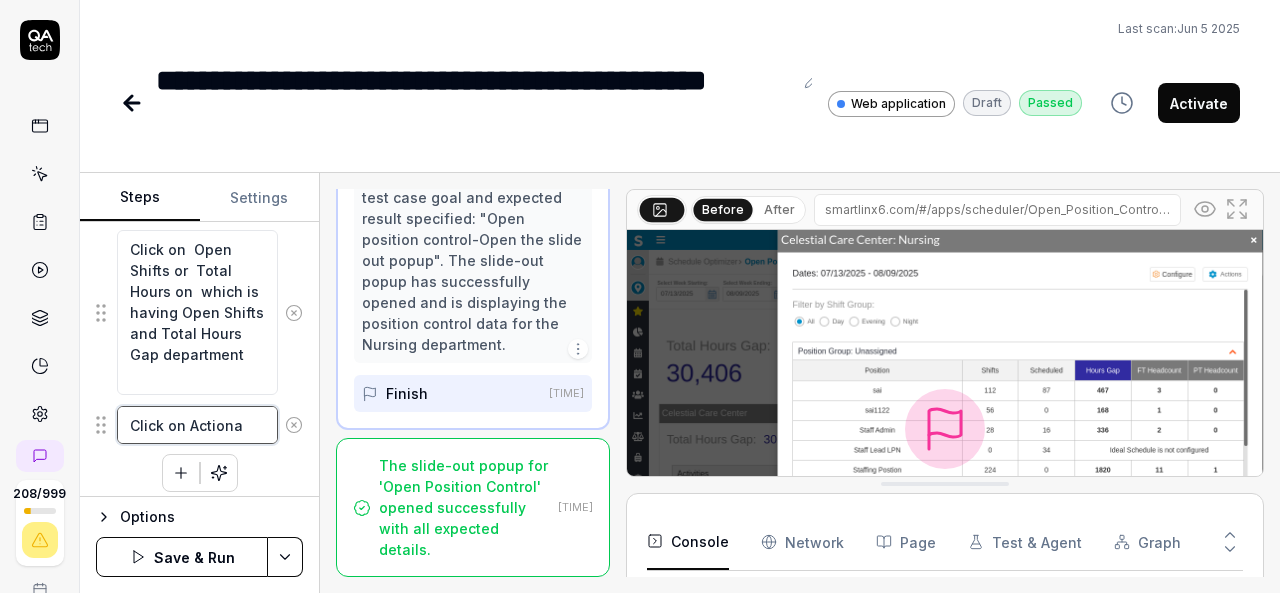 type on "Click on Action" 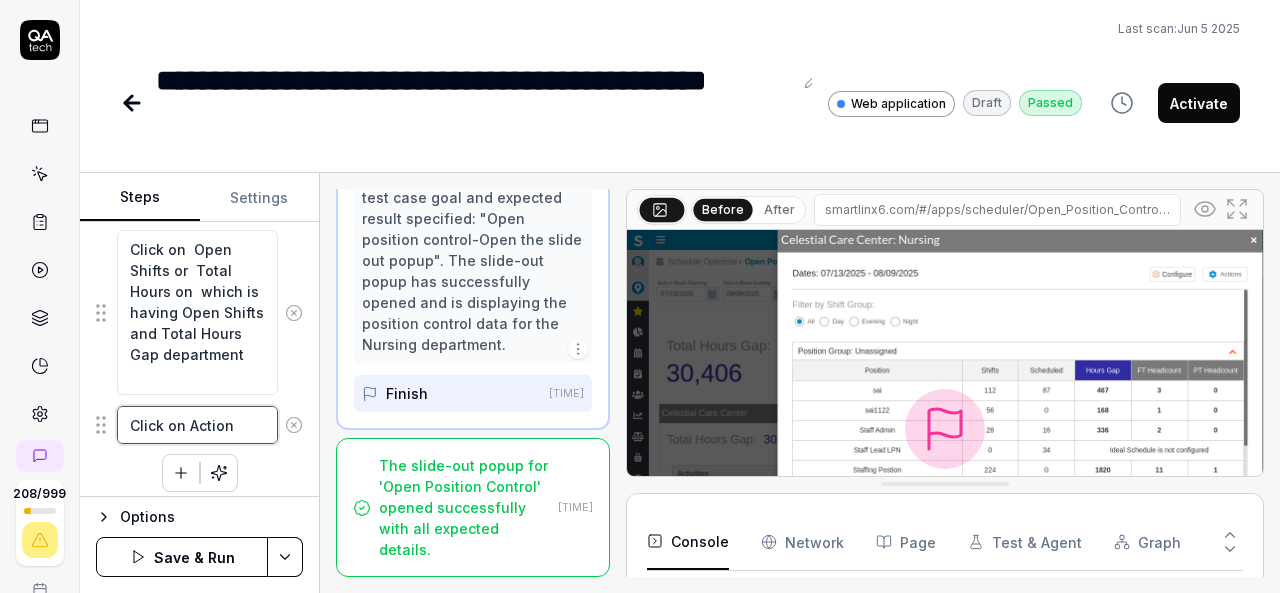 type on "Click on Actions" 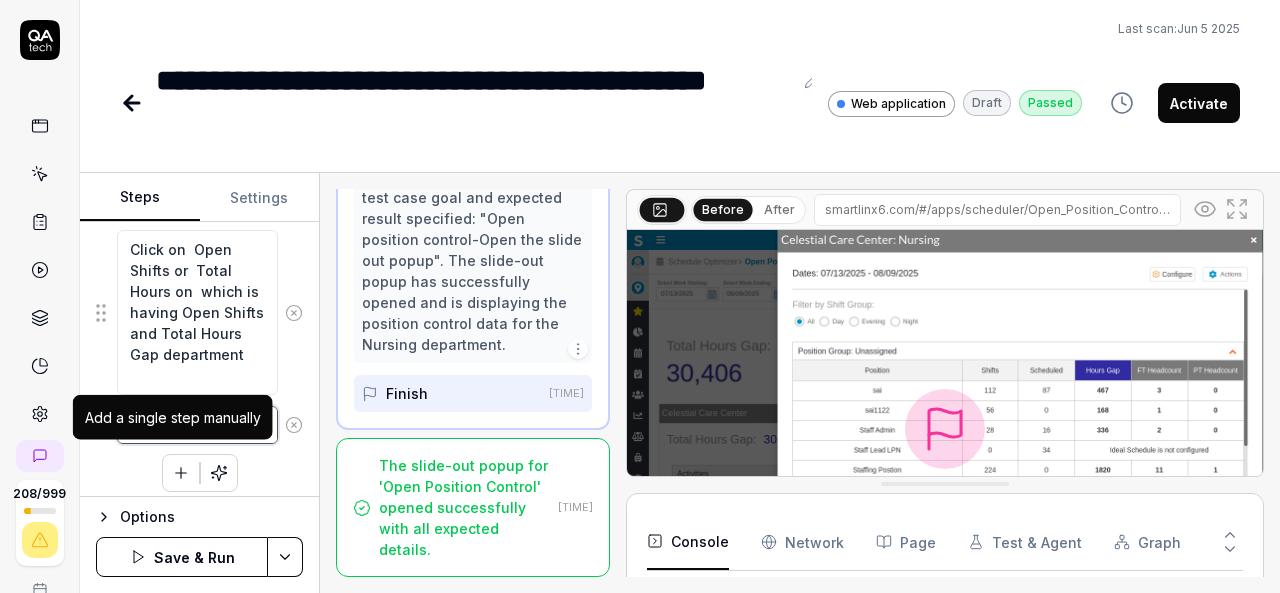 type on "Click on Actions" 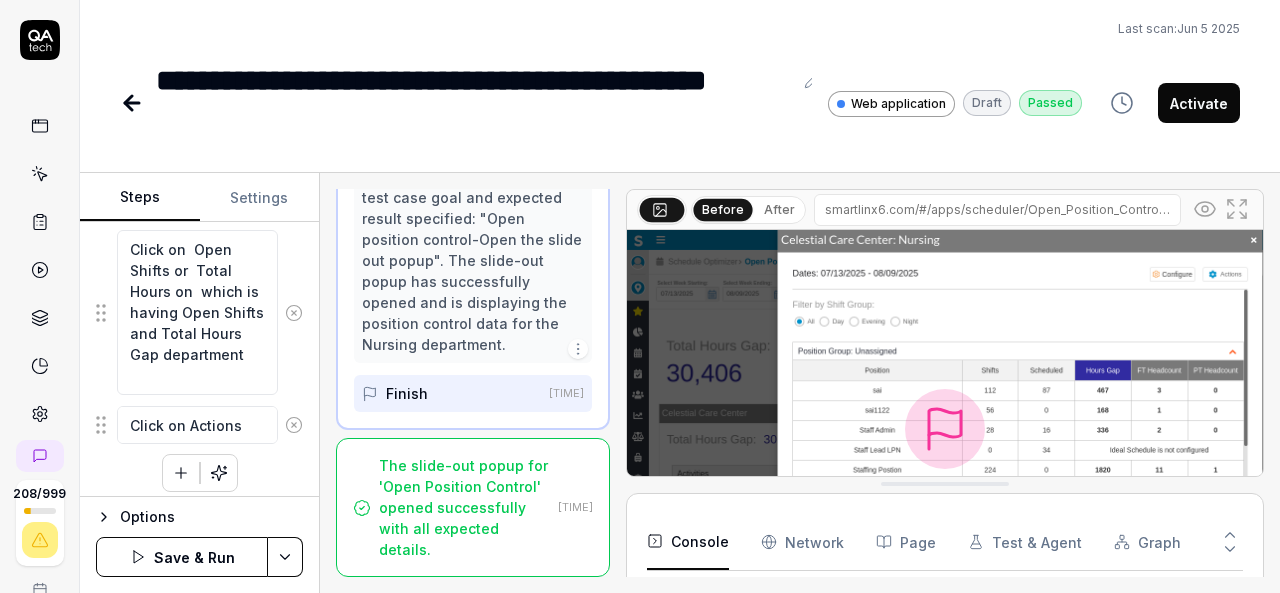 click 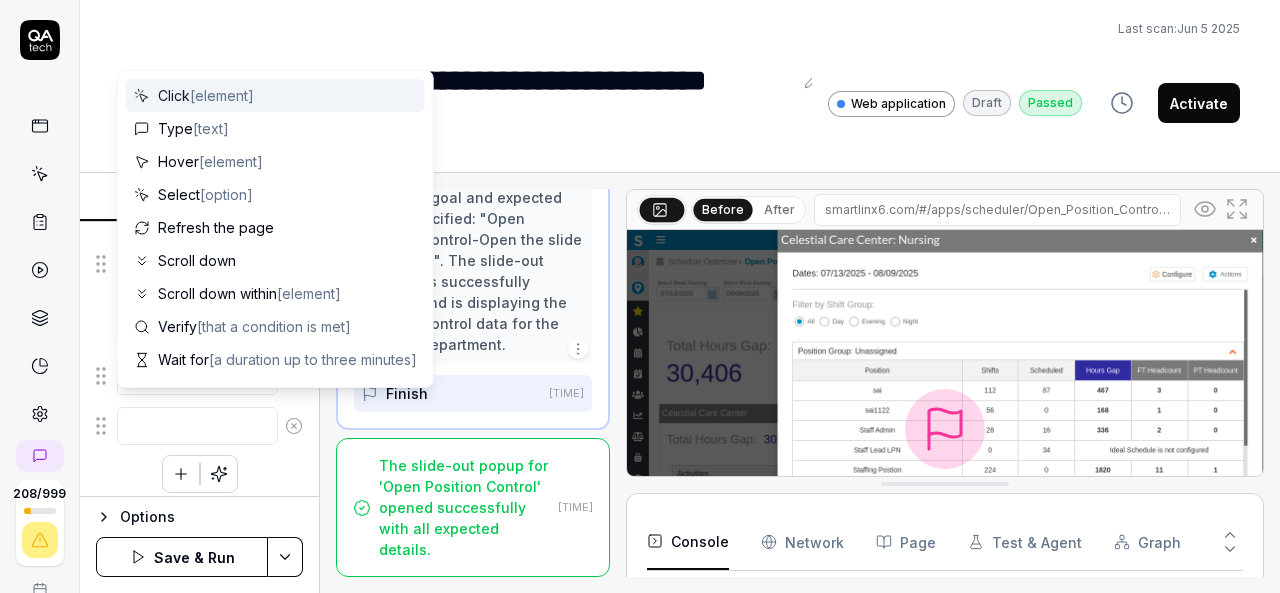 click at bounding box center [197, 426] 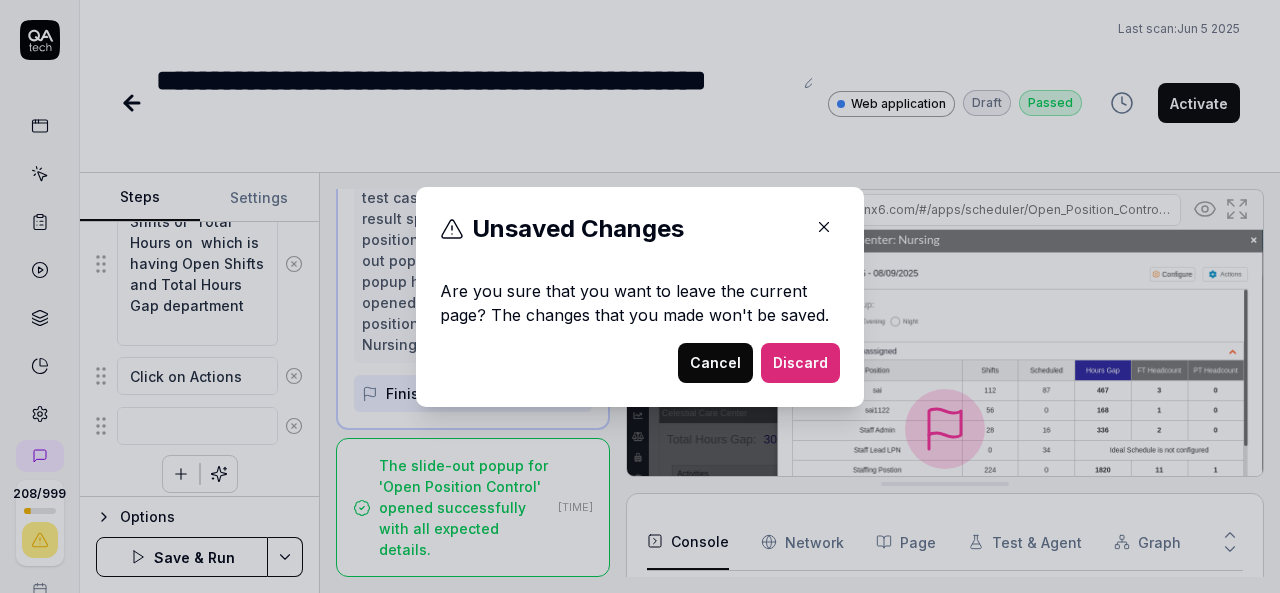 click on "Cancel" at bounding box center (715, 363) 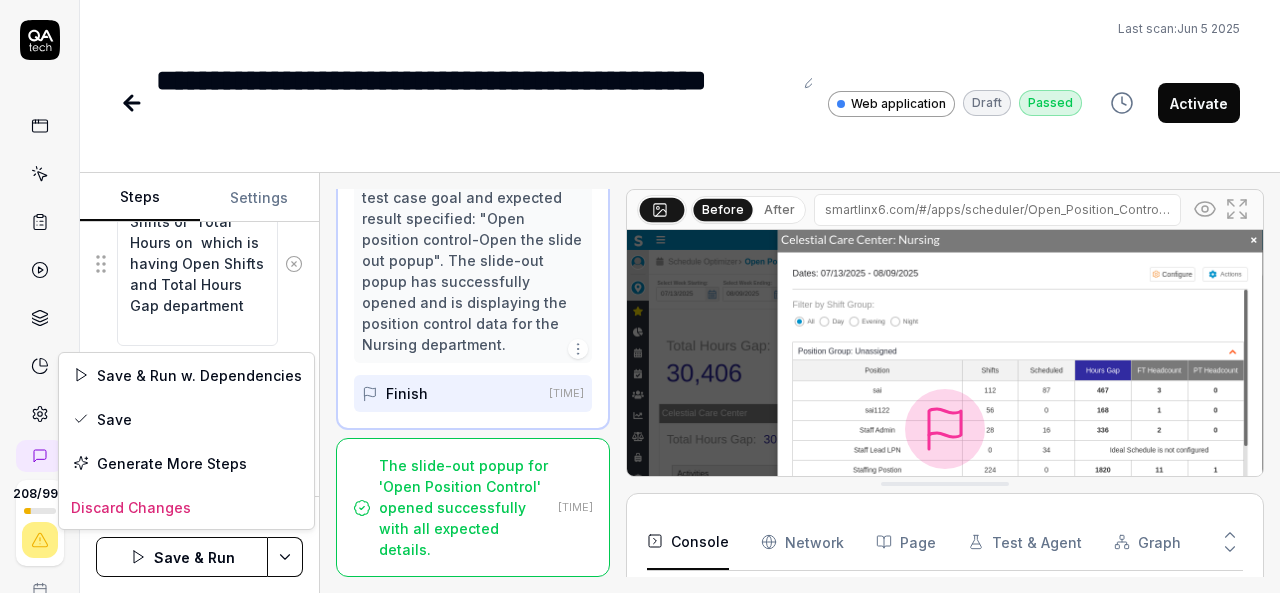 click on "**********" at bounding box center (640, 296) 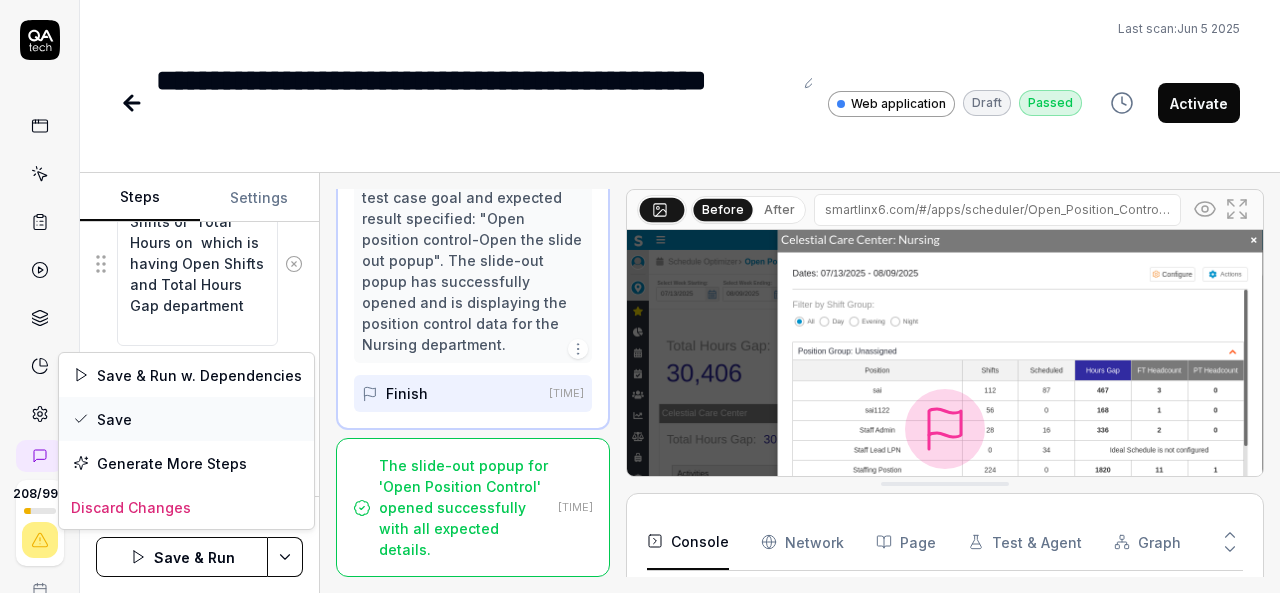 click on "Save" at bounding box center [186, 419] 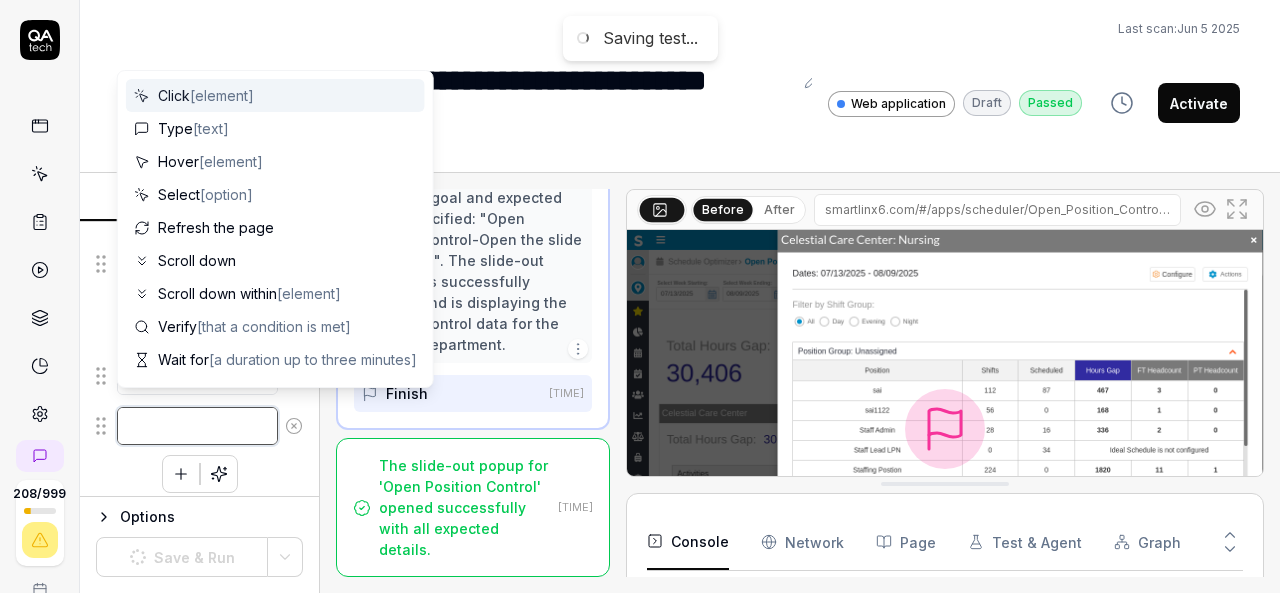 click at bounding box center (197, 426) 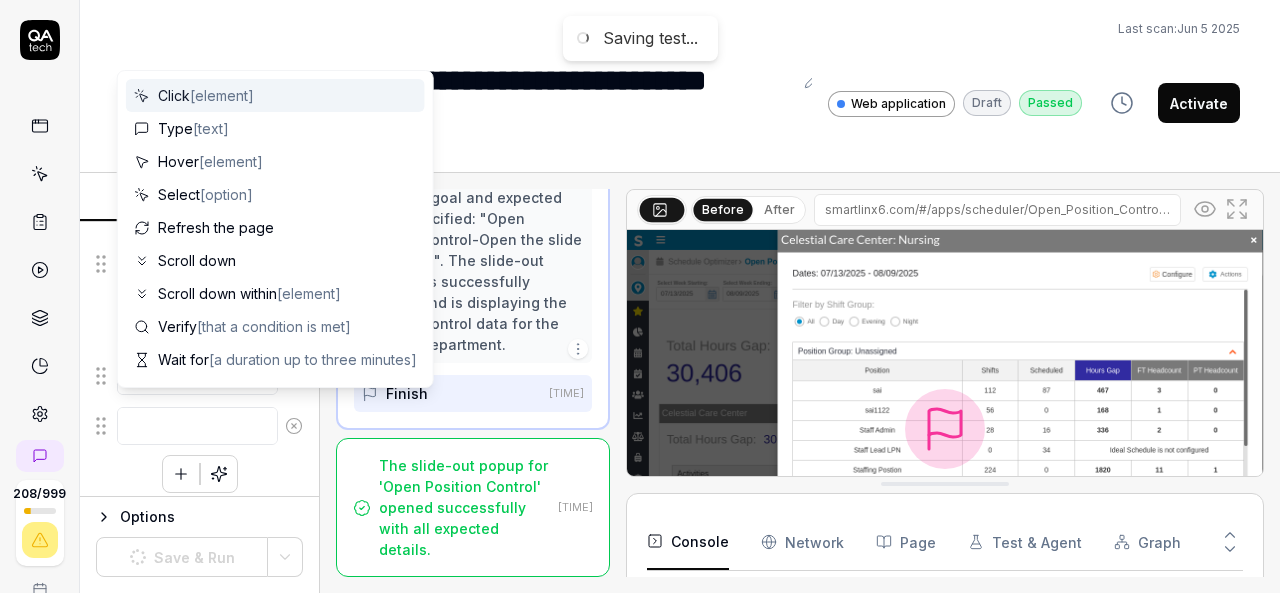 scroll, scrollTop: 130, scrollLeft: 0, axis: vertical 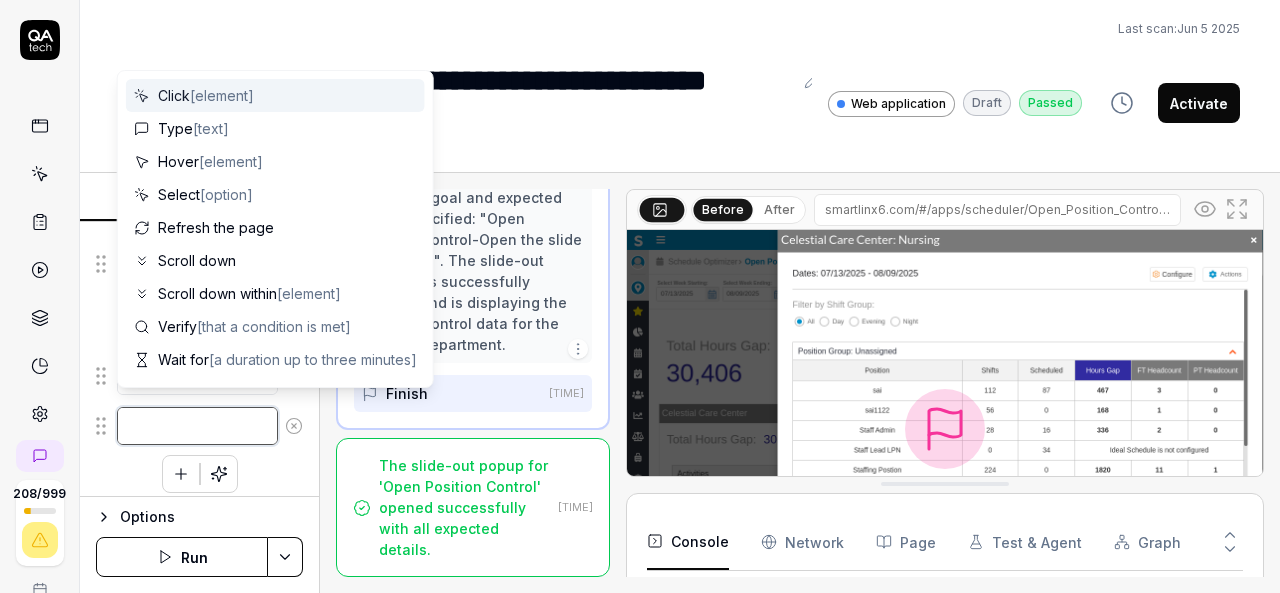 click at bounding box center [197, 426] 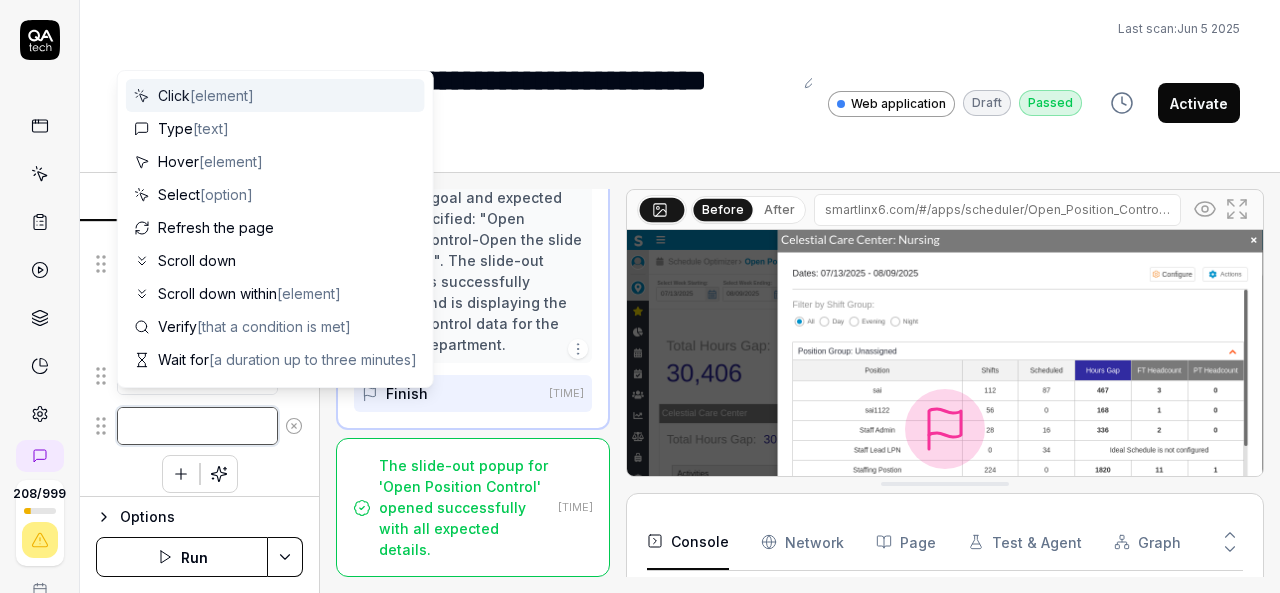 type on "*" 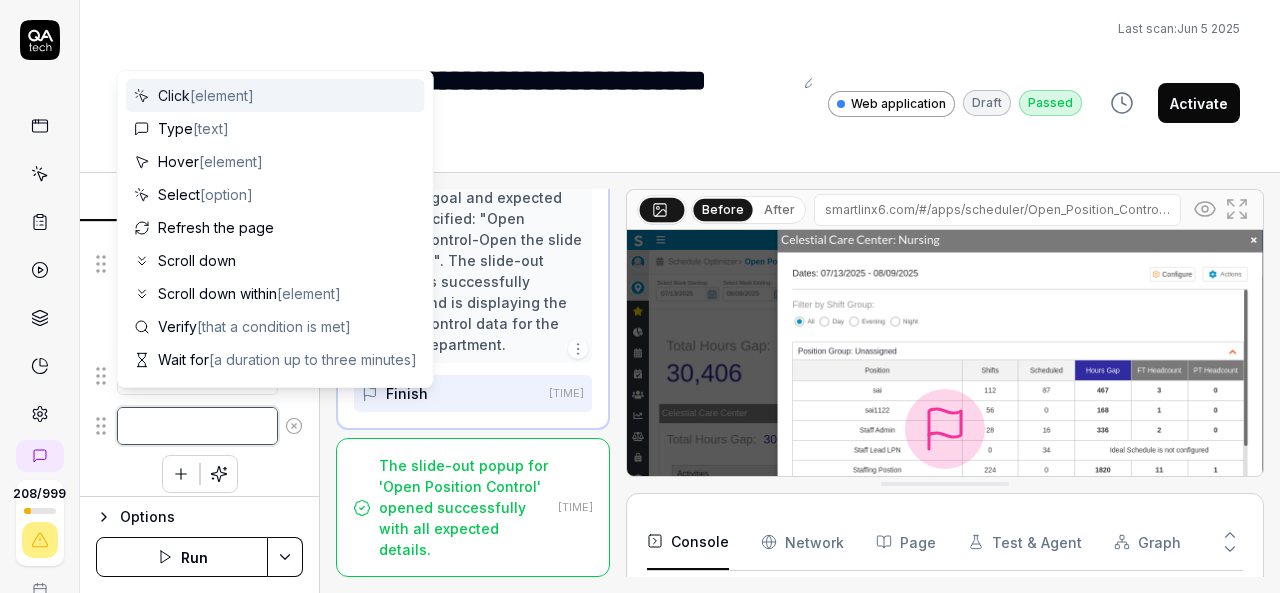 type on "M" 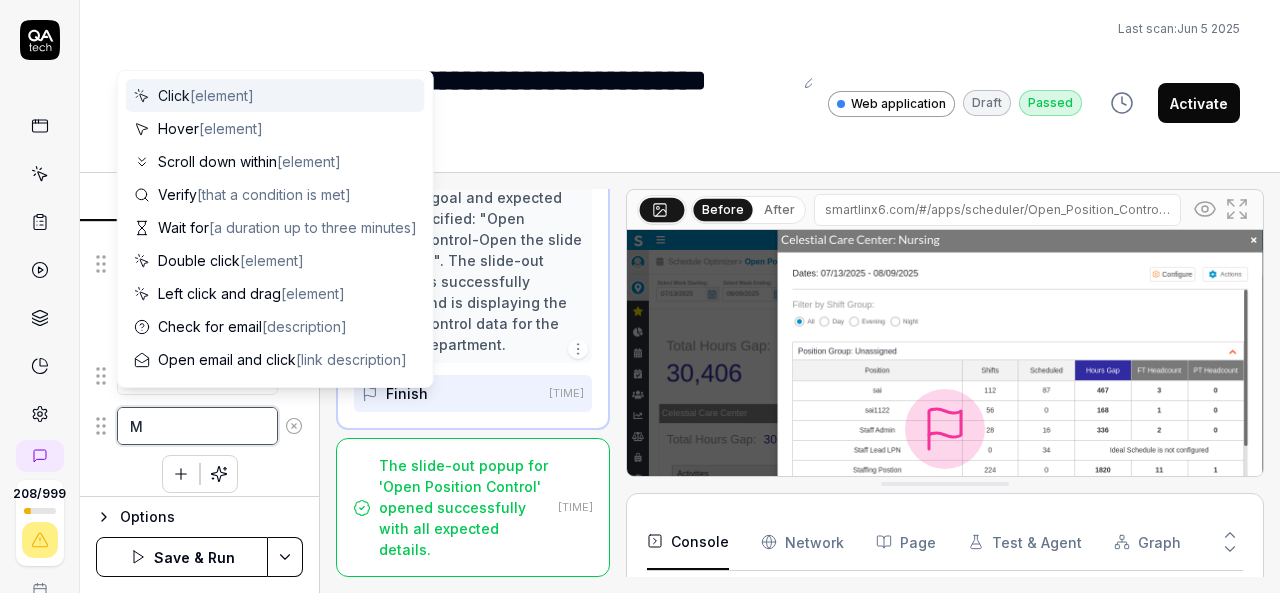 type on "*" 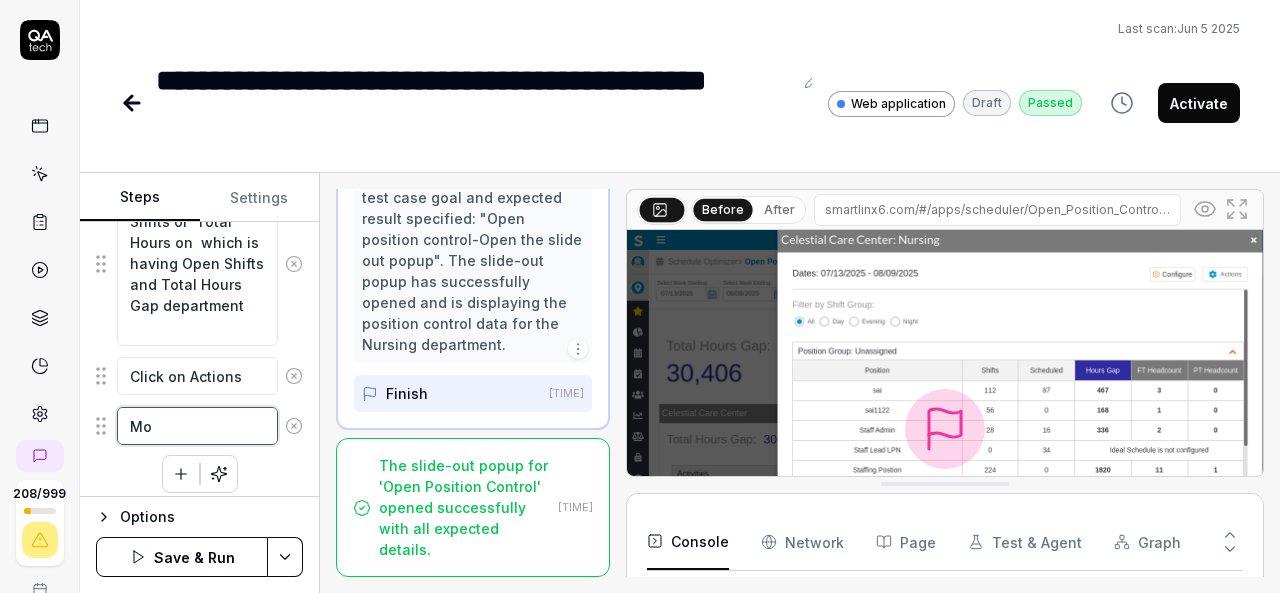 type on "*" 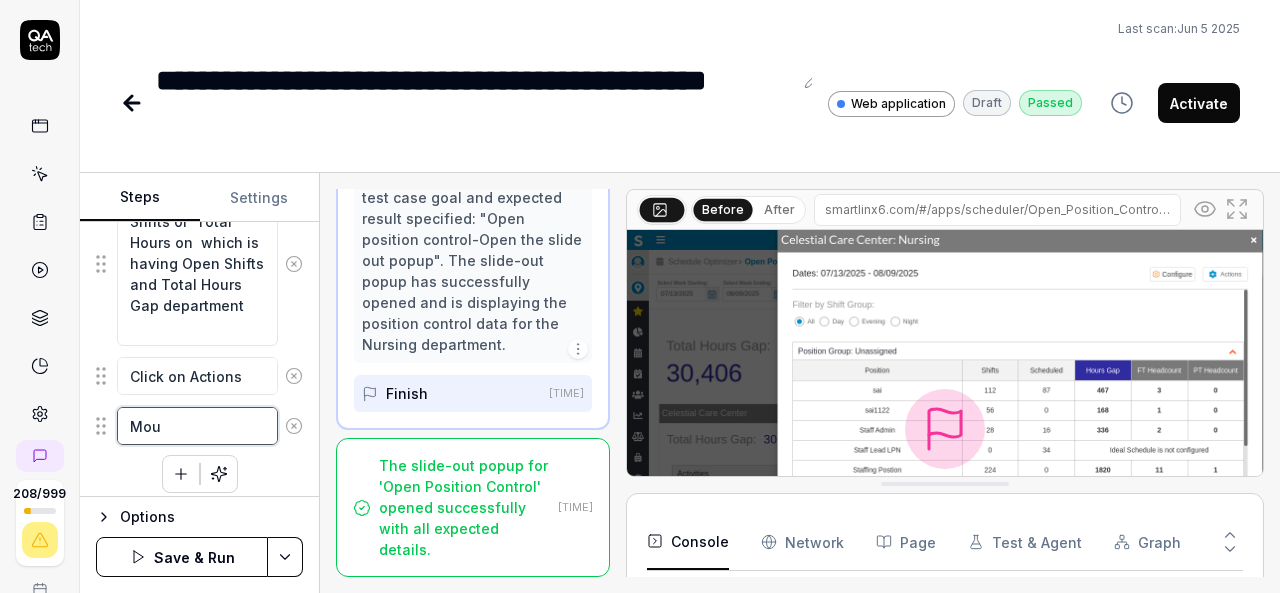 type on "*" 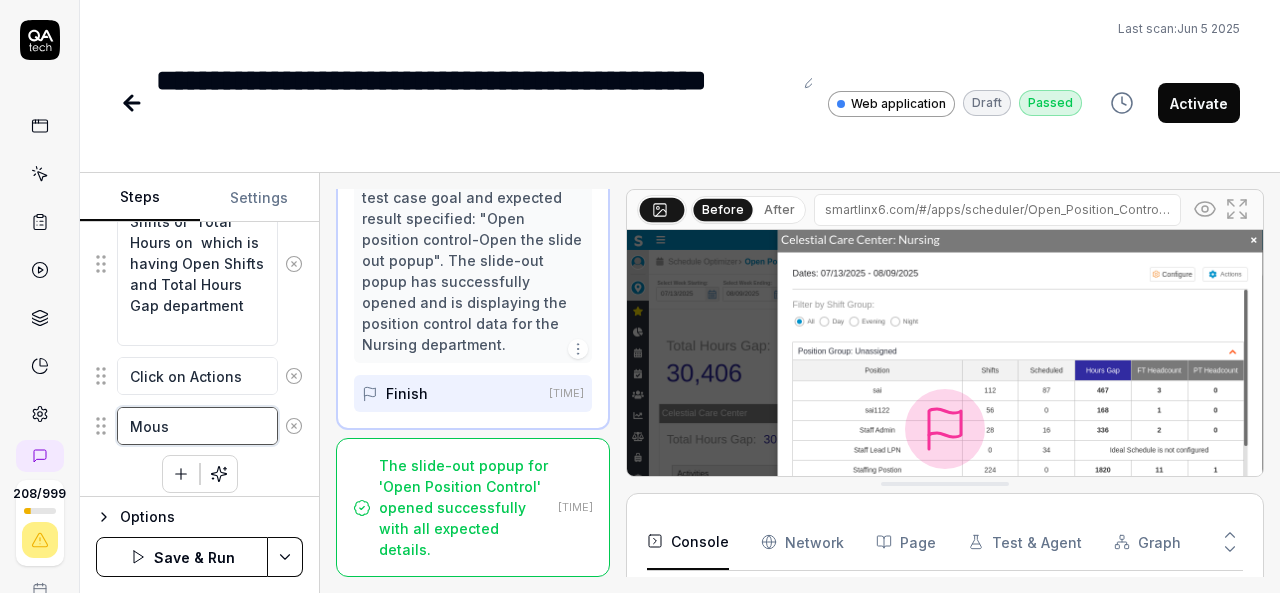 type on "*" 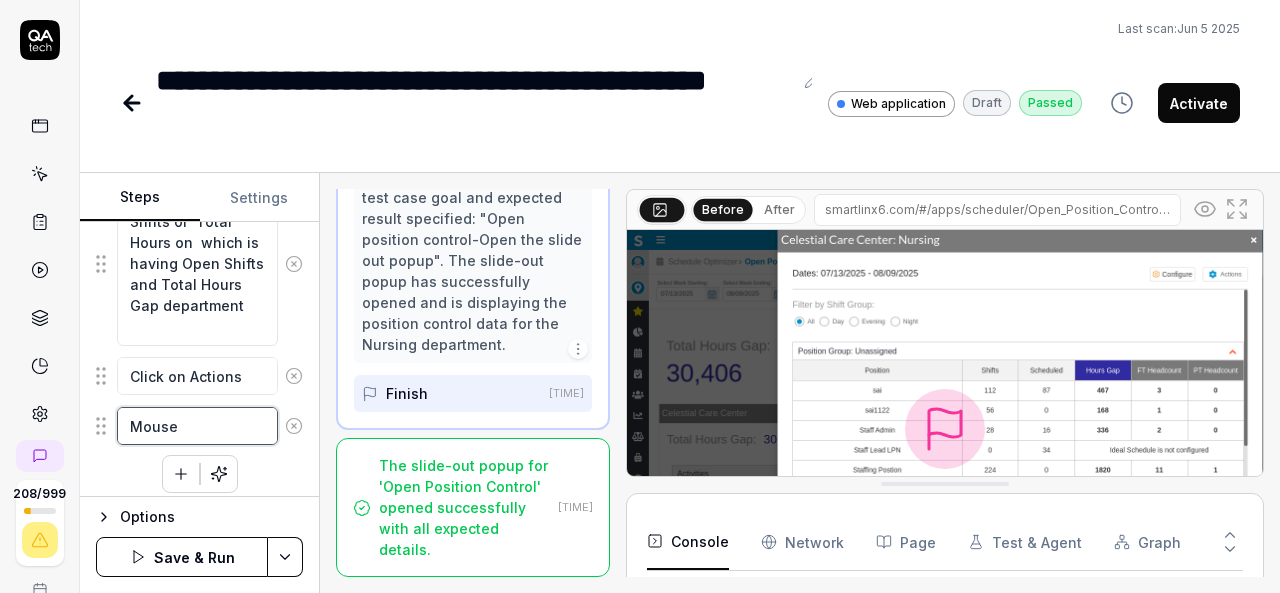 type on "*" 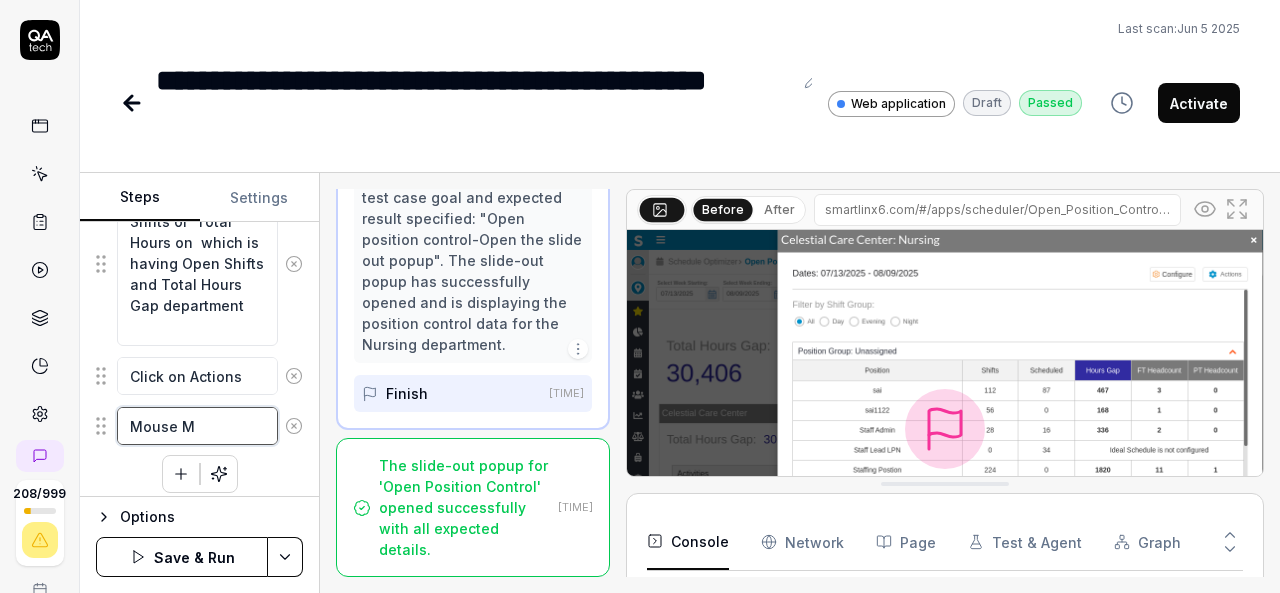 type on "*" 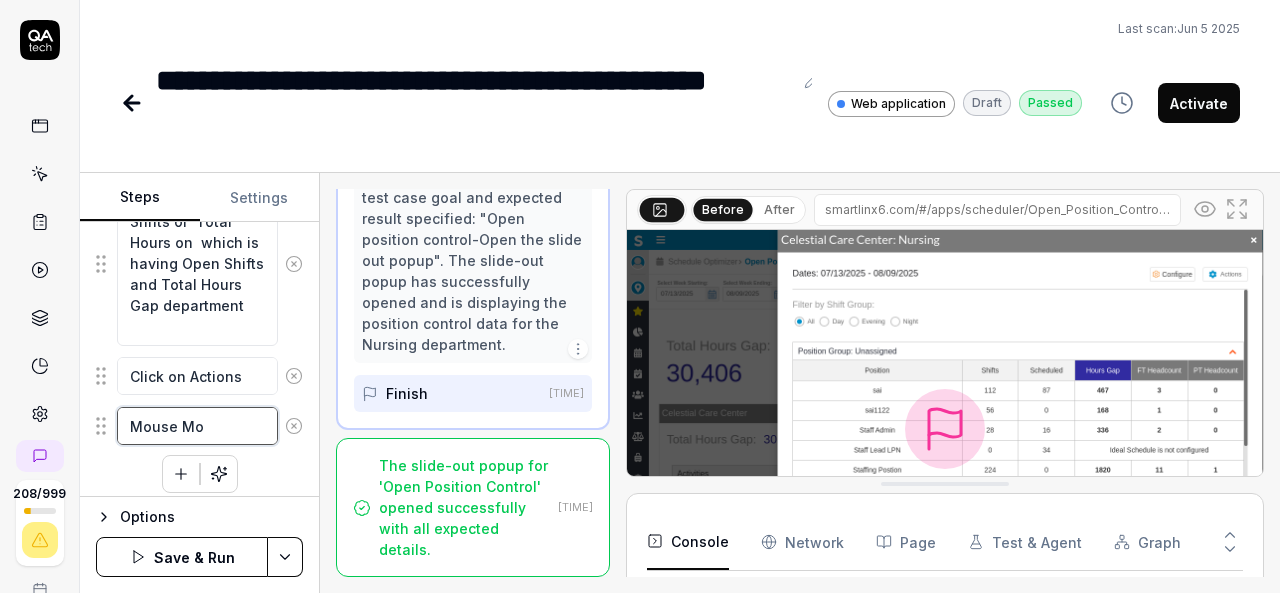 type on "*" 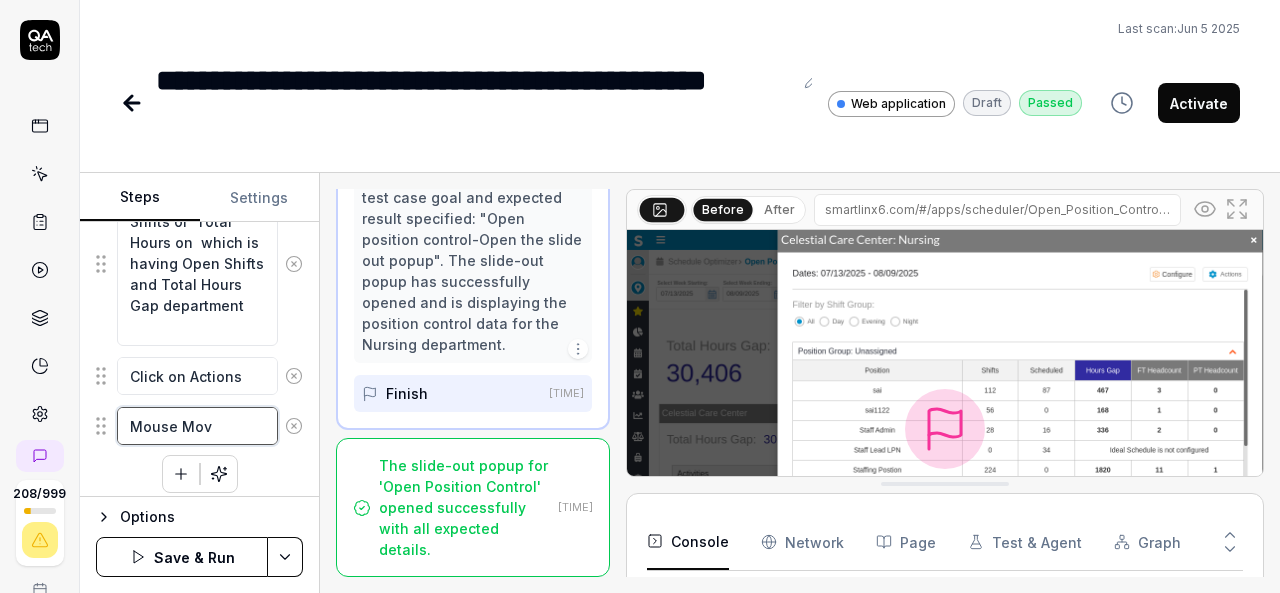 type on "*" 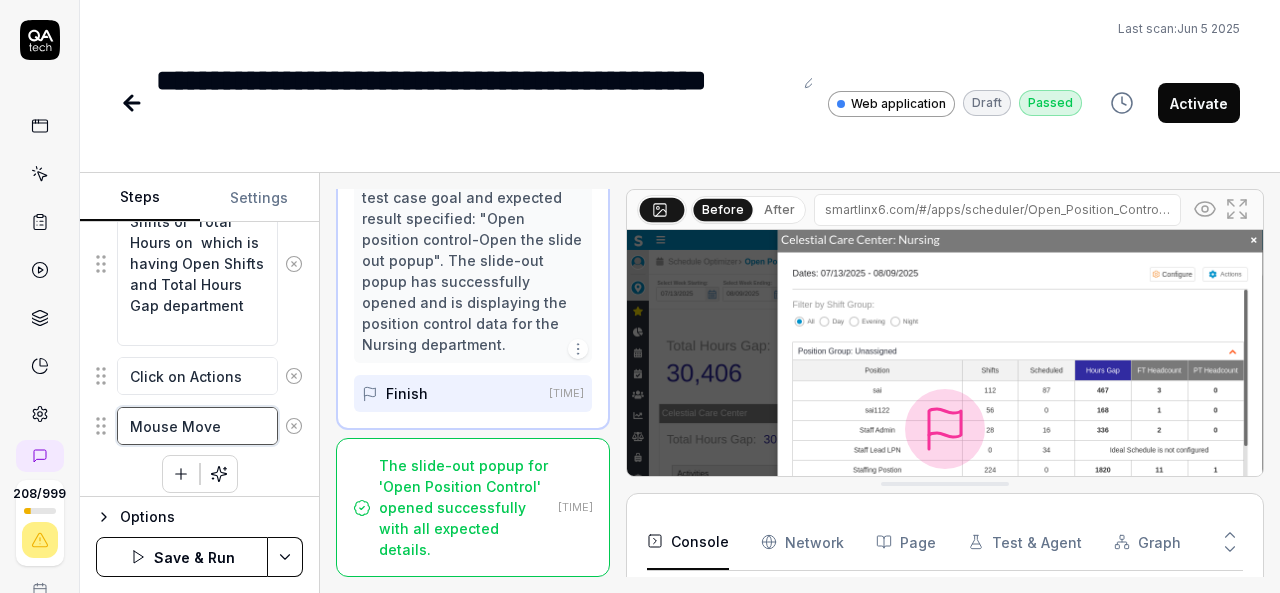 type on "*" 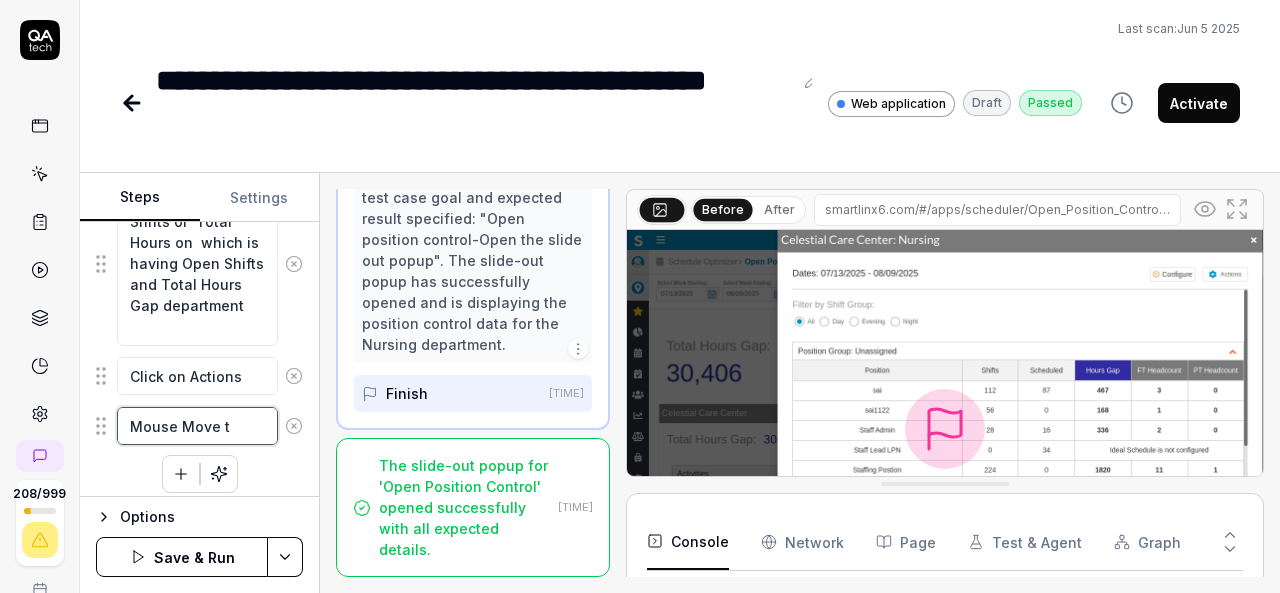 type on "*" 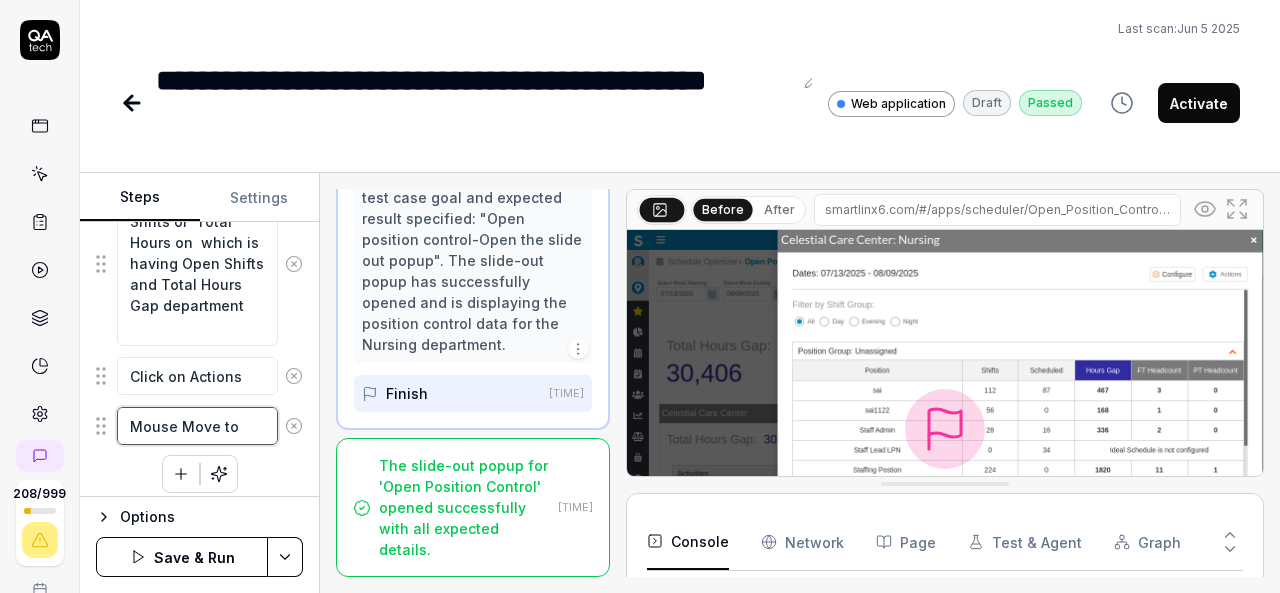type on "*" 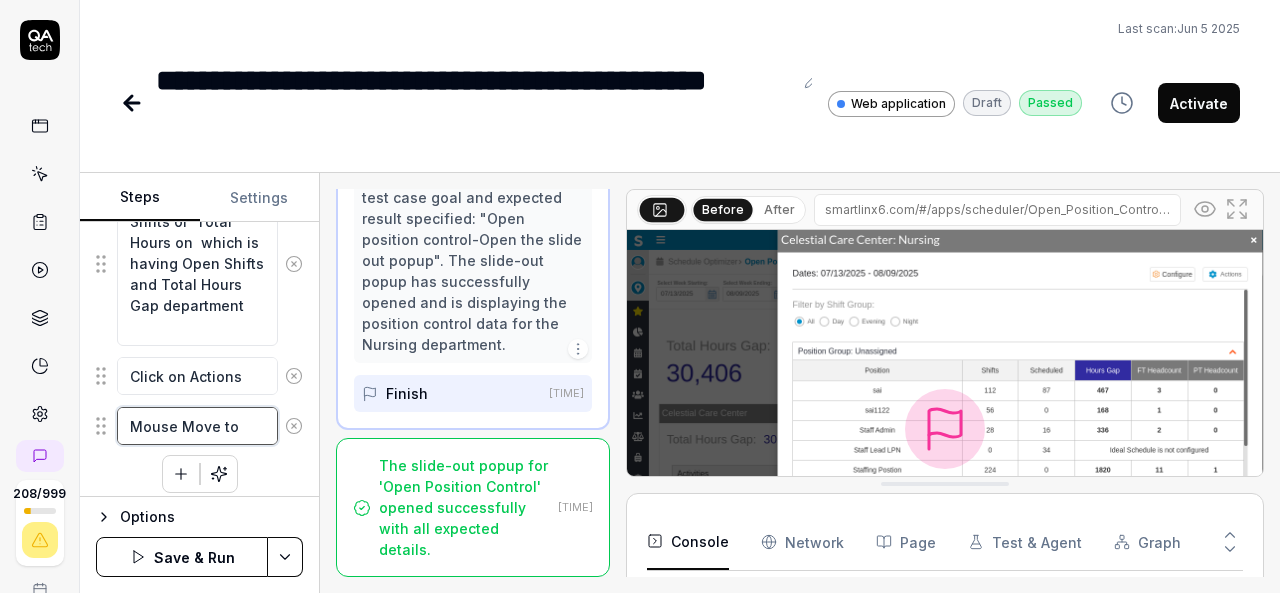 type on "*" 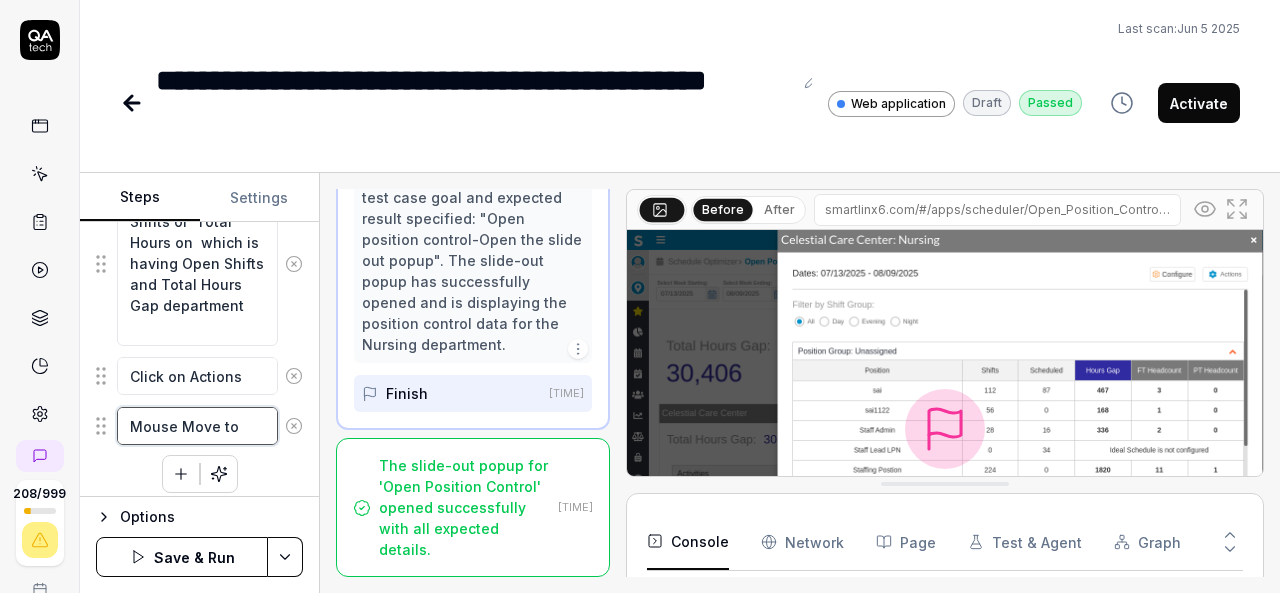 type on "Mouse Move to E" 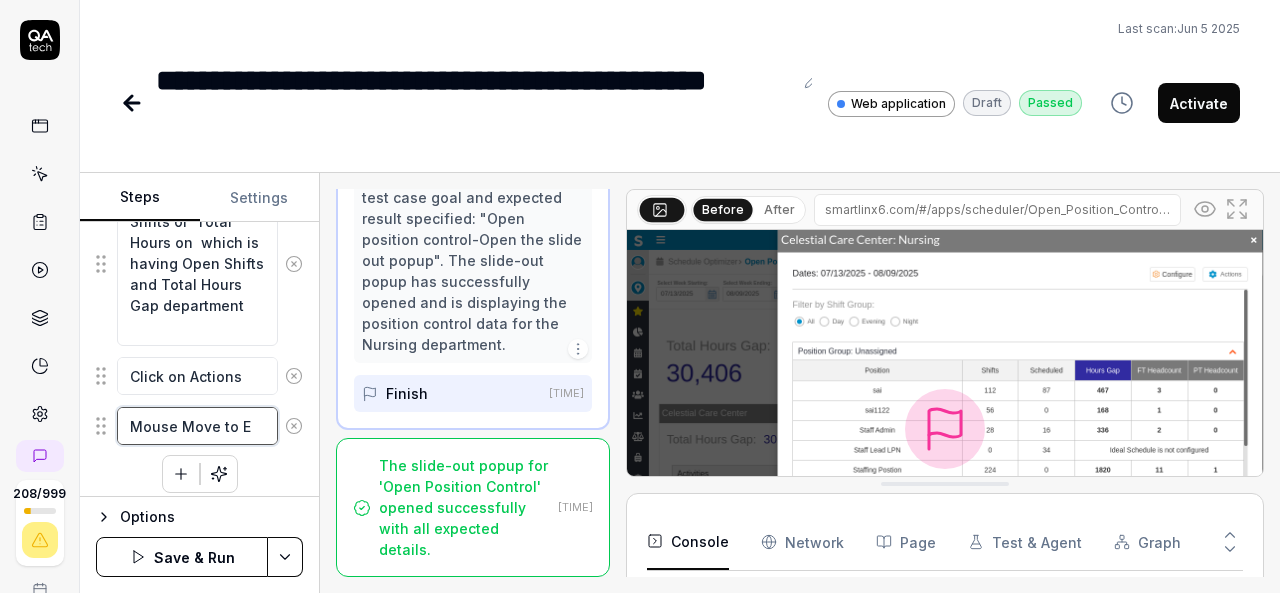 type on "*" 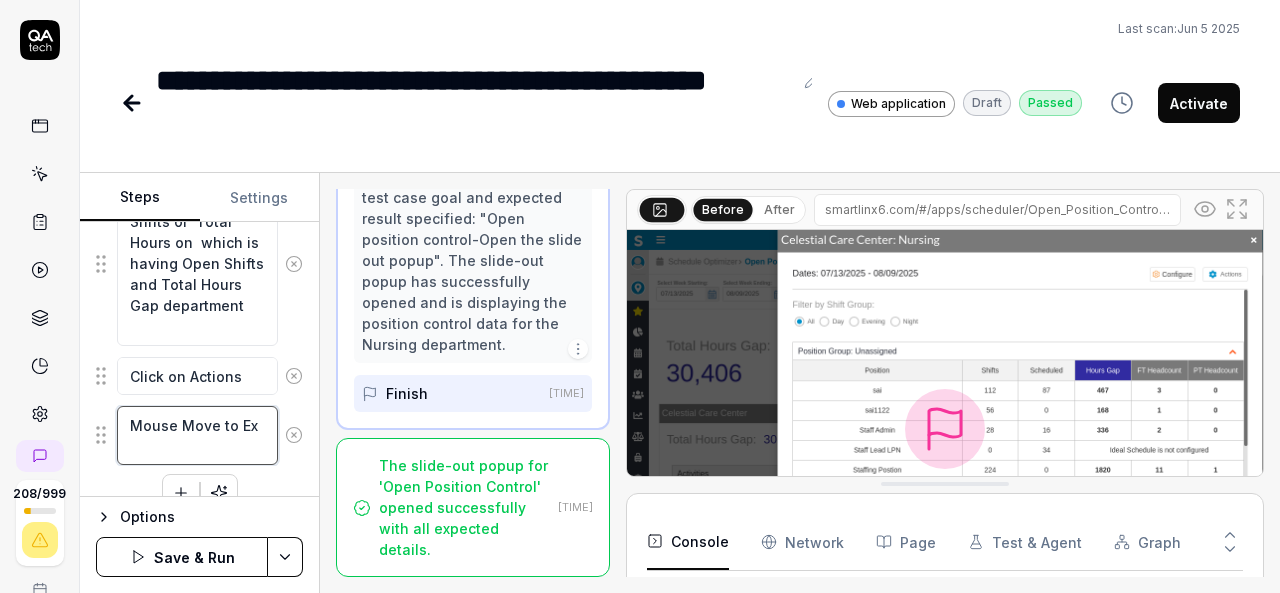 type on "*" 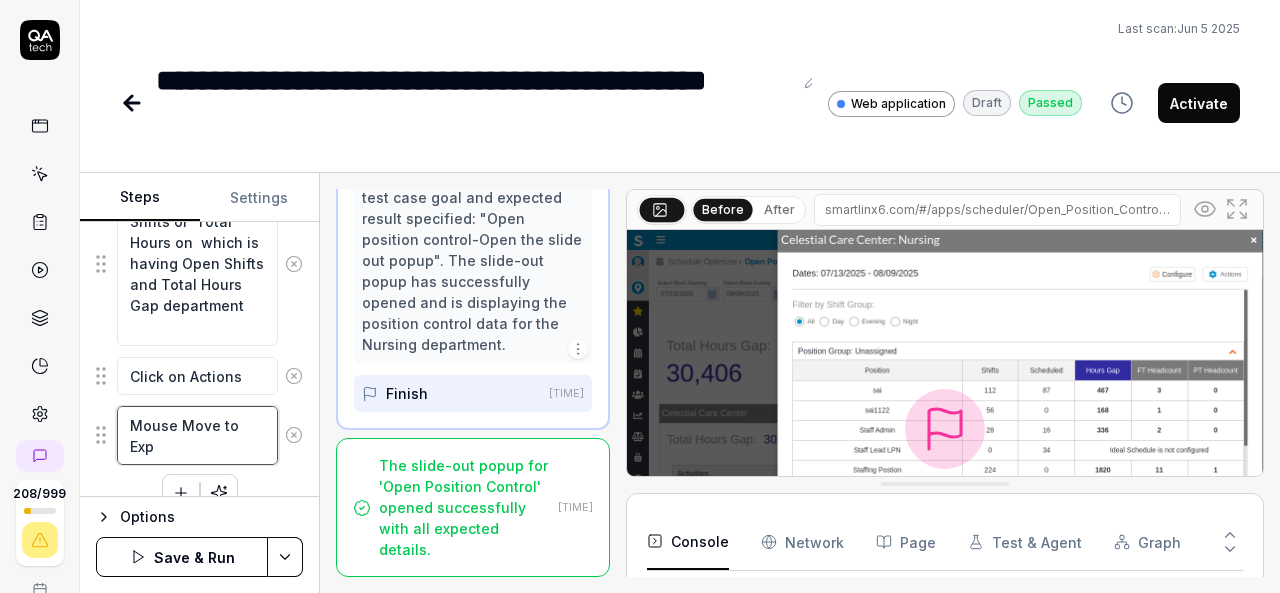 type on "*" 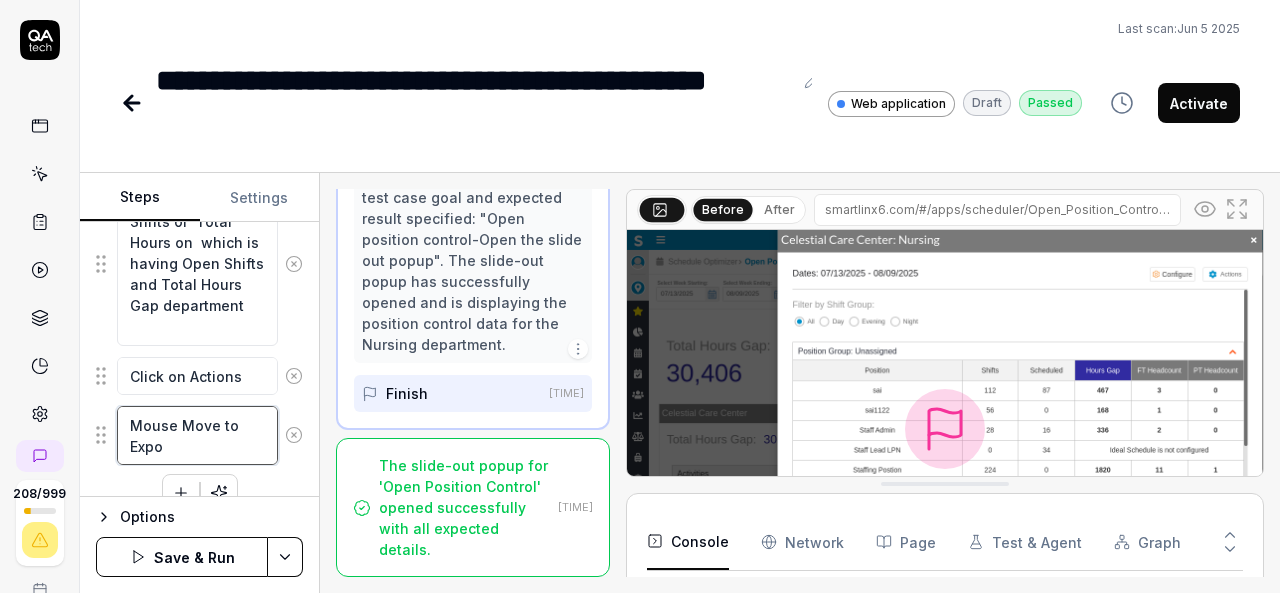 type on "*" 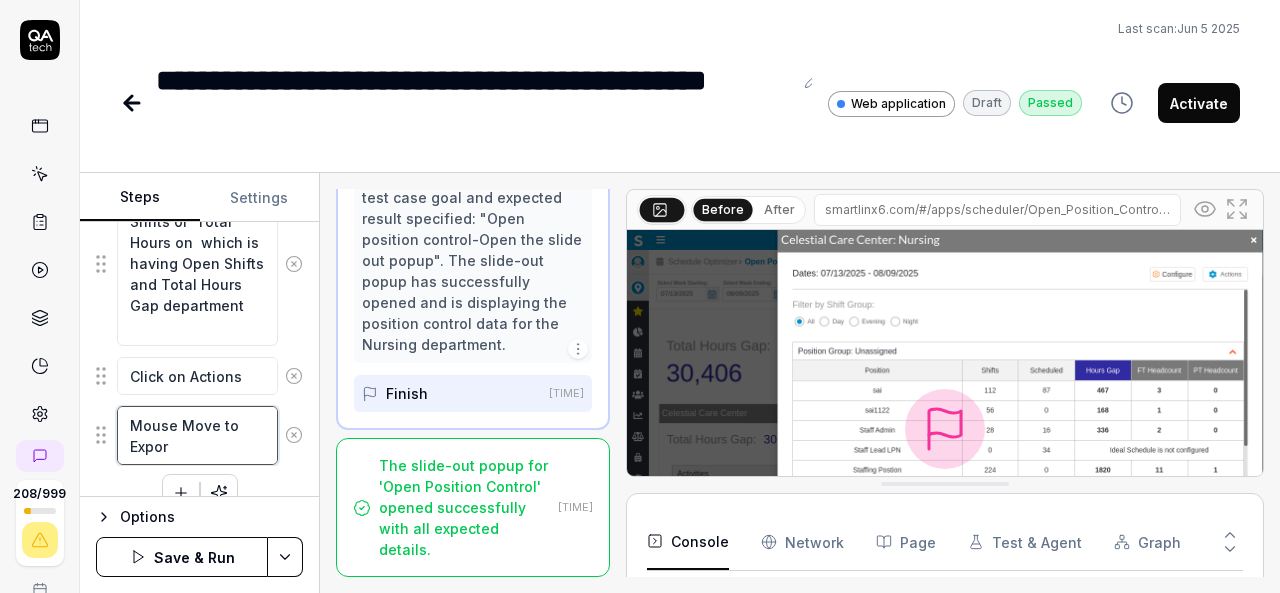 type on "*" 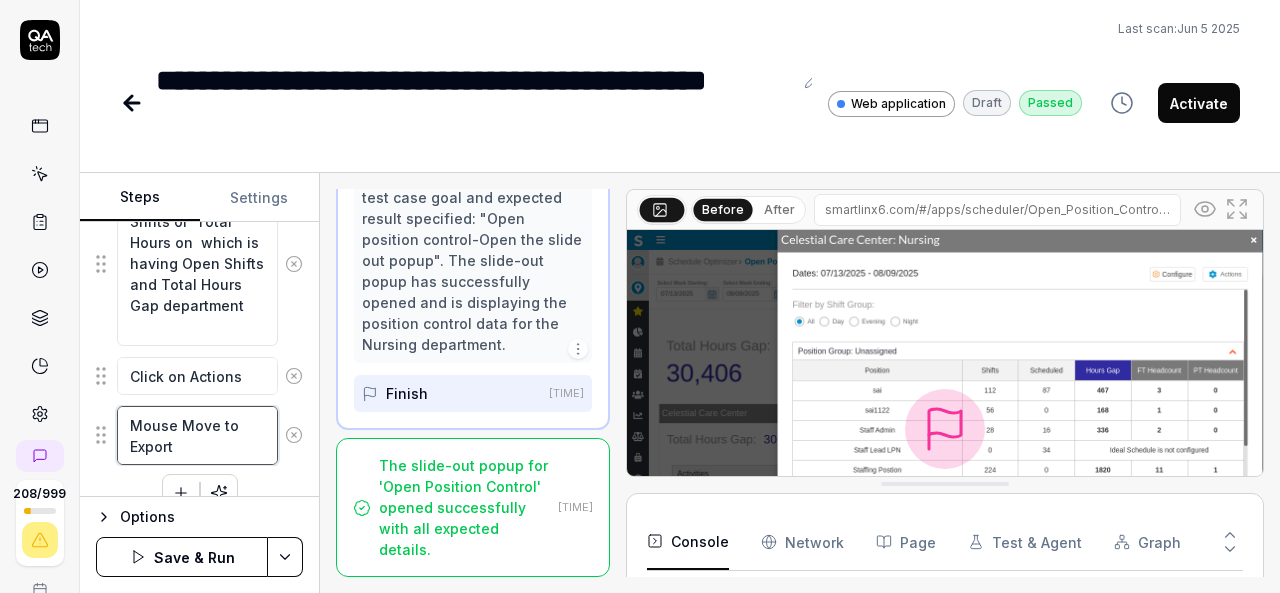 type on "*" 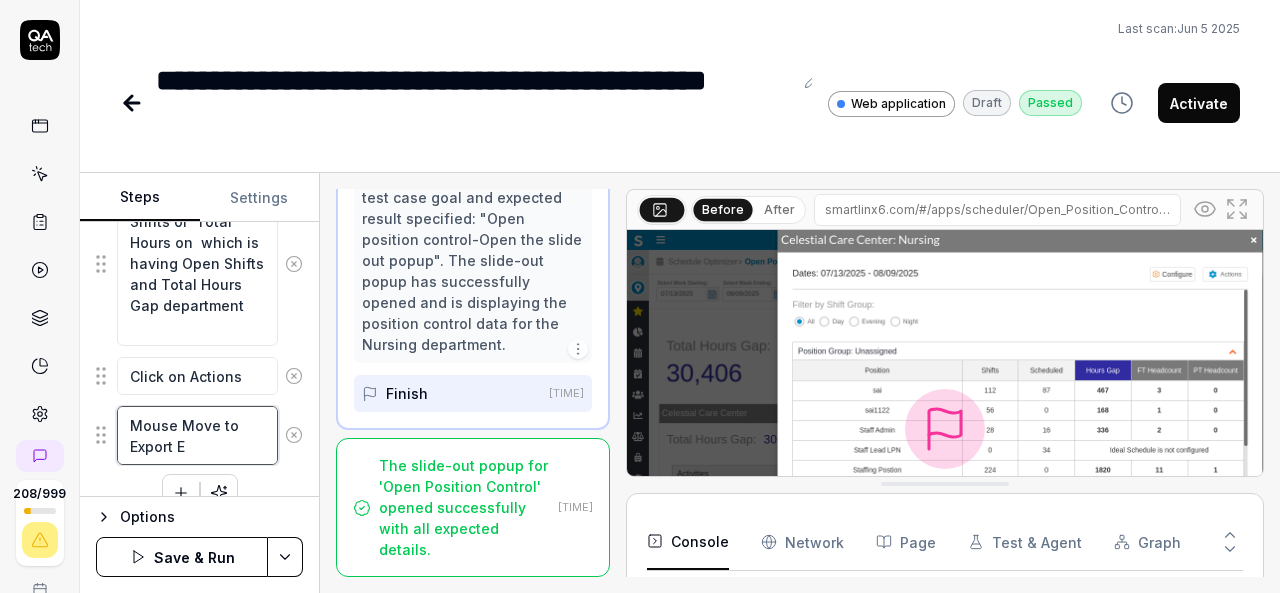 type on "*" 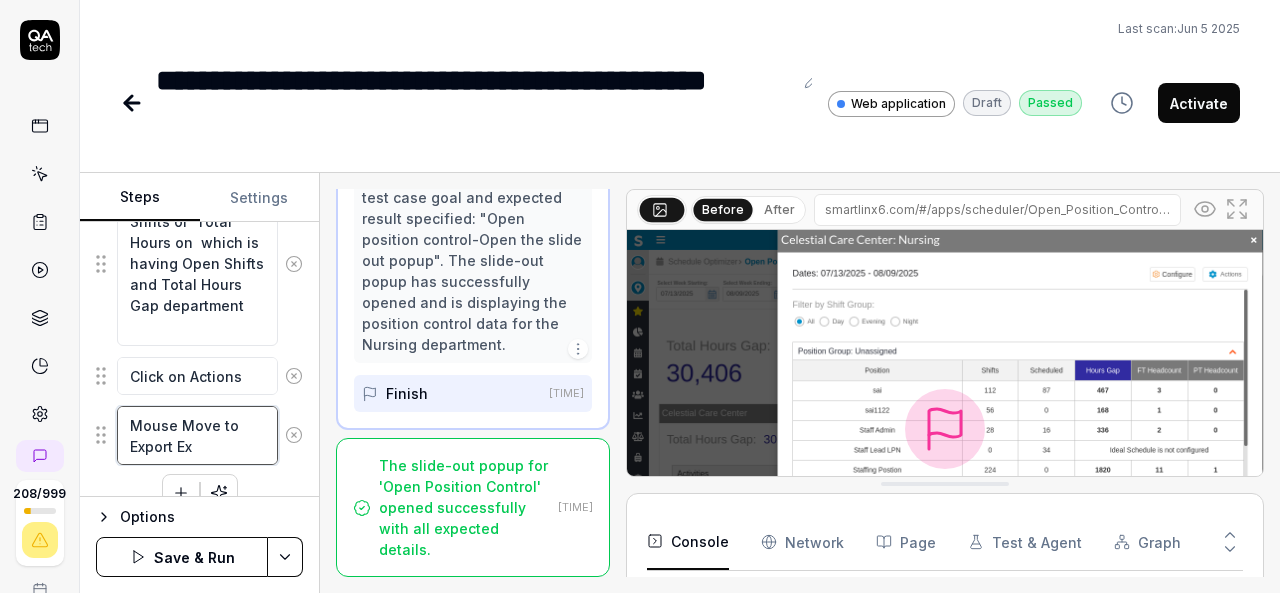 type on "*" 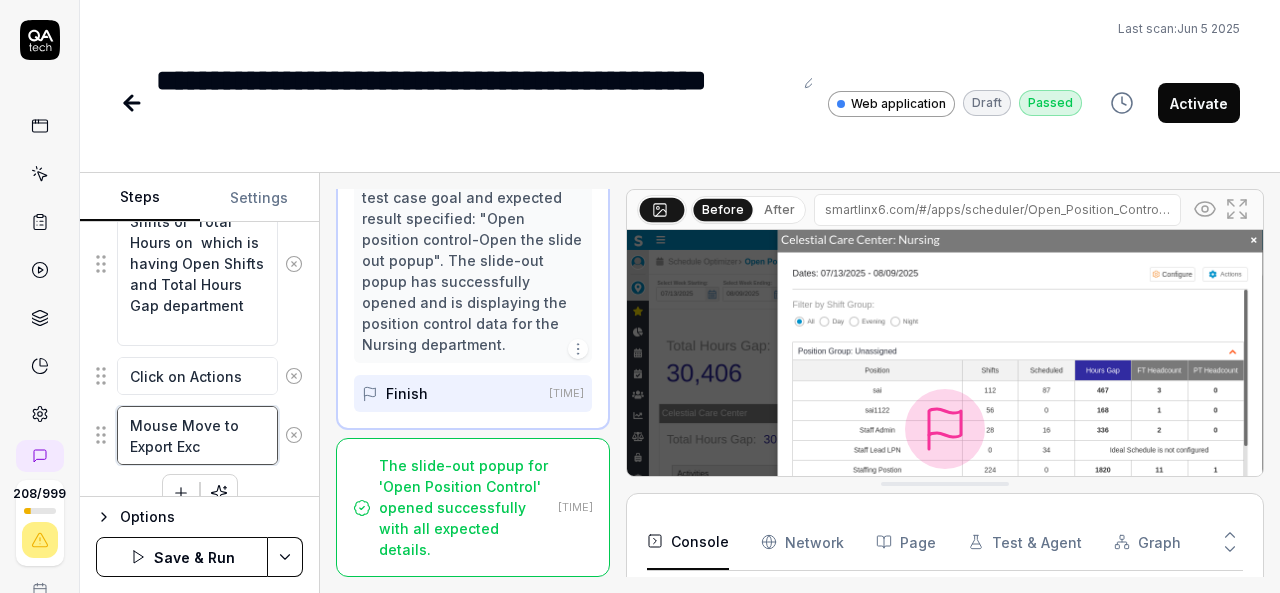 type on "*" 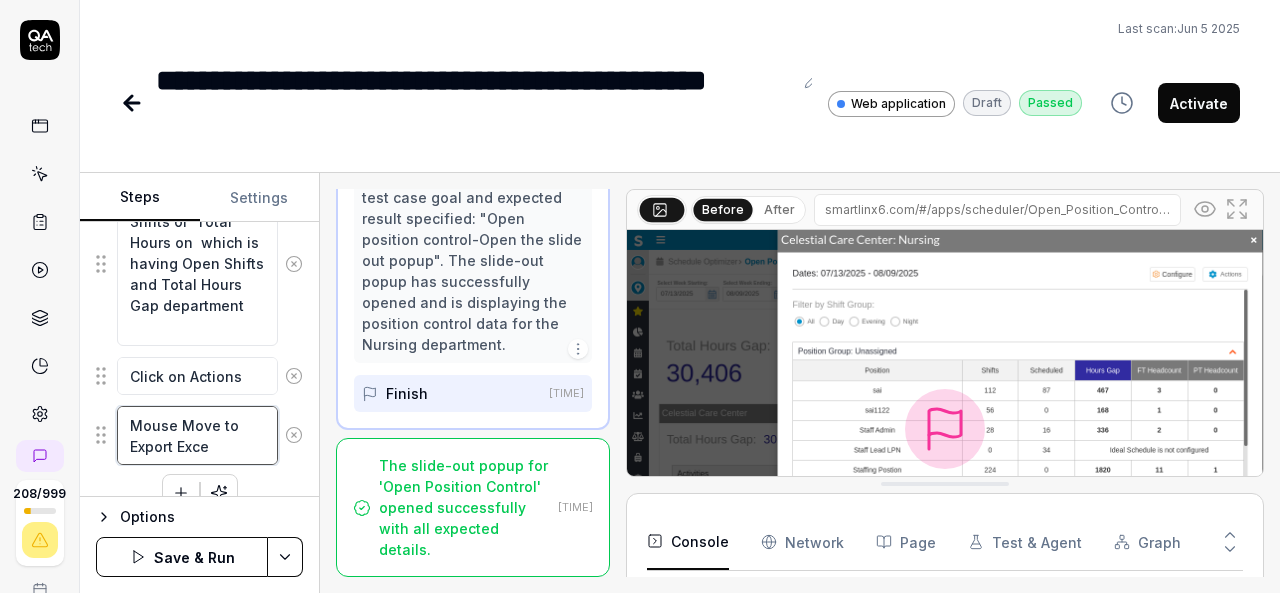 type on "*" 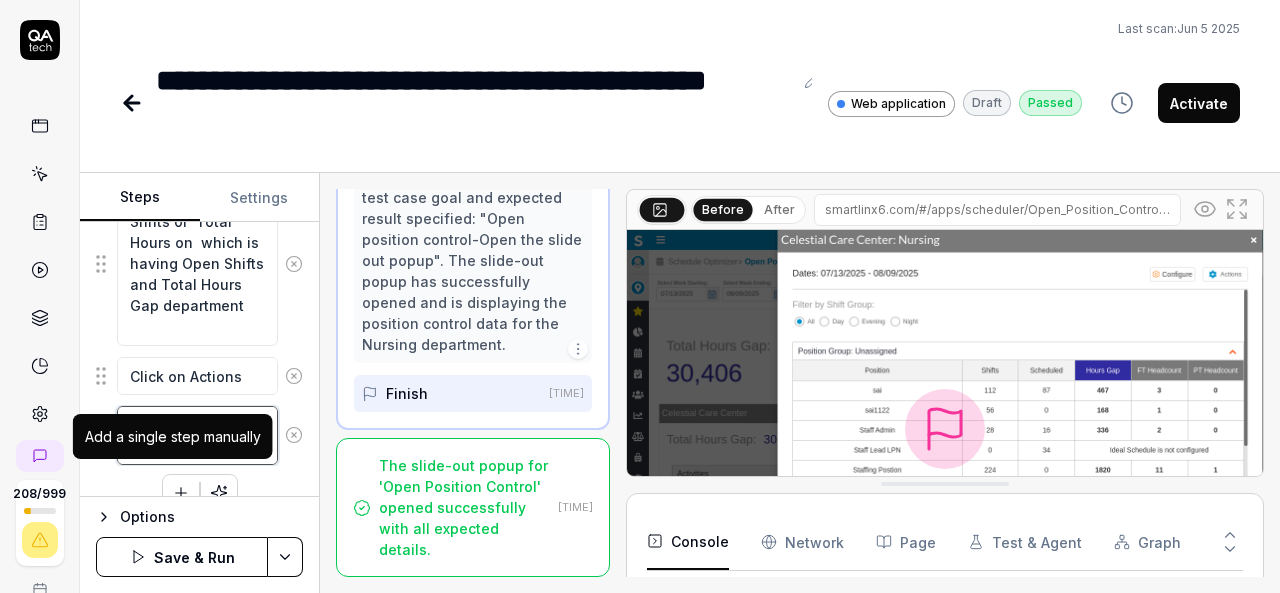 type on "Mouse Move to Export Excel" 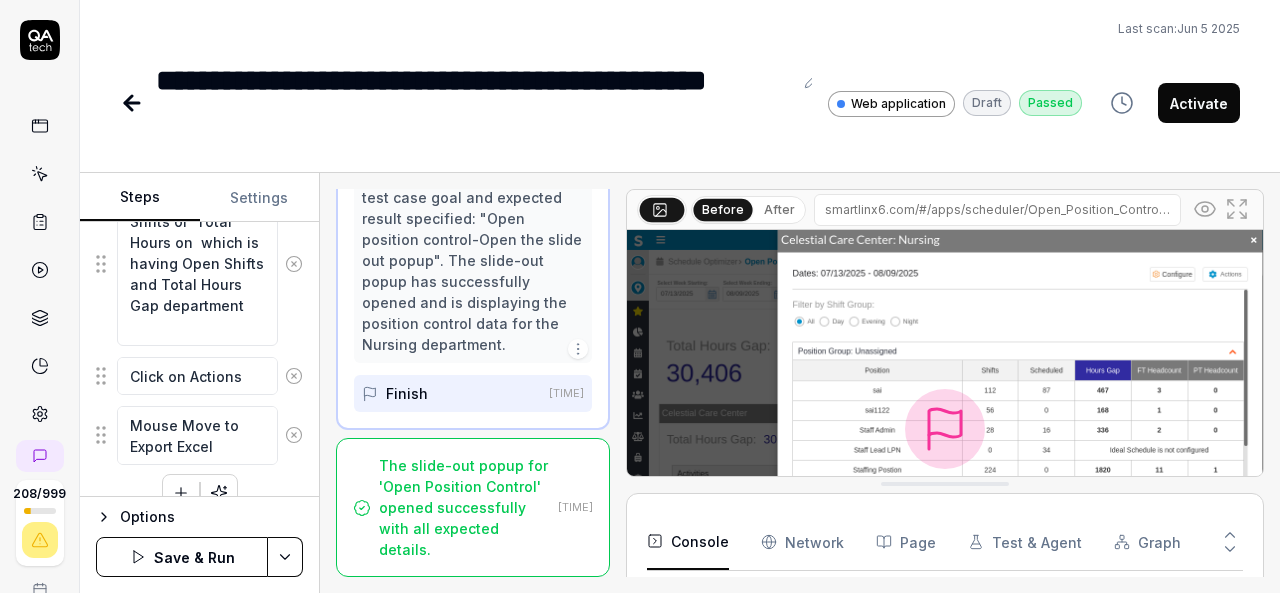 click 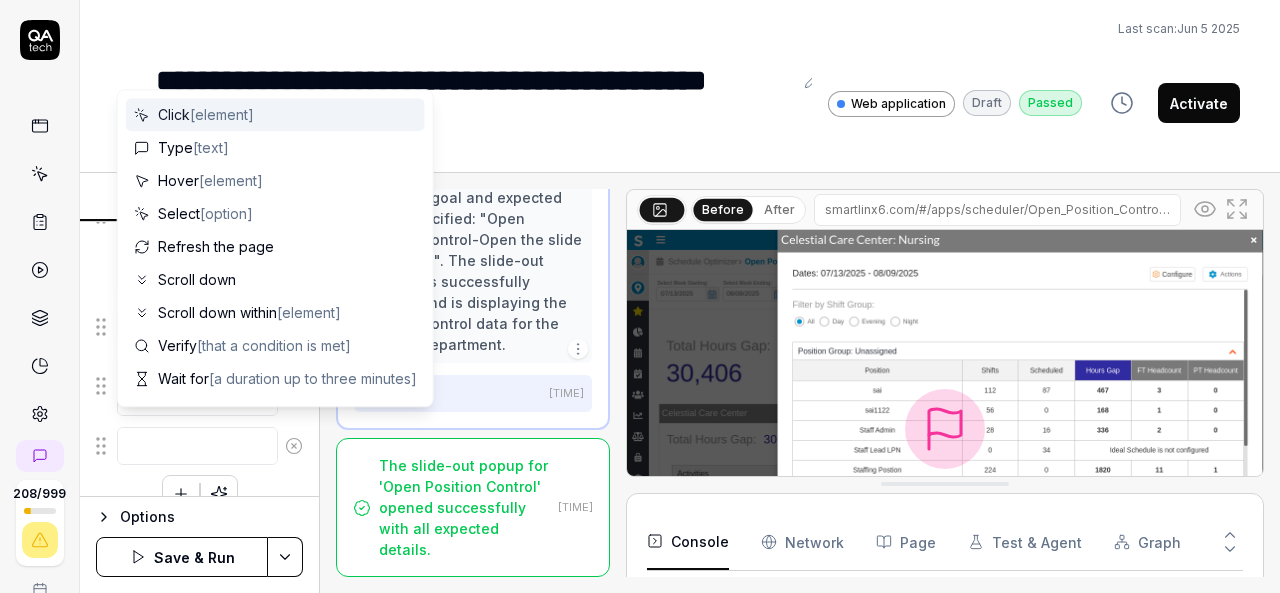 type on "*" 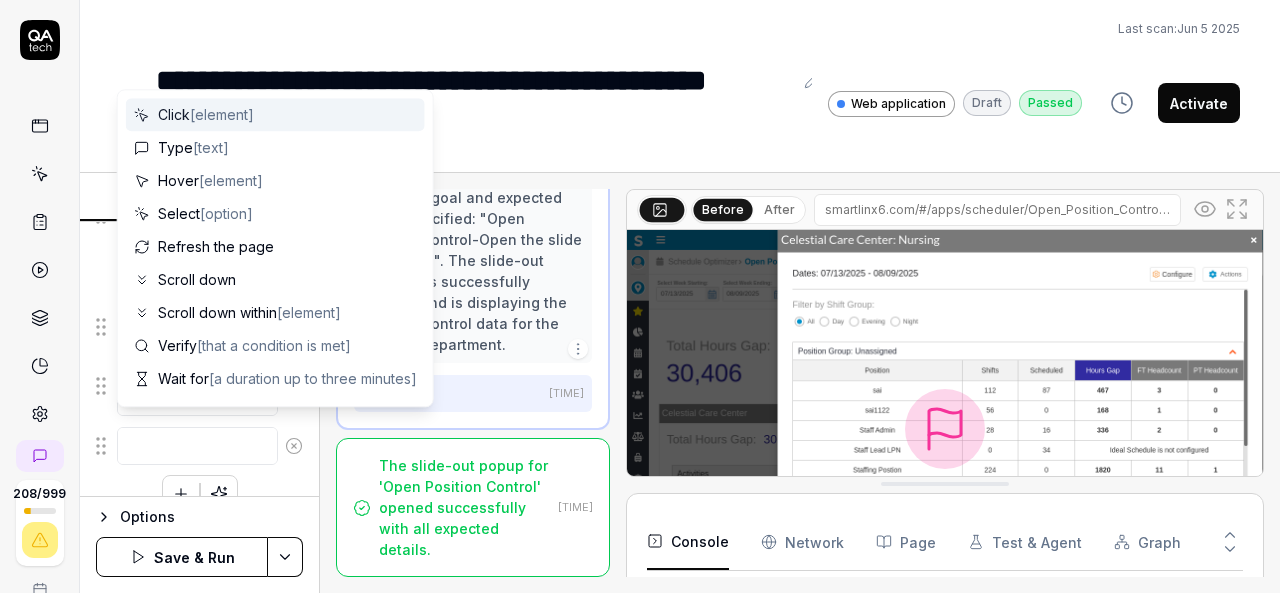 type on "C" 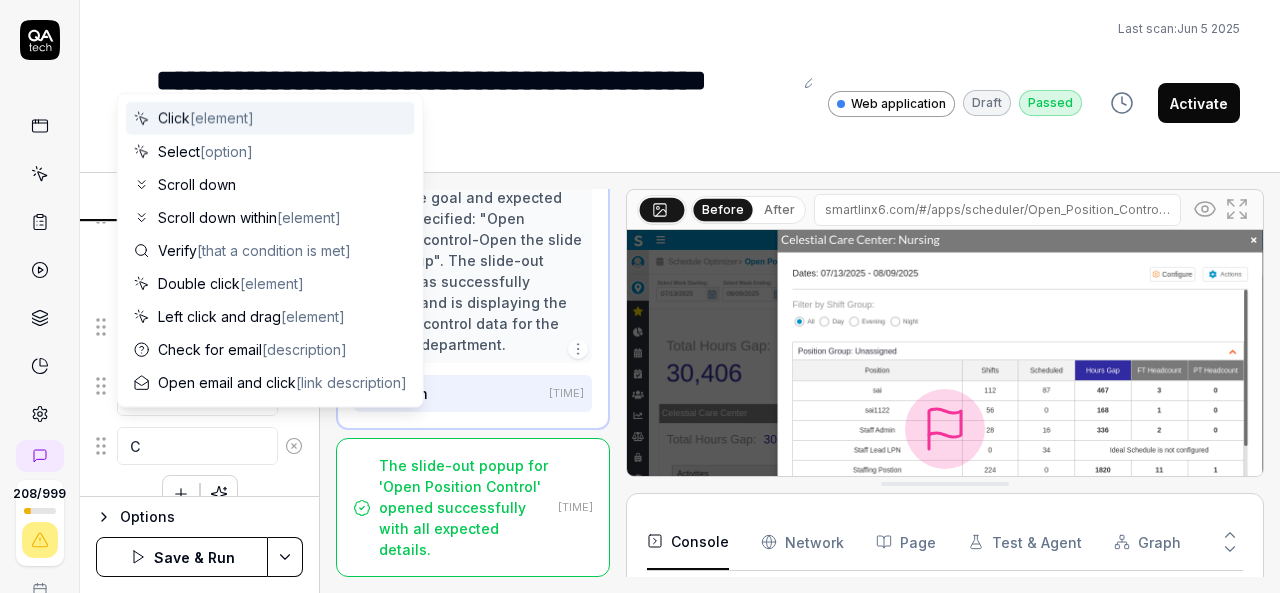 type on "*" 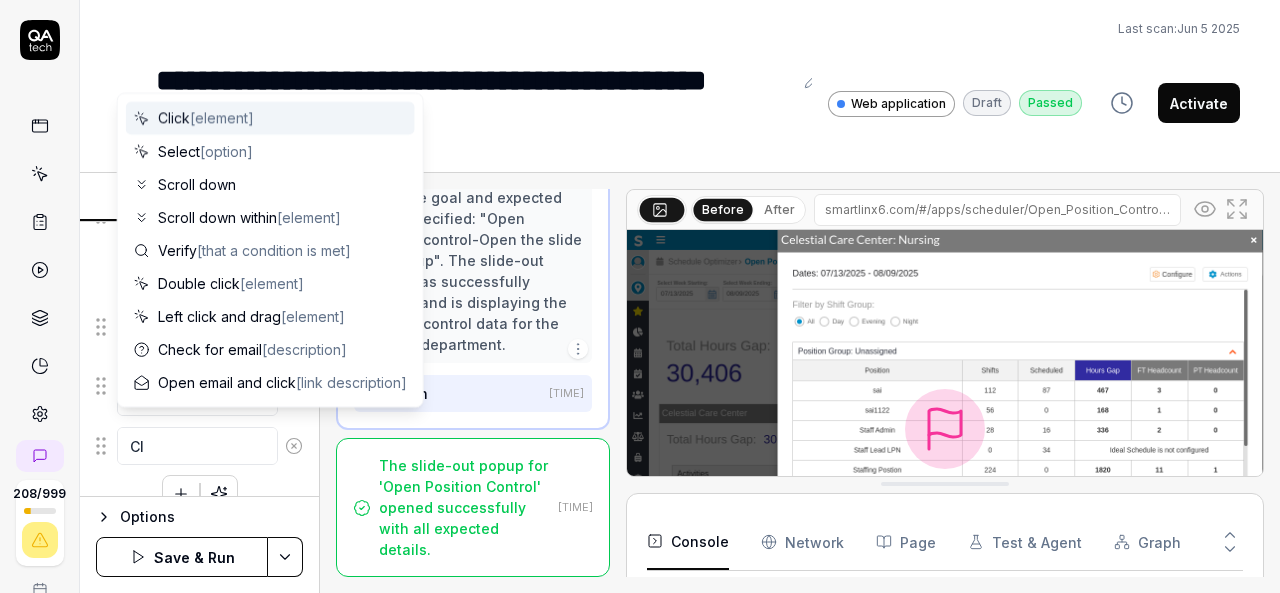 type on "*" 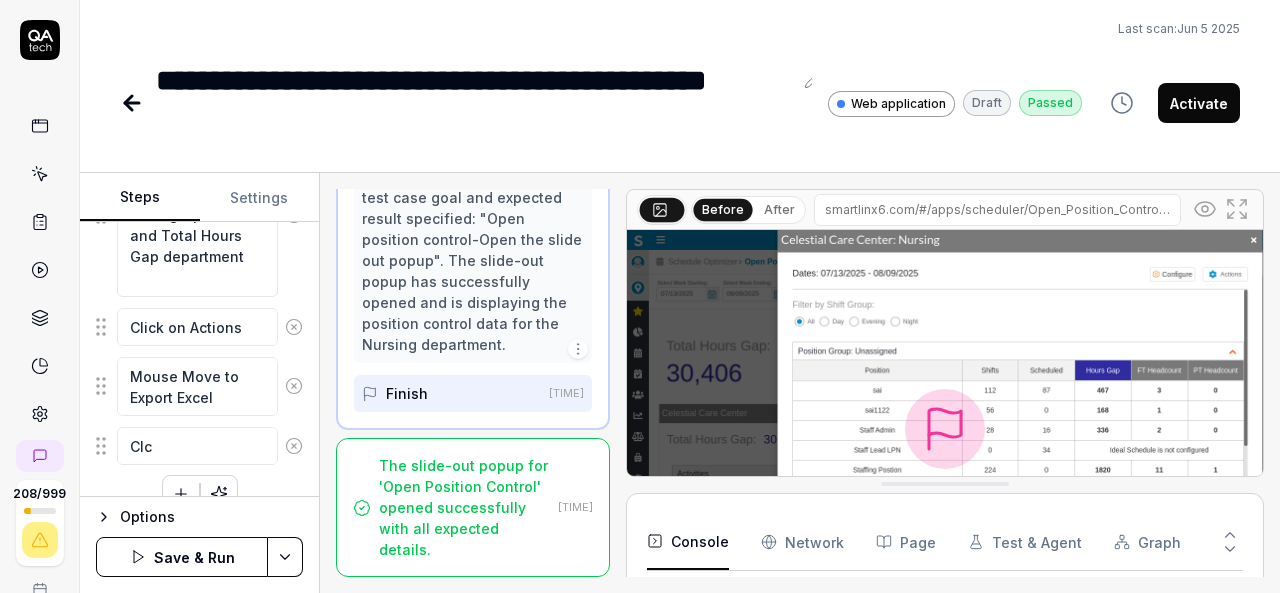 type on "*" 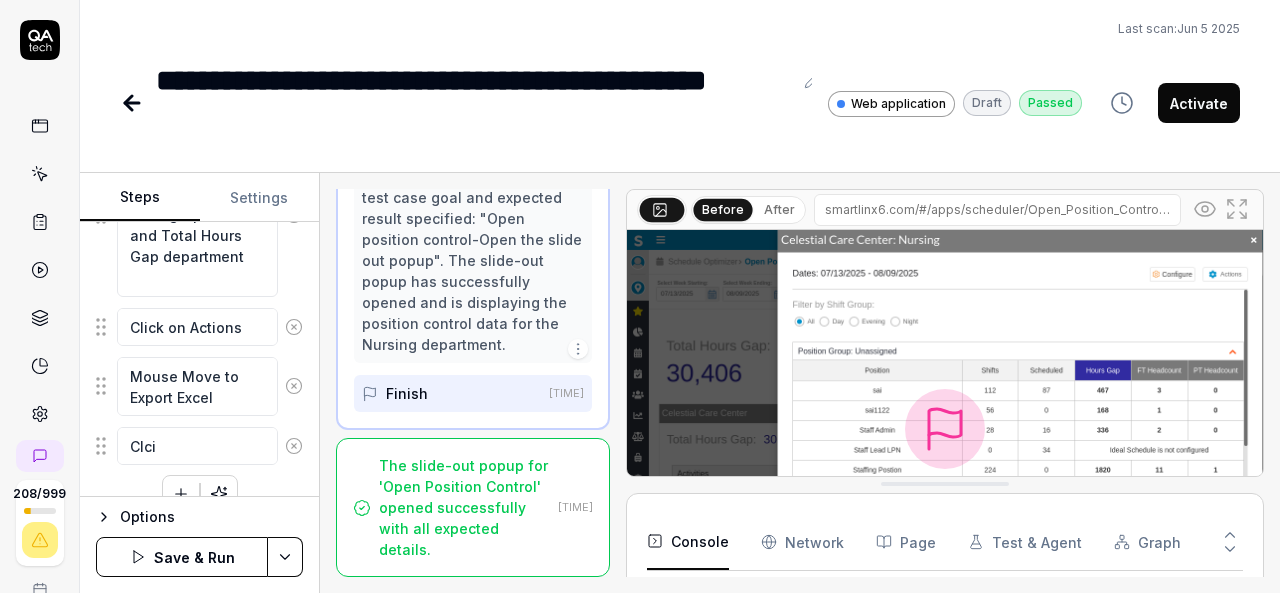 type on "*" 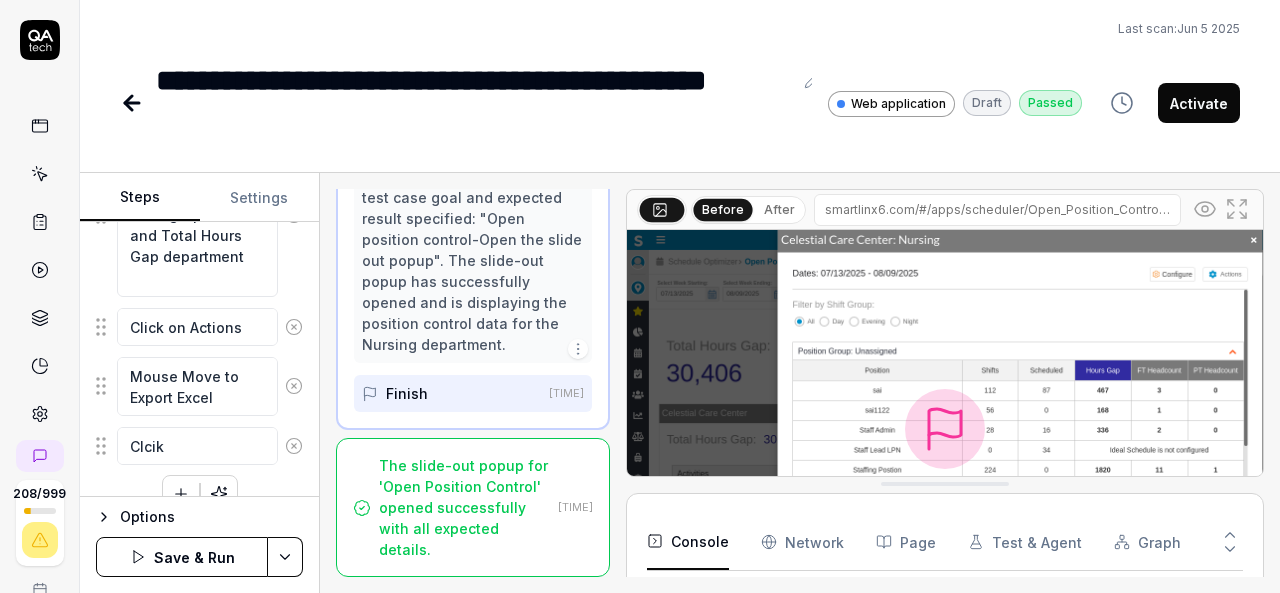 type on "*" 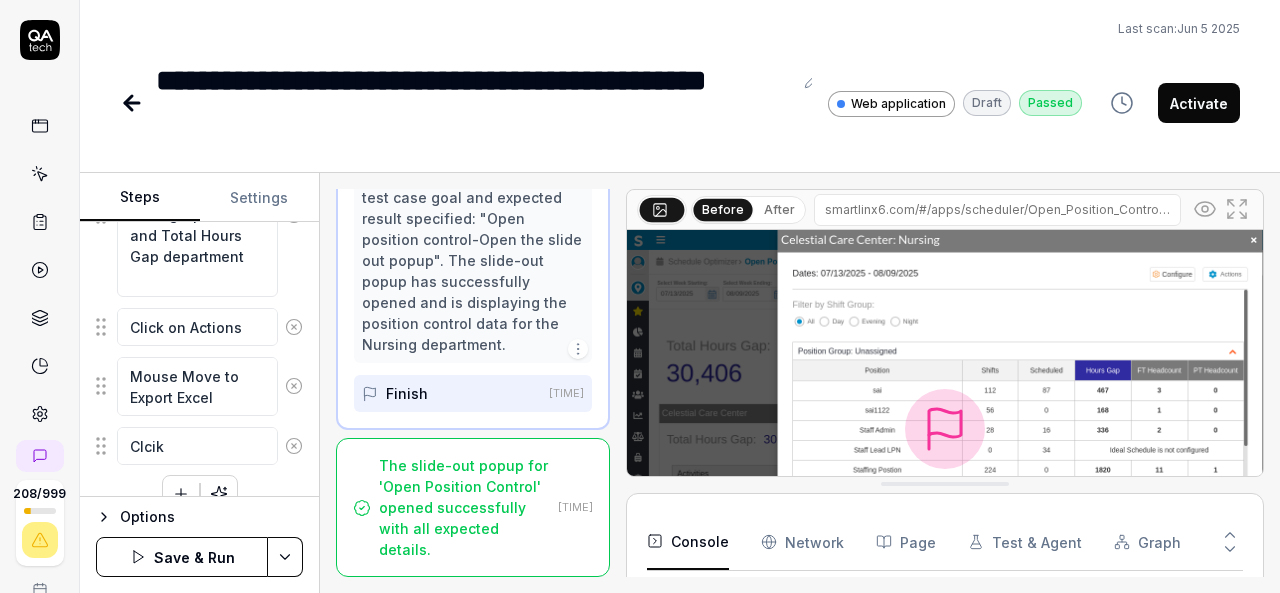 type on "*" 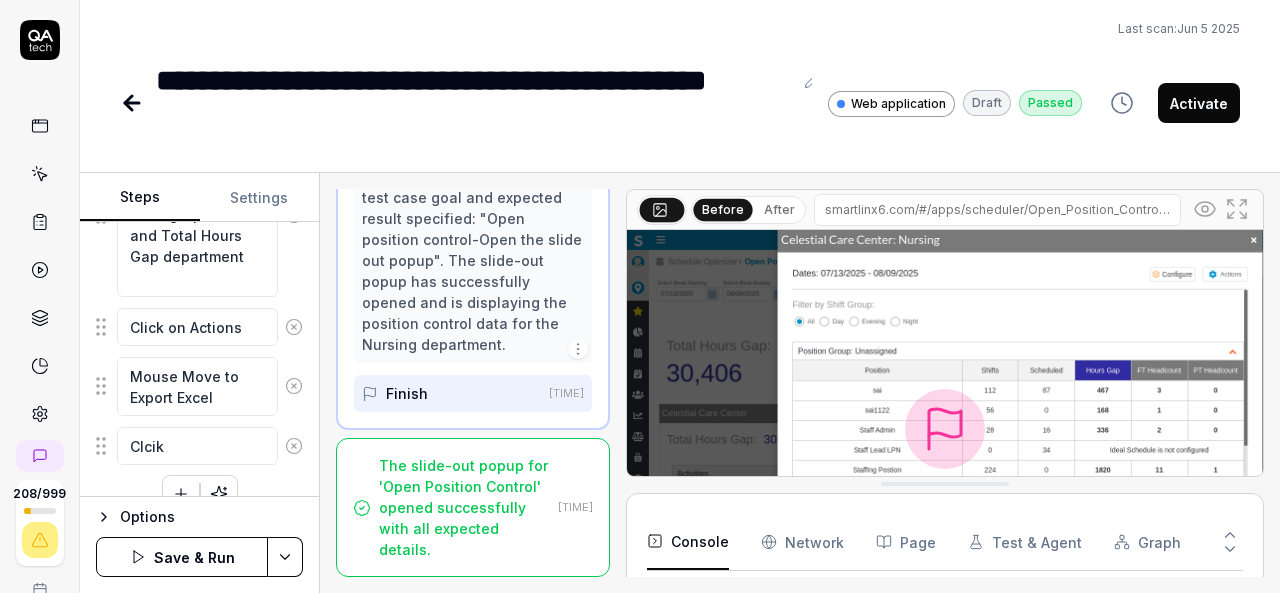 type on "*" 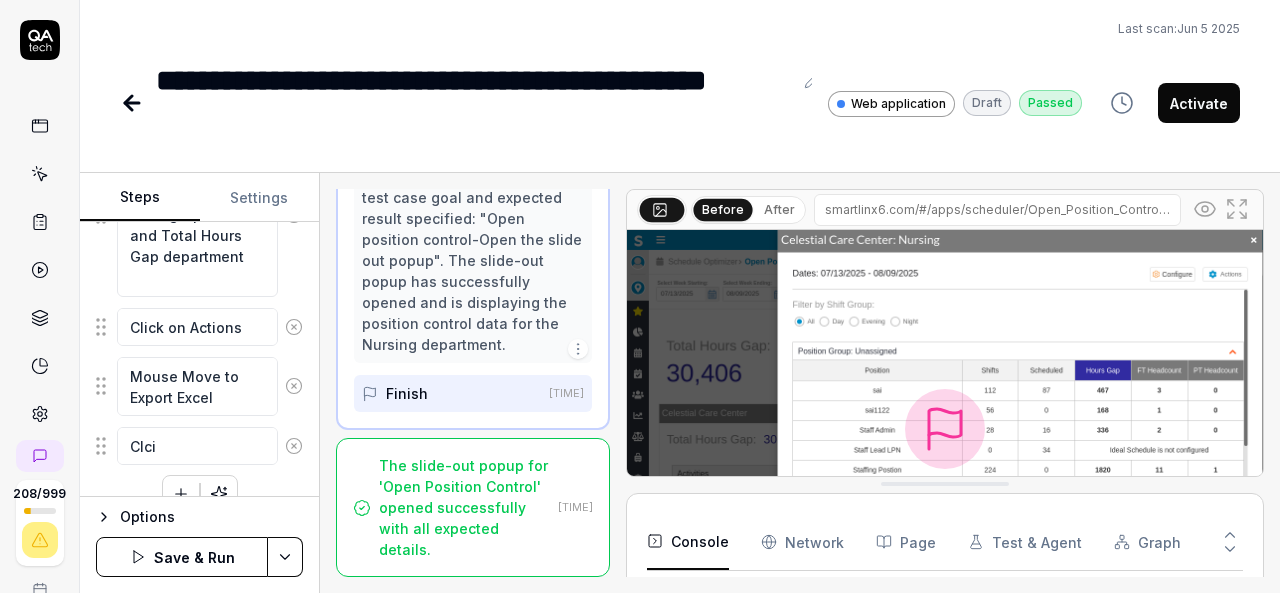 type on "*" 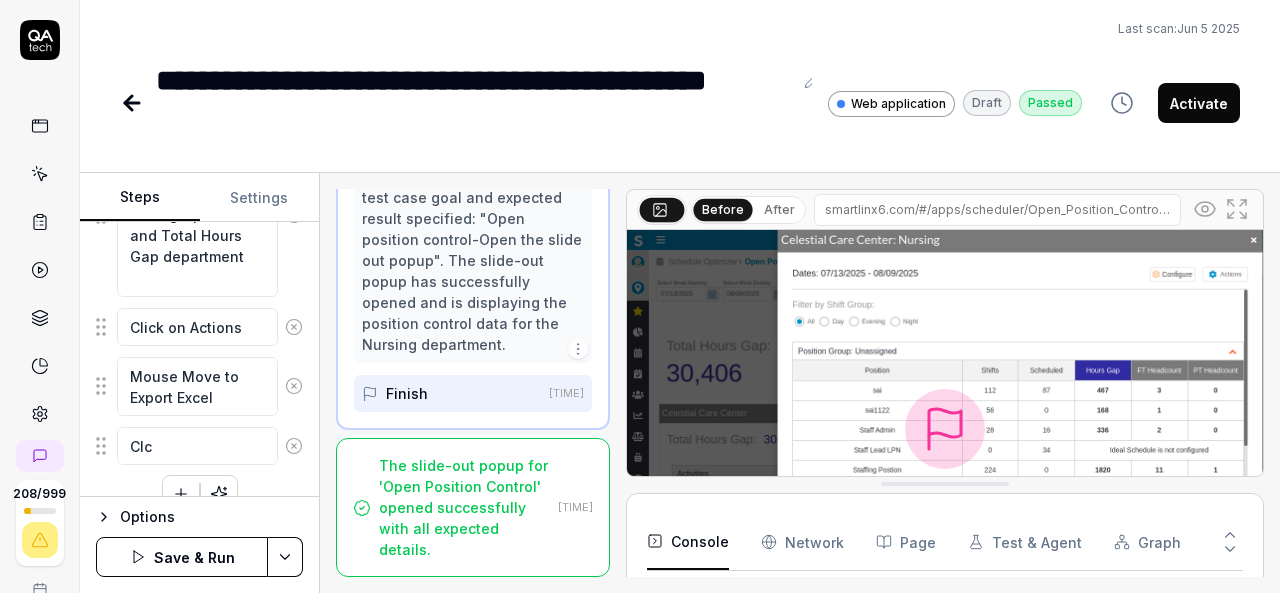 type on "*" 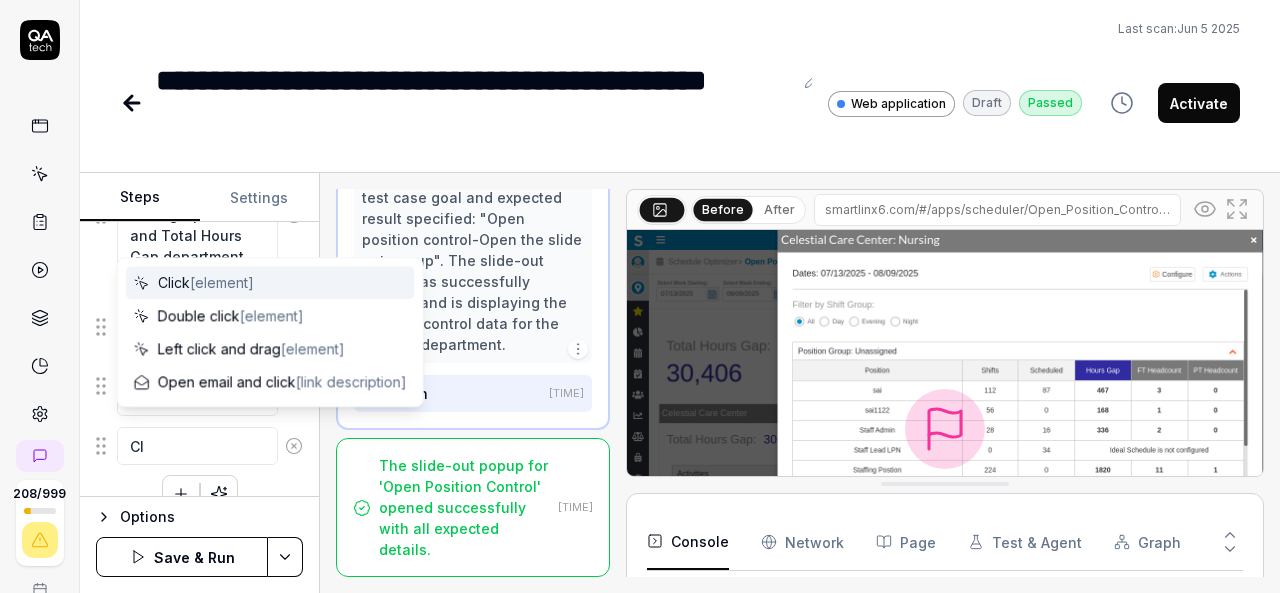 type on "*" 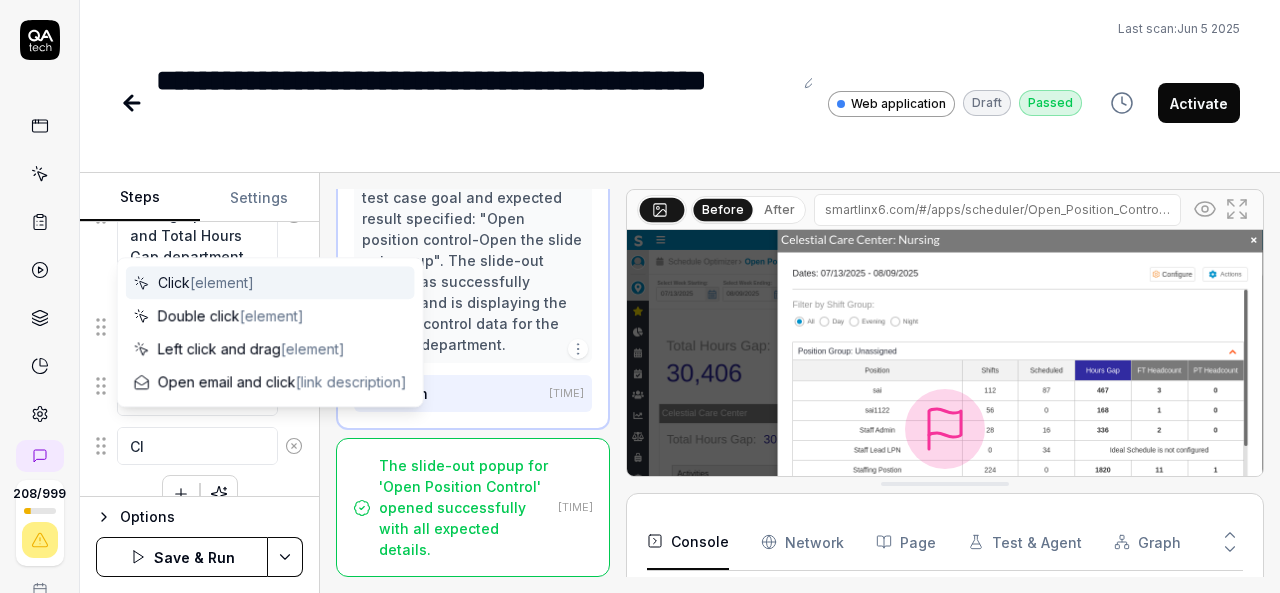 type on "Cli" 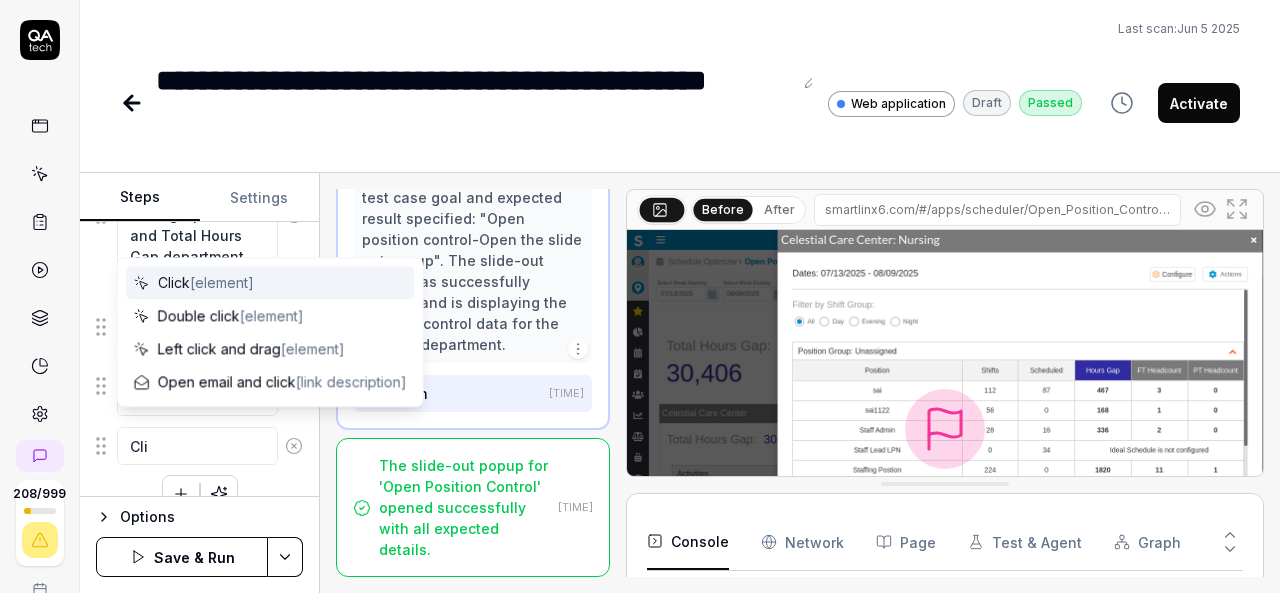 type on "*" 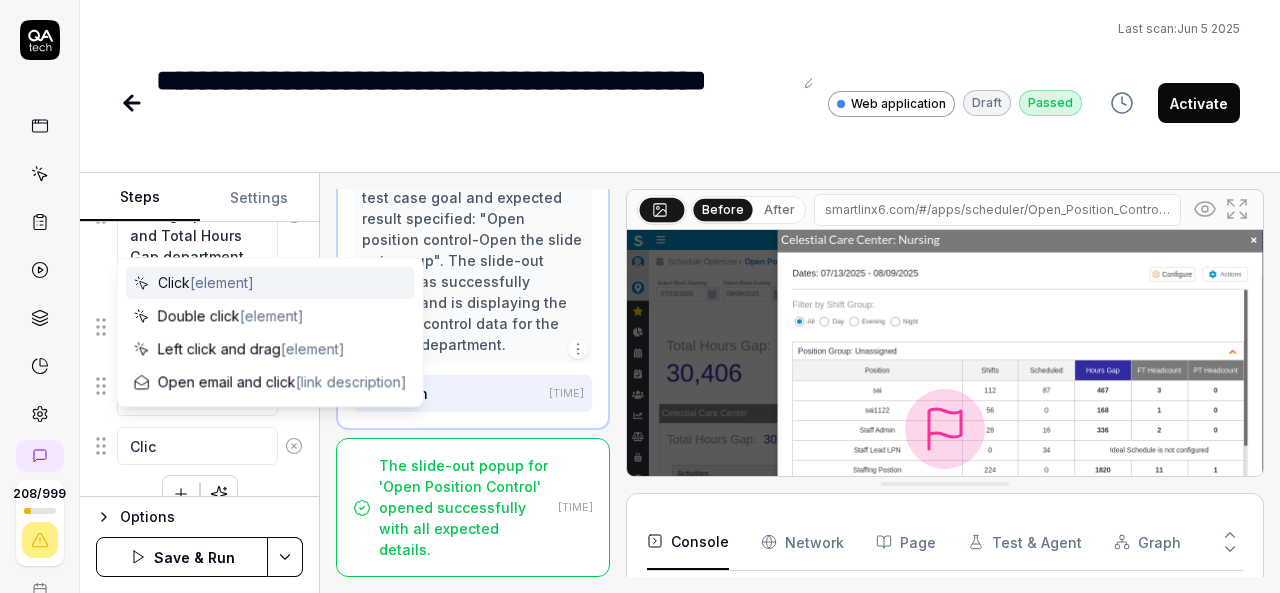 type on "*" 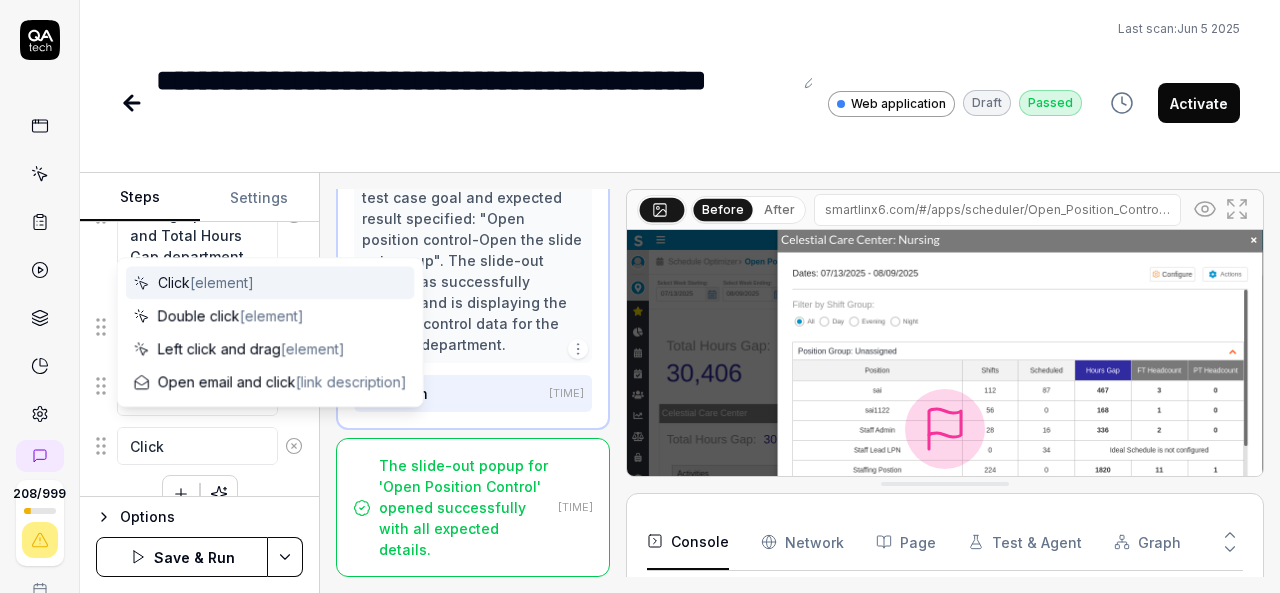 type on "*" 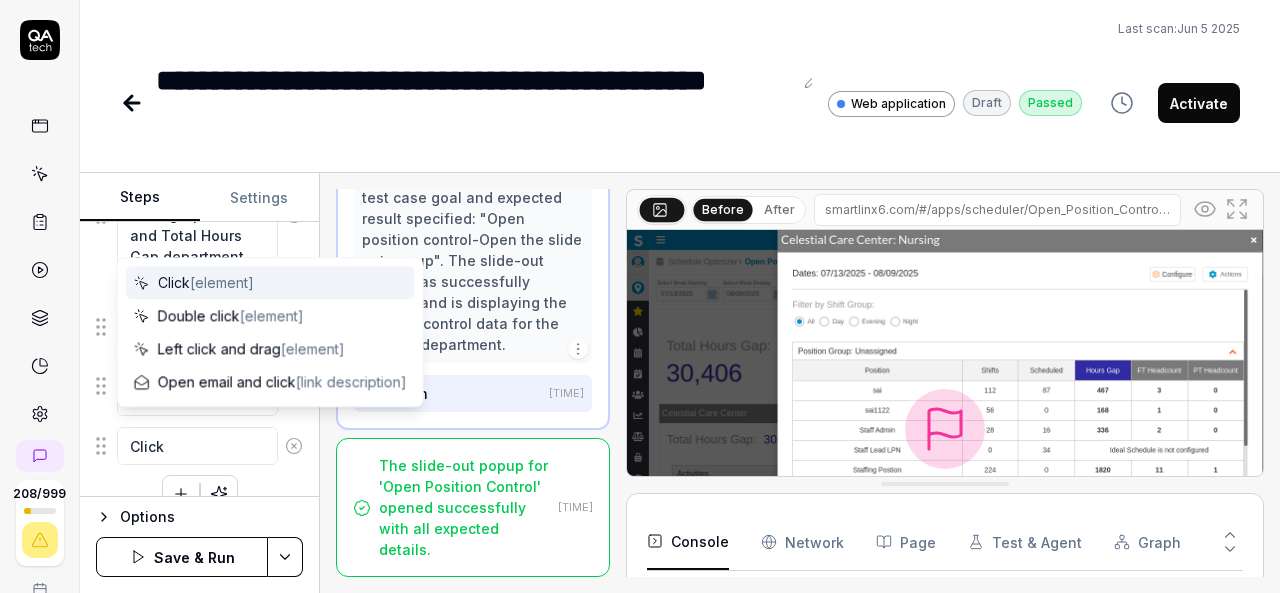 type on "*" 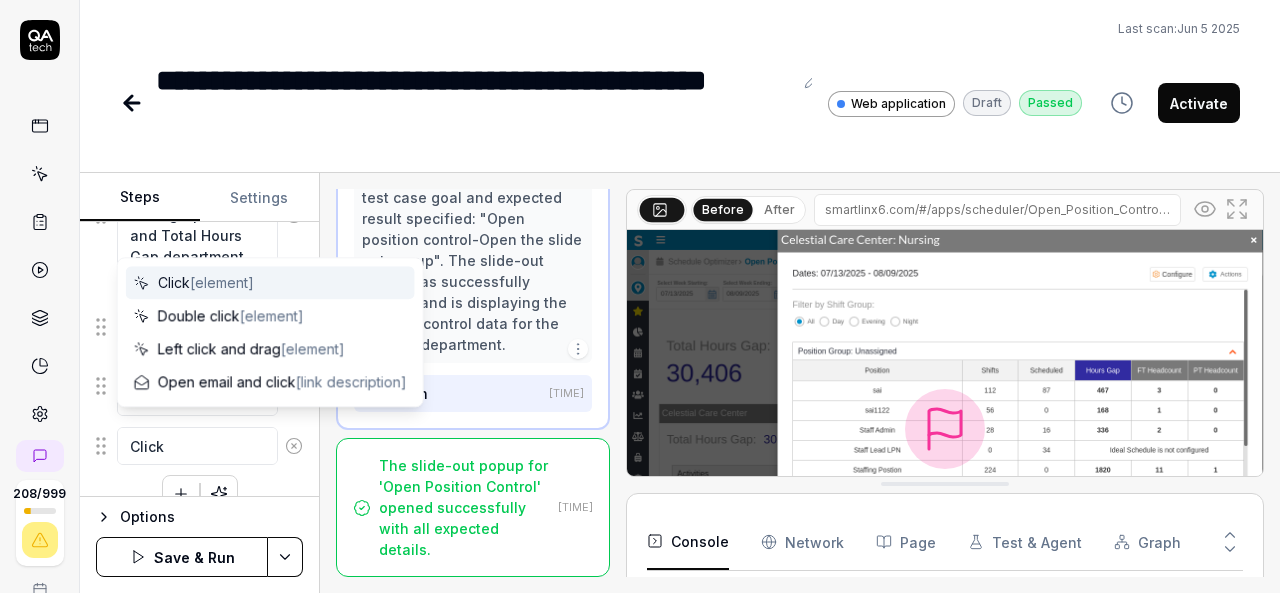 type on "Click o" 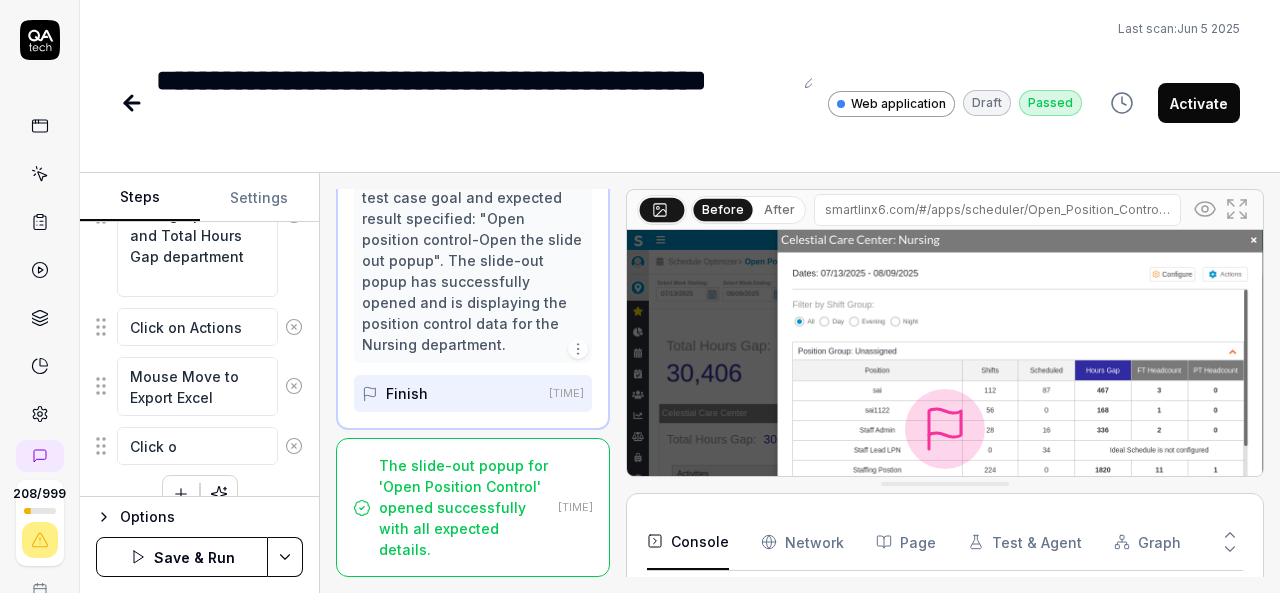 type on "*" 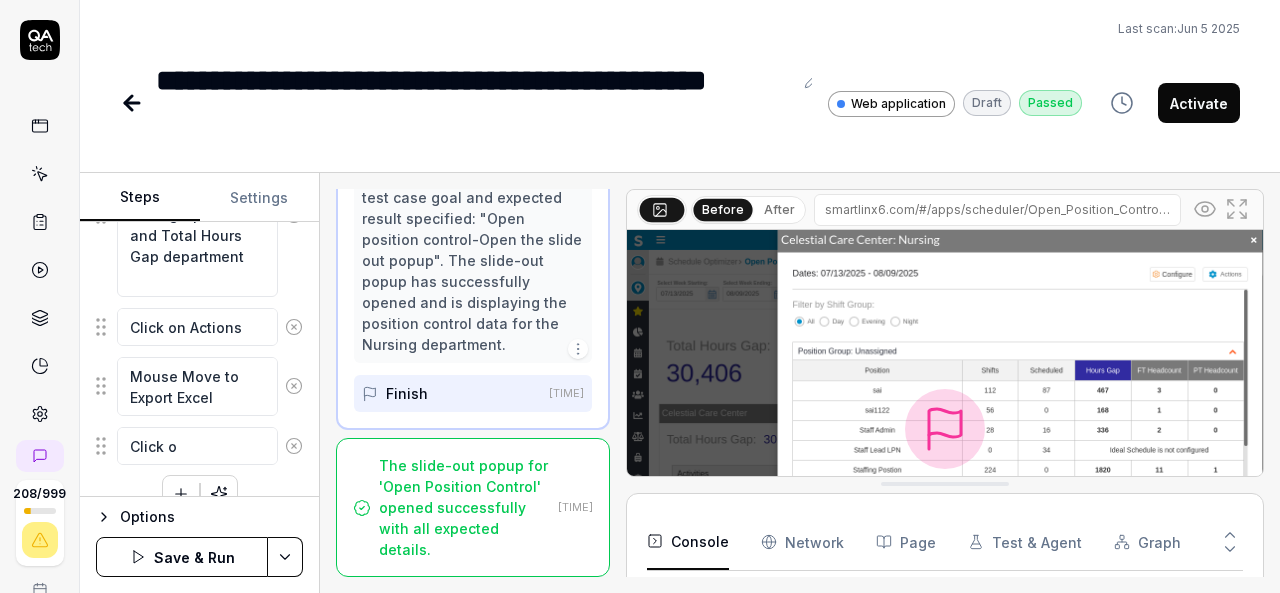 type on "Click on" 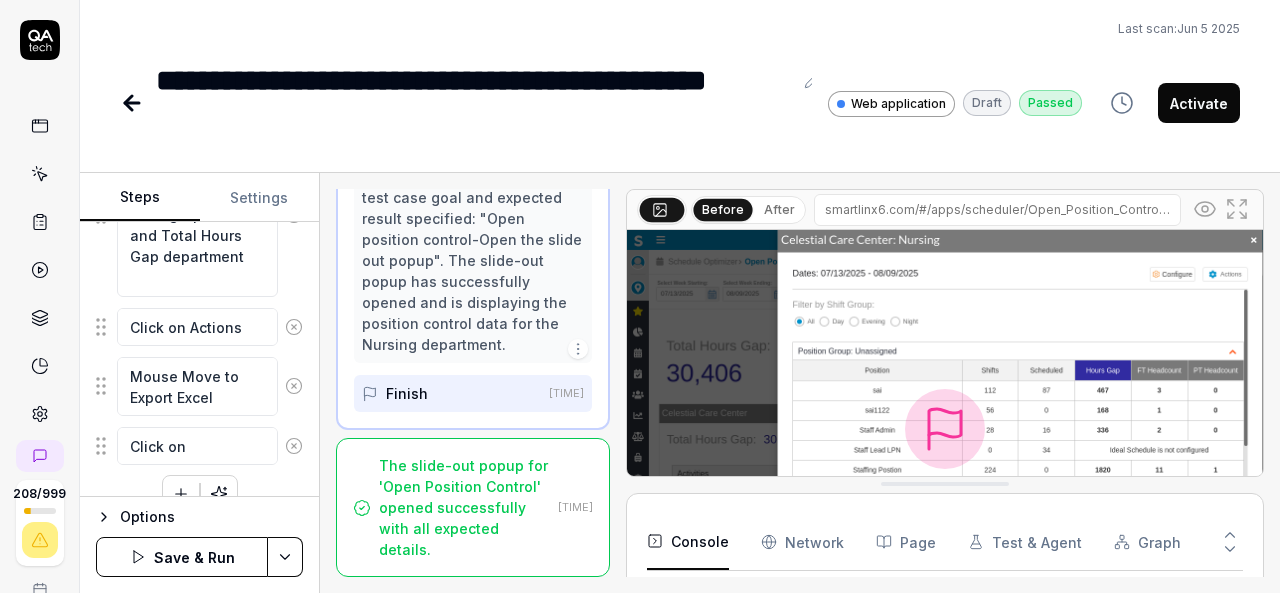 type on "*" 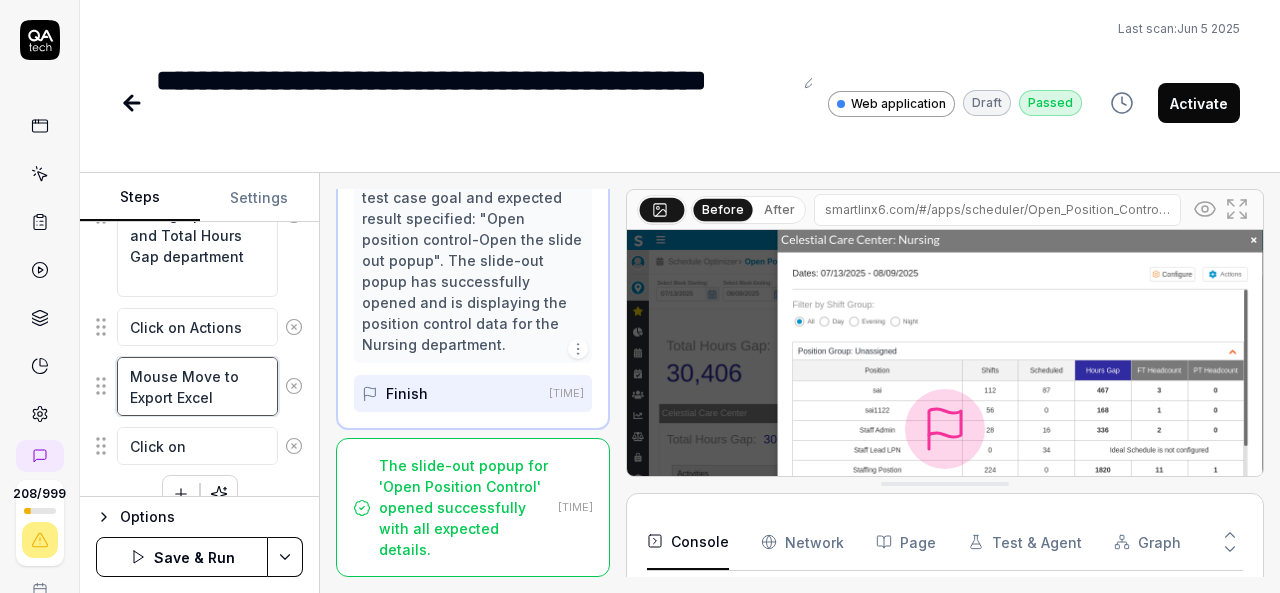 click on "Mouse Move to Export Excel" at bounding box center (197, 386) 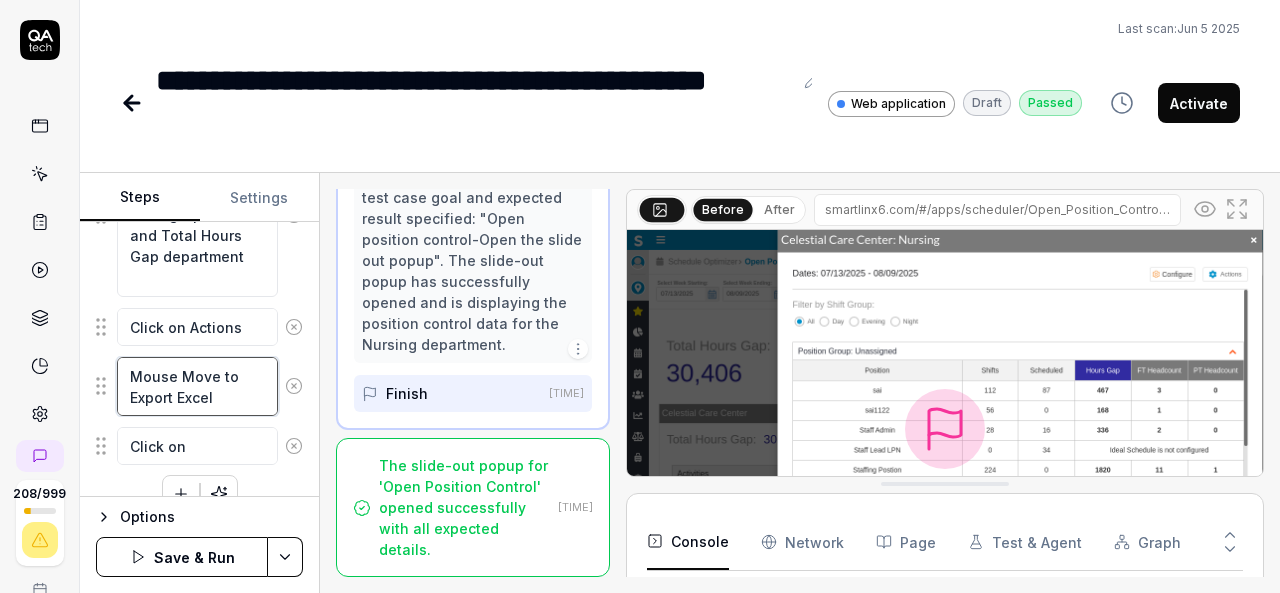 drag, startPoint x: 211, startPoint y: 386, endPoint x: 128, endPoint y: 375, distance: 83.725746 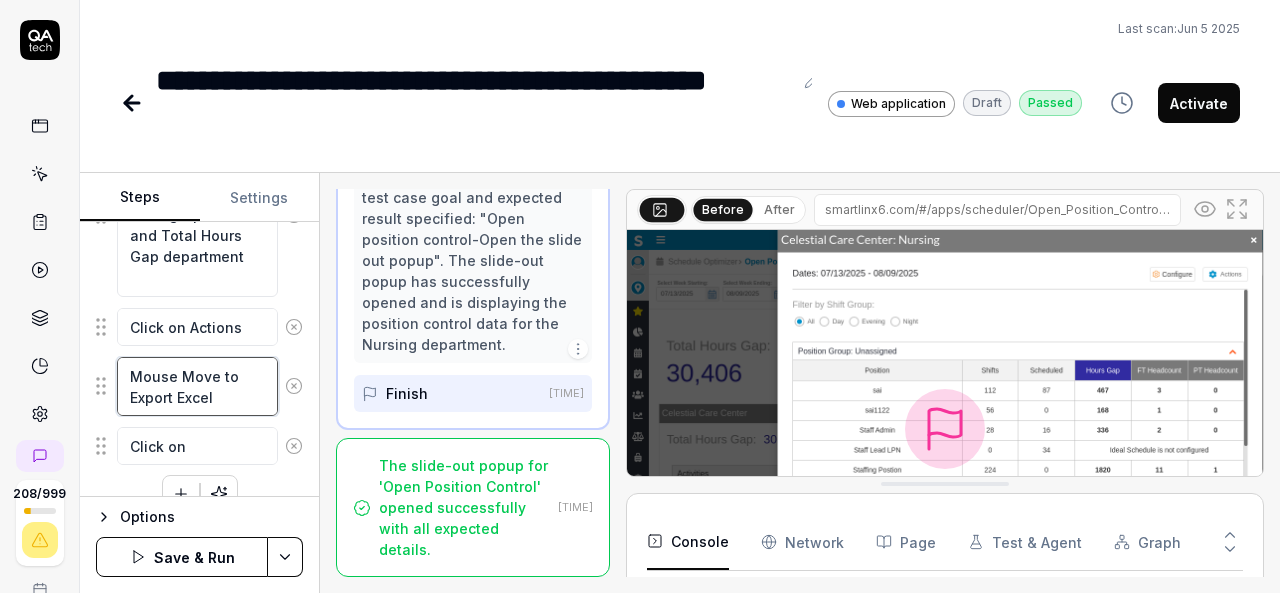 click on "Mouse Move to Export Excel" at bounding box center [197, 386] 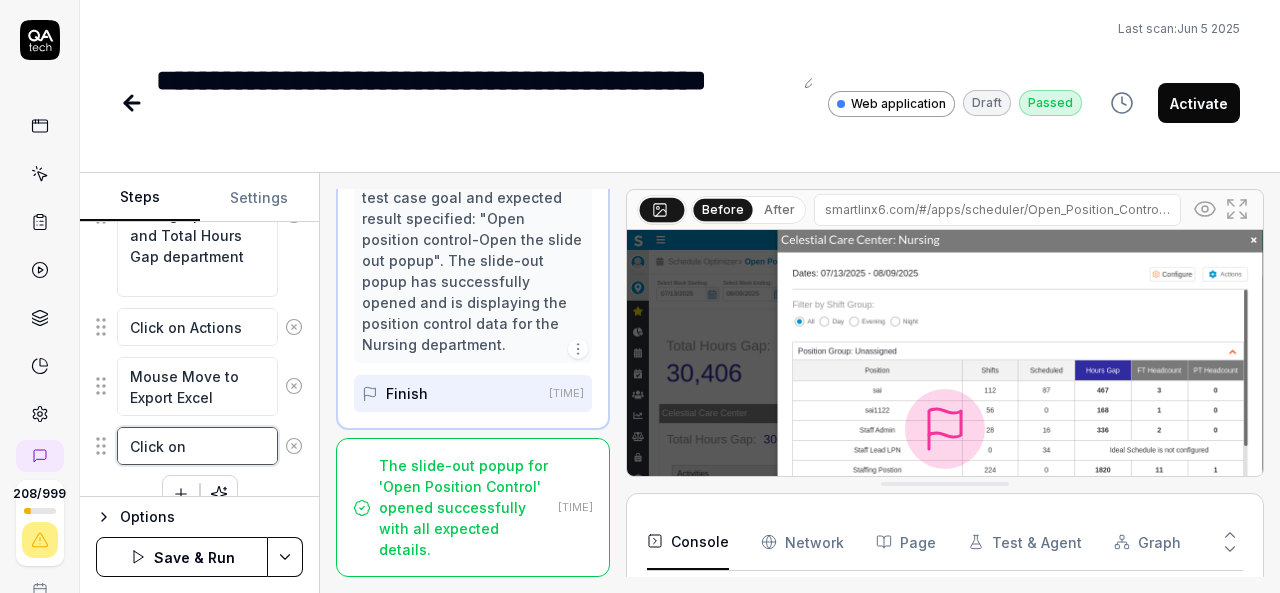 click on "Click on" at bounding box center [197, 446] 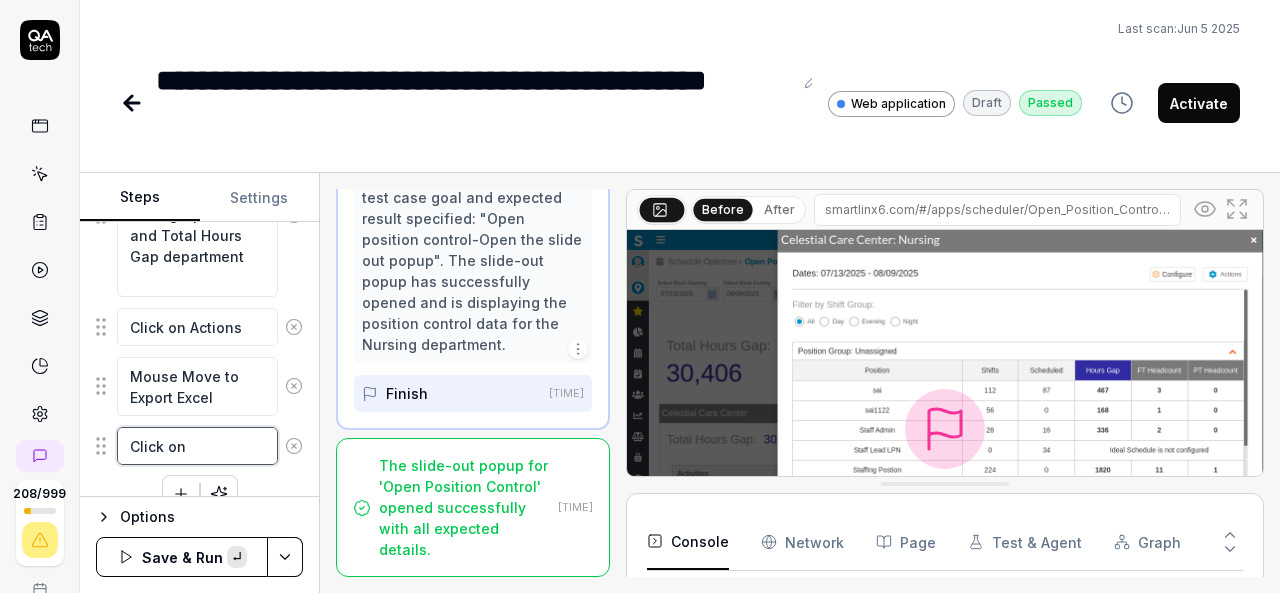 paste on "Export Excel" 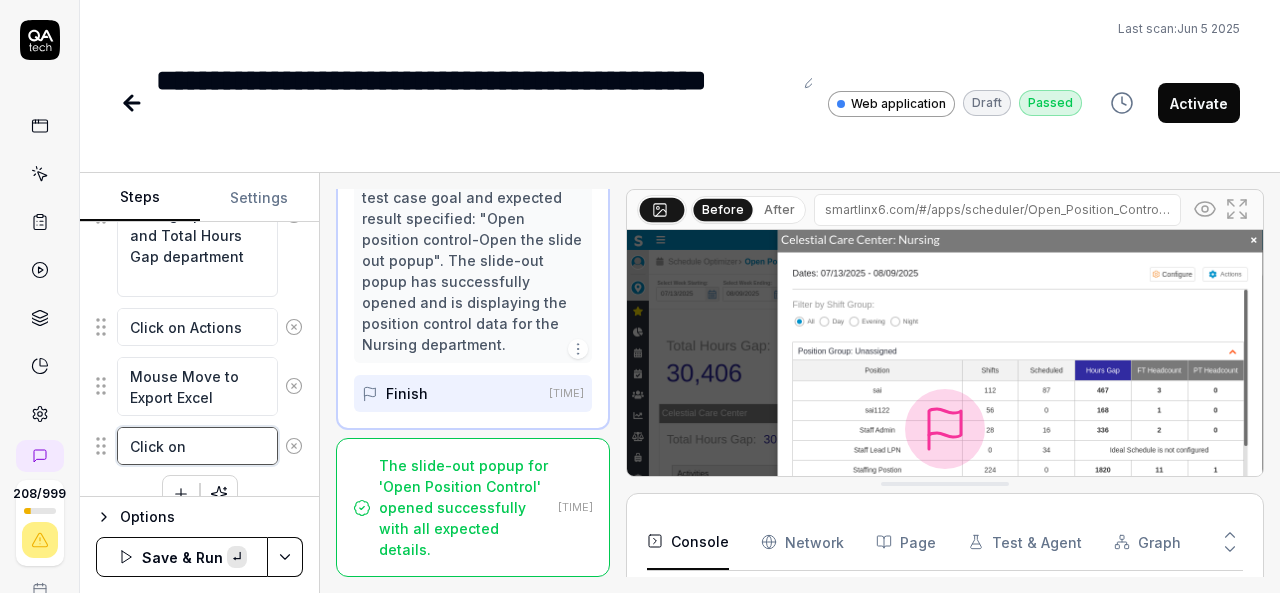type on "*" 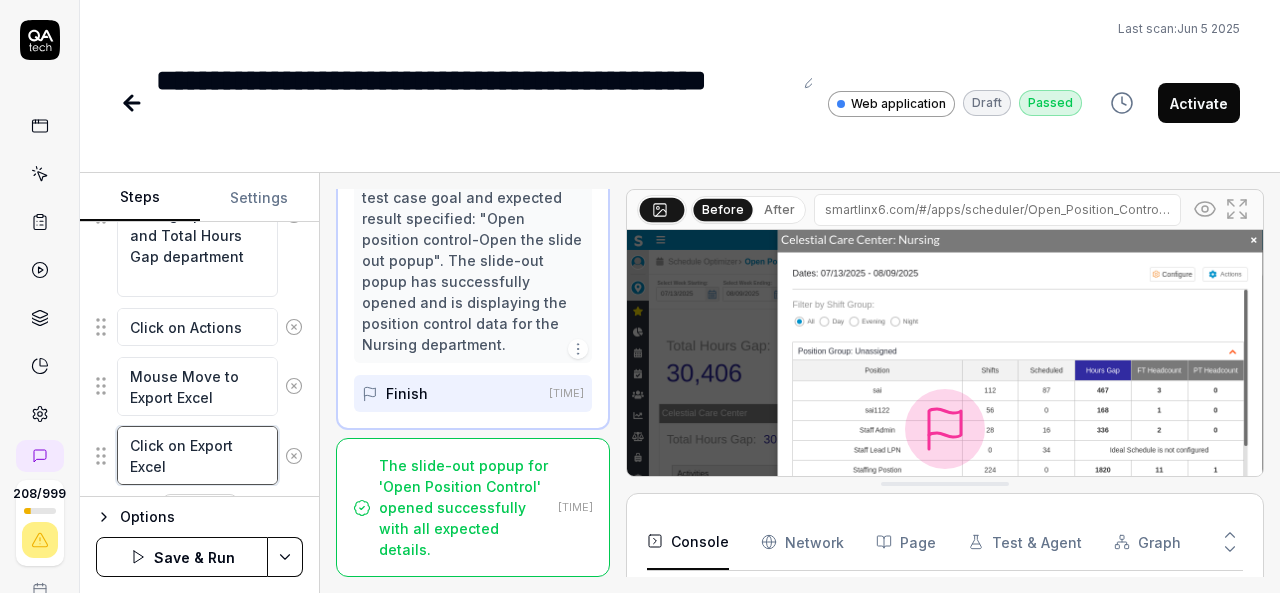 type on "*" 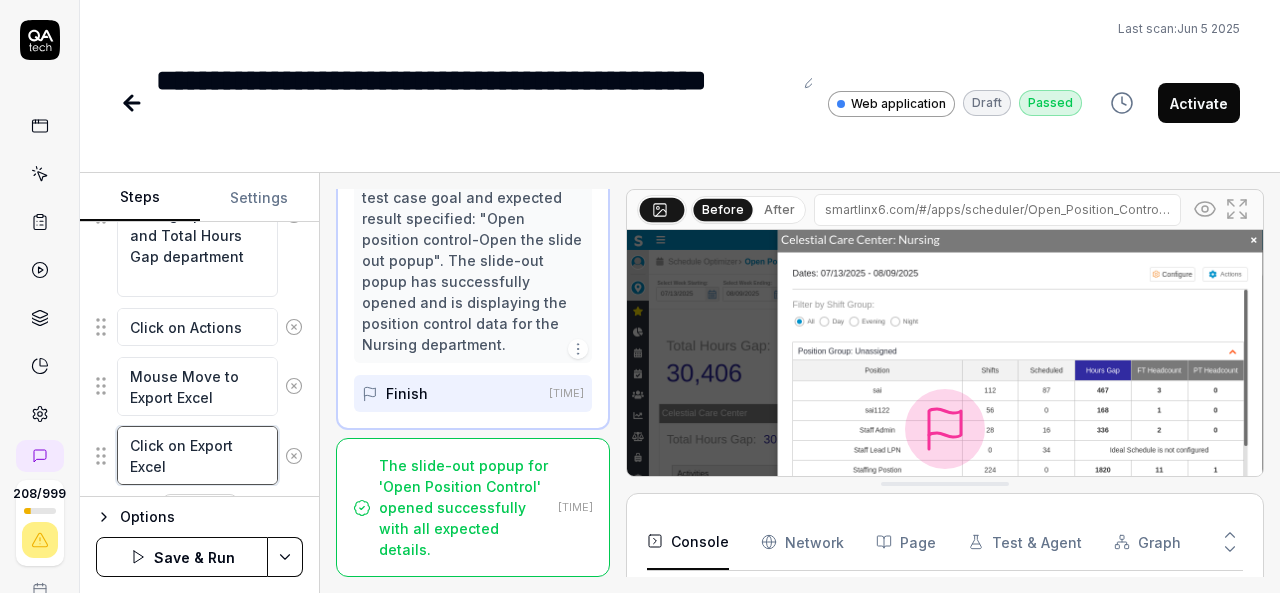 type on "Click on Export Excel" 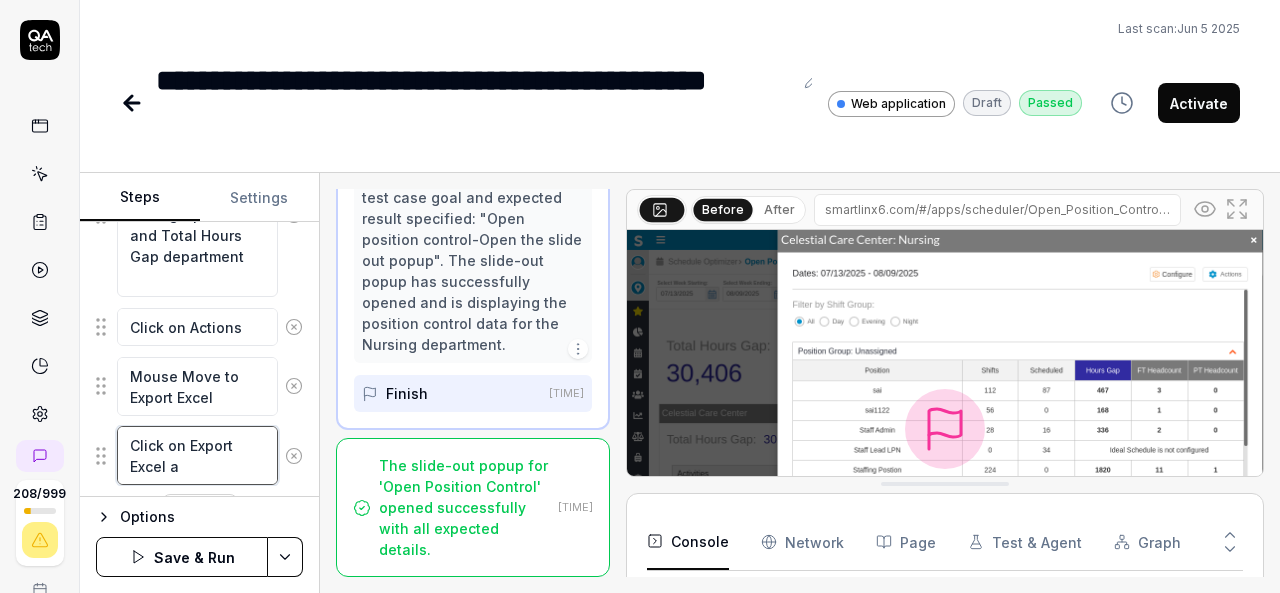 type on "*" 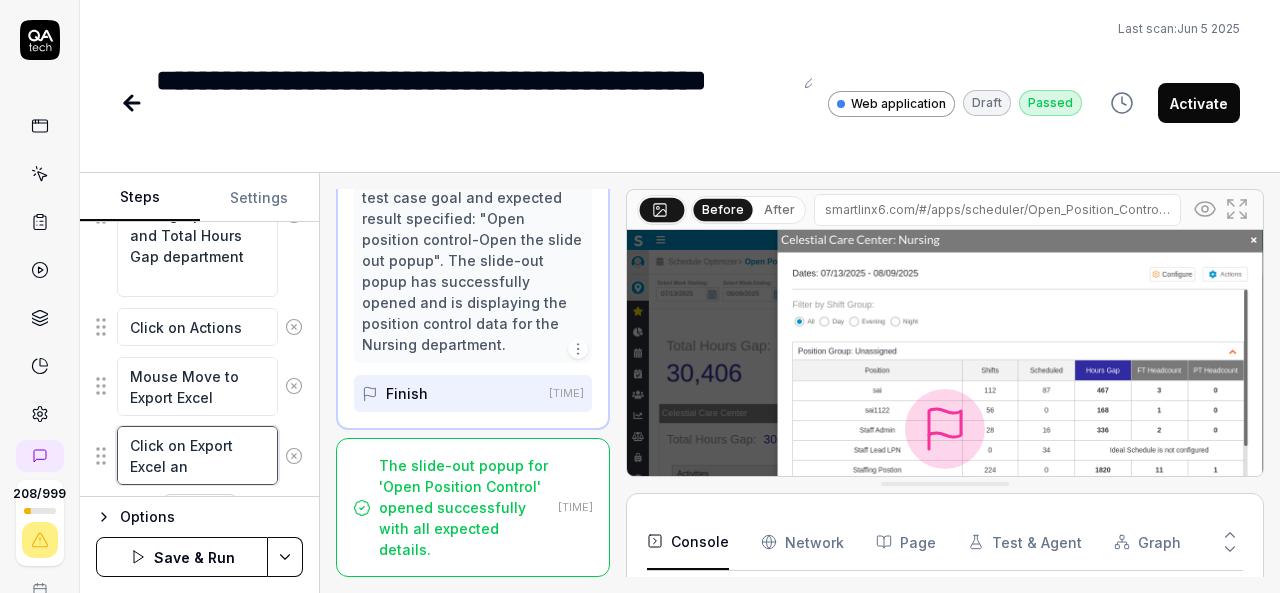 type on "*" 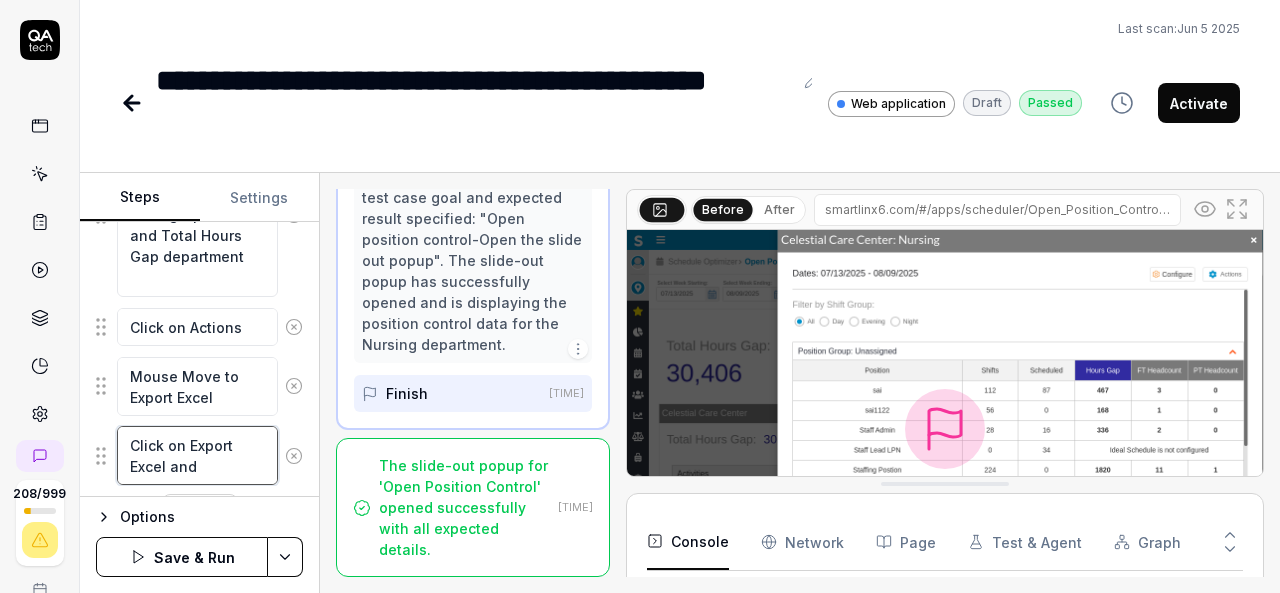 type on "*" 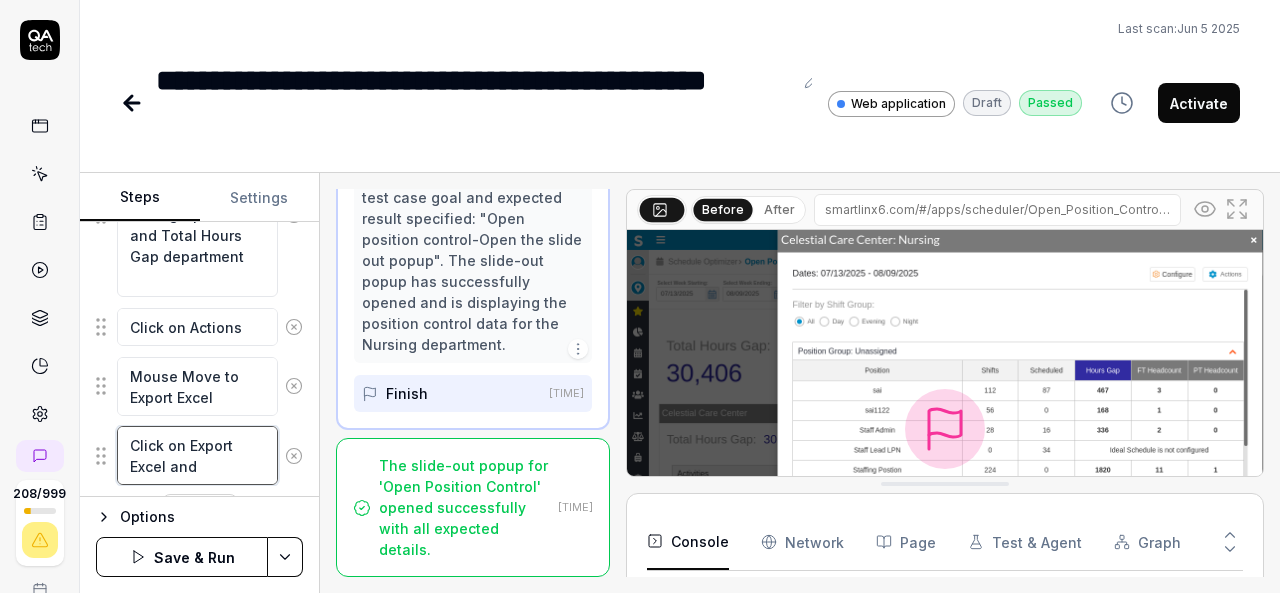 type on "Click on Export Excel and" 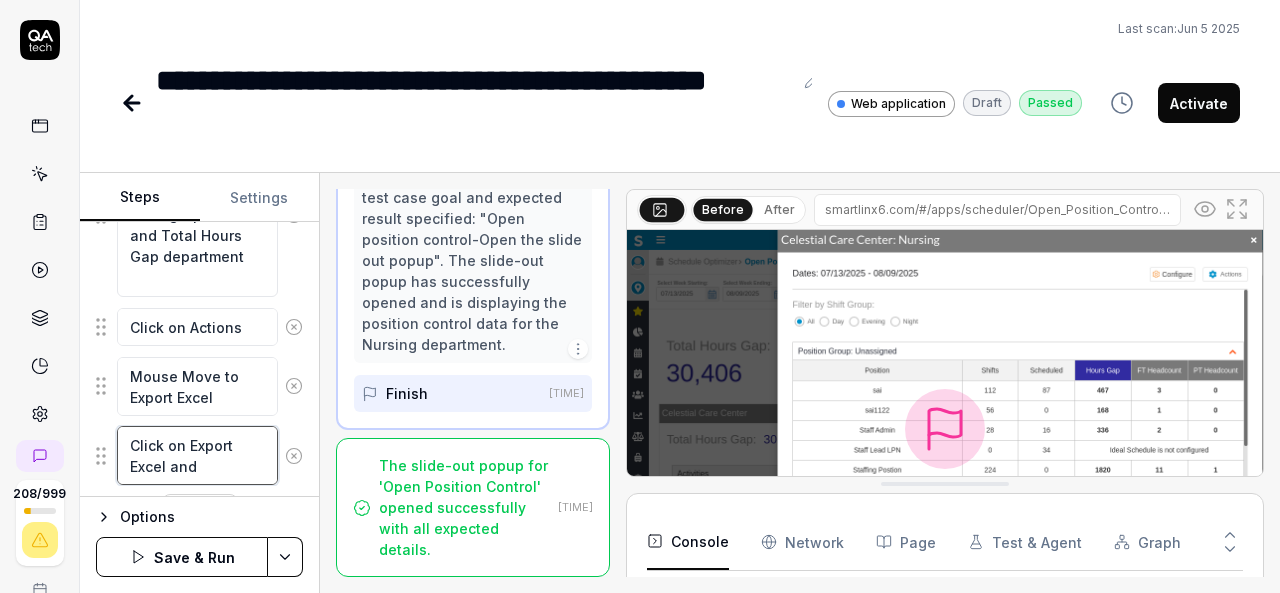 click on "Click on Export Excel and" at bounding box center (197, 455) 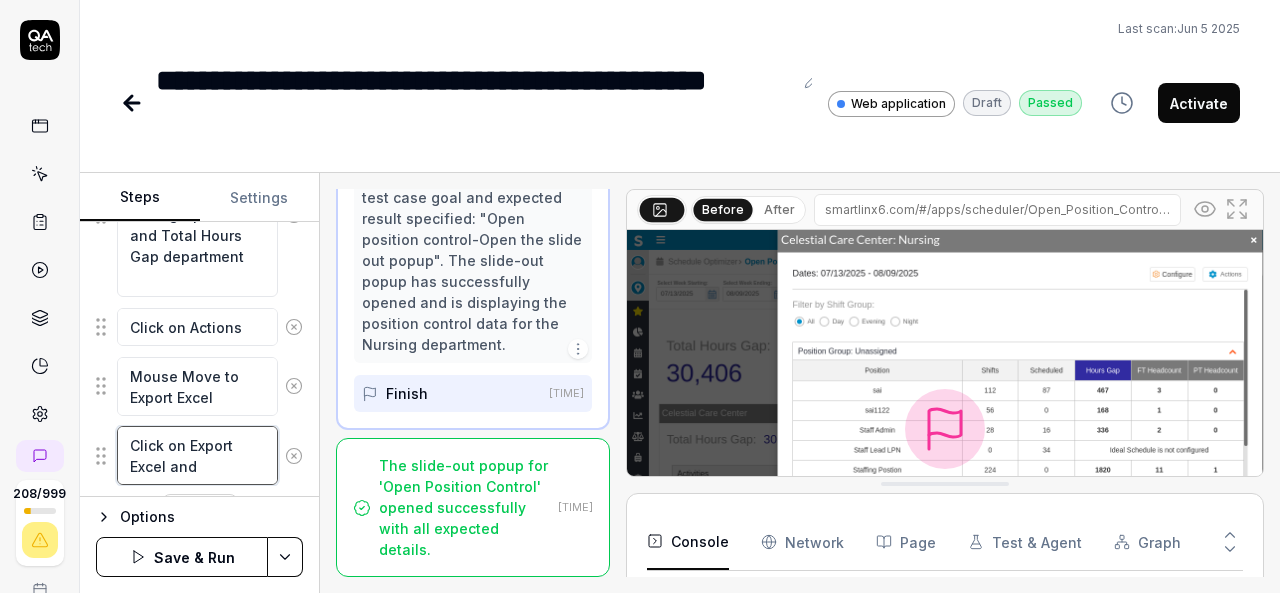 type on "*" 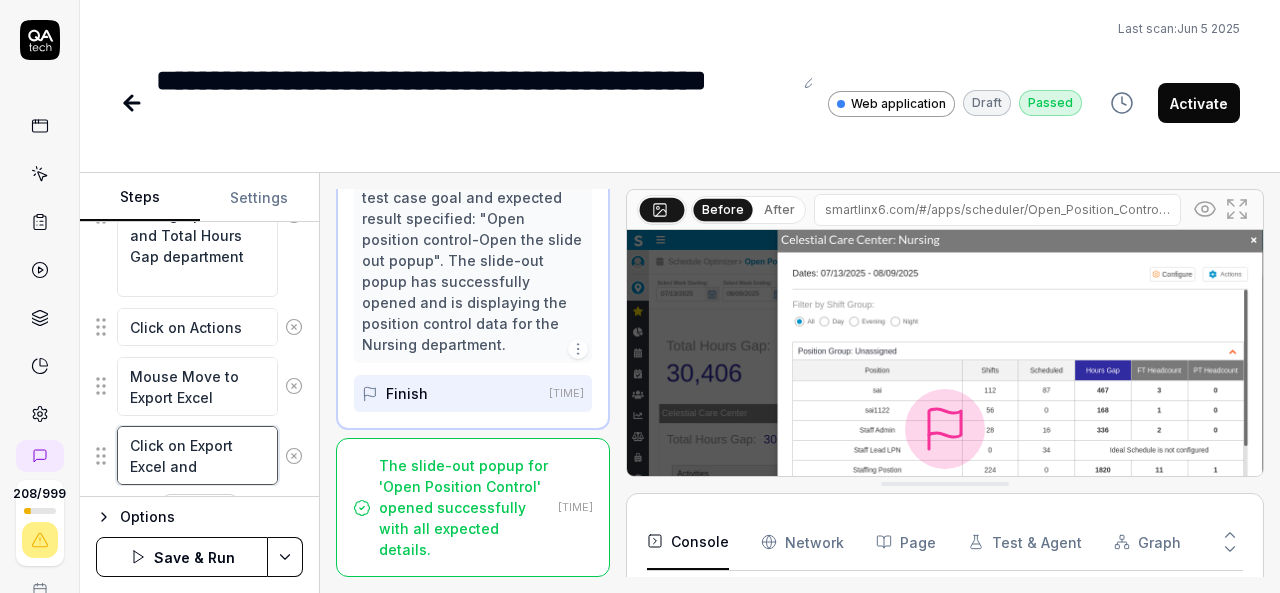 type on "Click on Export Excel and C" 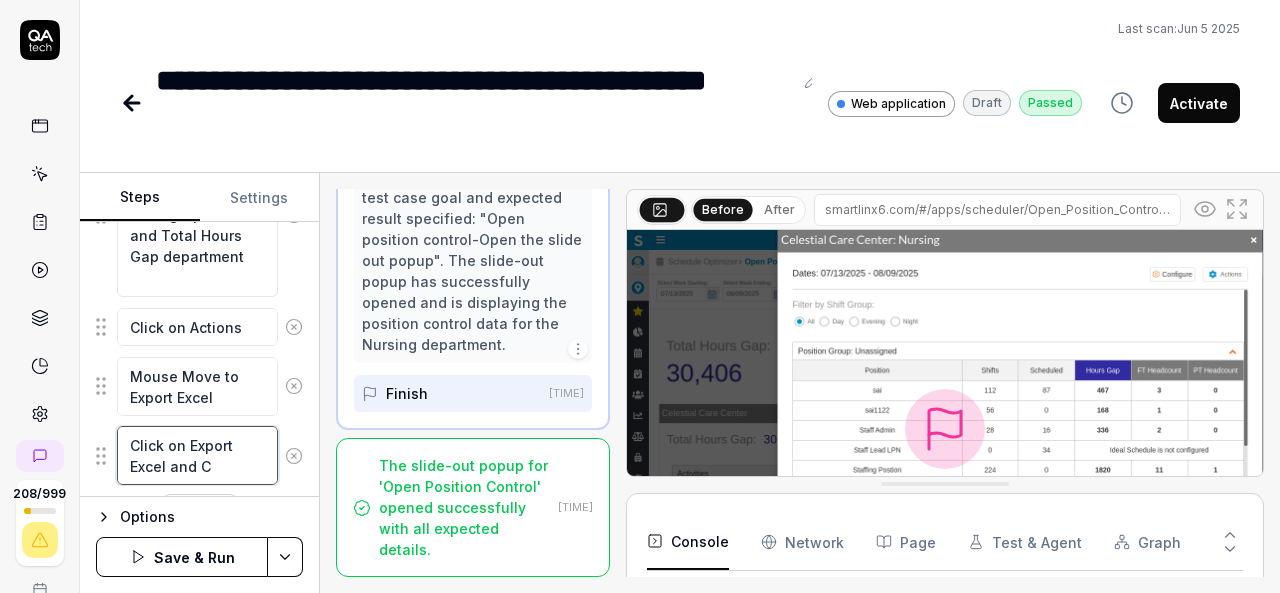 type on "*" 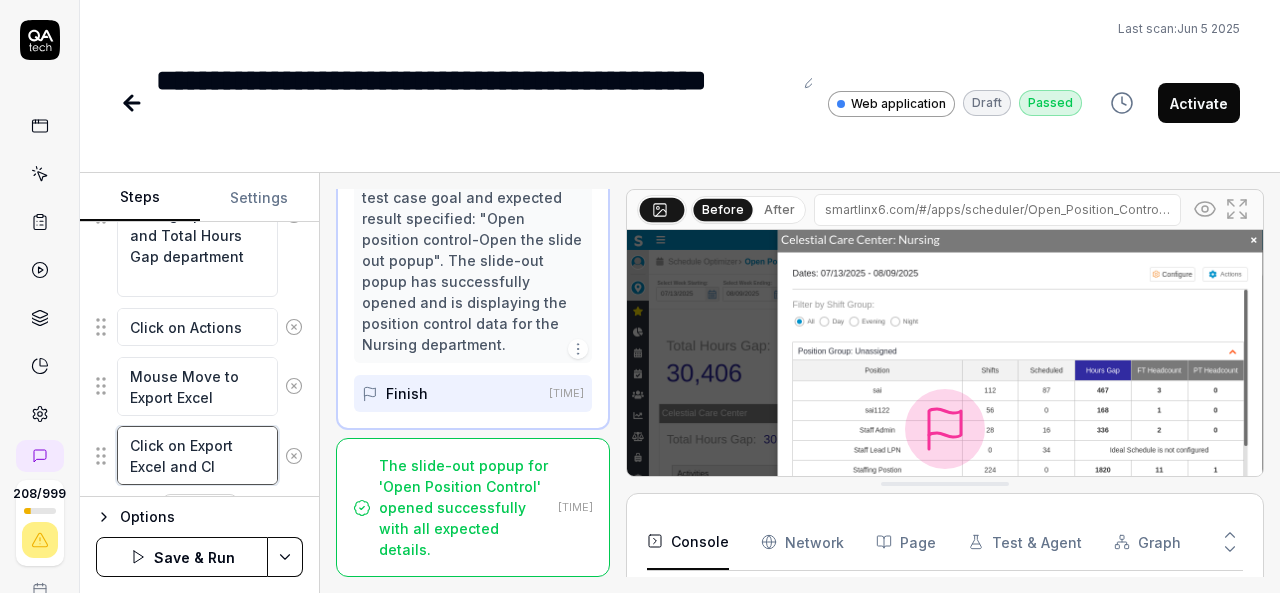 type on "*" 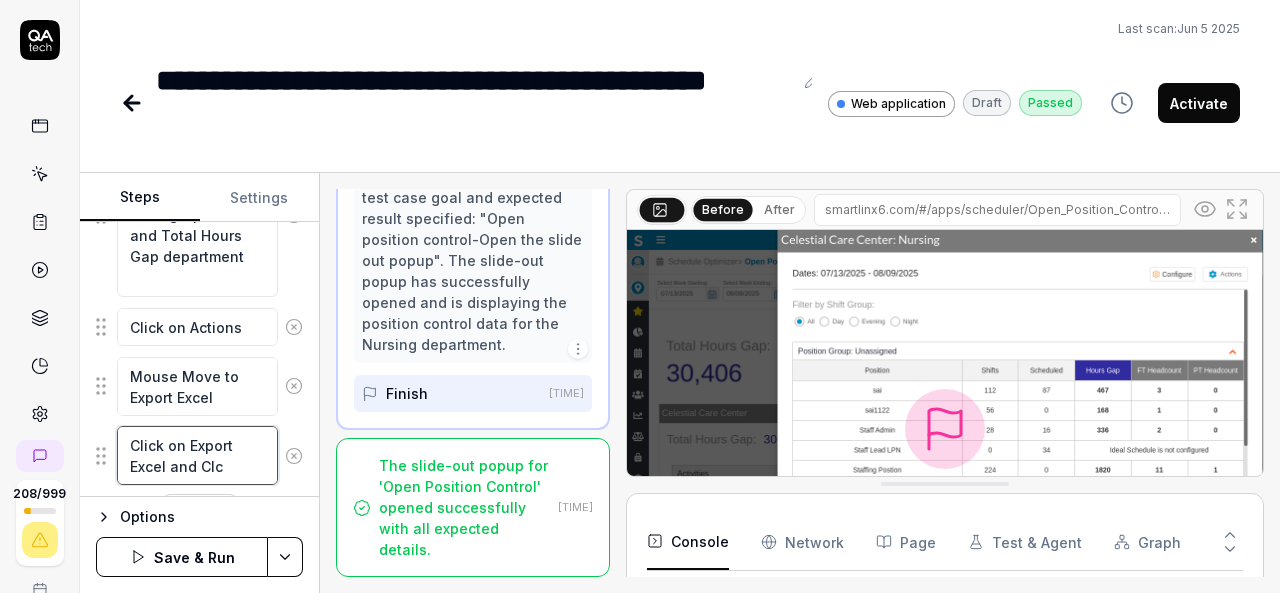 type on "*" 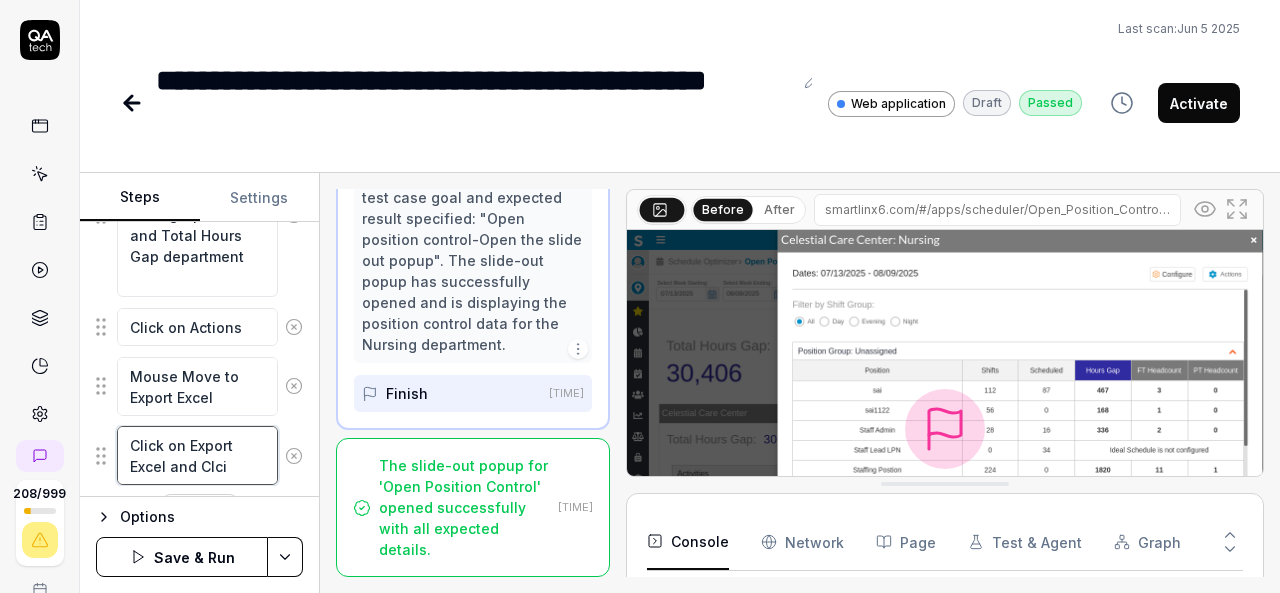 type on "*" 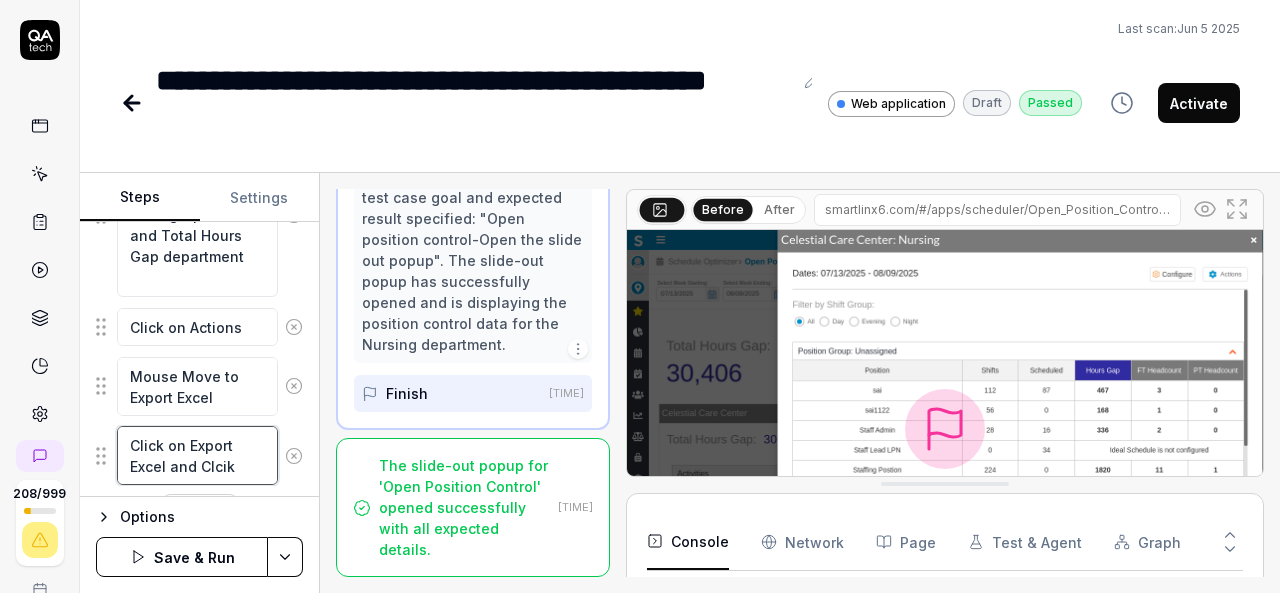 type on "*" 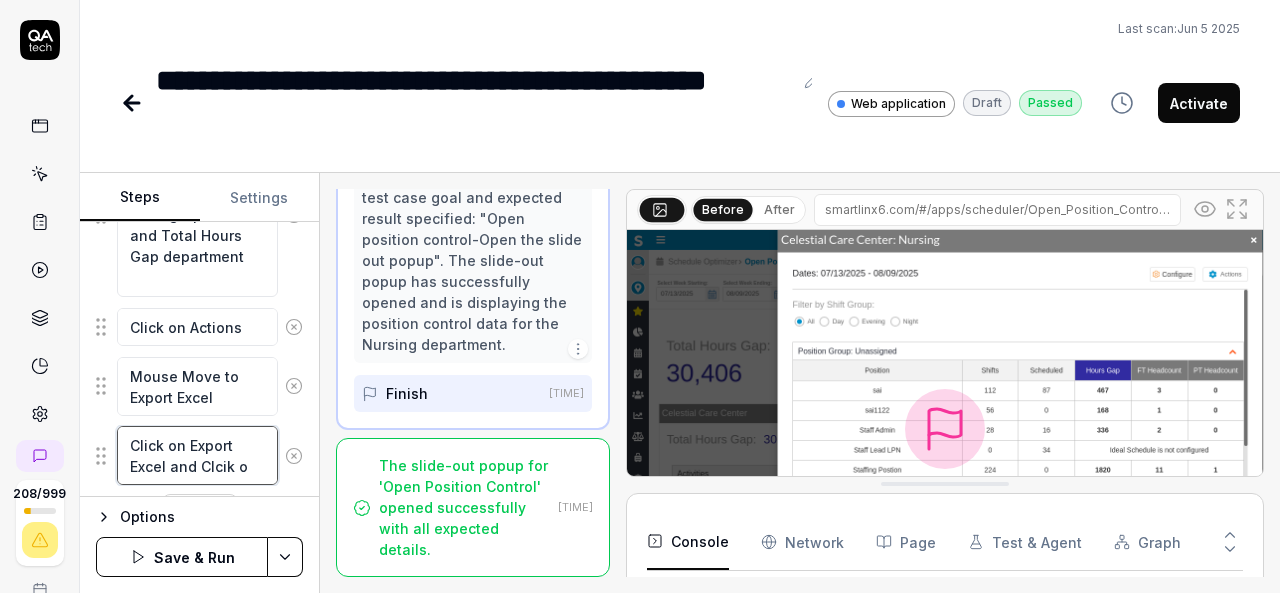 type on "*" 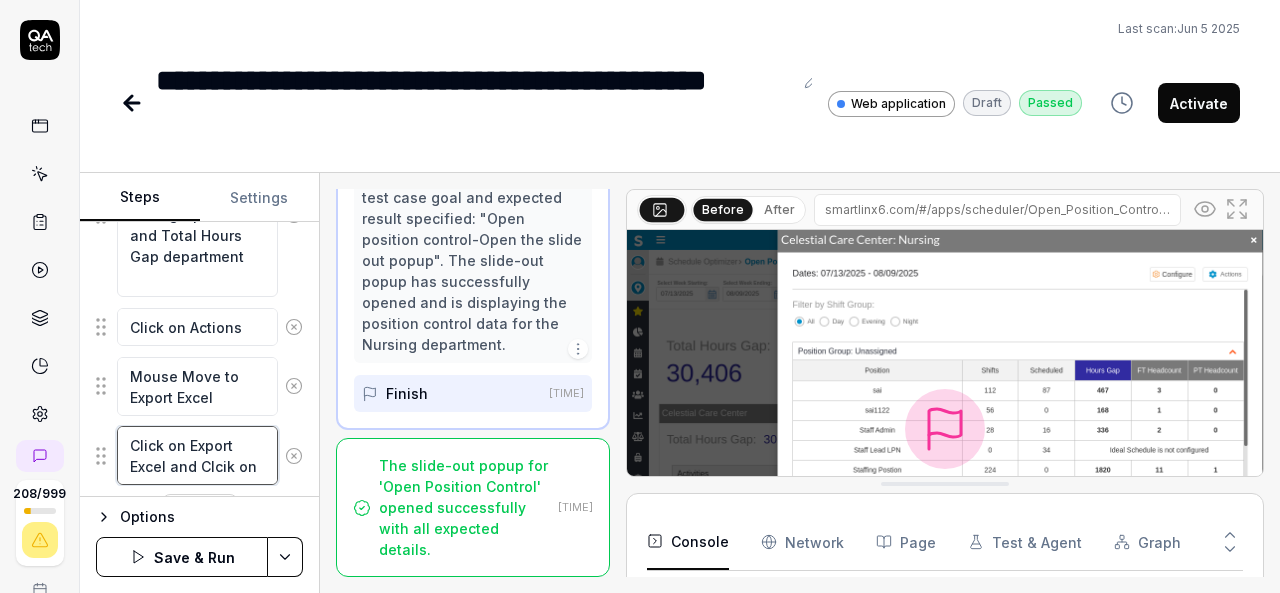 type on "*" 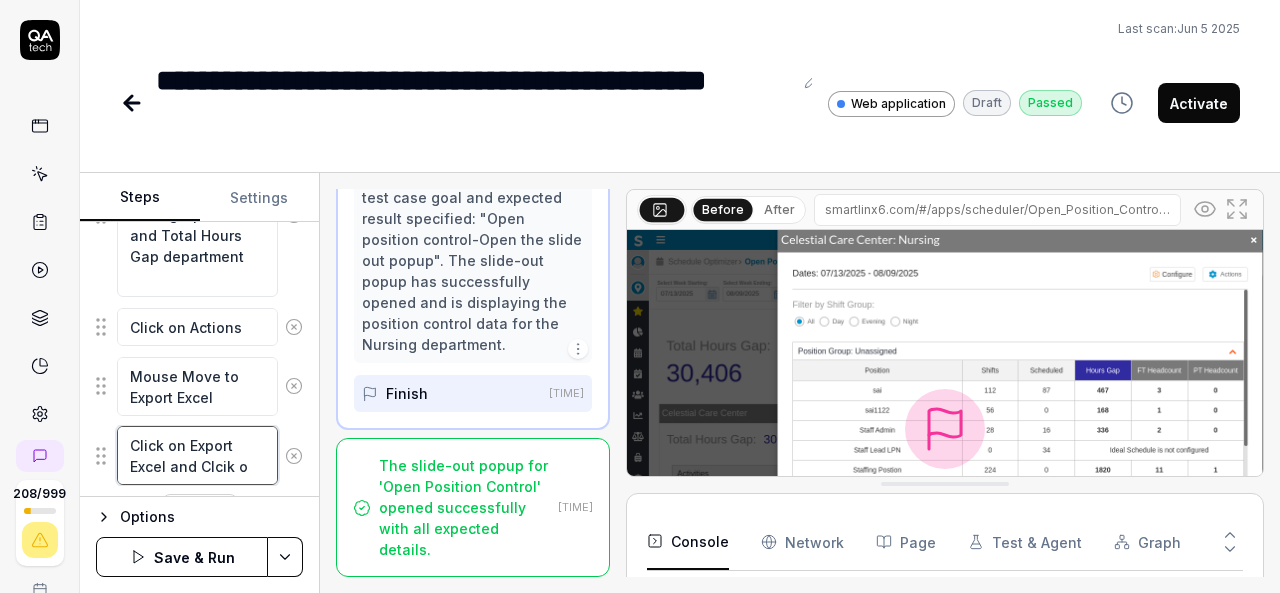 type on "*" 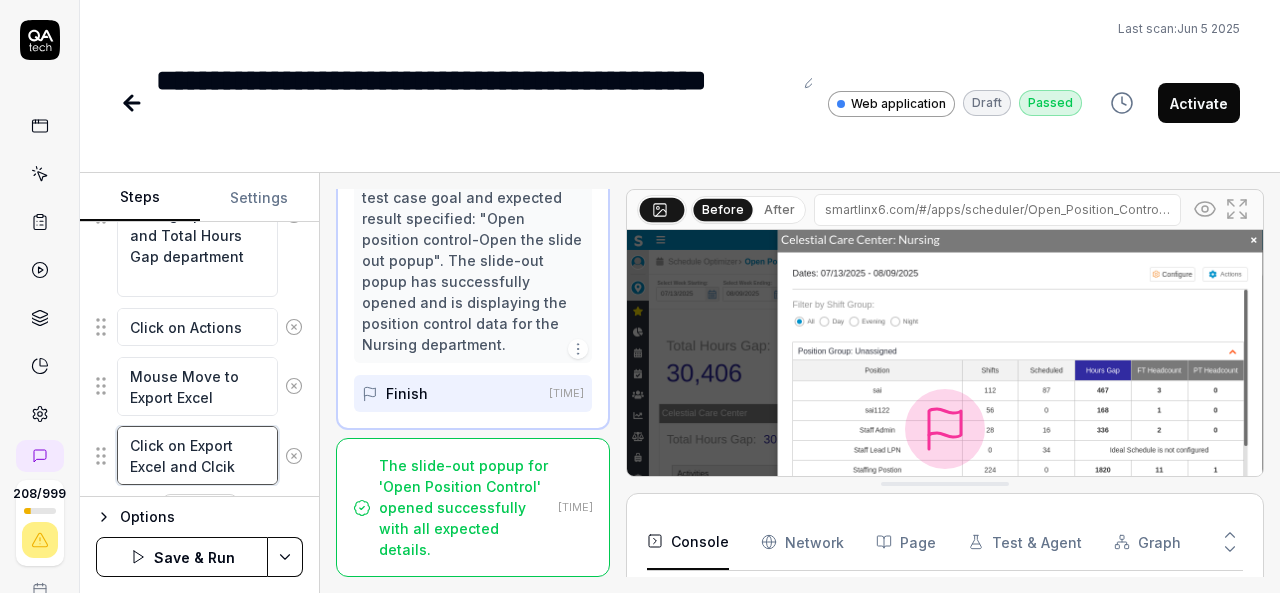 type on "*" 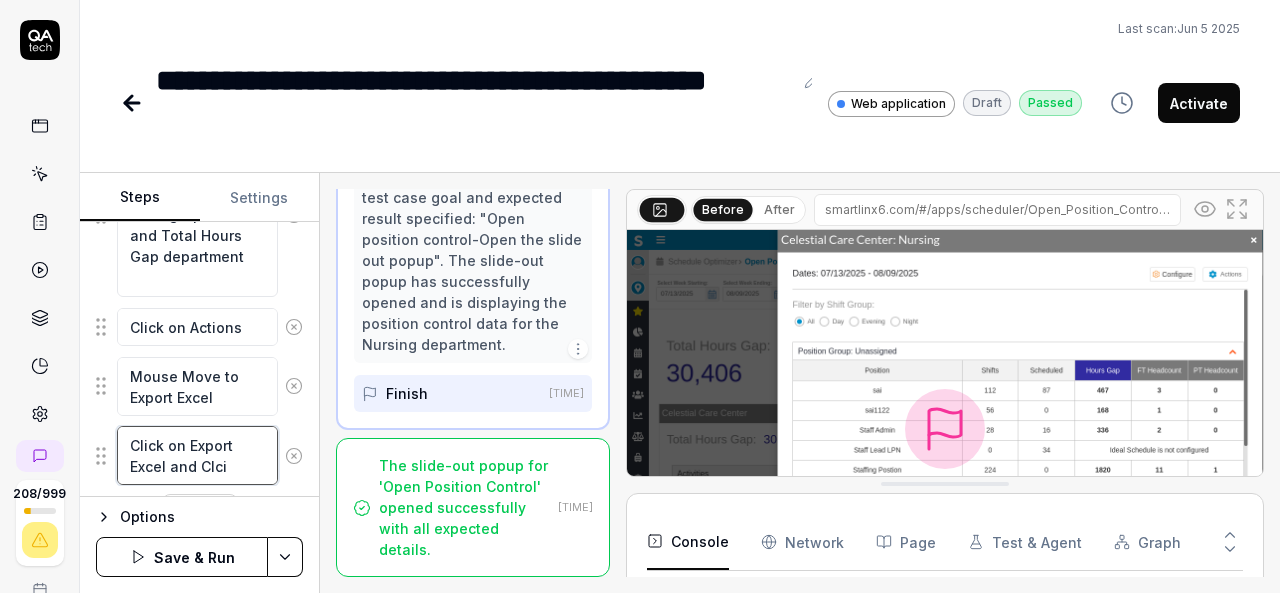 type on "*" 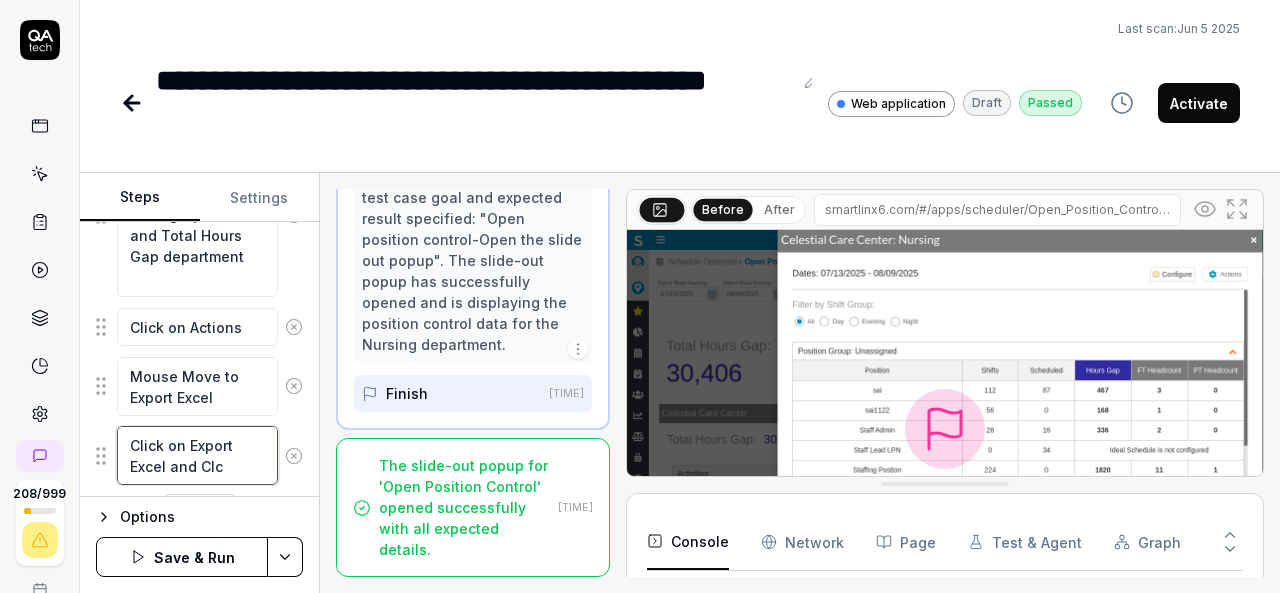 type on "*" 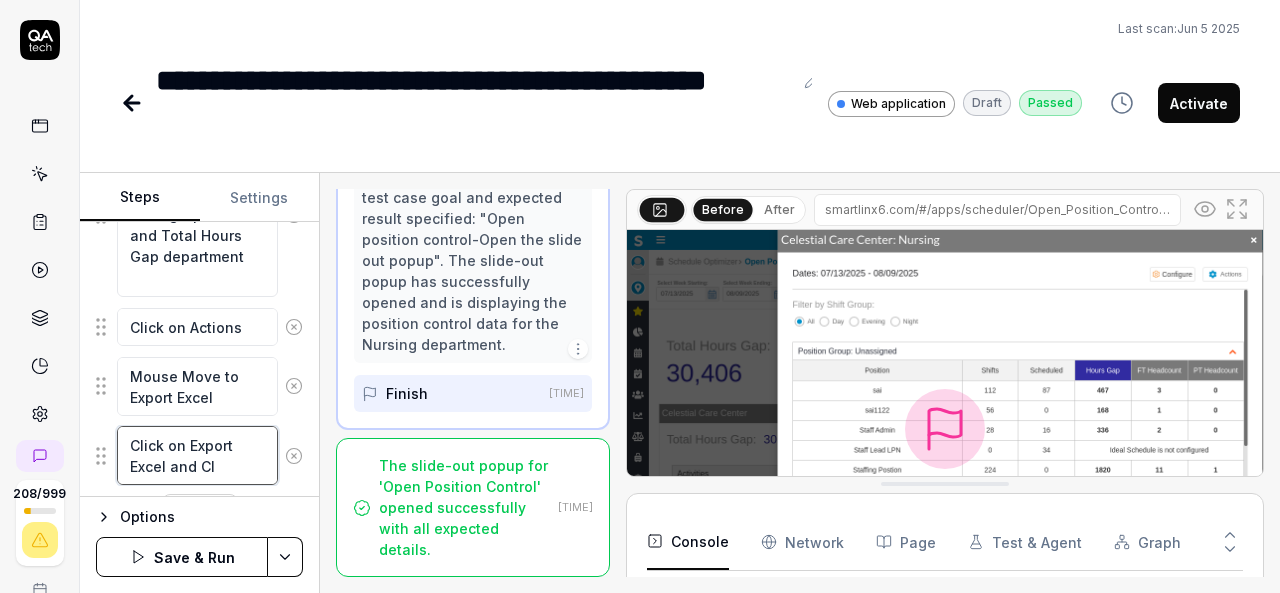 type on "*" 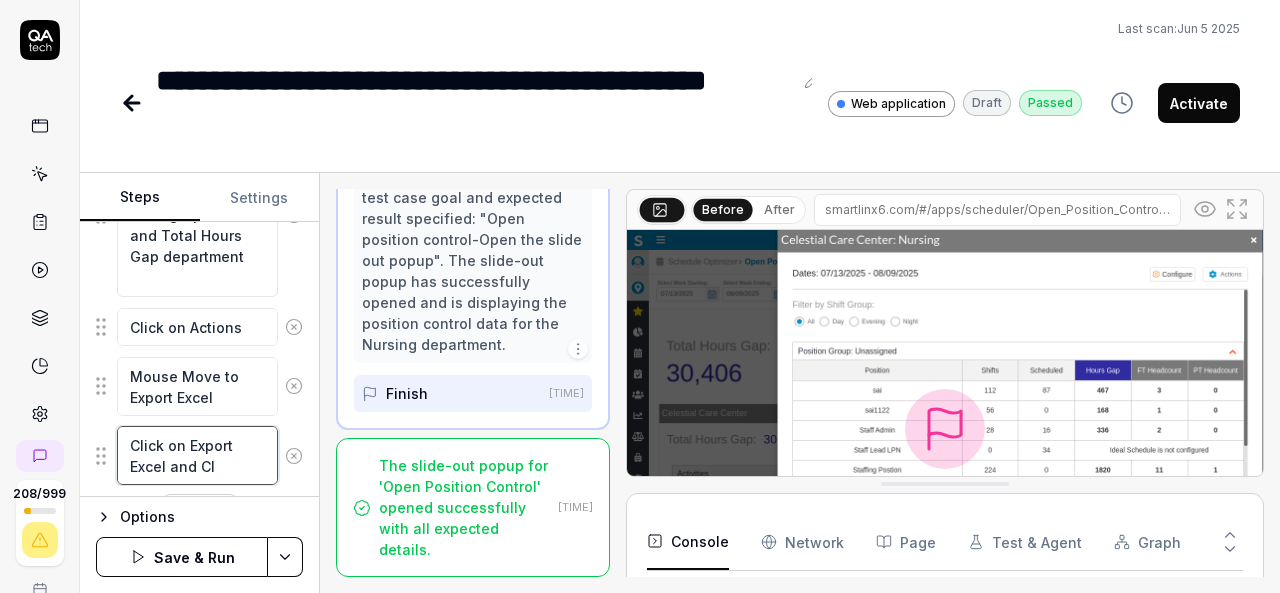 type on "Click on Export Excel and Cli" 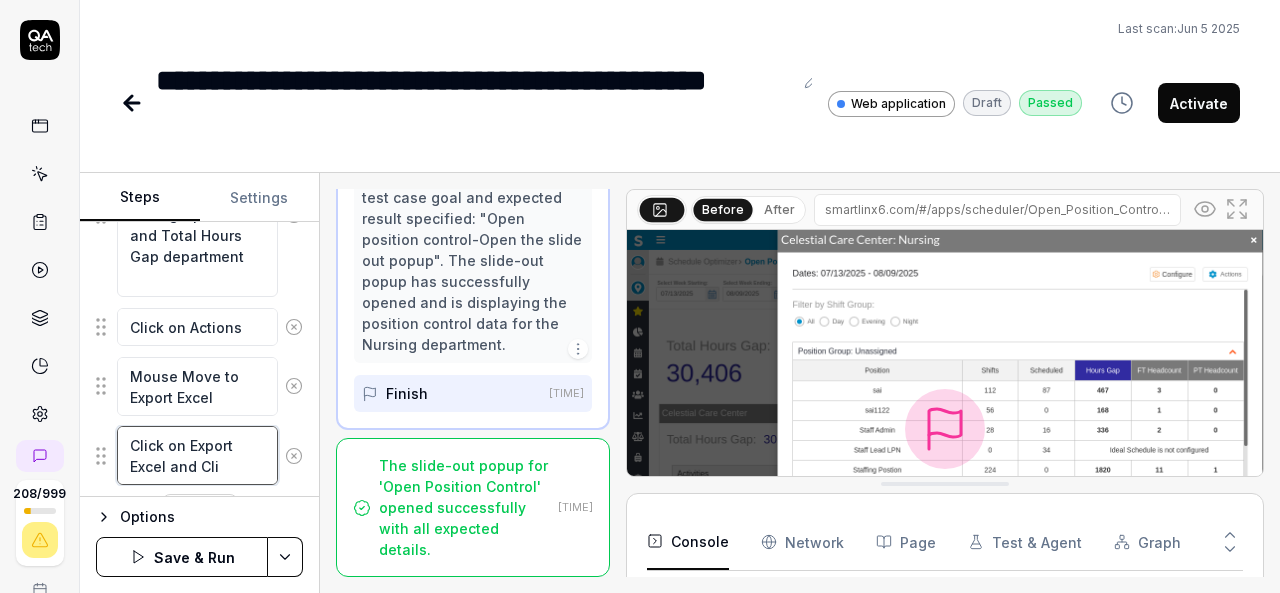 type on "*" 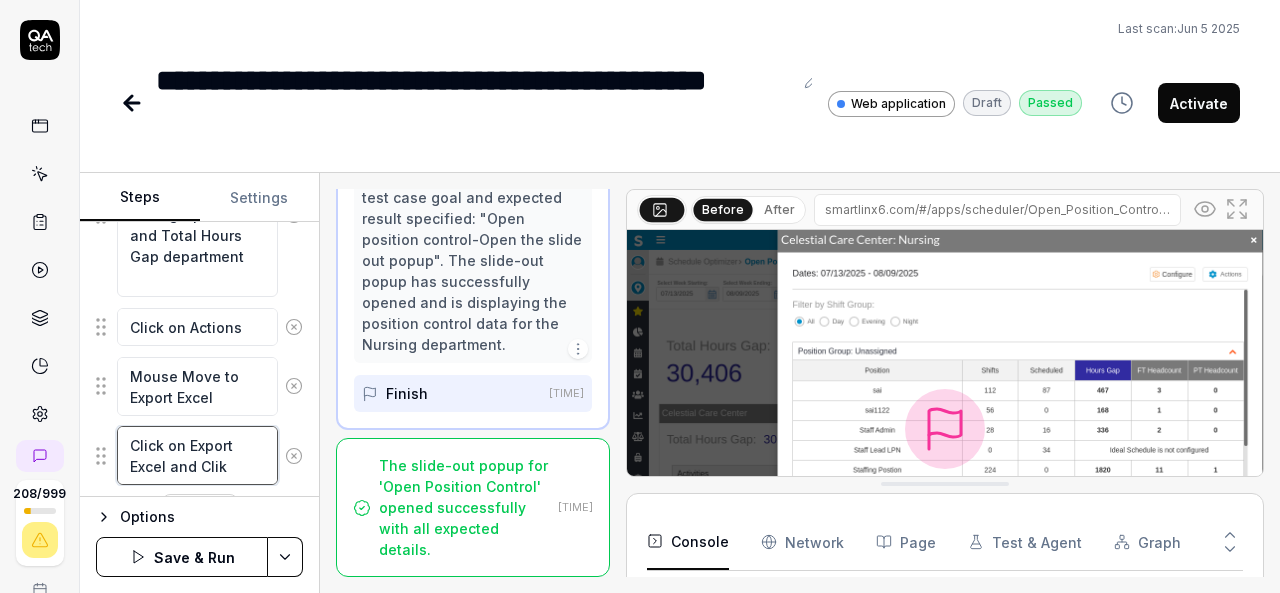 type on "*" 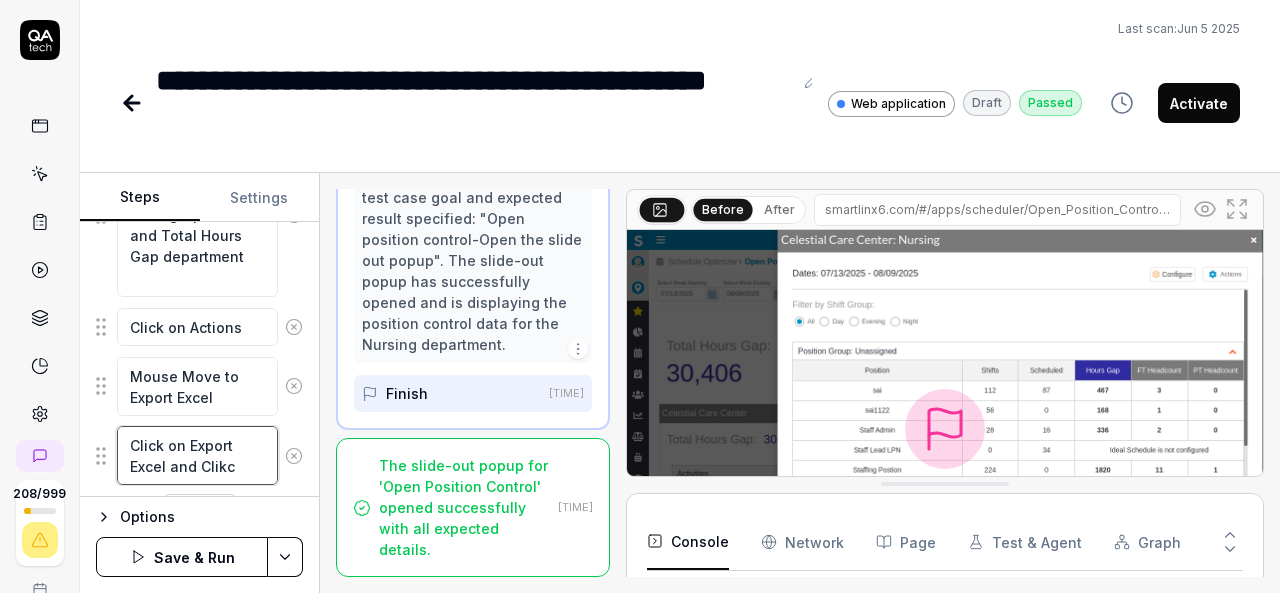 type on "*" 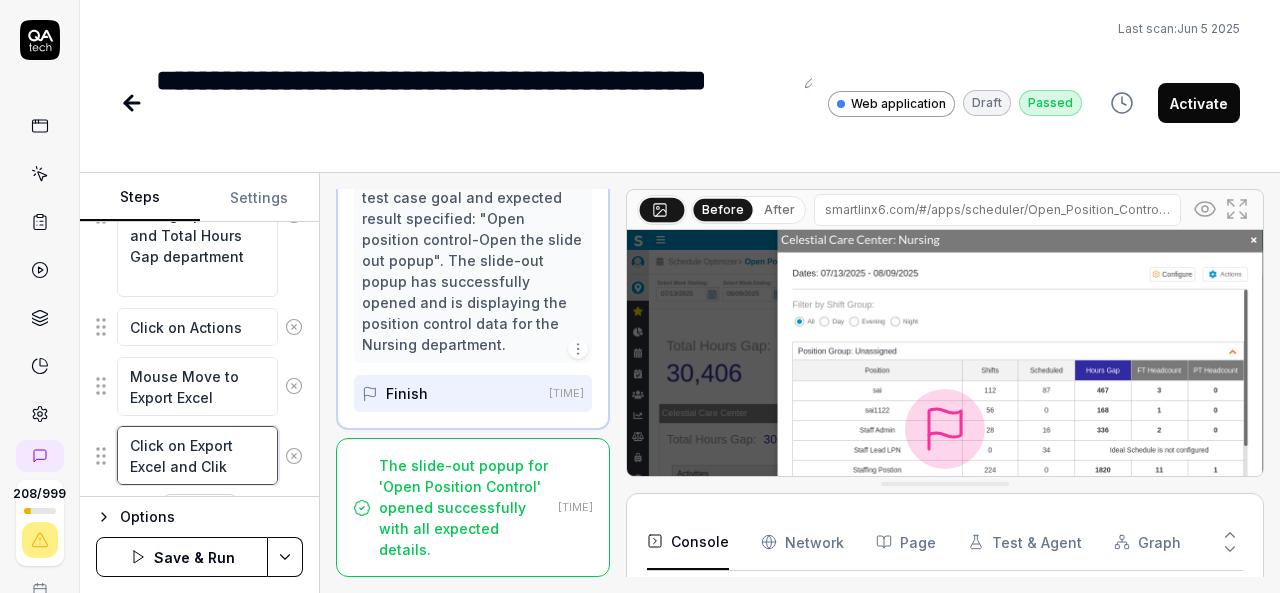 type 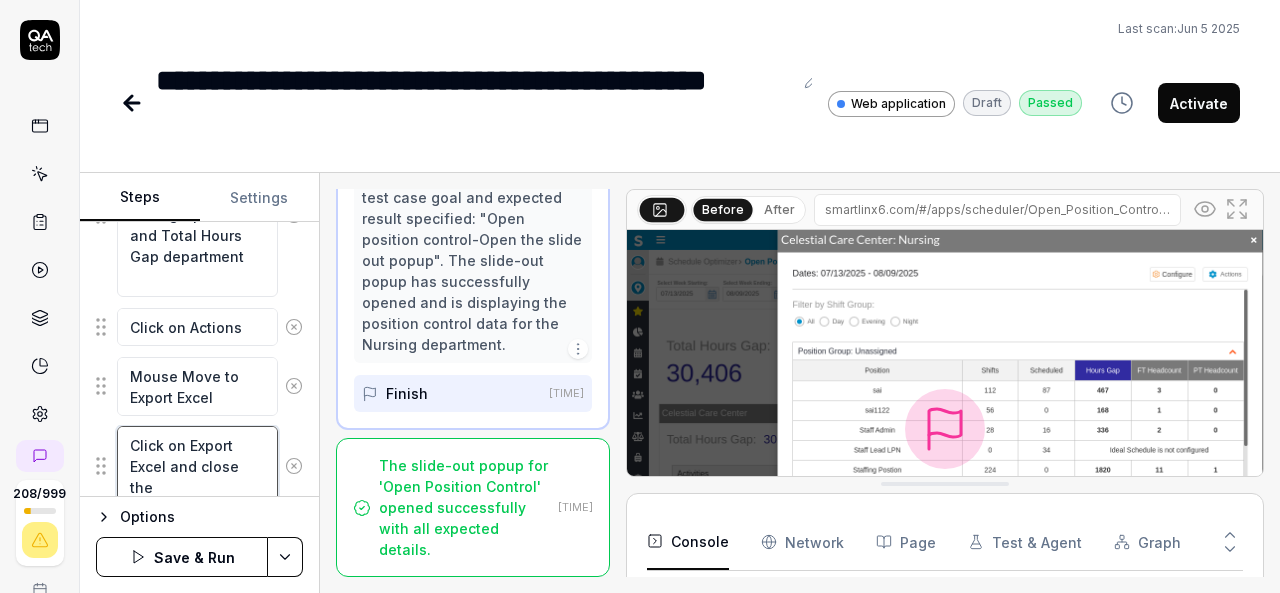 click on "Click on Export Excel and close the" at bounding box center [197, 466] 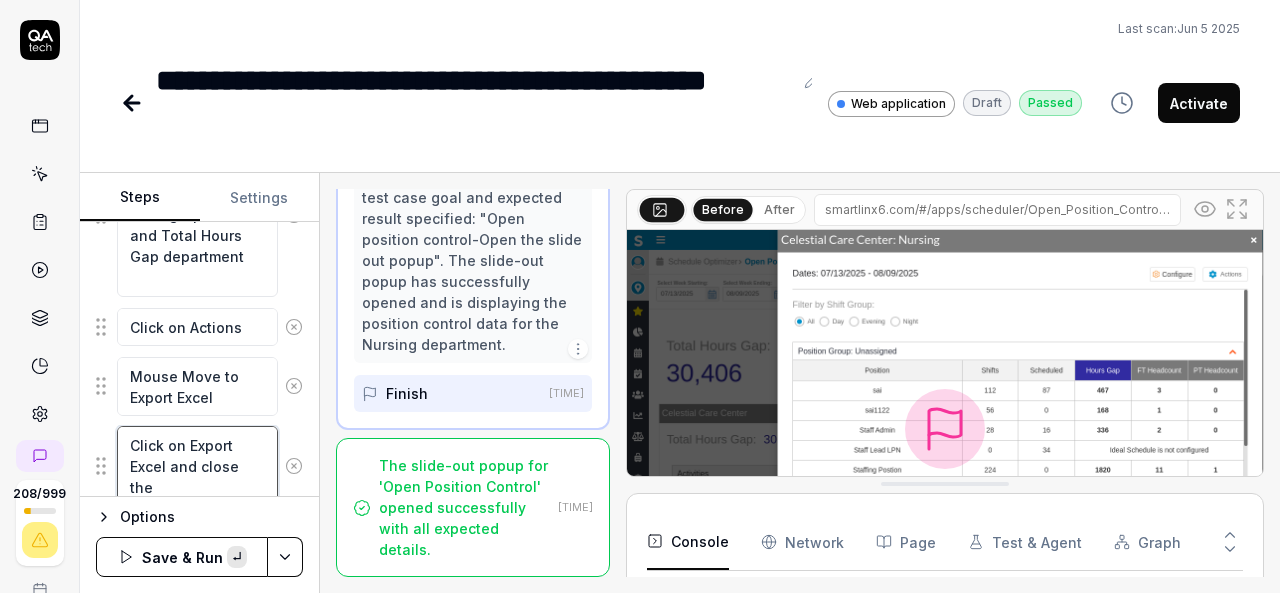 paste on "to excel and close the download popup window" 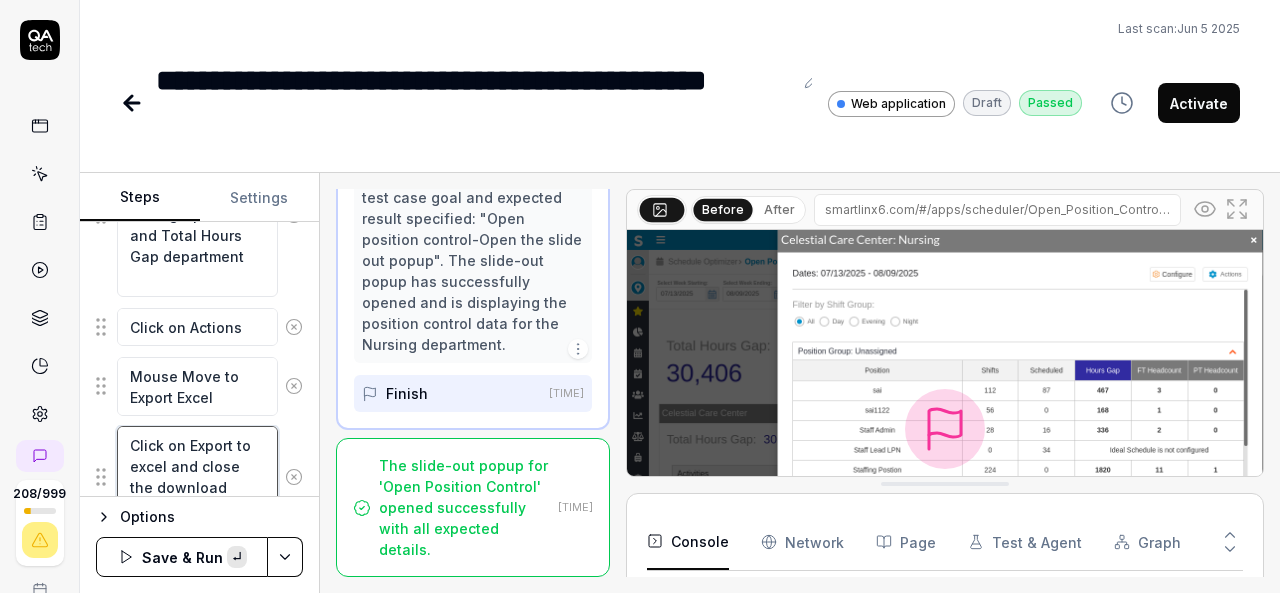 scroll, scrollTop: 10, scrollLeft: 0, axis: vertical 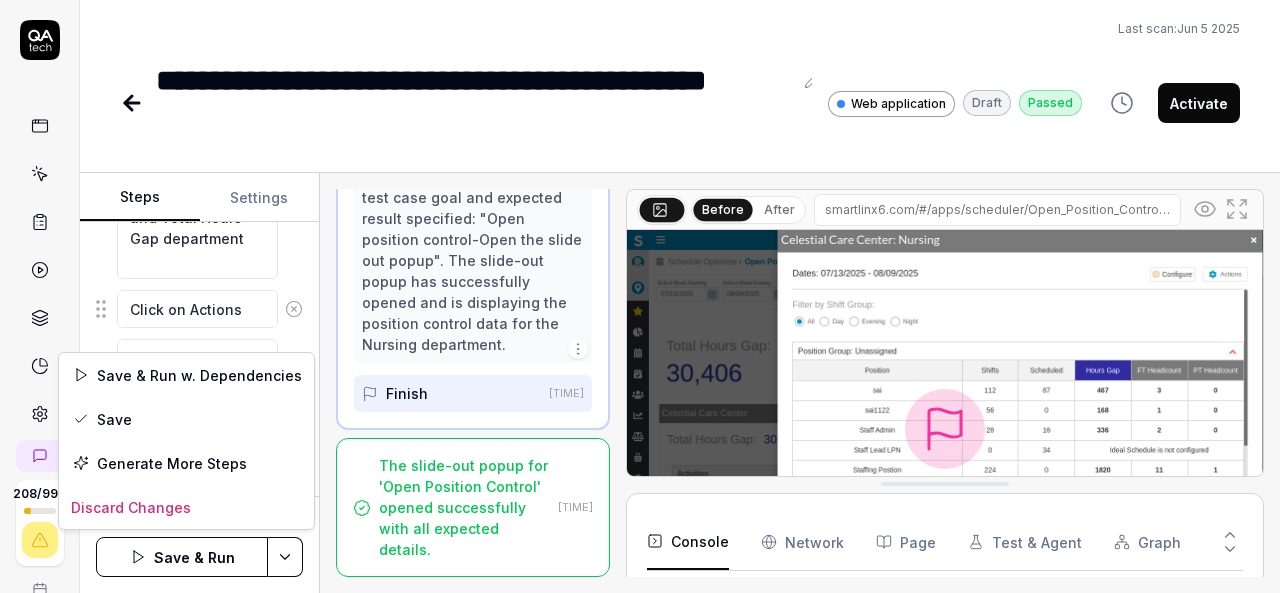 click on "**********" at bounding box center [640, 296] 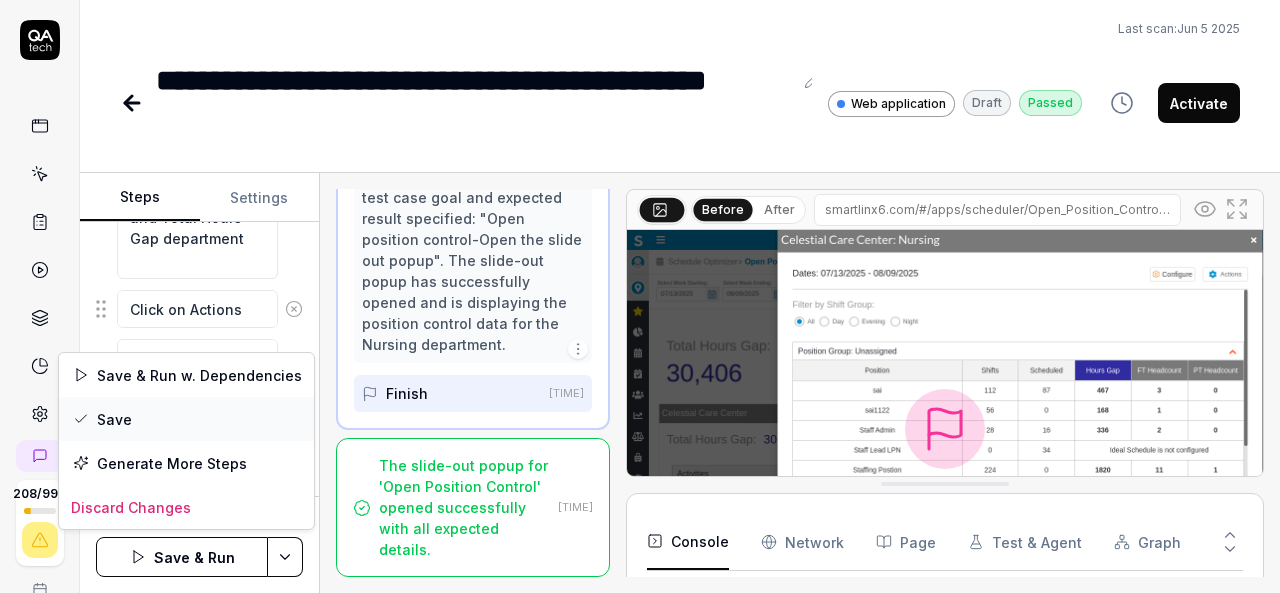click on "Save" at bounding box center [186, 419] 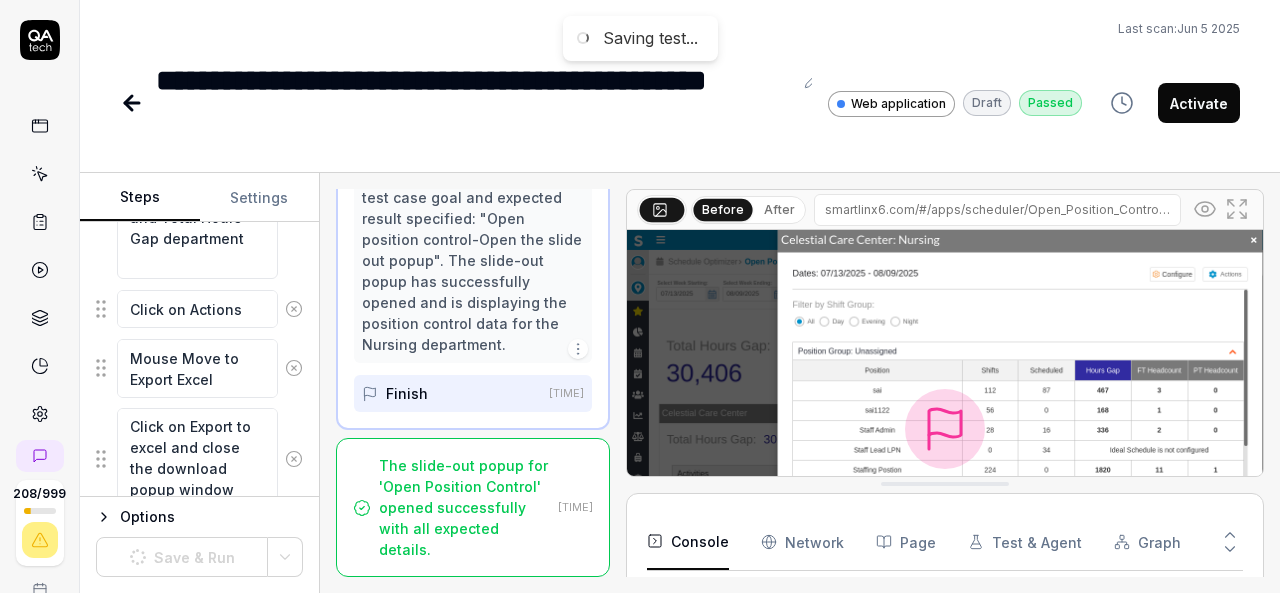 scroll, scrollTop: 1565, scrollLeft: 0, axis: vertical 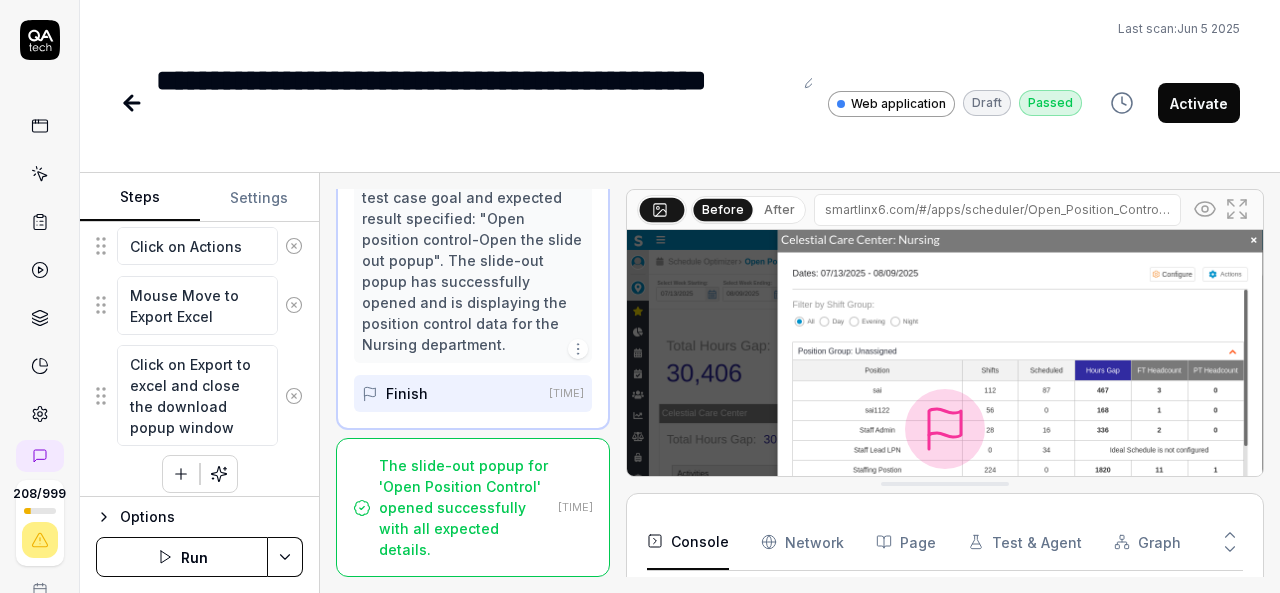 click 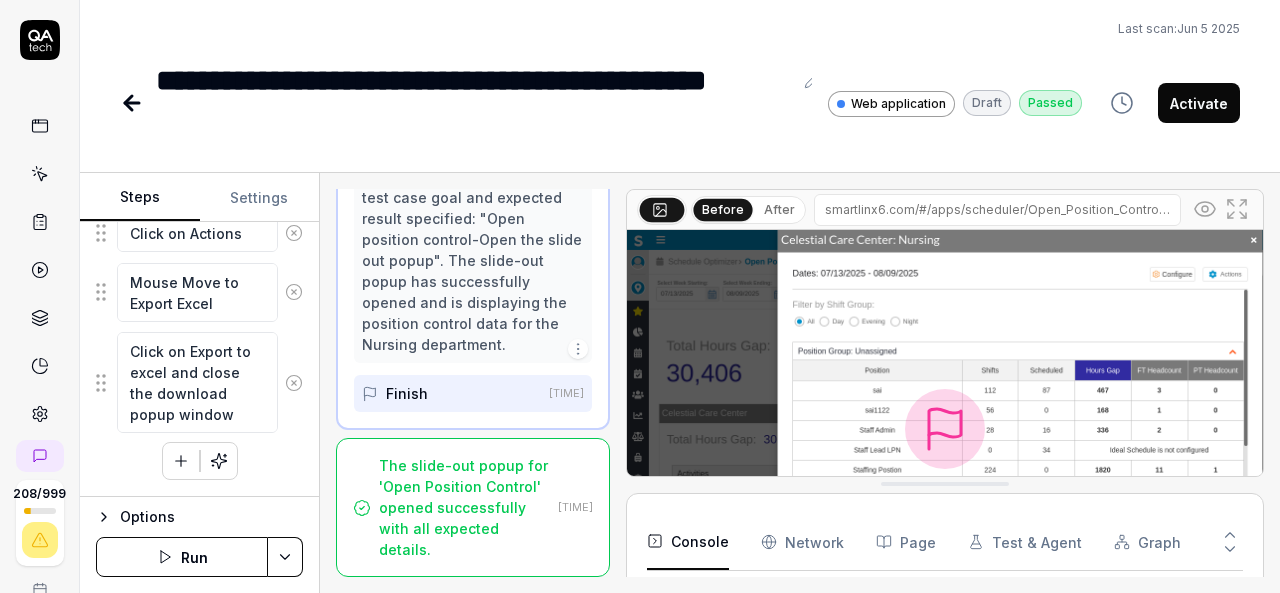 scroll, scrollTop: 1565, scrollLeft: 0, axis: vertical 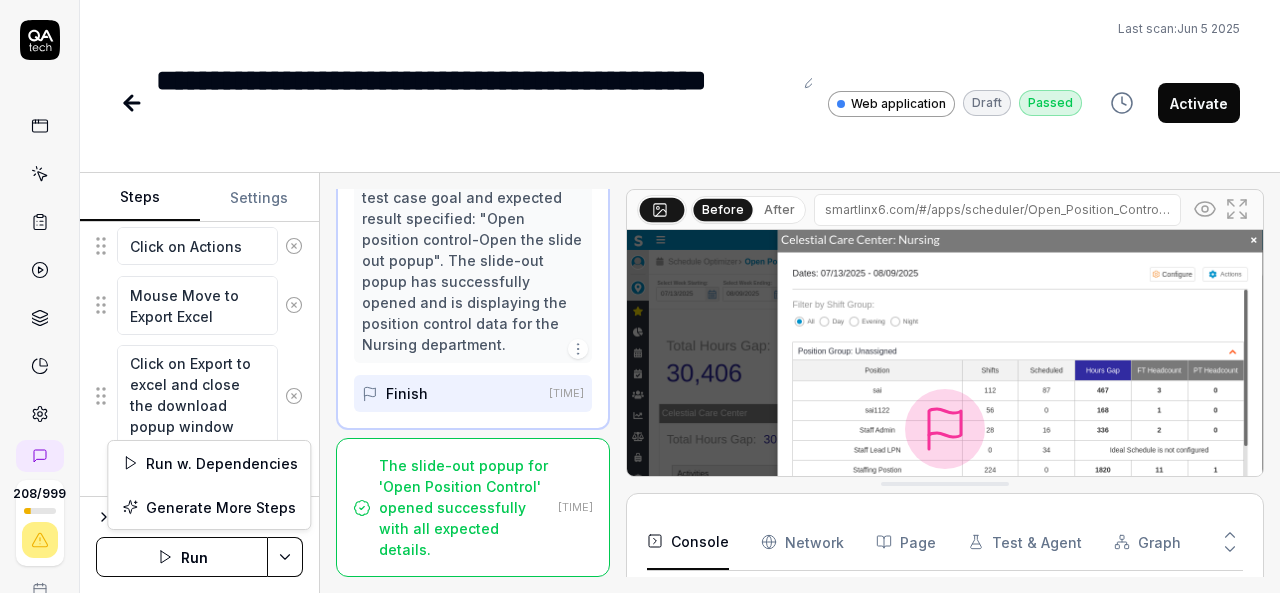 click on "**********" at bounding box center [640, 296] 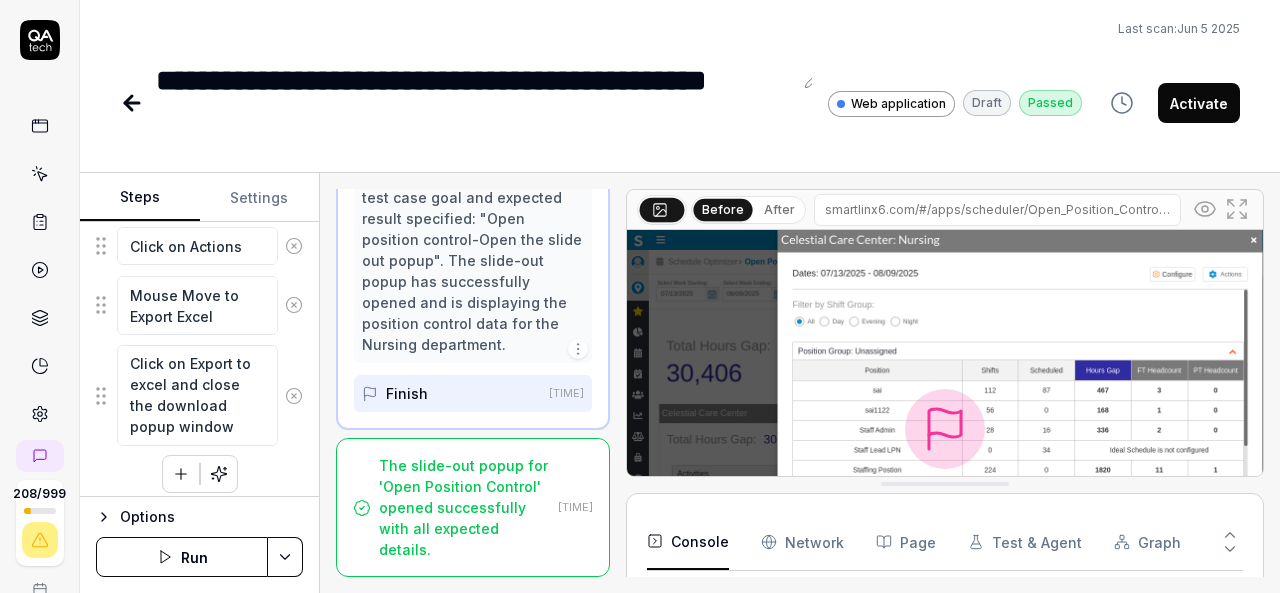 click on "**********" at bounding box center (640, 296) 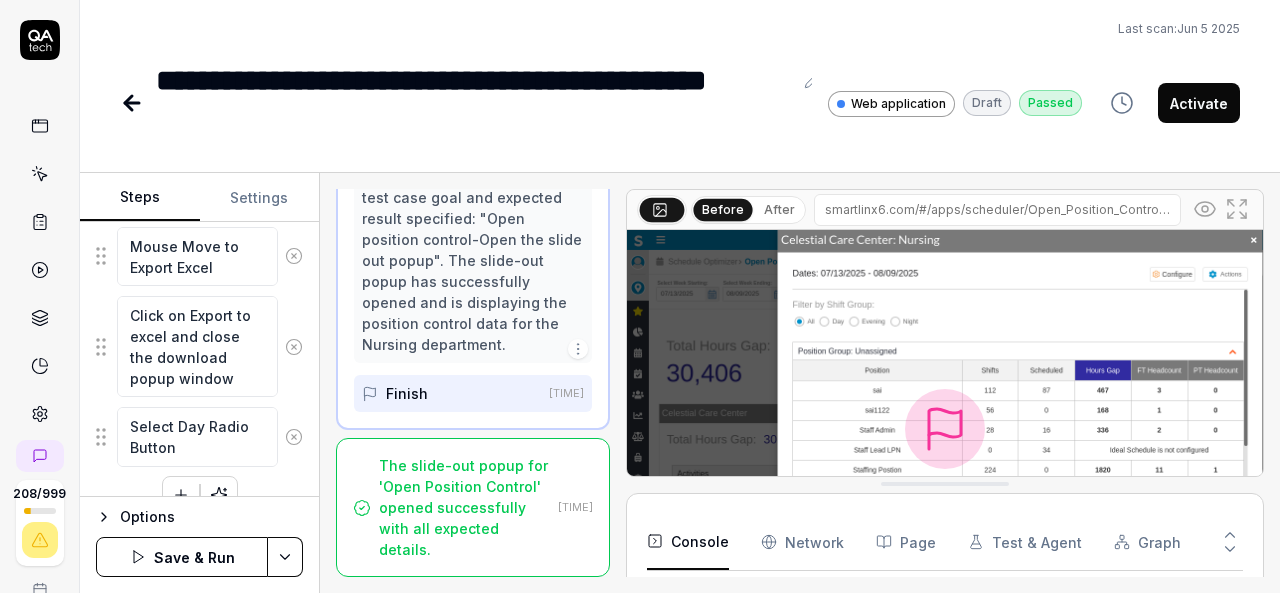 scroll, scrollTop: 1634, scrollLeft: 0, axis: vertical 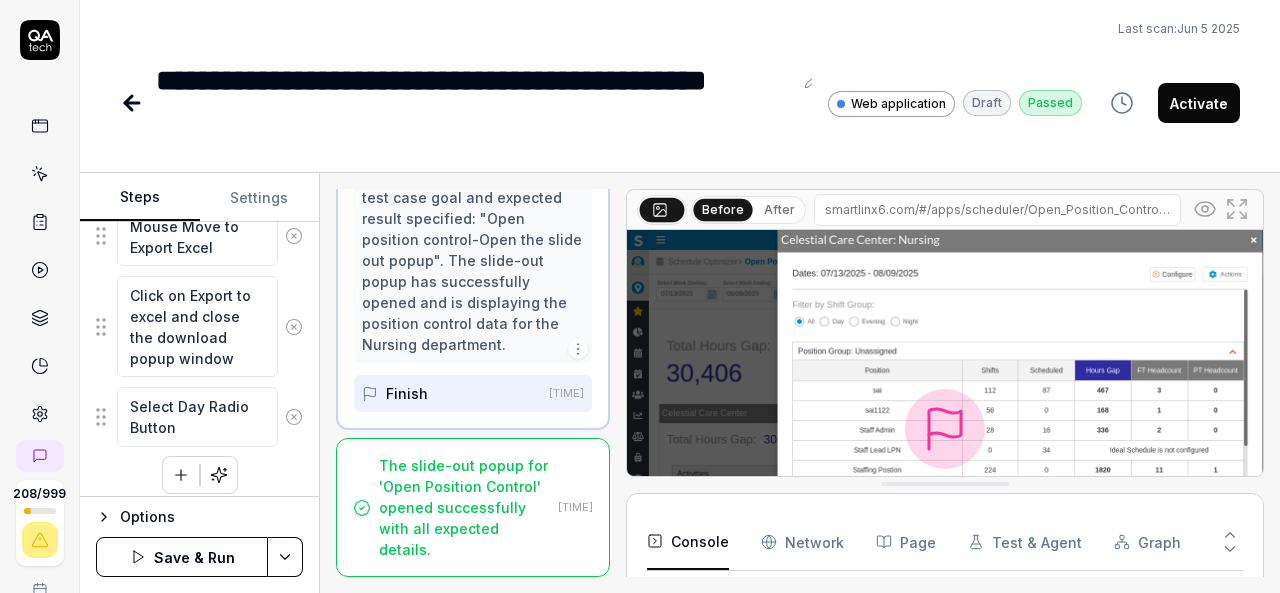 click 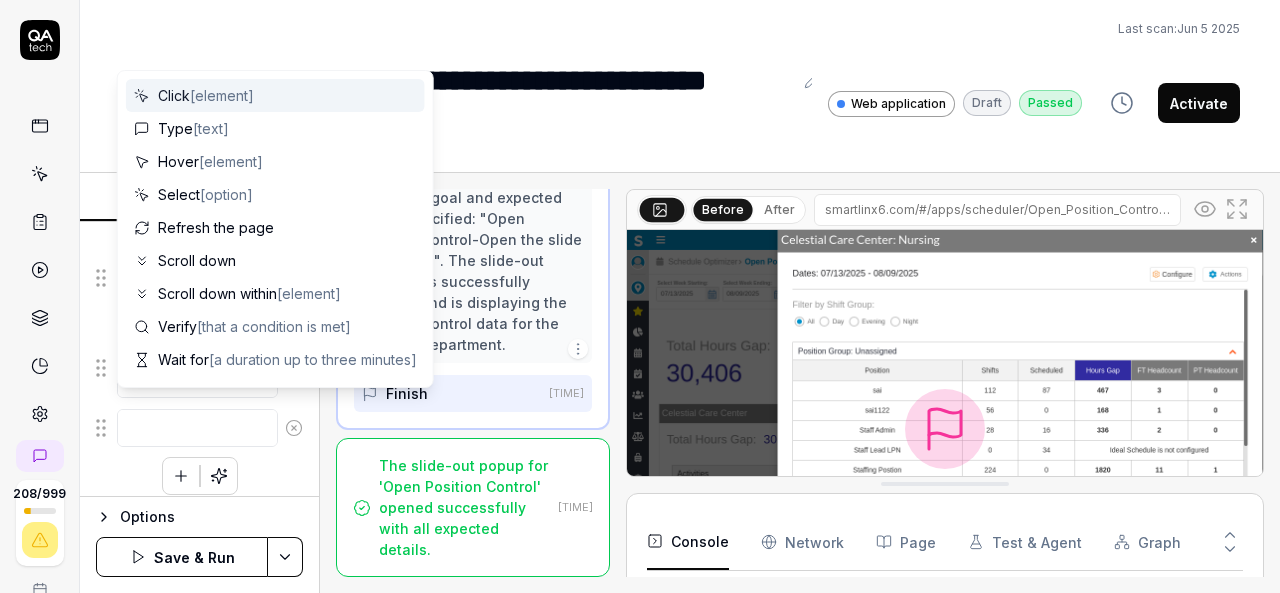 click at bounding box center (197, 428) 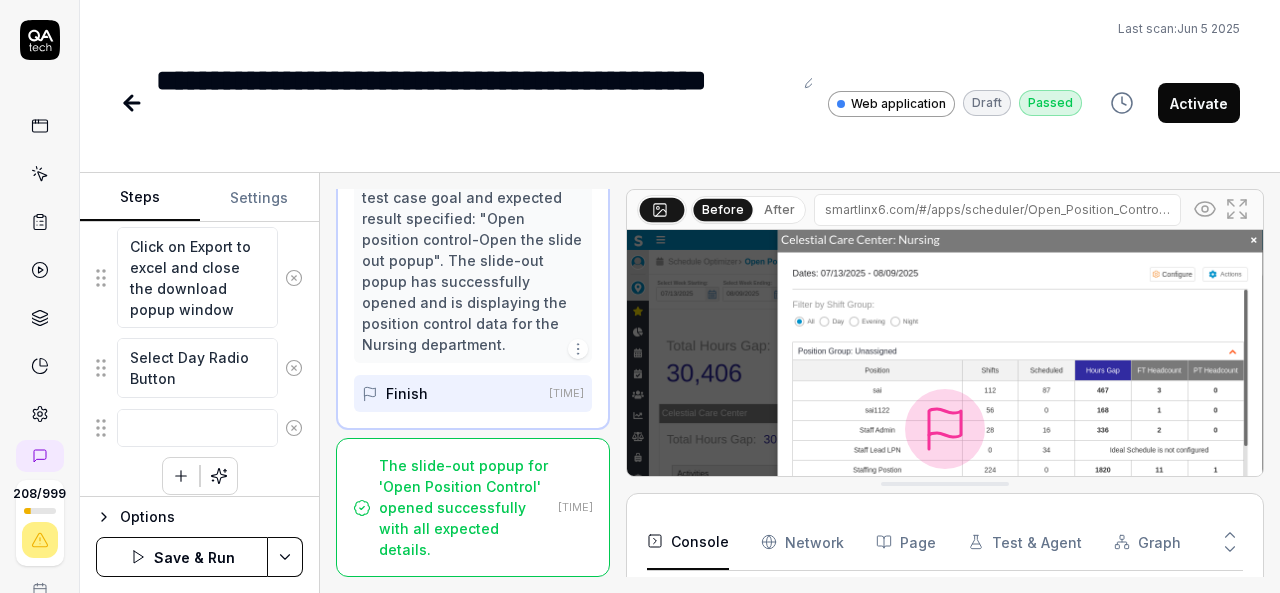 click on "Click on Export to excel and close the download popup window" at bounding box center [199, 277] 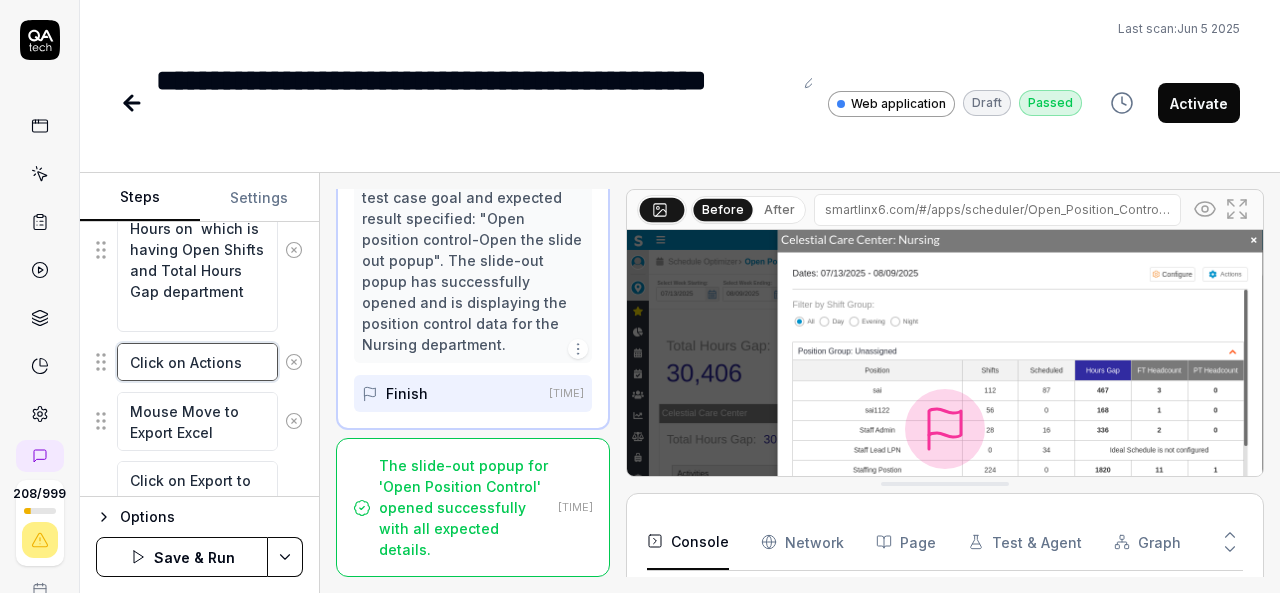 click on "Click on Actions" at bounding box center [197, 362] 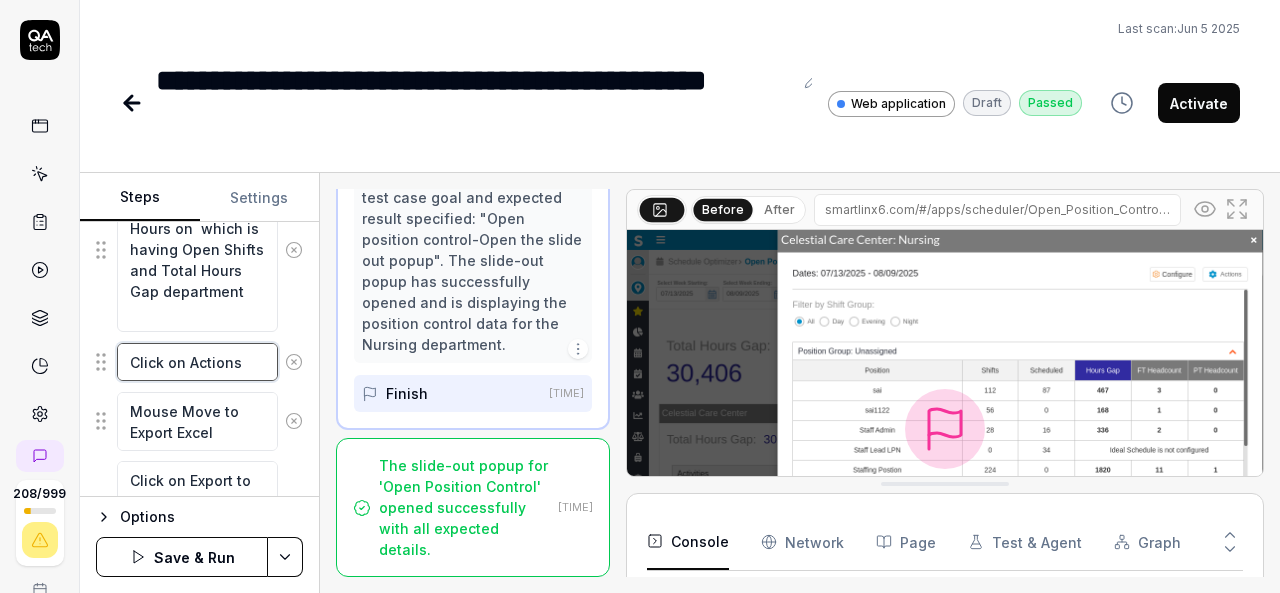 drag, startPoint x: 242, startPoint y: 355, endPoint x: 124, endPoint y: 365, distance: 118.42297 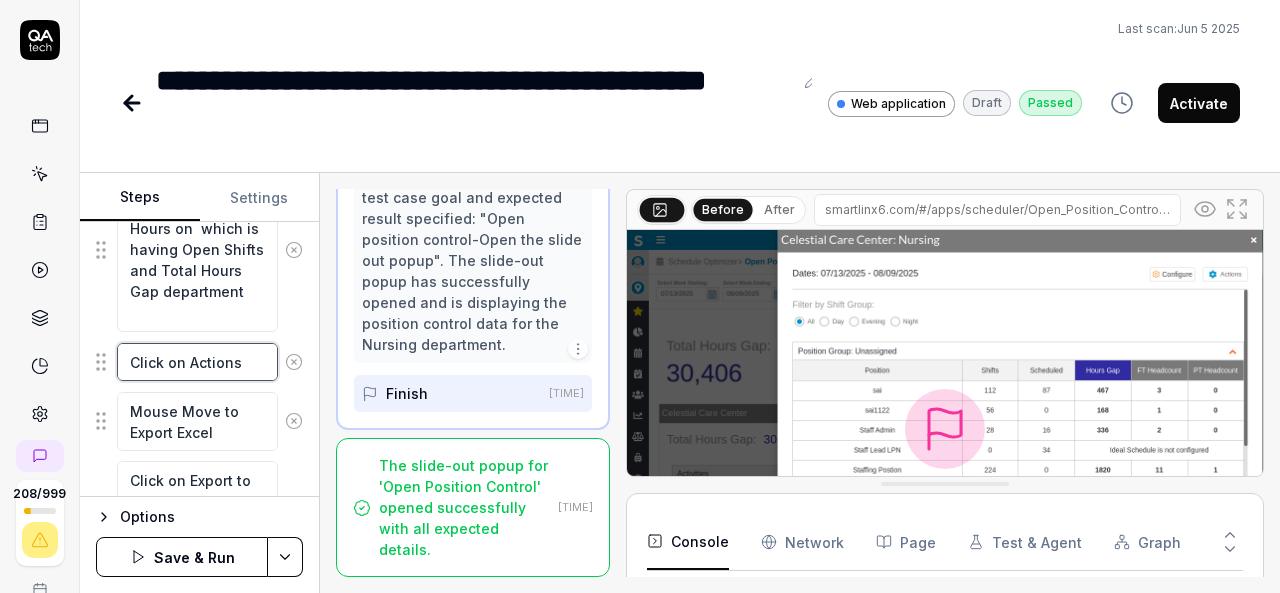 click on "Click on Actions" at bounding box center [197, 362] 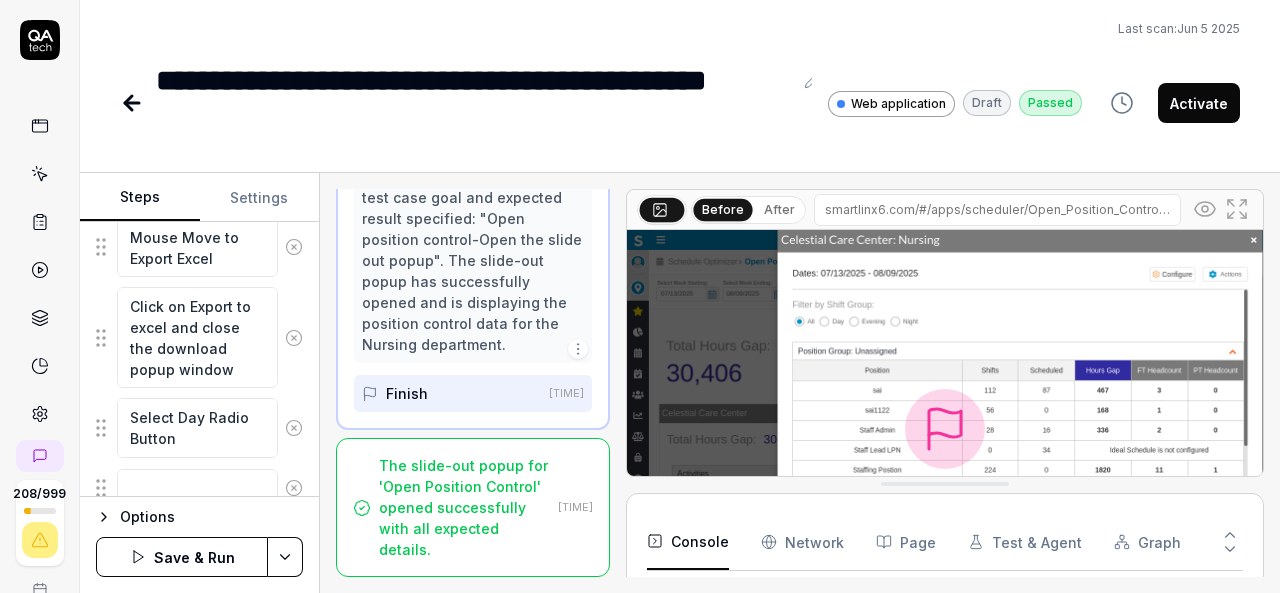 scroll, scrollTop: 1683, scrollLeft: 0, axis: vertical 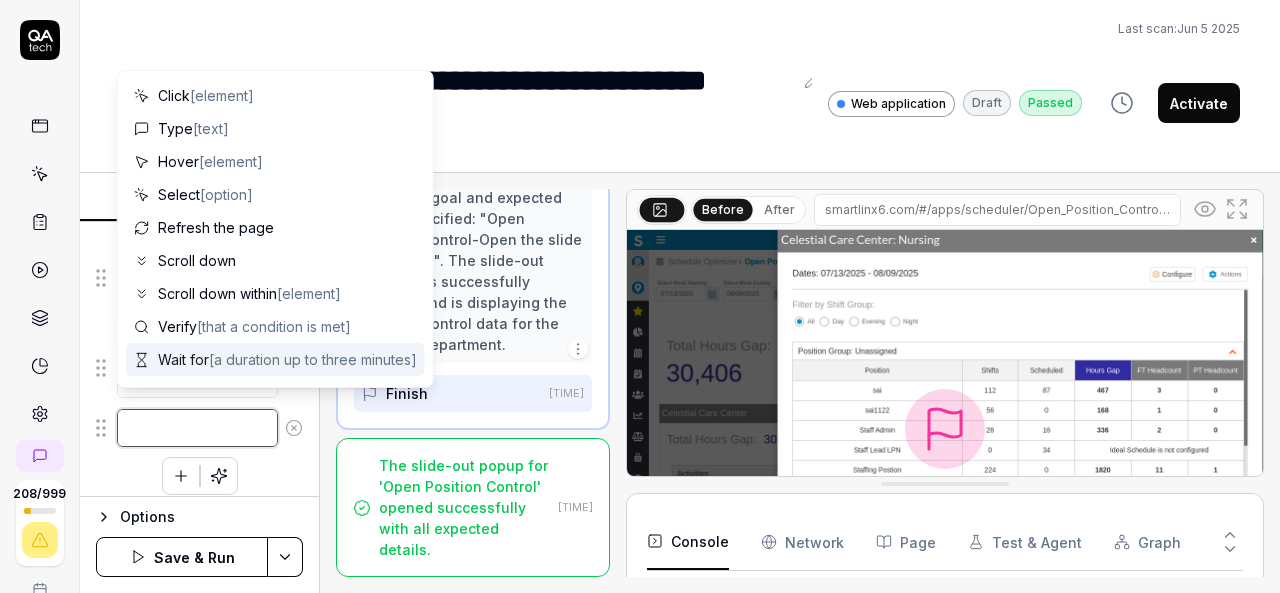 click at bounding box center (197, 428) 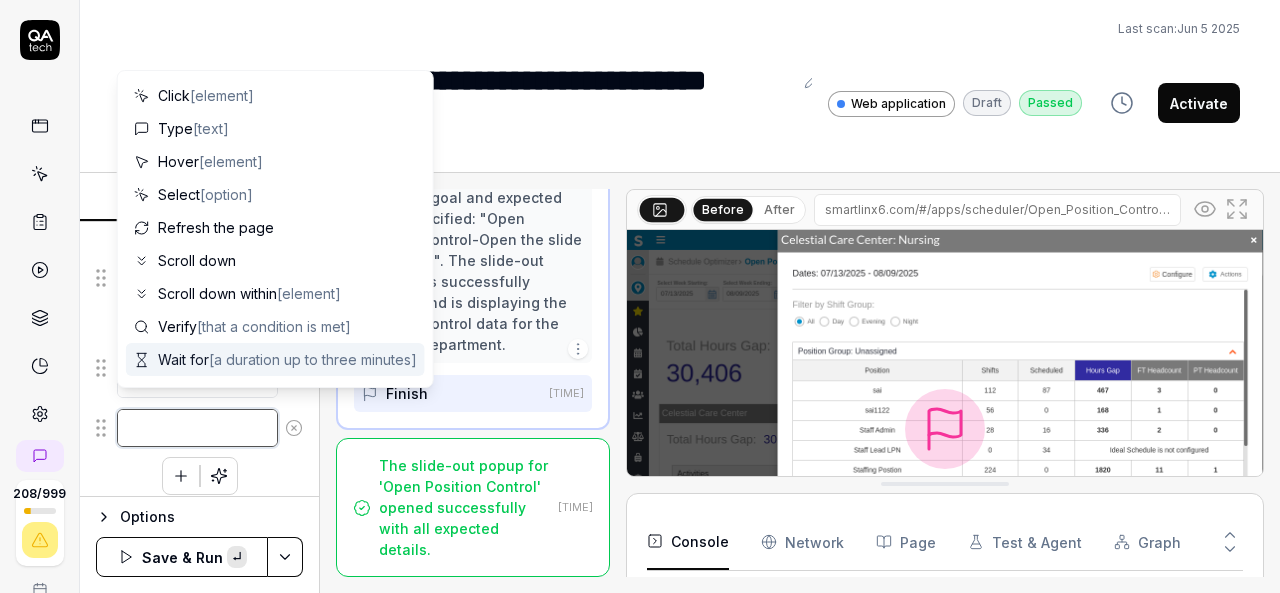 paste on "Click on Actions" 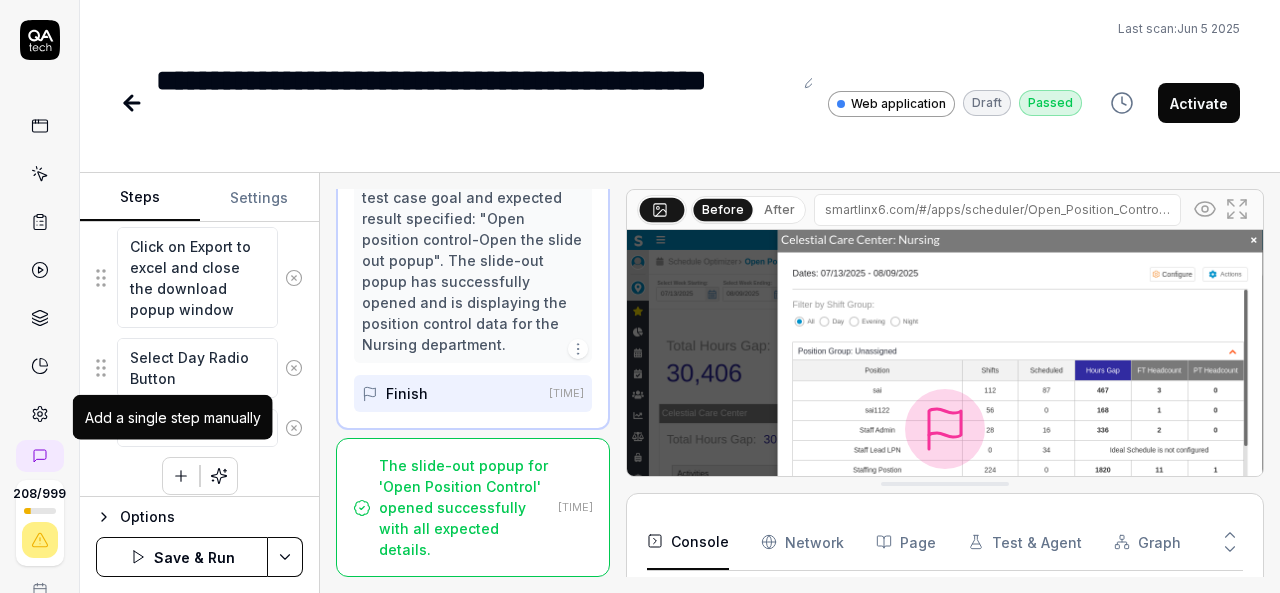 click 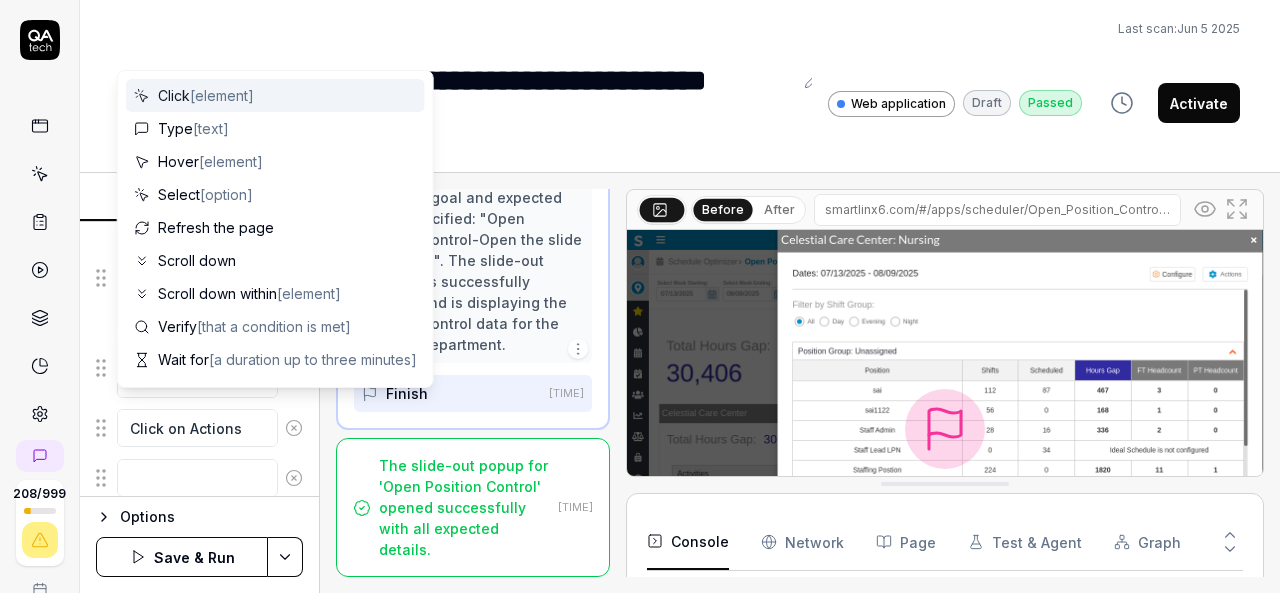 scroll, scrollTop: 1732, scrollLeft: 0, axis: vertical 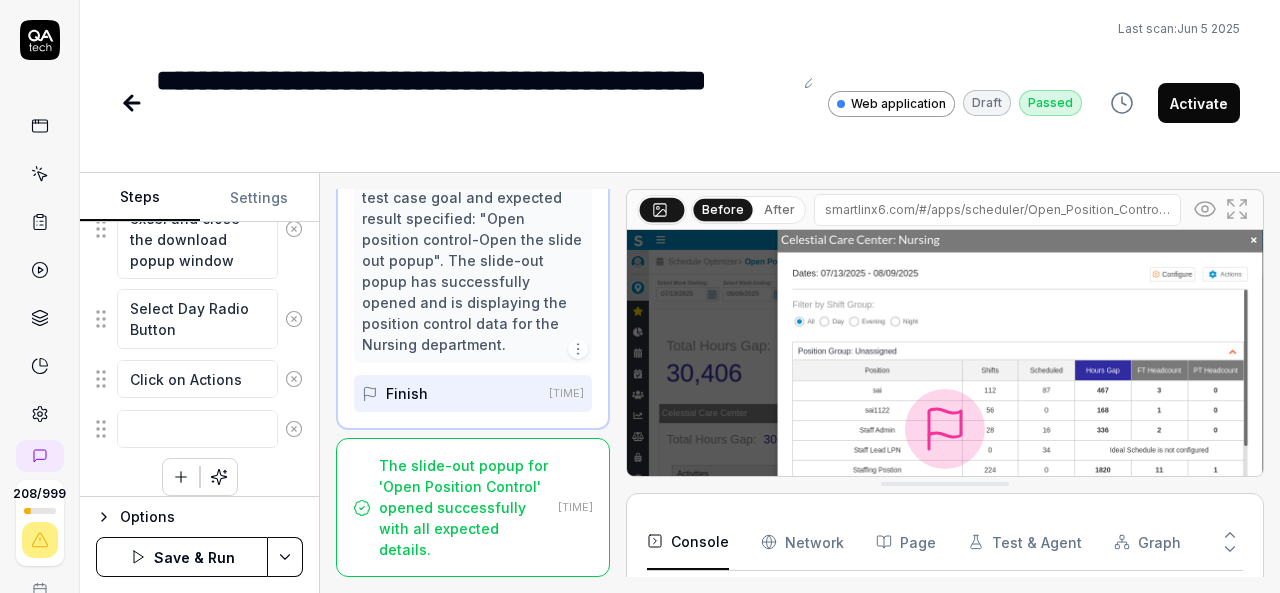 click on "Mouse Move to Organization Breadcrumb Click on Organization Breadcrumb Mouse move to organization other than Agency Organization Select the organization other than Agency Organization Mouse move to hamburger menu Click on hamburger menu Mouse Move to Schedule Optimizer Click on Schedule Optimizer Mouse Move to Dashboard Click on Dashboard Mouse move to Open Position Control Click on Open Position Control Expand the Organization Collapse Click on  Open Shifts or  Total Hours on  which is having Open Shifts and Total Hours Gap department Click on Actions Mouse Move to Export Excel Click on Export to excel and close the download popup window Select Day Radio Button Click on Actions
To pick up a draggable item, press the space bar.
While dragging, use the arrow keys to move the item.
Press space again to drop the item in its new position, or press escape to cancel." at bounding box center (199, -356) 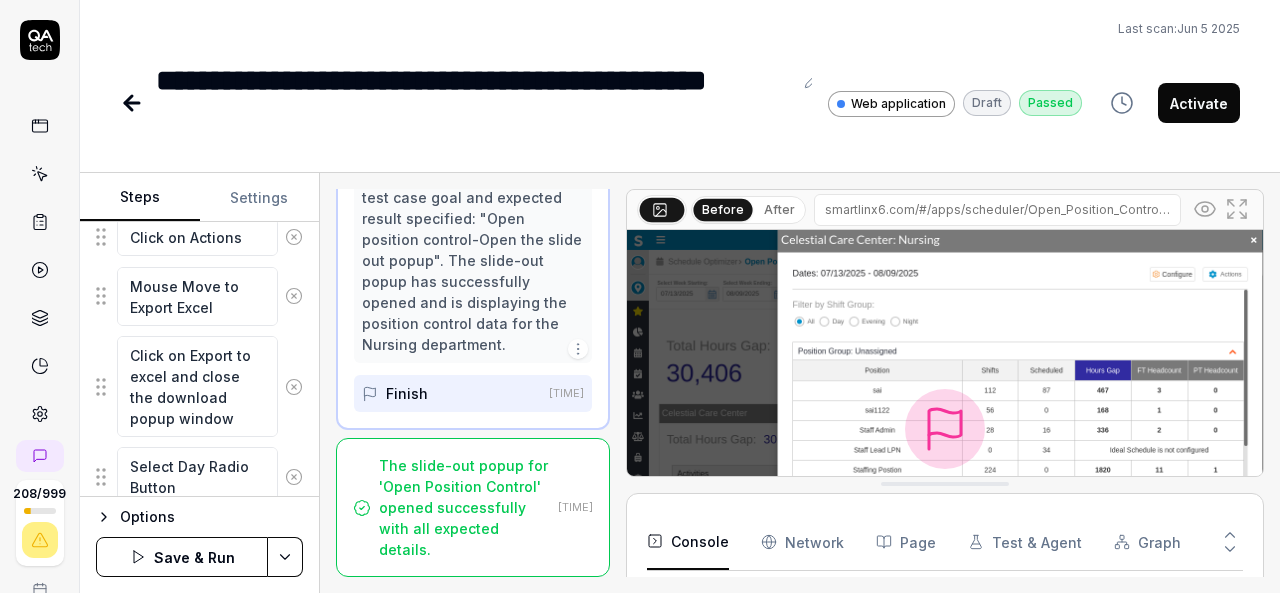 scroll, scrollTop: 1542, scrollLeft: 0, axis: vertical 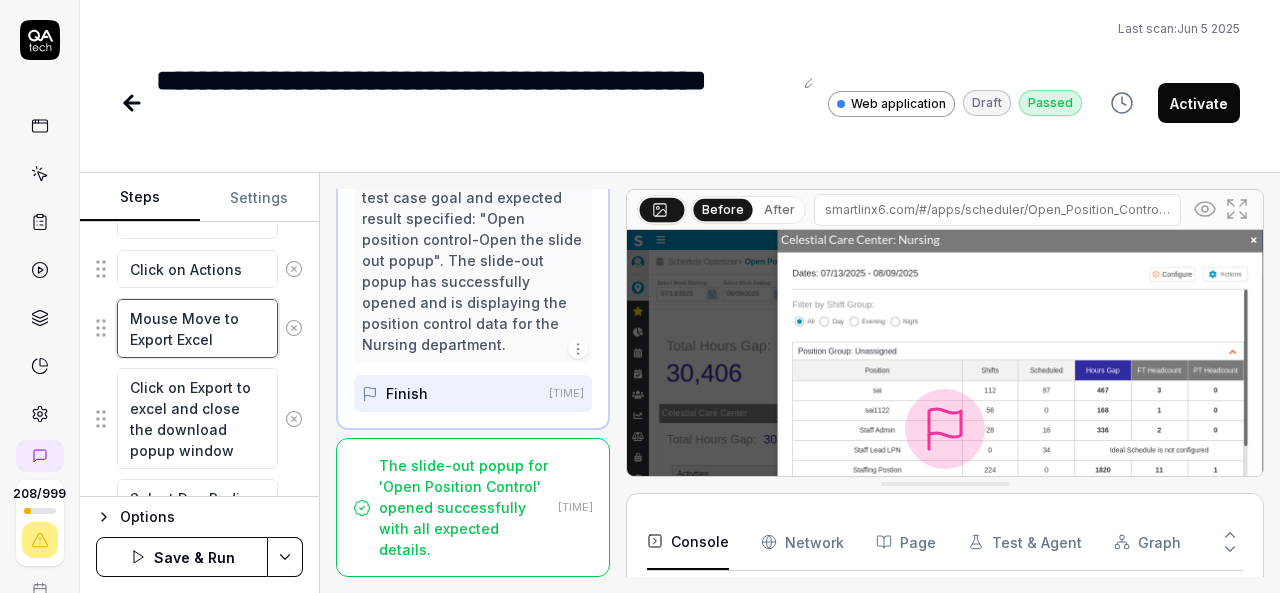 click on "Mouse Move to Export Excel" at bounding box center [197, 328] 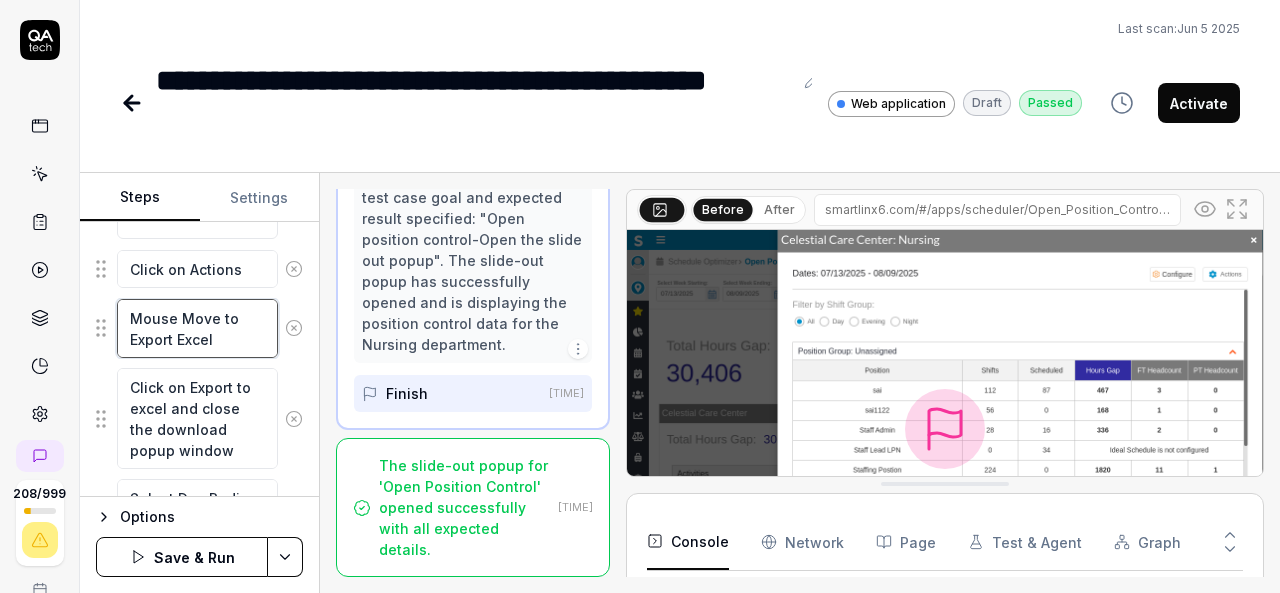 scroll, scrollTop: 1732, scrollLeft: 0, axis: vertical 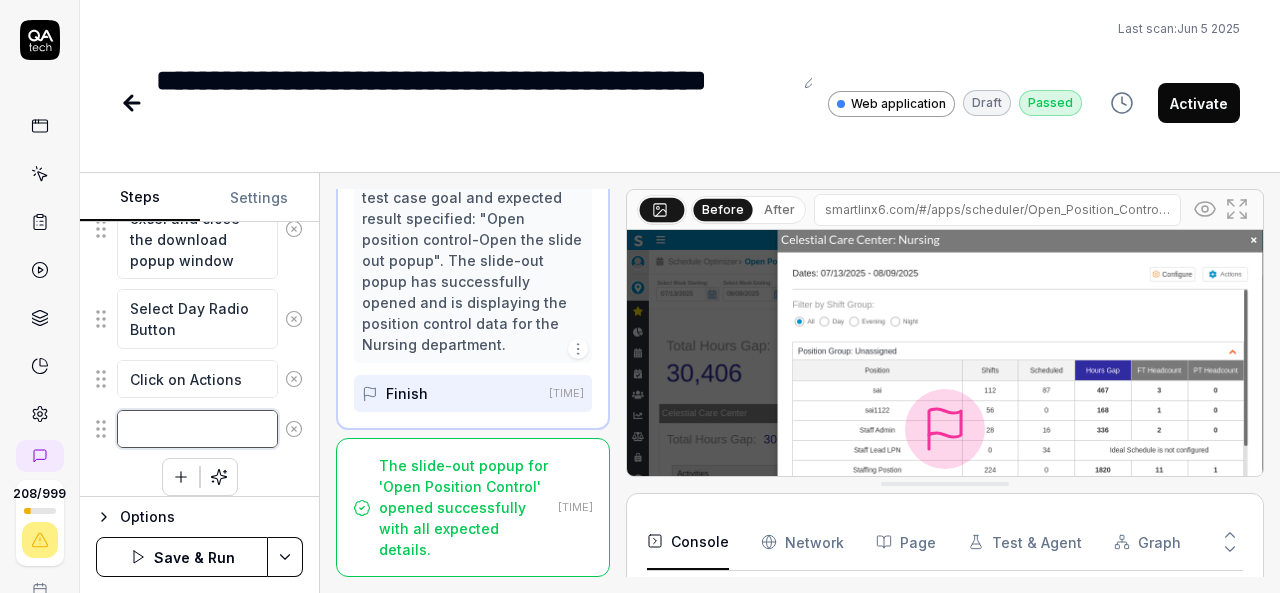 click at bounding box center [197, 429] 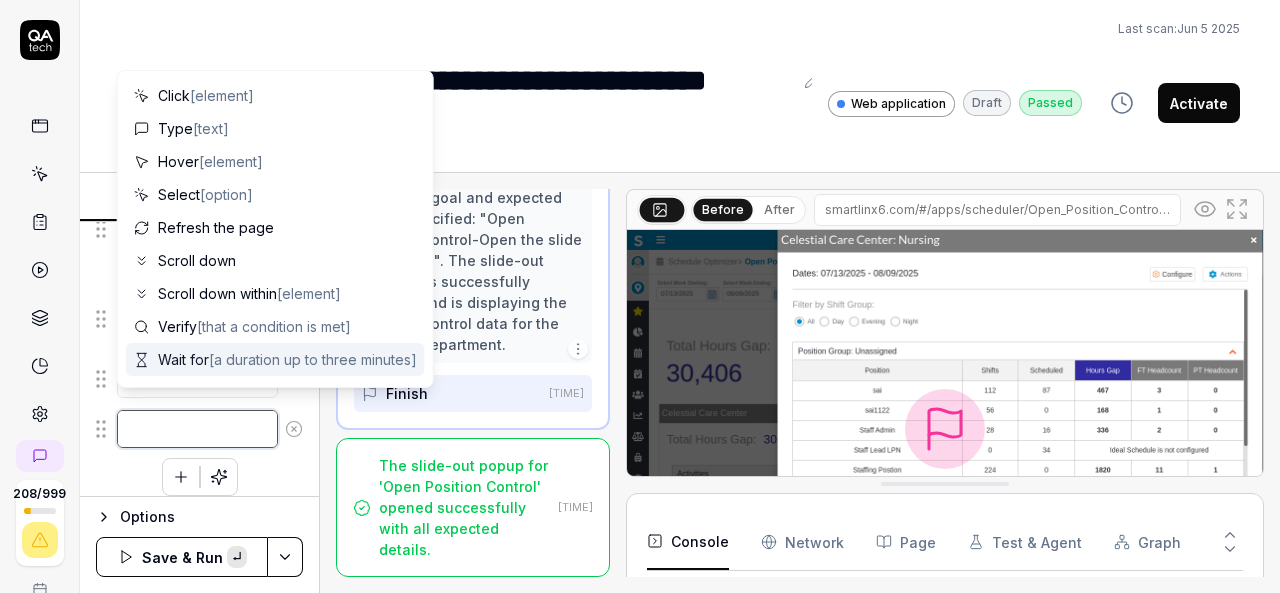 paste on "Mouse Move to Export Excel" 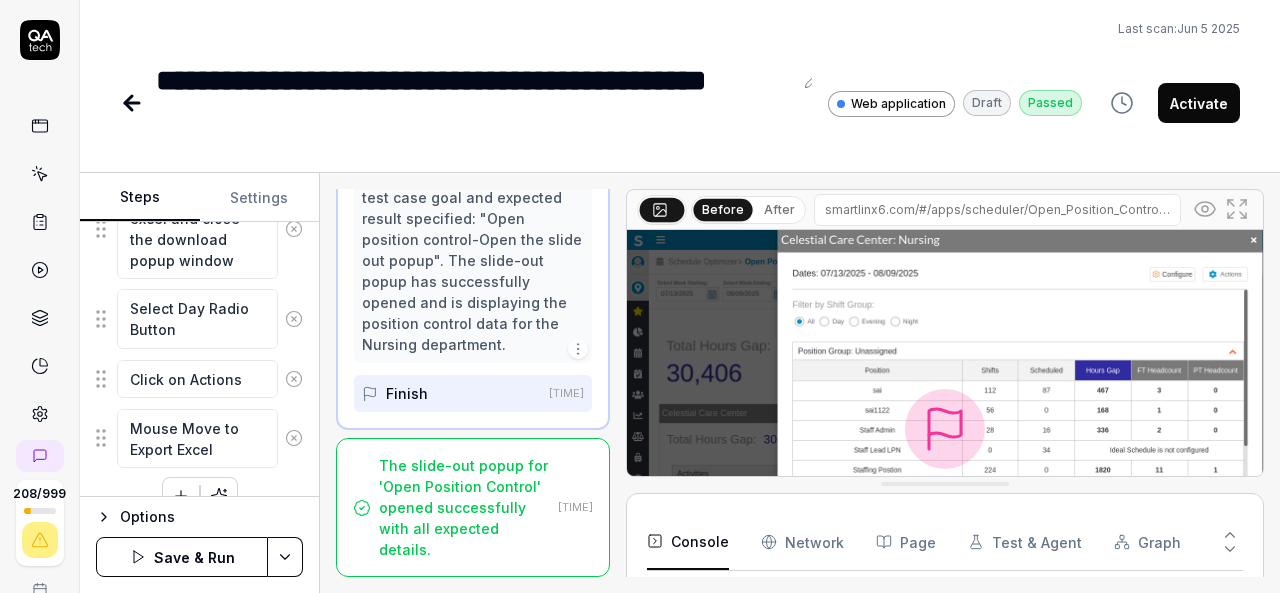 click 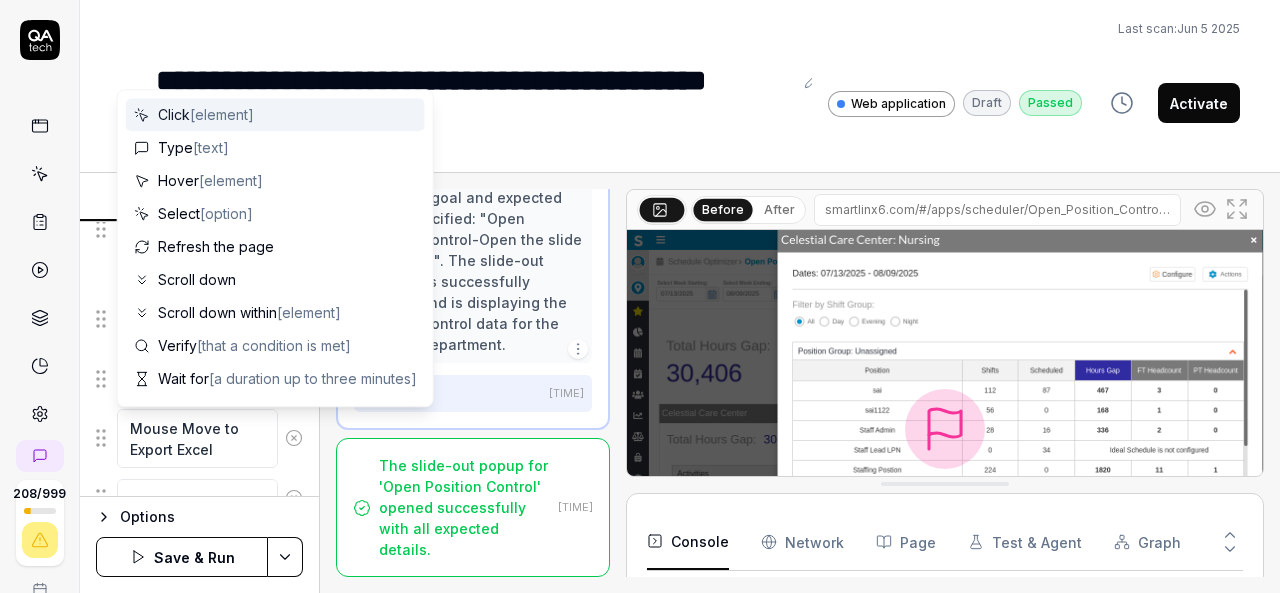 scroll, scrollTop: 1782, scrollLeft: 0, axis: vertical 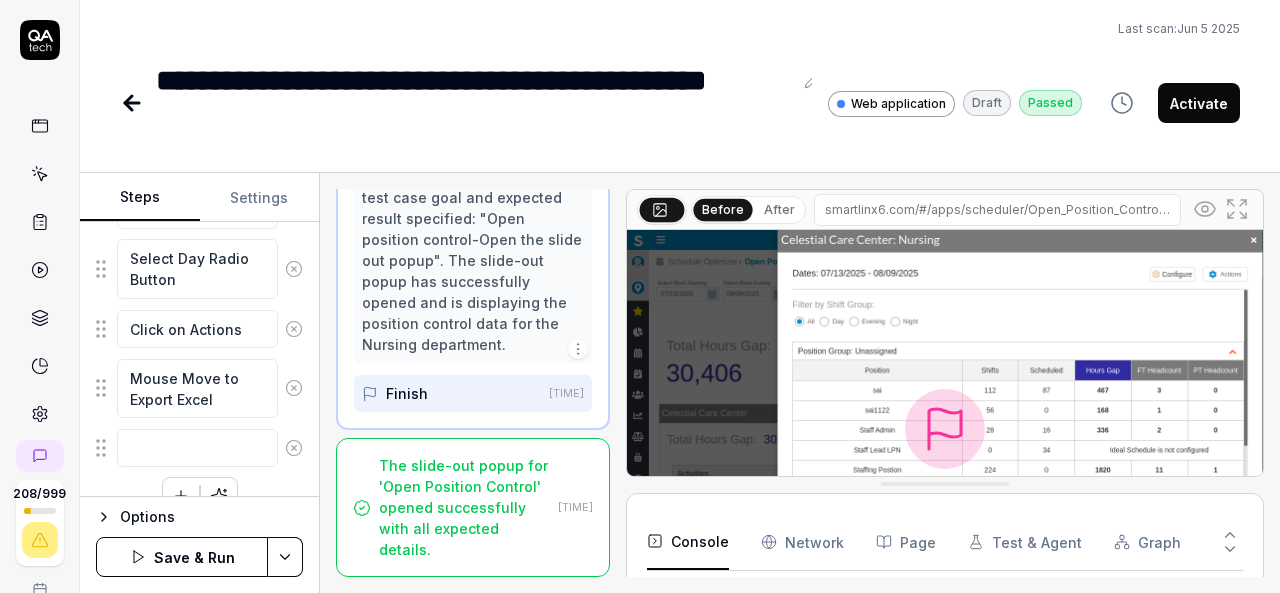 click on "**********" at bounding box center (680, 74) 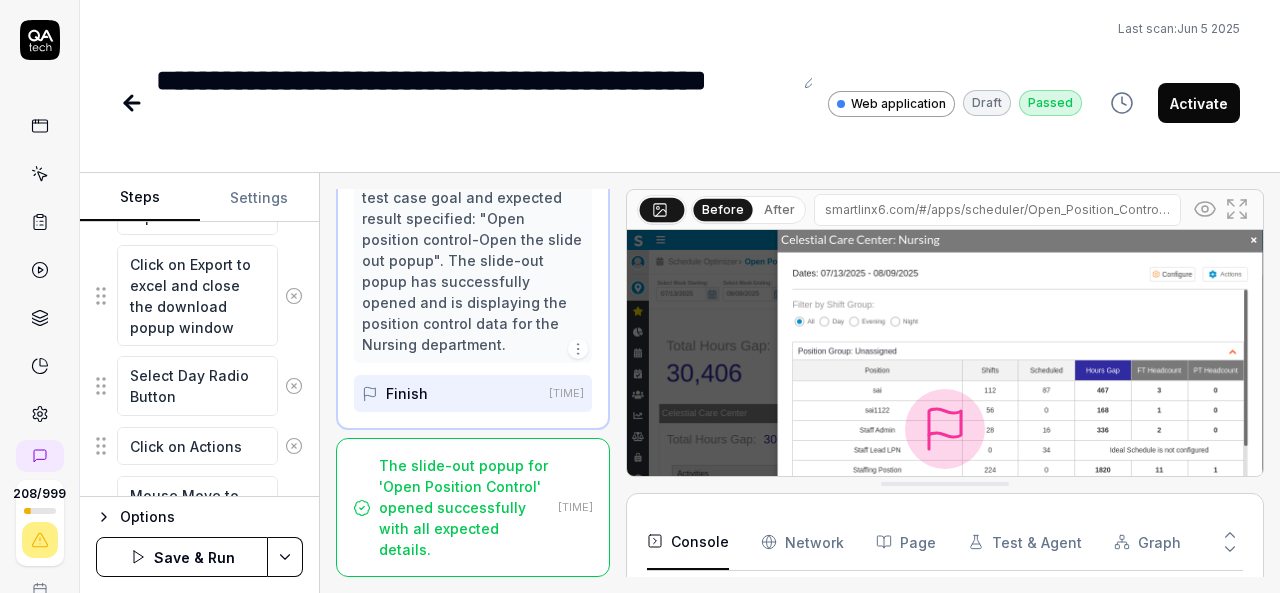 scroll, scrollTop: 1664, scrollLeft: 0, axis: vertical 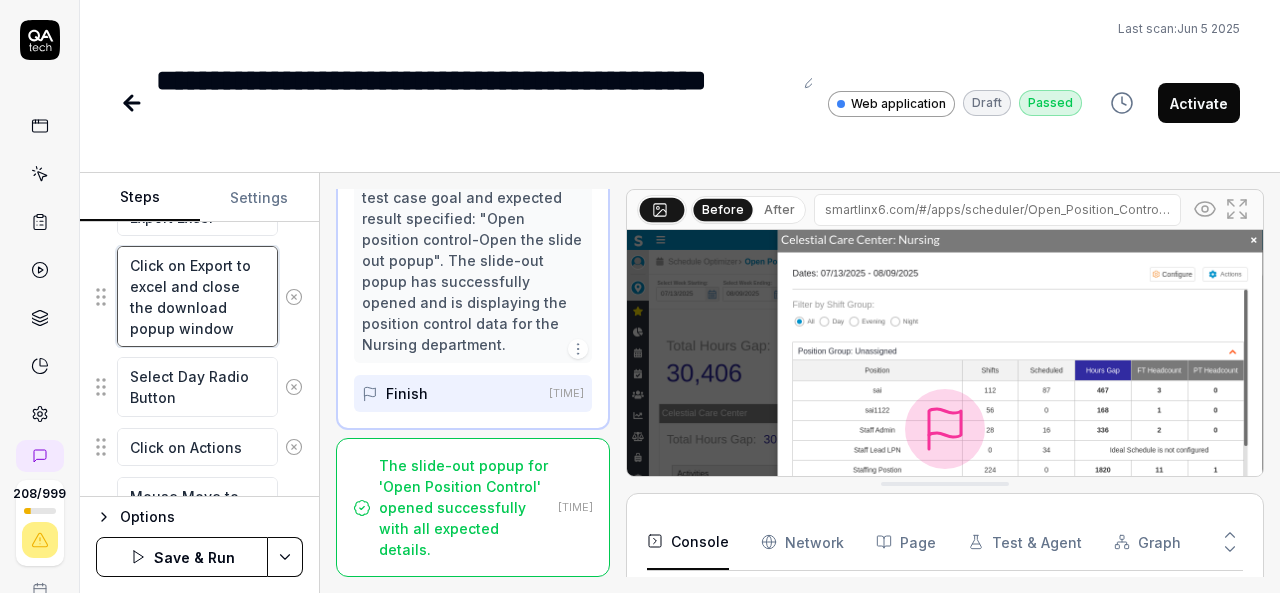 click on "Click on Export to excel and close the download popup window" at bounding box center (197, 296) 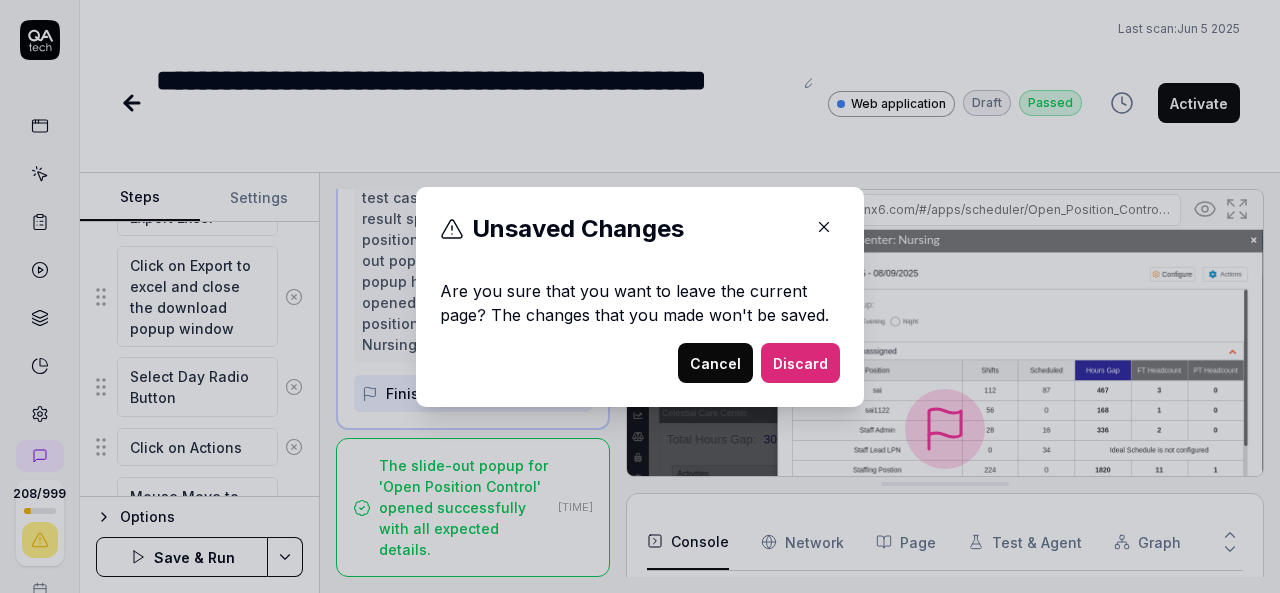 click 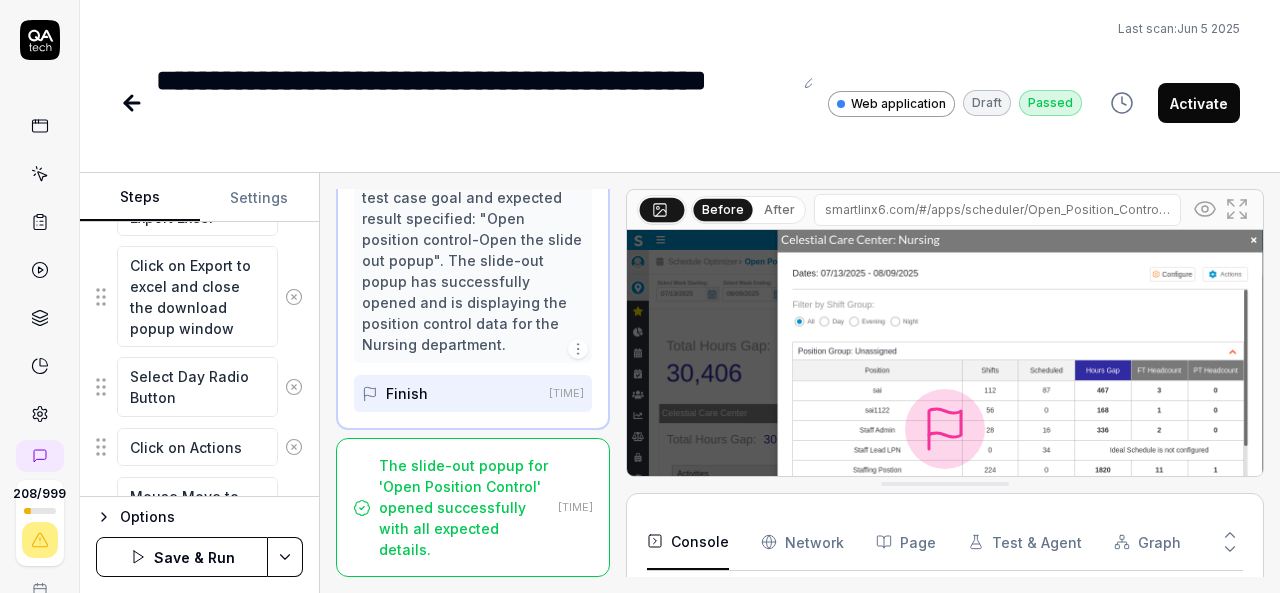 scroll, scrollTop: 1801, scrollLeft: 0, axis: vertical 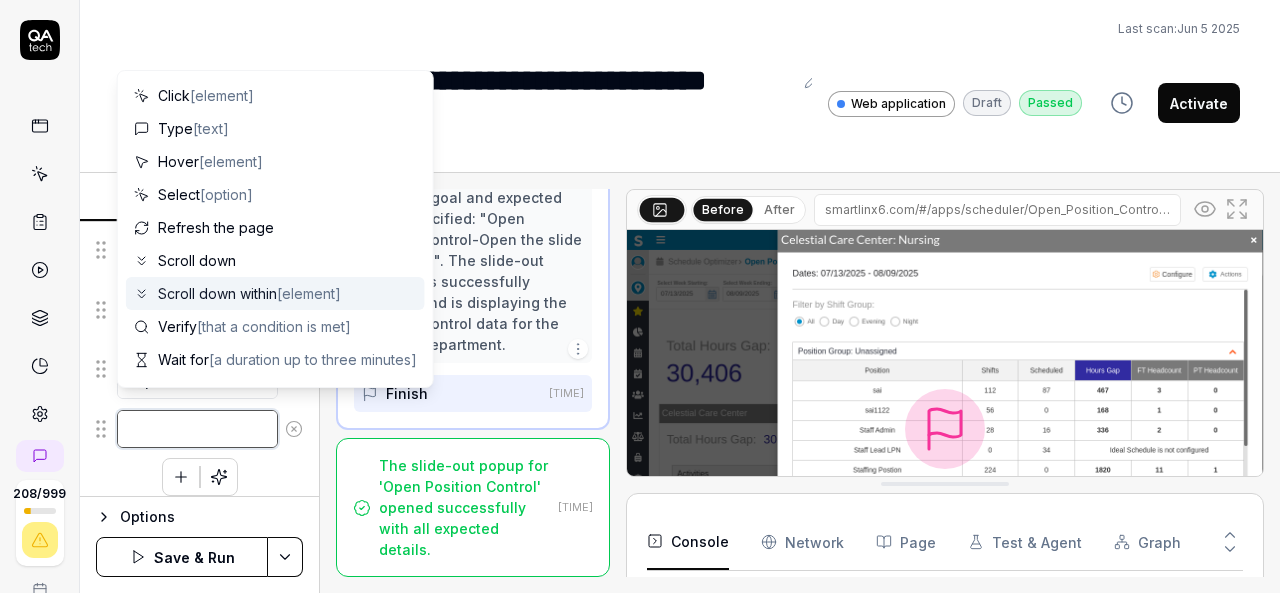 click at bounding box center (197, 429) 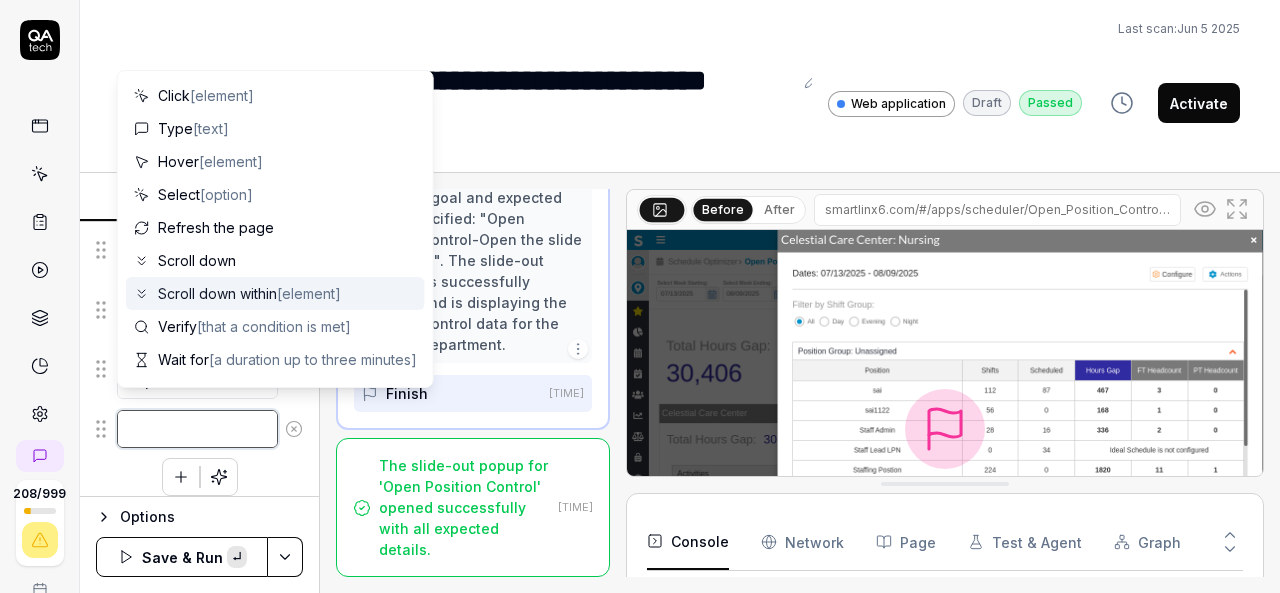 paste on "Click on Export to excel and close the download popup window" 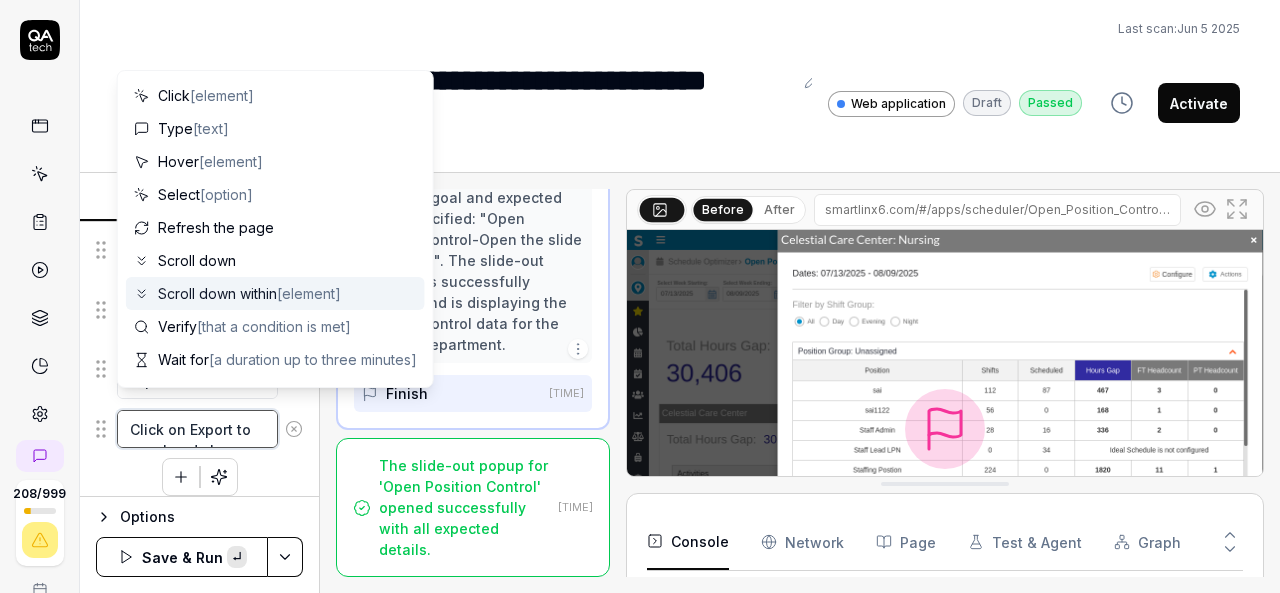 scroll, scrollTop: 10, scrollLeft: 0, axis: vertical 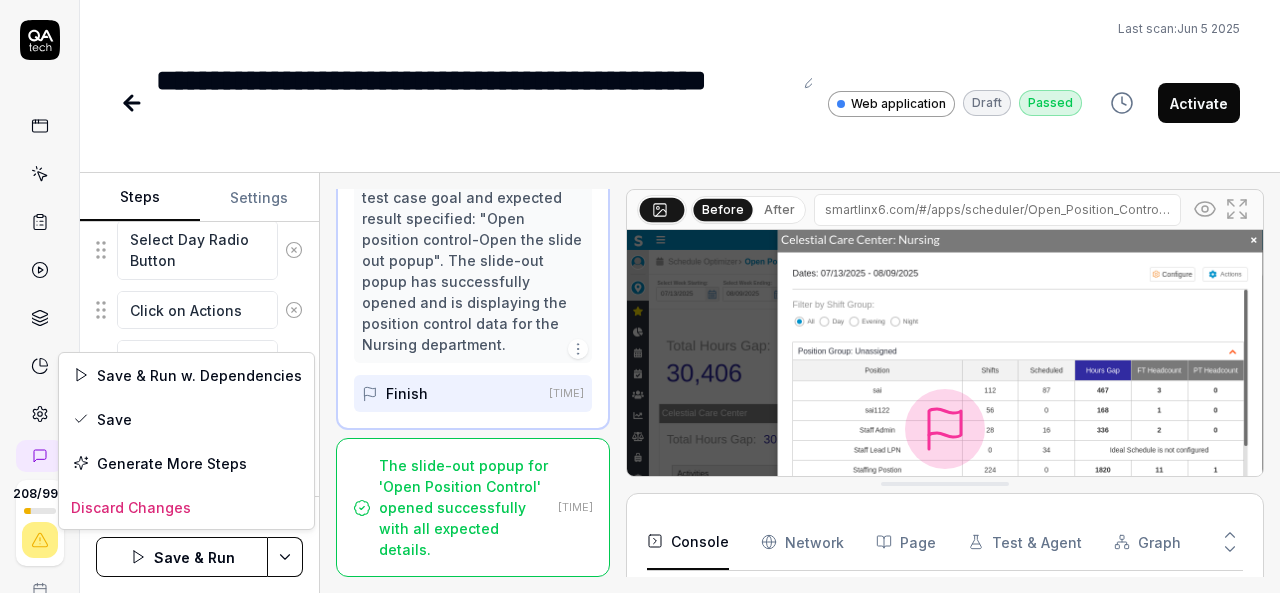 click on "**********" at bounding box center [640, 296] 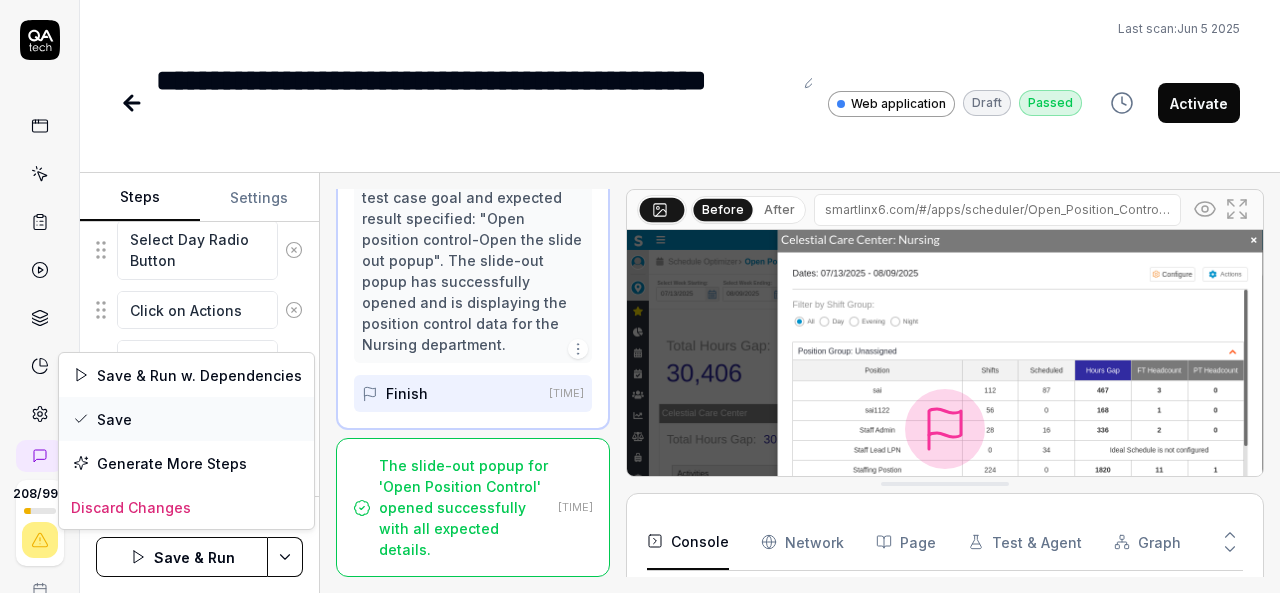 click on "Save" at bounding box center [186, 419] 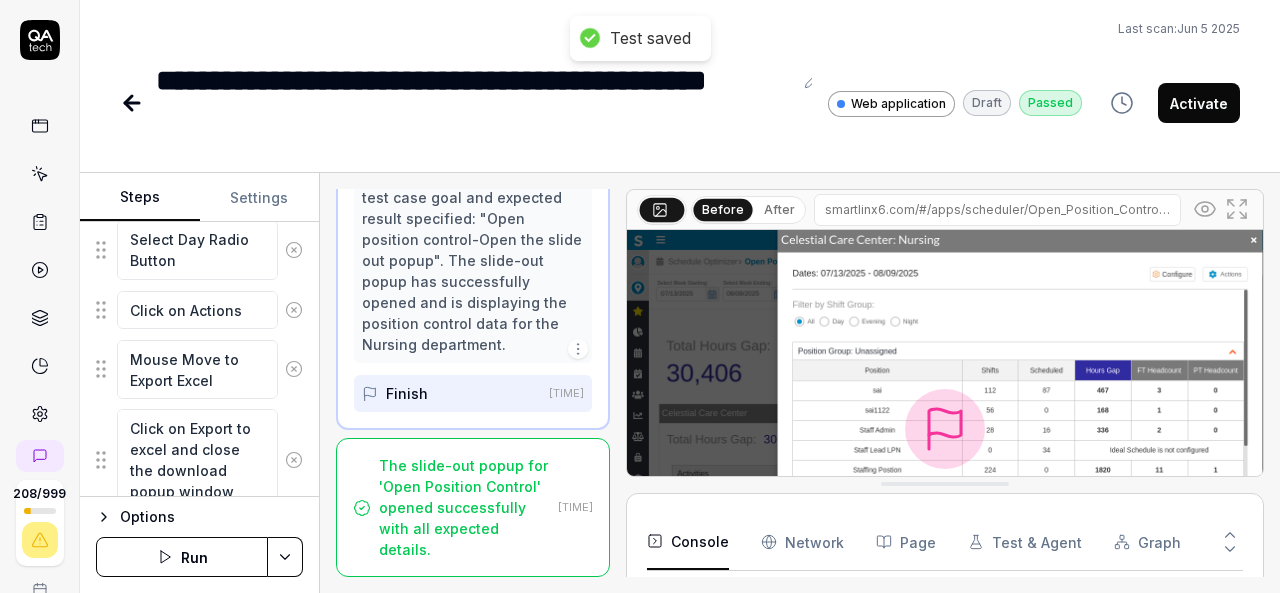 scroll, scrollTop: 20, scrollLeft: 0, axis: vertical 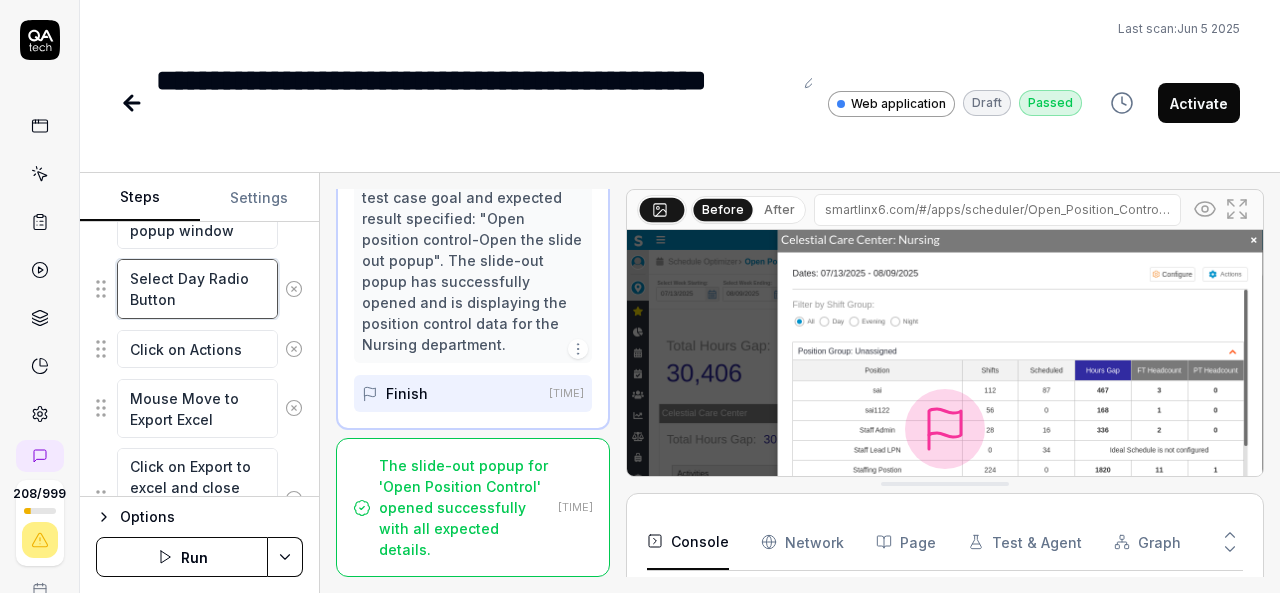 drag, startPoint x: 188, startPoint y: 287, endPoint x: 130, endPoint y: 267, distance: 61.351448 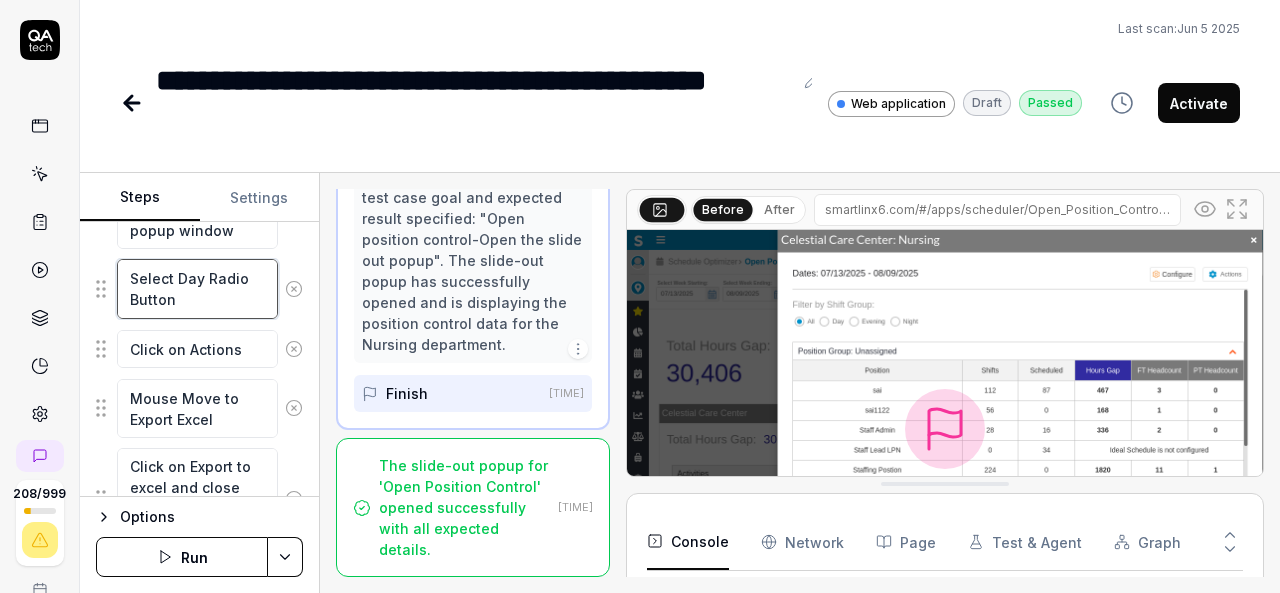 click on "Select Day Radio Button" at bounding box center (197, 288) 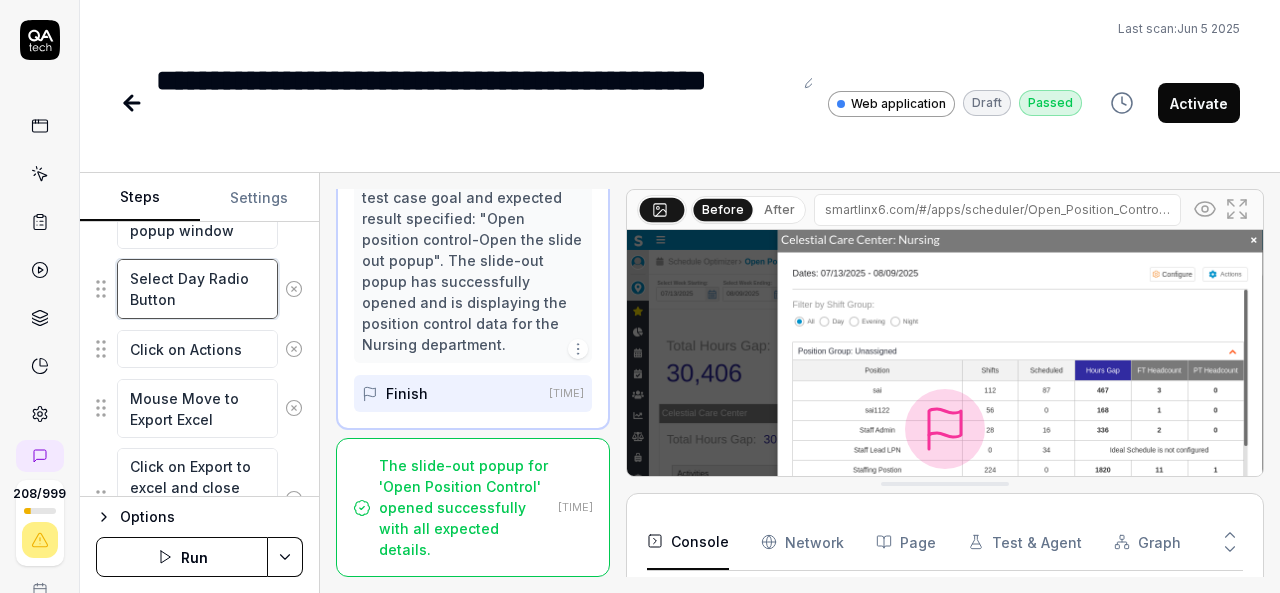 scroll, scrollTop: 1862, scrollLeft: 0, axis: vertical 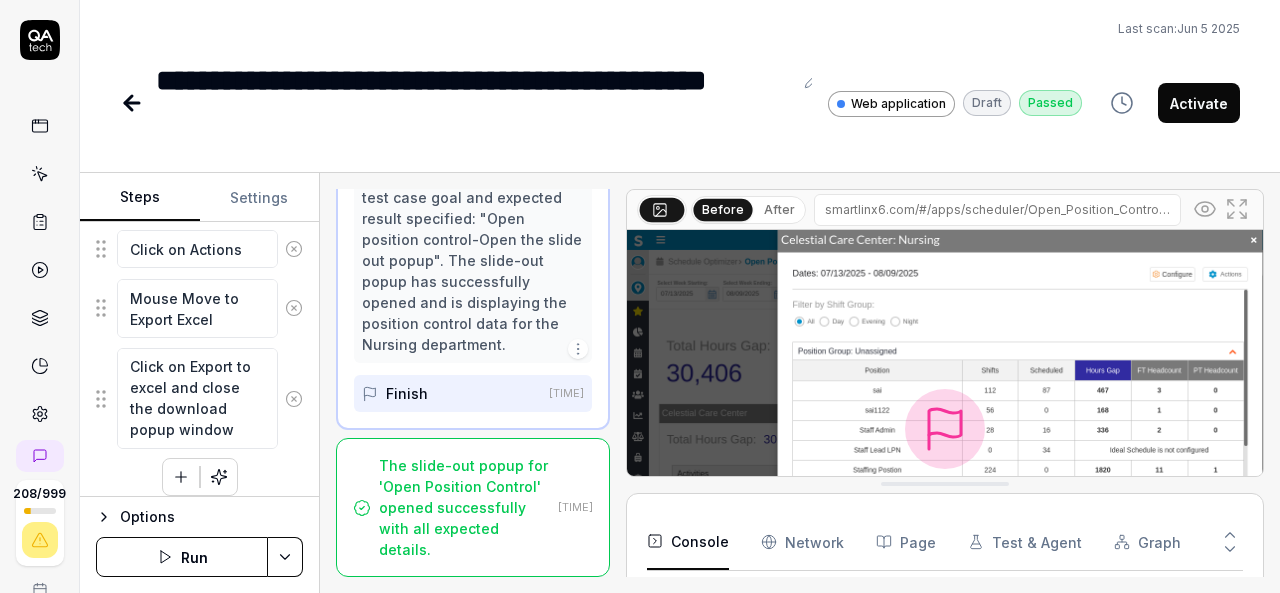 click 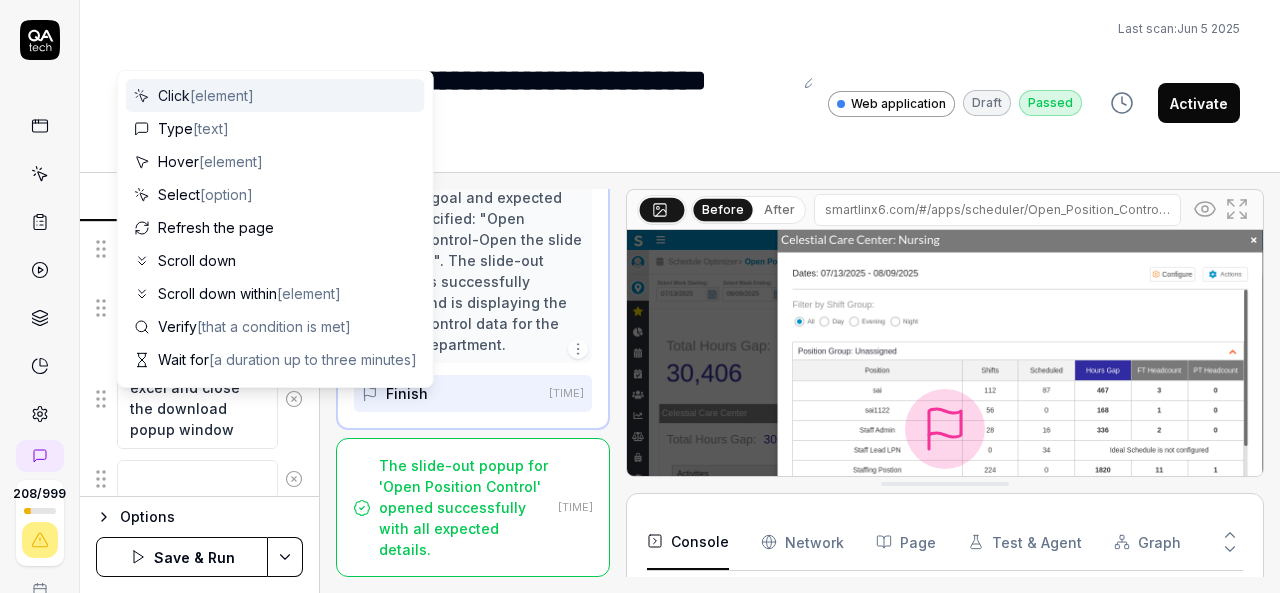 scroll, scrollTop: 0, scrollLeft: 0, axis: both 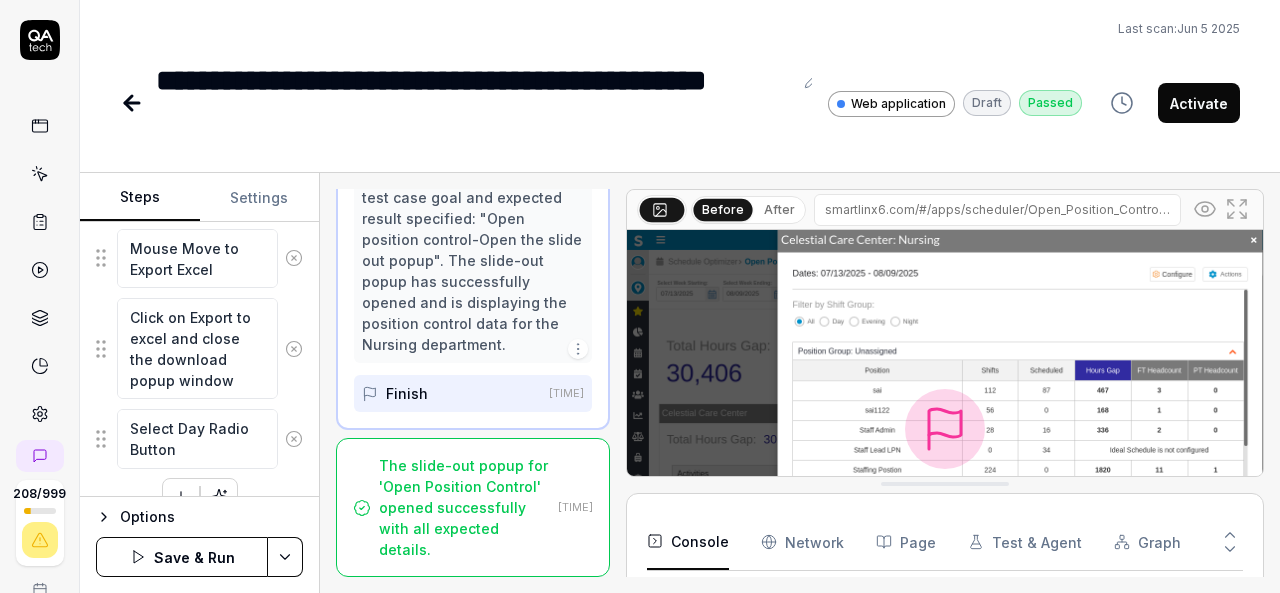 click on "Select Day Radio Button" at bounding box center (197, 438) 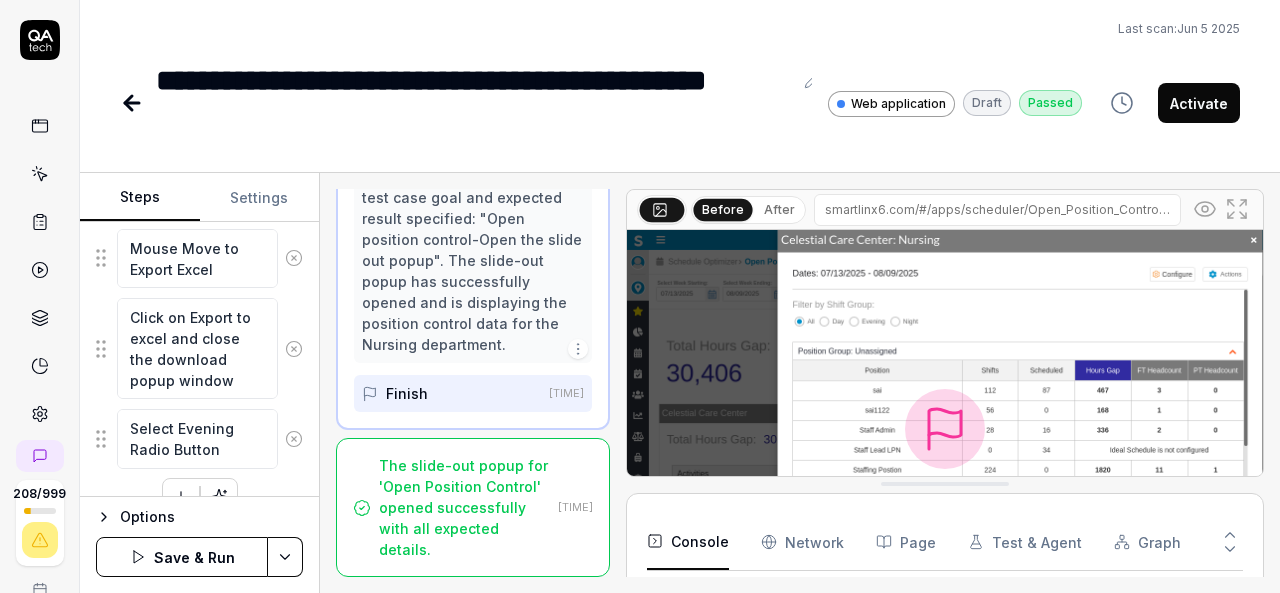 click on "Mouse Move to Organization Breadcrumb Click on Organization Breadcrumb Mouse move to organization other than Agency Organization Select the organization other than Agency Organization Mouse move to hamburger menu Click on hamburger menu Mouse Move to Schedule Optimizer Click on Schedule Optimizer Mouse Move to Dashboard Click on Dashboard Mouse move to Open Position Control Click on Open Position Control Expand the Organization Collapse Click on  Open Shifts or  Total Hours on  which is having Open Shifts and Total Hours Gap department Click on Actions Mouse Move to Export Excel Click on Export to excel and close the download popup window Select Day Radio Button Click on Actions Mouse Move to Export Excel Click on Export to excel and close the download popup window Select Evening Radio Button
To pick up a draggable item, press the space bar.
While dragging, use the arrow keys to move the item.
Press space again to drop the item in its new position, or press escape to cancel." at bounding box center (199, -436) 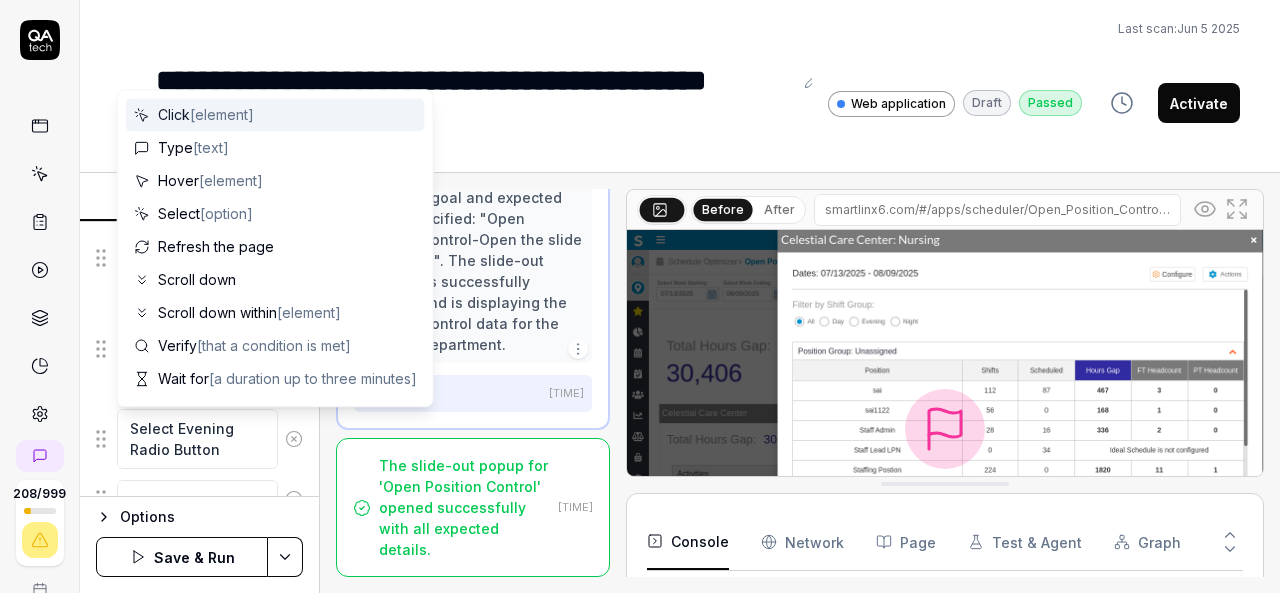 scroll, scrollTop: 1961, scrollLeft: 0, axis: vertical 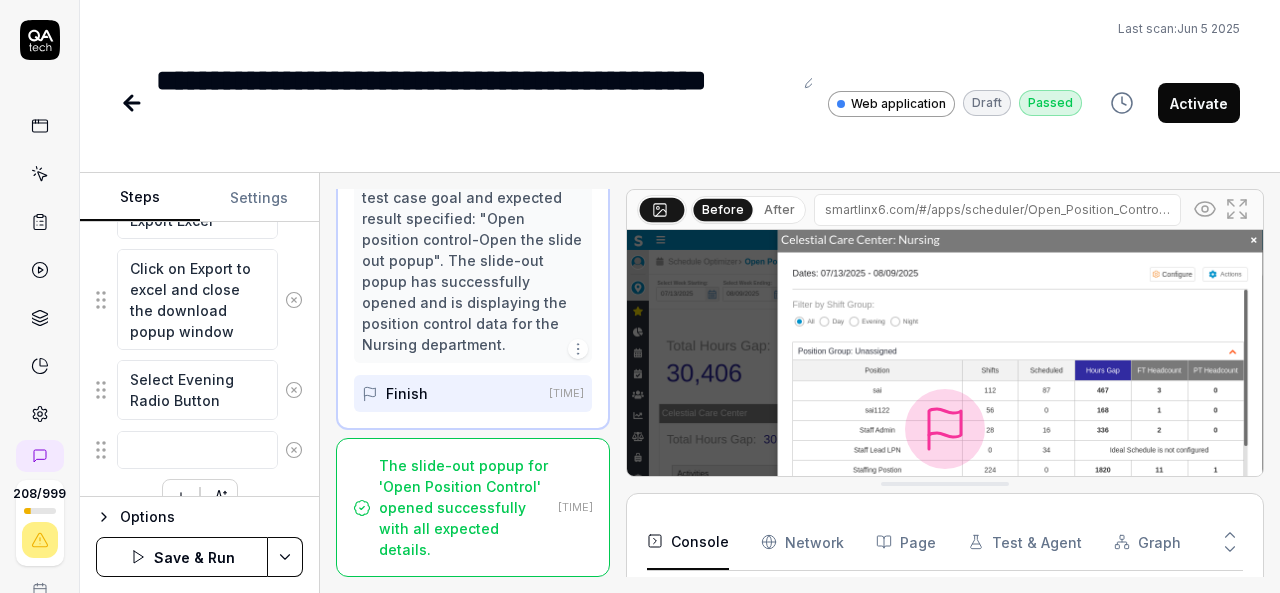 click on "Last scan:  Jun 5 2025" at bounding box center (680, 29) 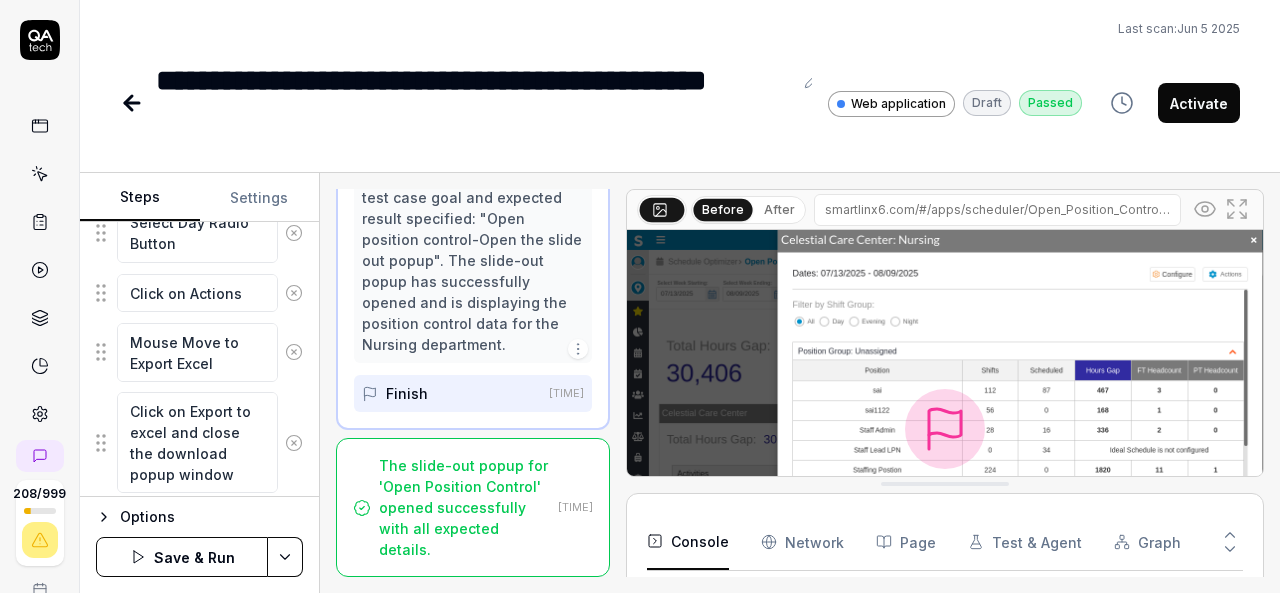 scroll, scrollTop: 1793, scrollLeft: 0, axis: vertical 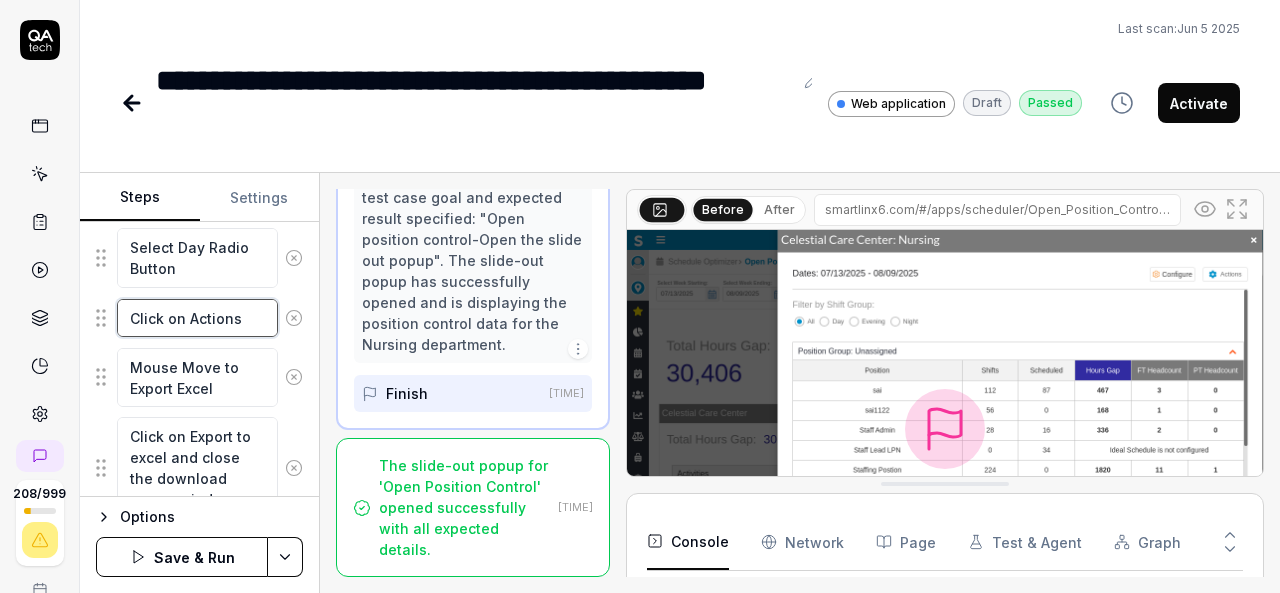 click on "Click on Actions" at bounding box center [197, 318] 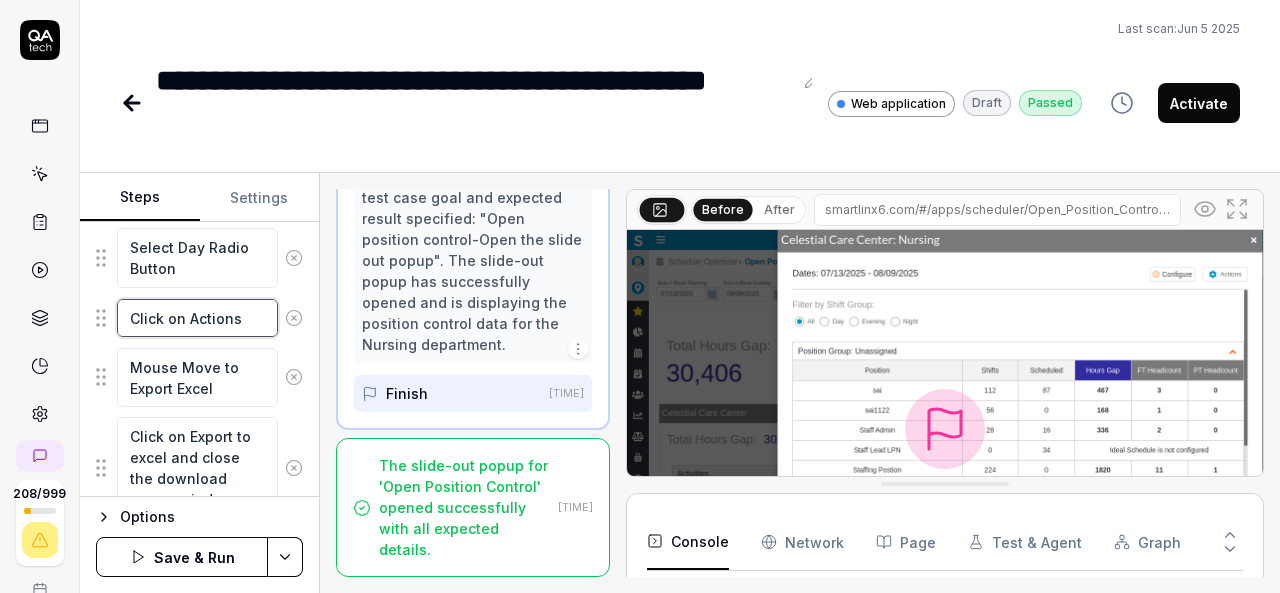 drag, startPoint x: 246, startPoint y: 304, endPoint x: 131, endPoint y: 305, distance: 115.00435 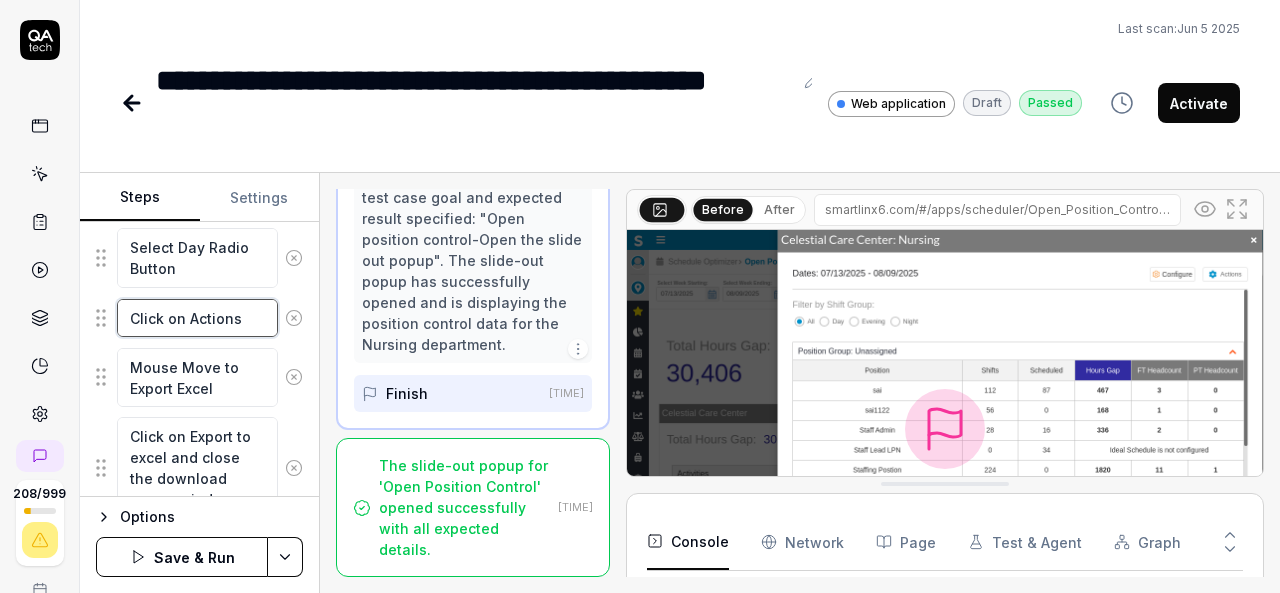 click on "Click on Actions" at bounding box center (197, 318) 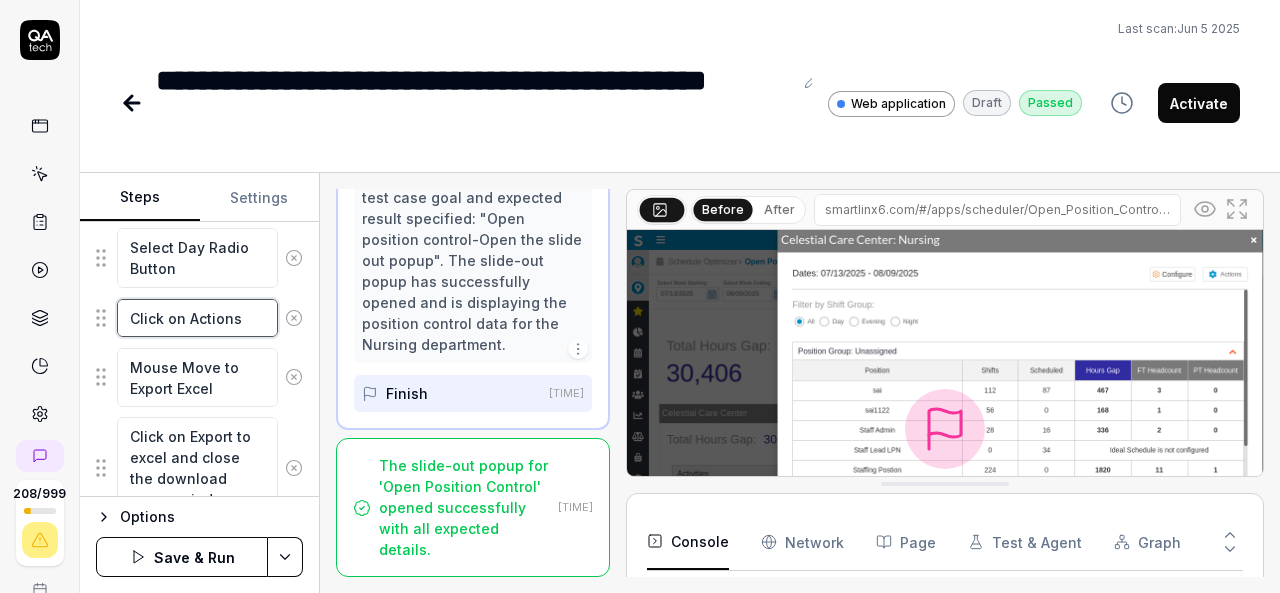 scroll, scrollTop: 1980, scrollLeft: 0, axis: vertical 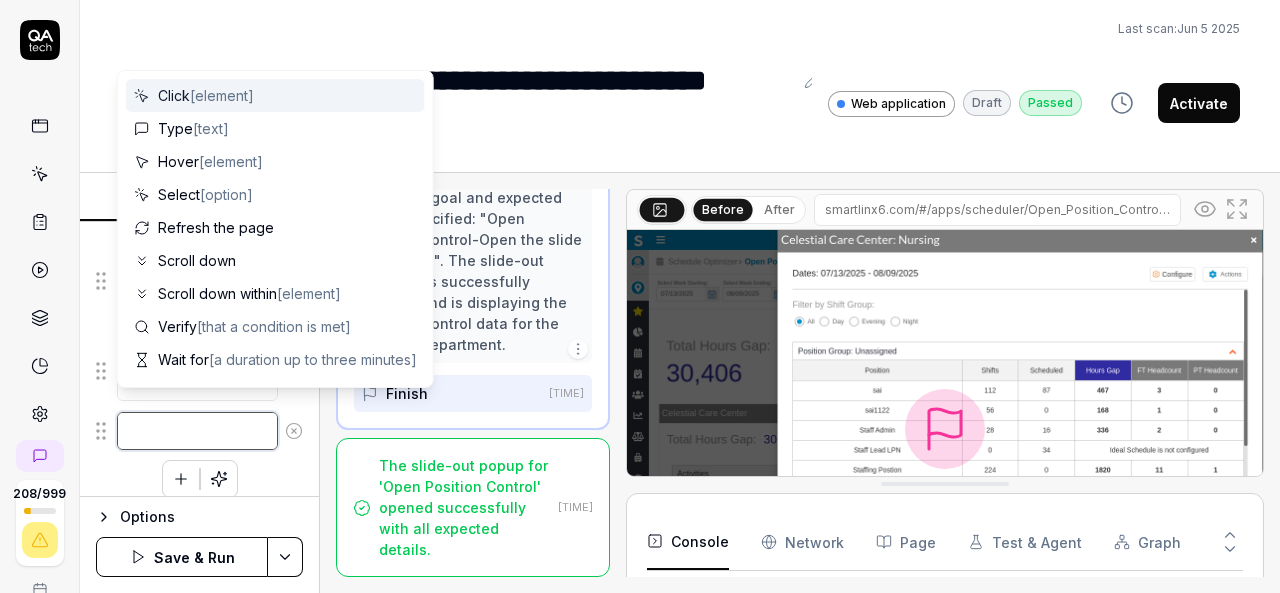 click at bounding box center (197, 431) 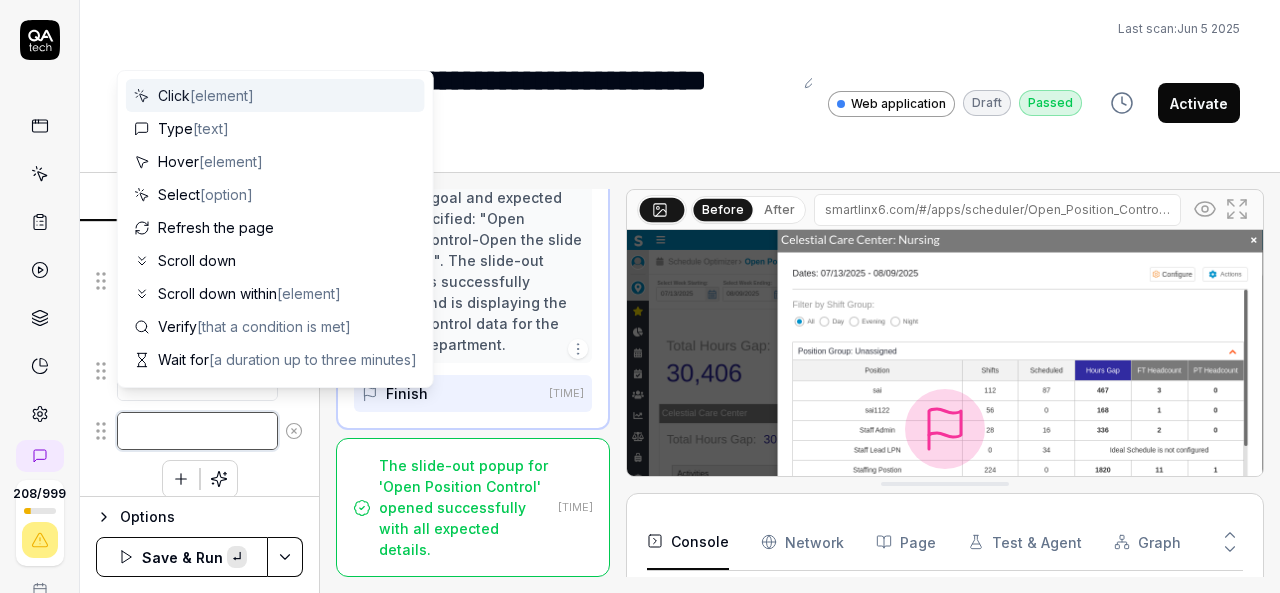 paste on "Click on Actions" 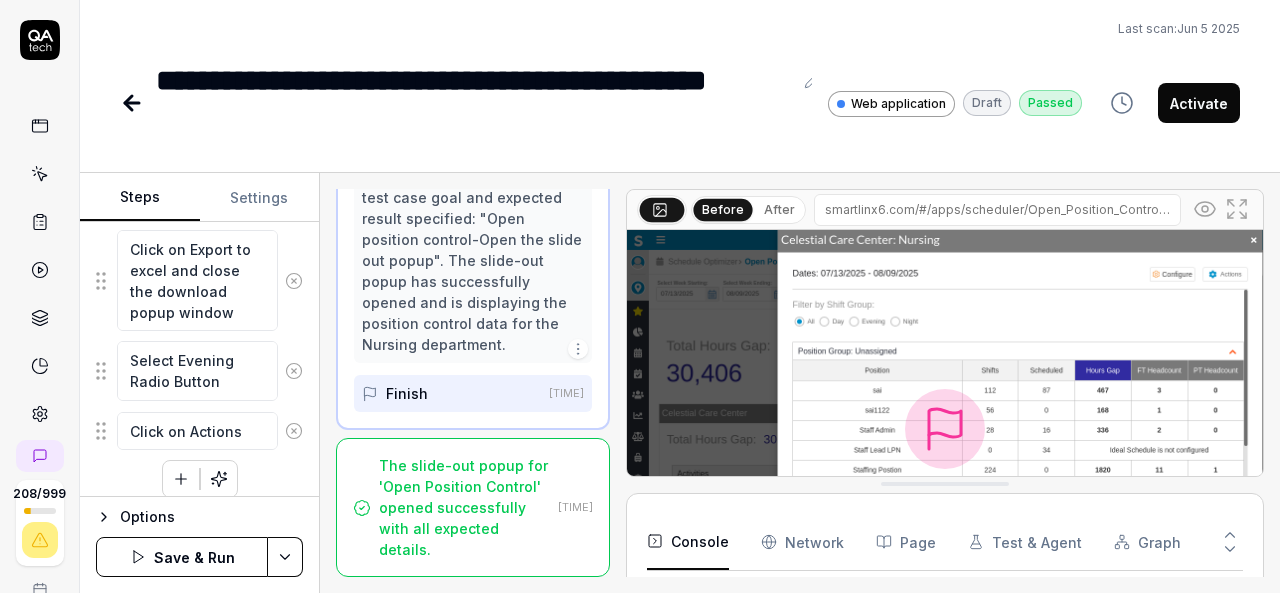 click on "Mouse Move to Organization Breadcrumb Click on Organization Breadcrumb Mouse move to organization other than Agency Organization Select the organization other than Agency Organization Mouse move to hamburger menu Click on hamburger menu Mouse Move to Schedule Optimizer Click on Schedule Optimizer Mouse Move to Dashboard Click on Dashboard Mouse move to Open Position Control Click on Open Position Control Expand the Organization Collapse Click on  Open Shifts or  Total Hours on  which is having Open Shifts and Total Hours Gap department Click on Actions Mouse Move to Export Excel Click on Export to excel and close the download popup window Select Day Radio Button Click on Actions Mouse Move to Export Excel Click on Export to excel and close the download popup window Select Evening Radio Button Click on Actions
To pick up a draggable item, press the space bar.
While dragging, use the arrow keys to move the item.
Press space again to drop the item in its new position, or press escape to cancel." at bounding box center (199, -479) 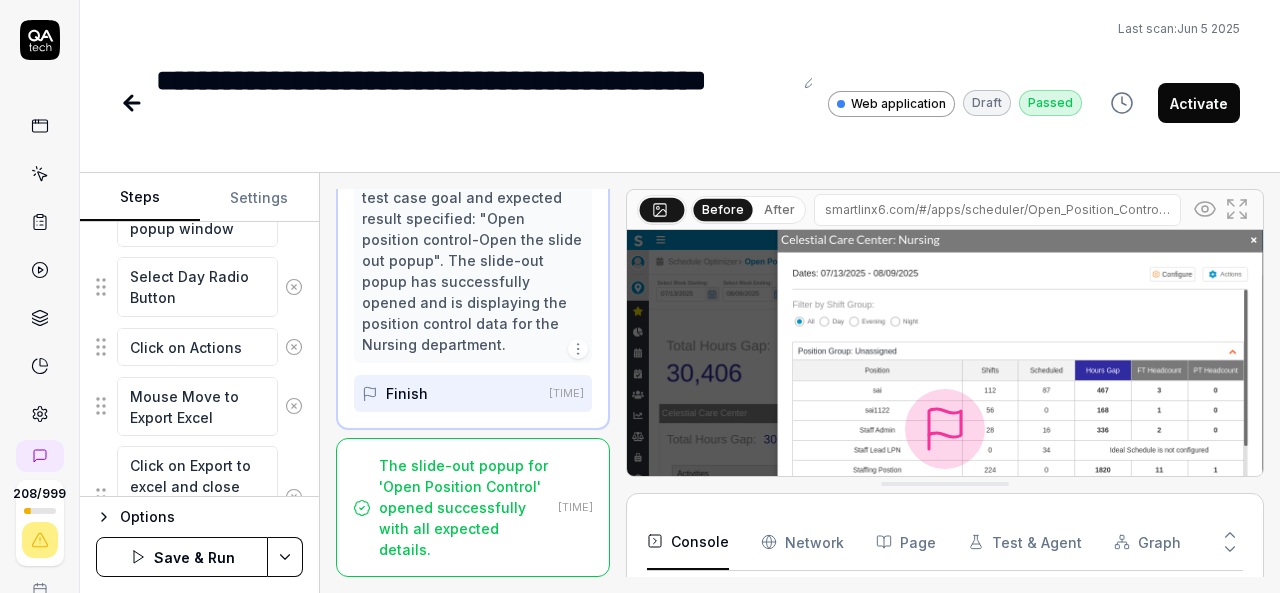 scroll, scrollTop: 1762, scrollLeft: 0, axis: vertical 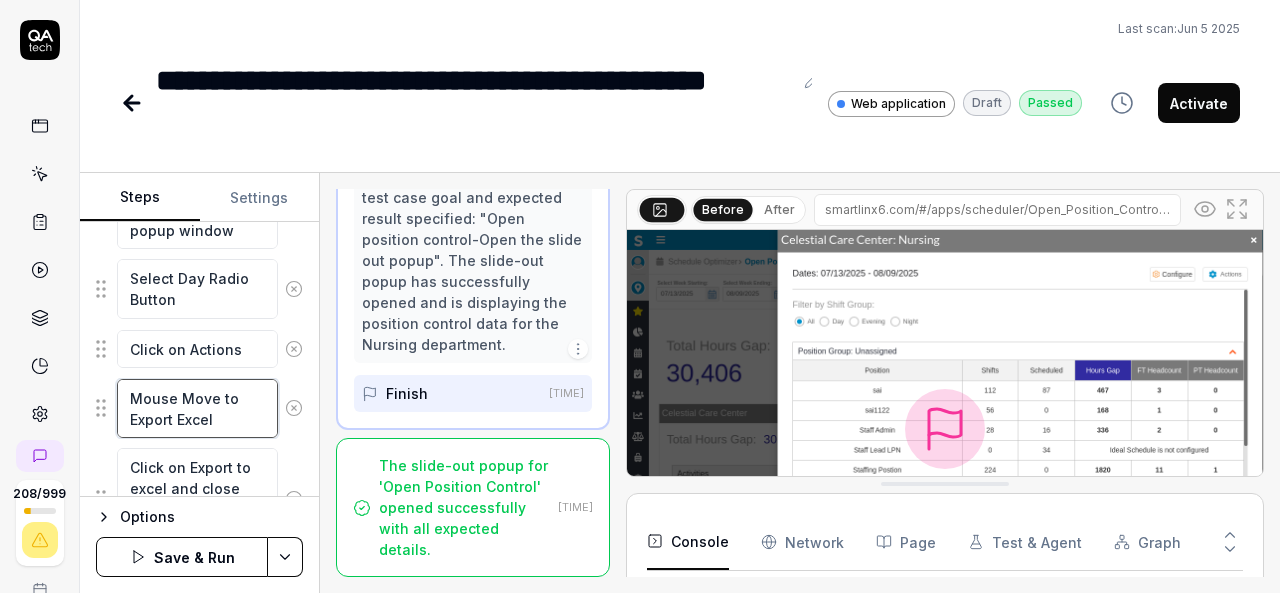 click on "Mouse Move to Export Excel" at bounding box center [197, 408] 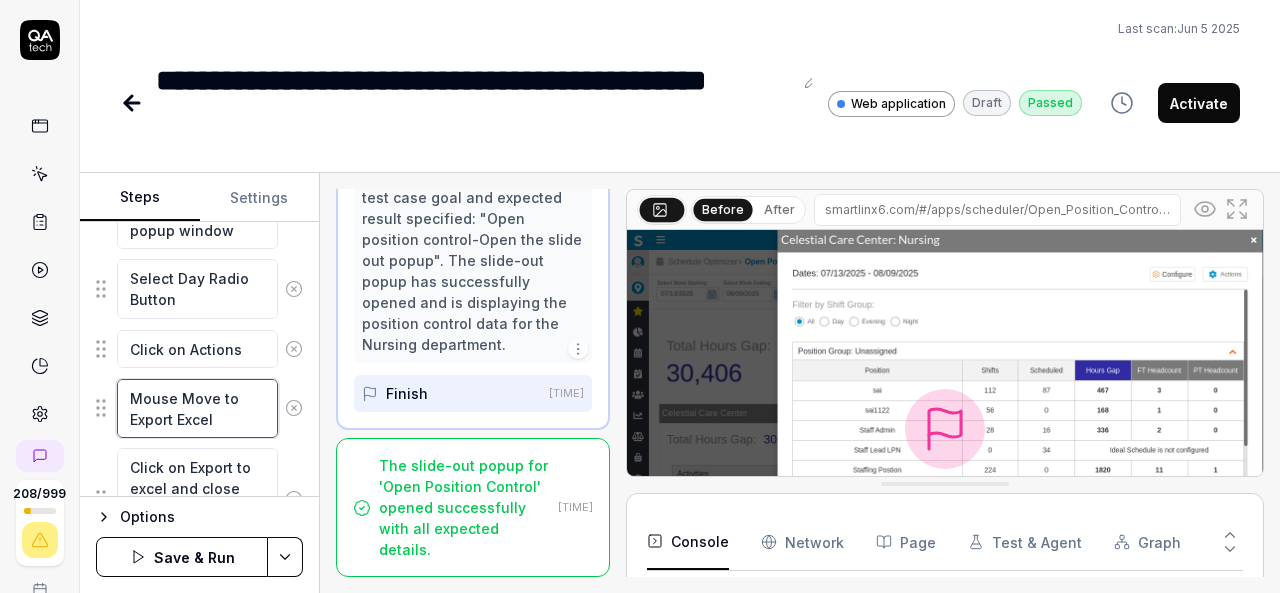 drag, startPoint x: 224, startPoint y: 406, endPoint x: 130, endPoint y: 387, distance: 95.90099 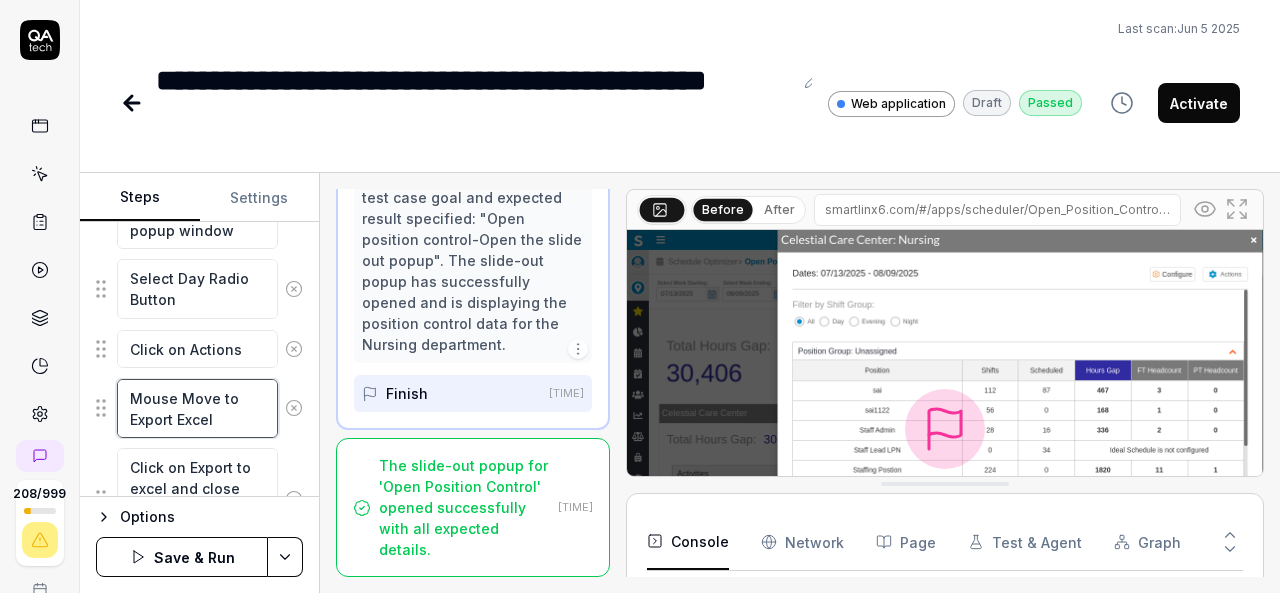 click on "Mouse Move to Export Excel" at bounding box center (197, 408) 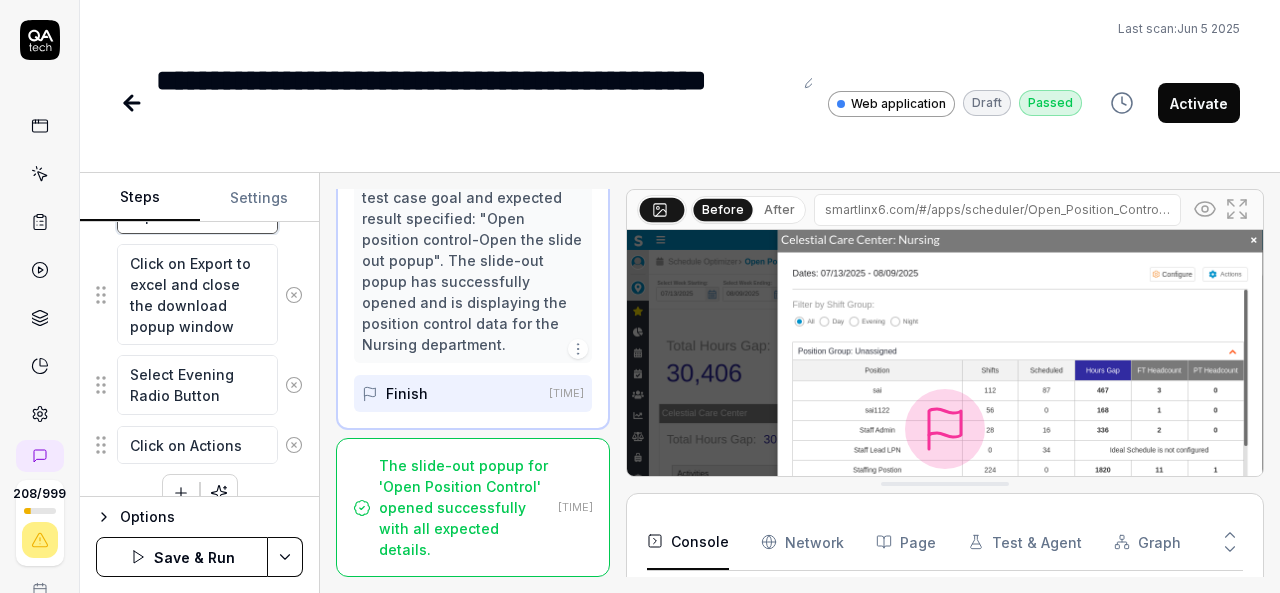 scroll, scrollTop: 1972, scrollLeft: 0, axis: vertical 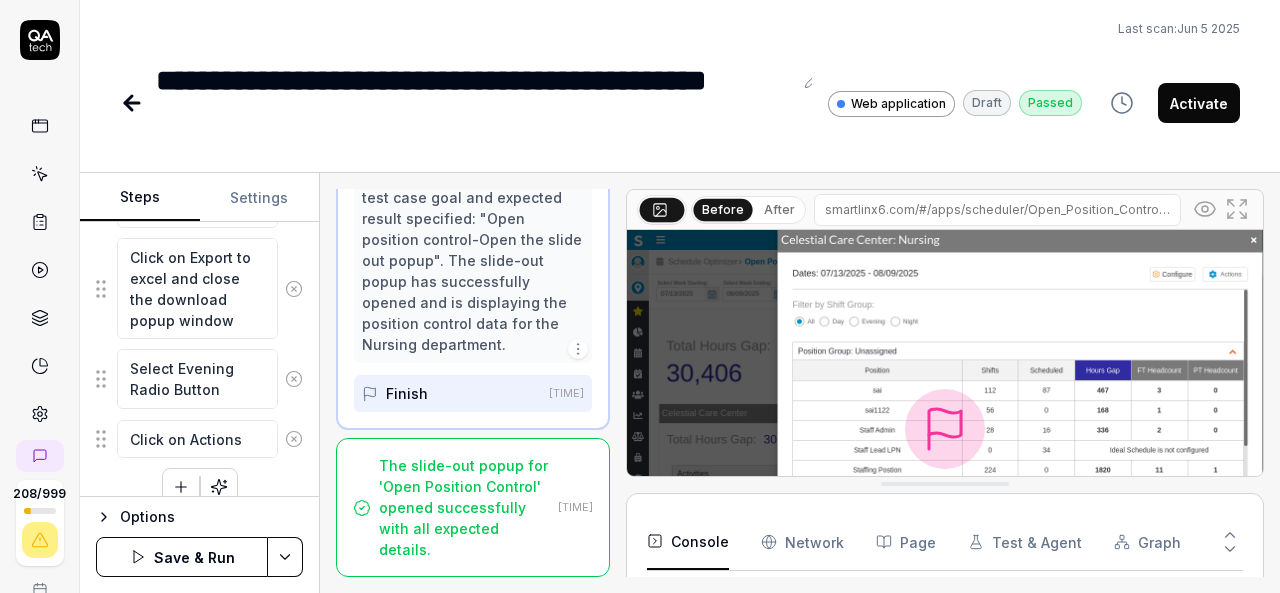 click at bounding box center (181, 487) 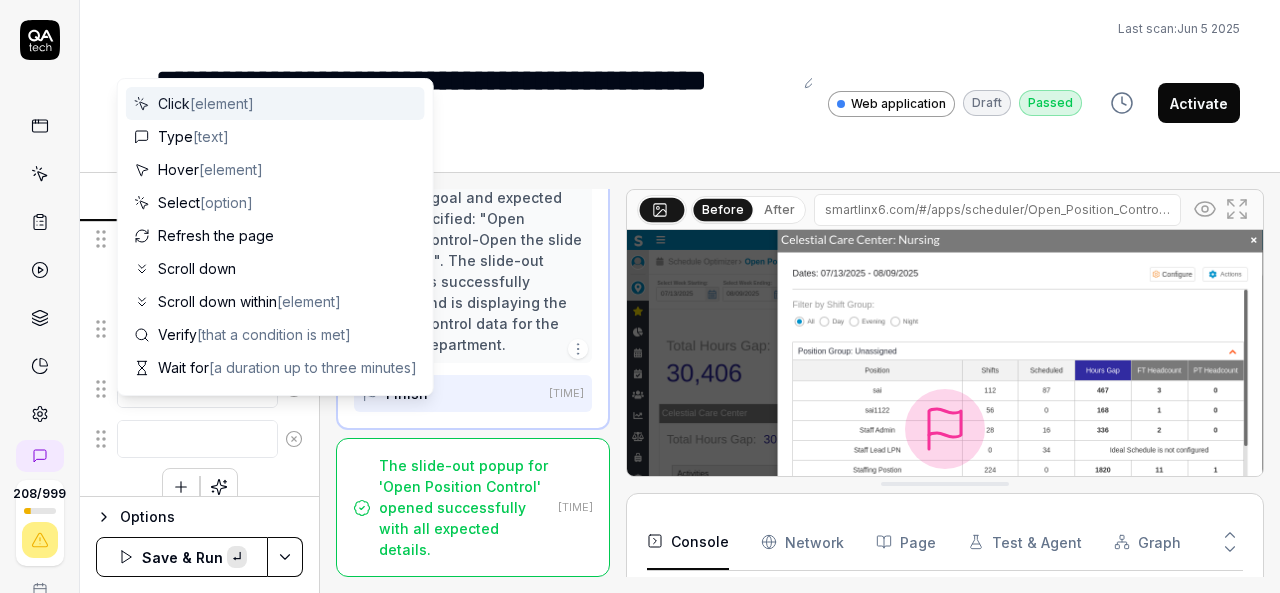 click at bounding box center [197, 439] 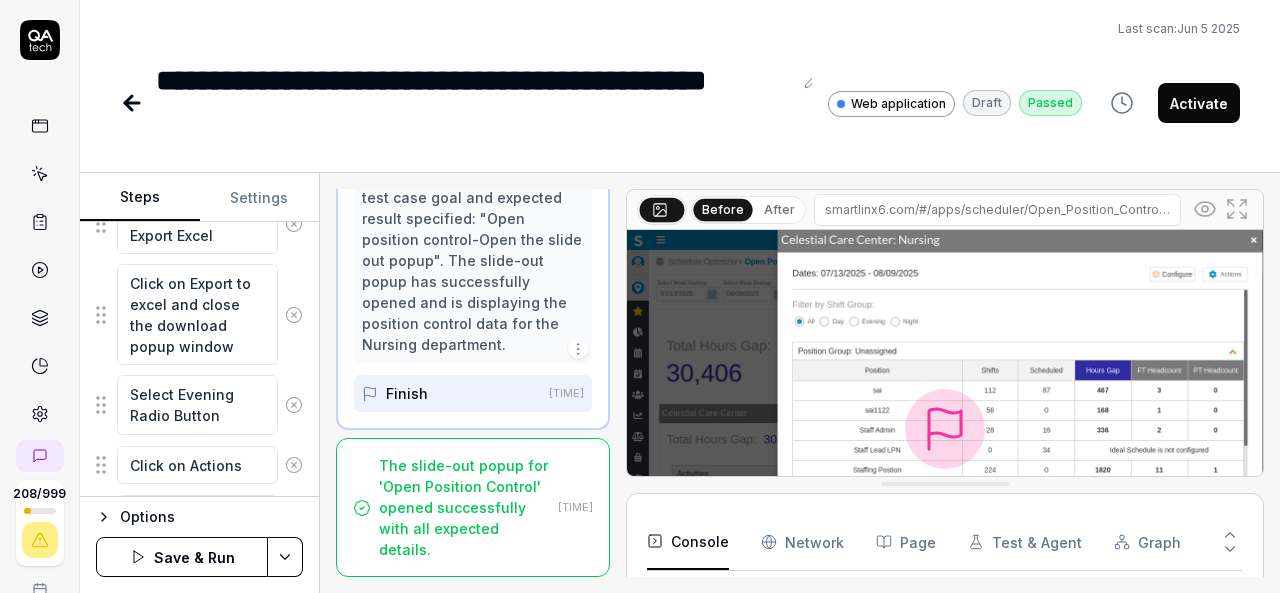 scroll, scrollTop: 1925, scrollLeft: 0, axis: vertical 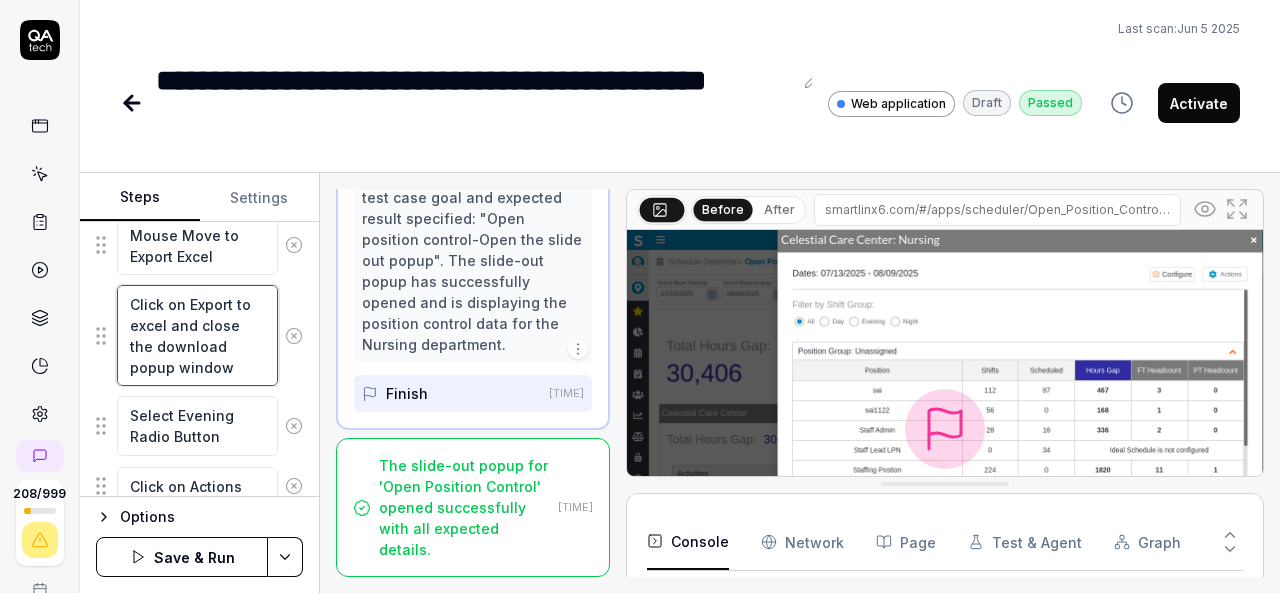 click on "Click on Export to excel and close the download popup window" at bounding box center (197, 335) 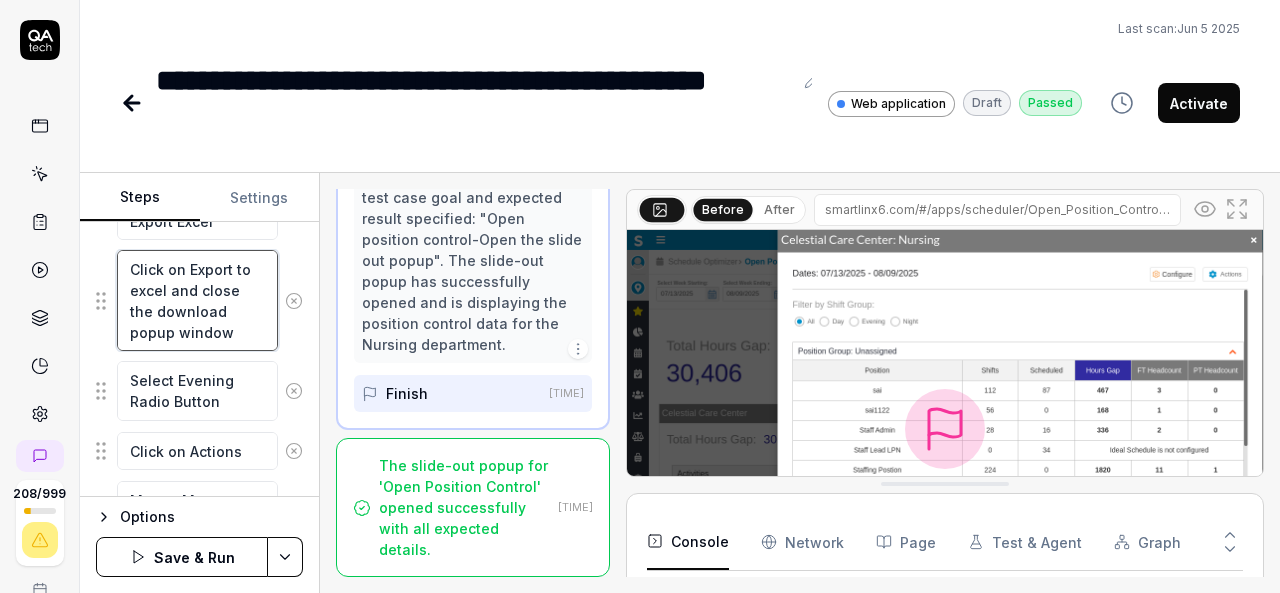 scroll, scrollTop: 2049, scrollLeft: 0, axis: vertical 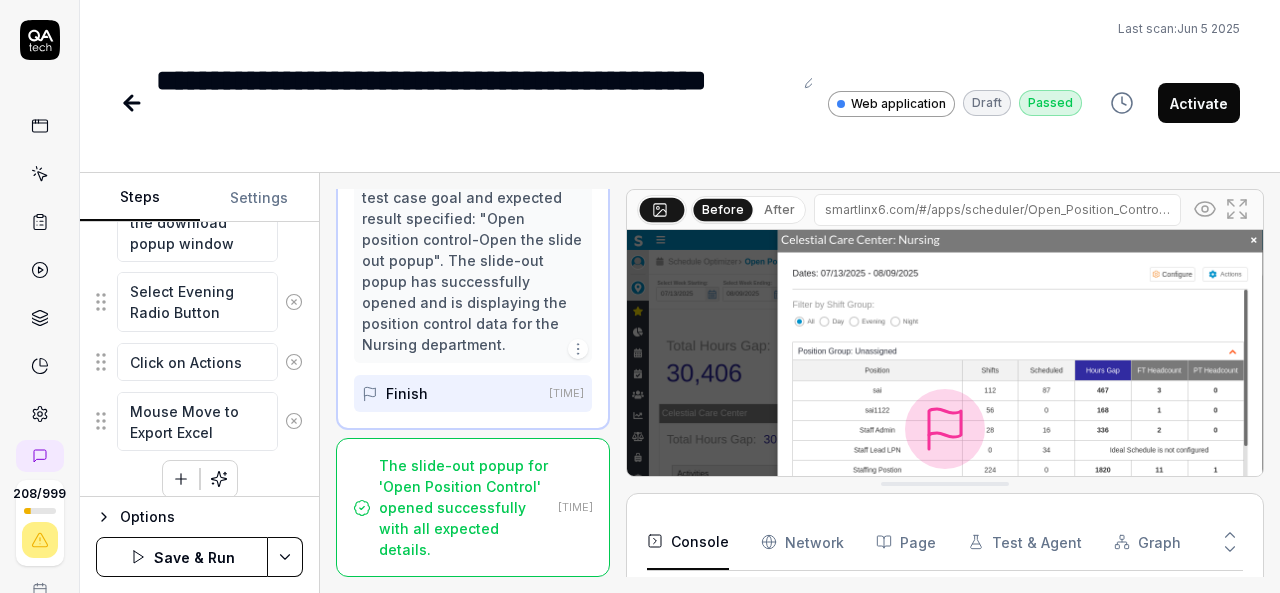click at bounding box center [181, 479] 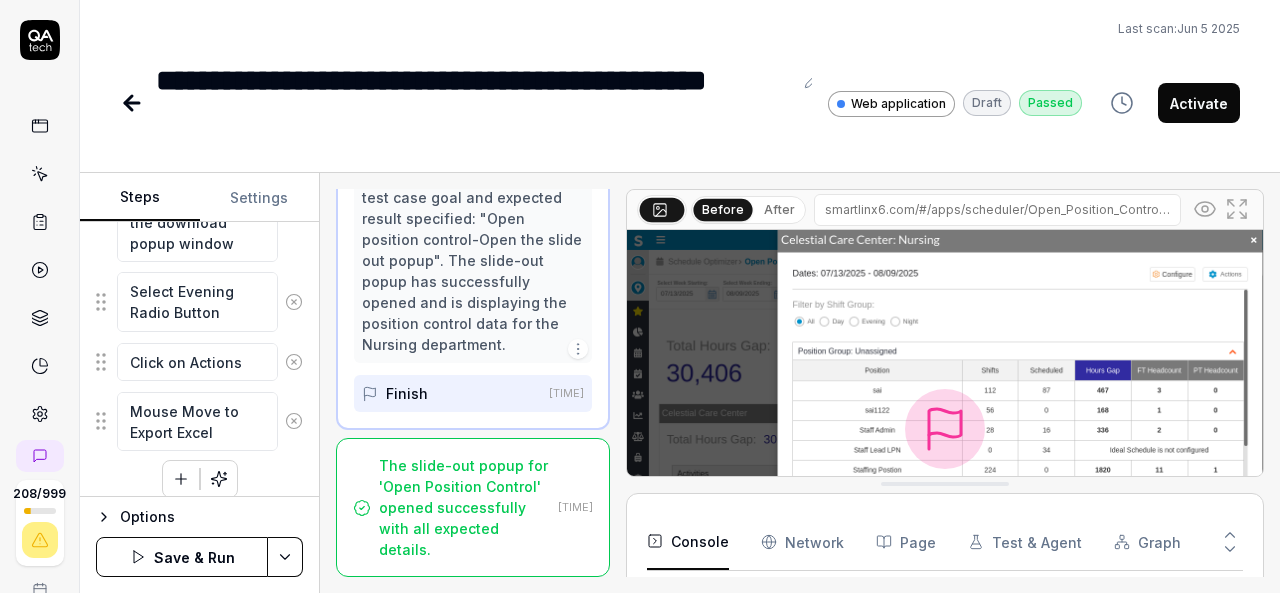scroll, scrollTop: 2098, scrollLeft: 0, axis: vertical 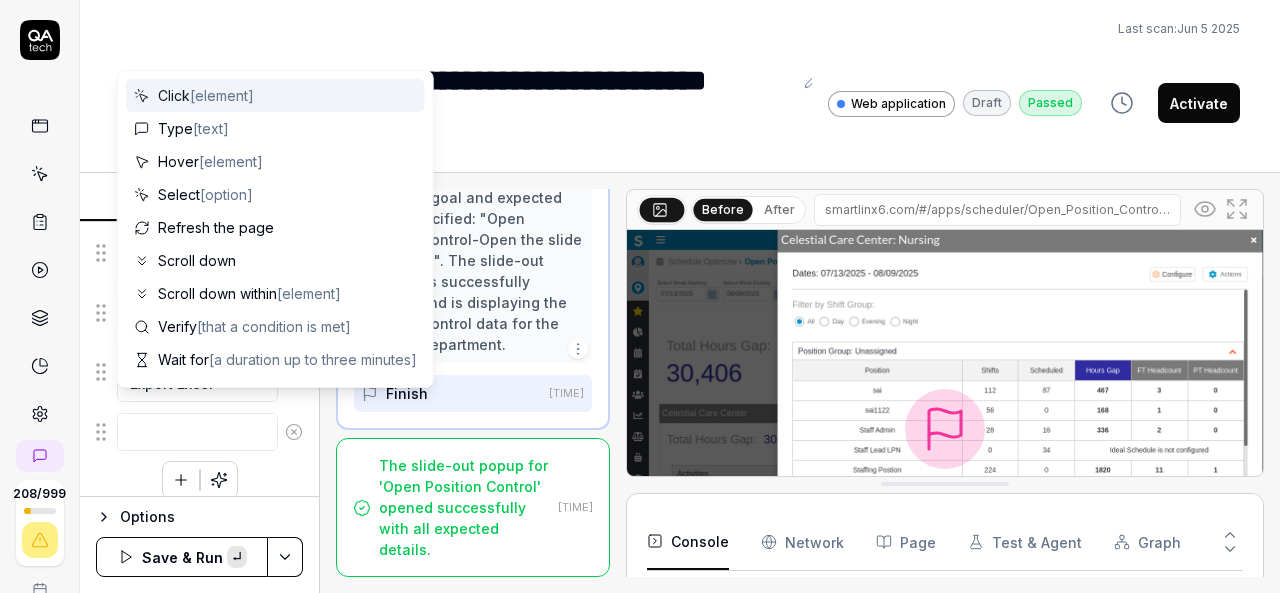 click at bounding box center [197, 432] 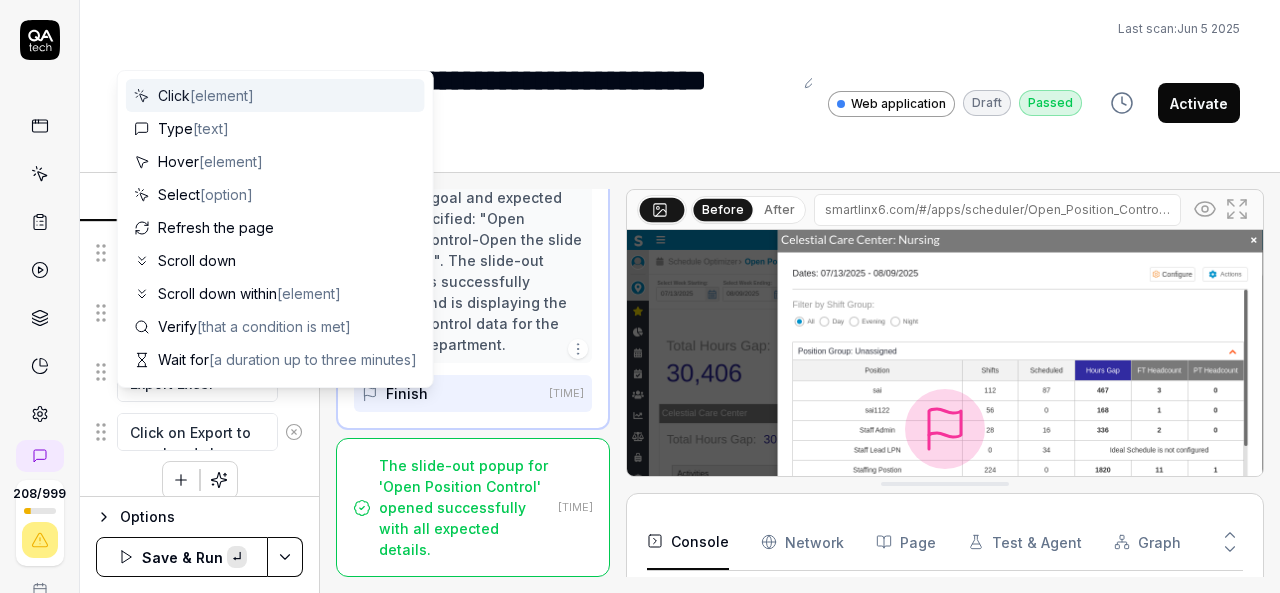 scroll, scrollTop: 10, scrollLeft: 0, axis: vertical 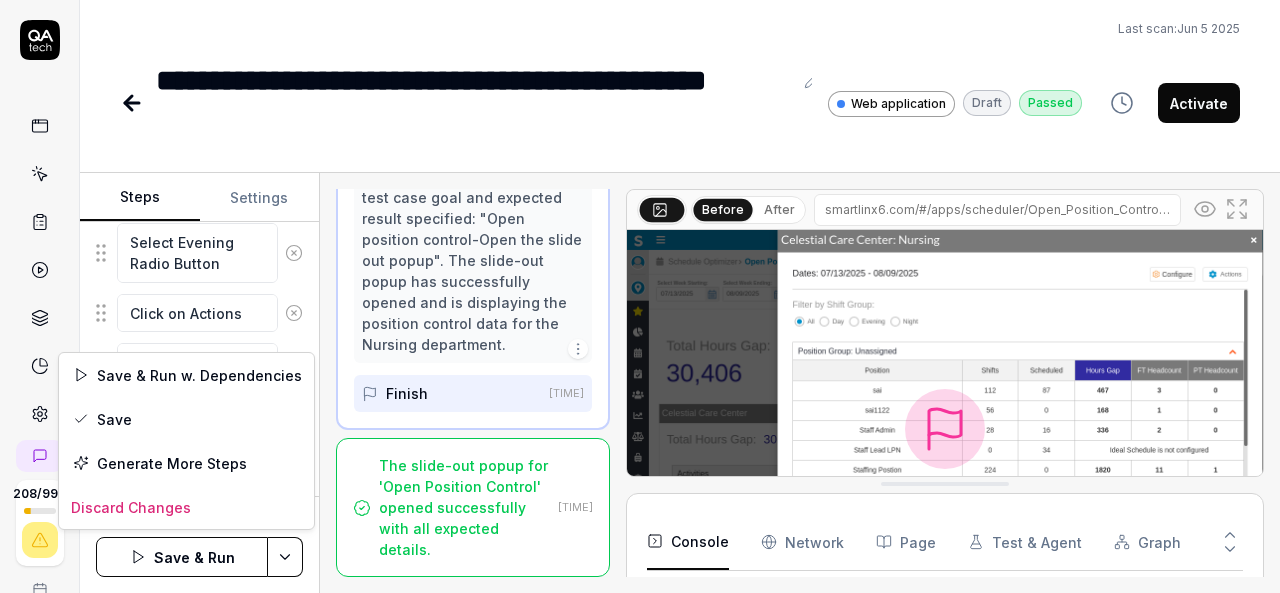 click on "**********" at bounding box center (640, 296) 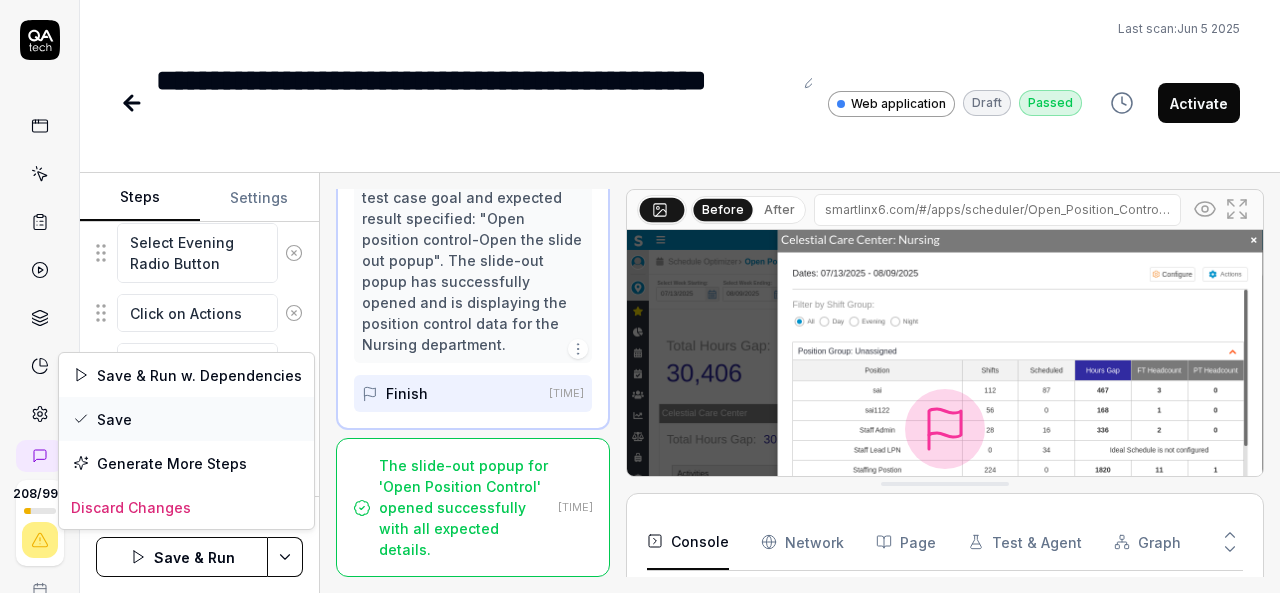click on "Save" at bounding box center [186, 419] 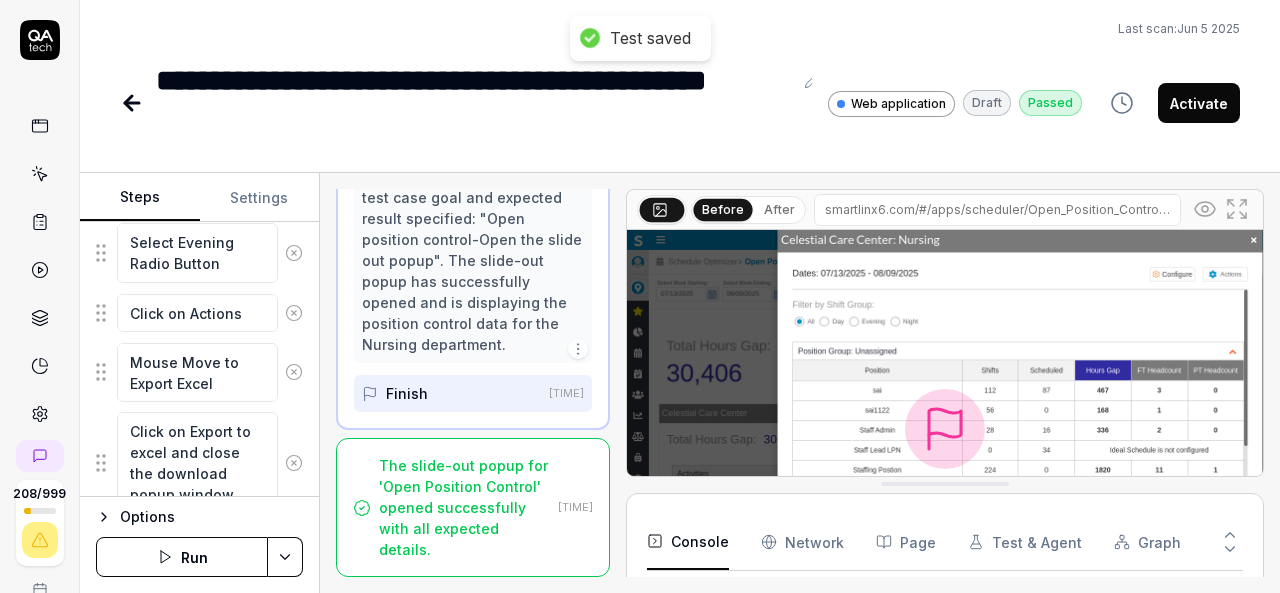 scroll, scrollTop: 2160, scrollLeft: 0, axis: vertical 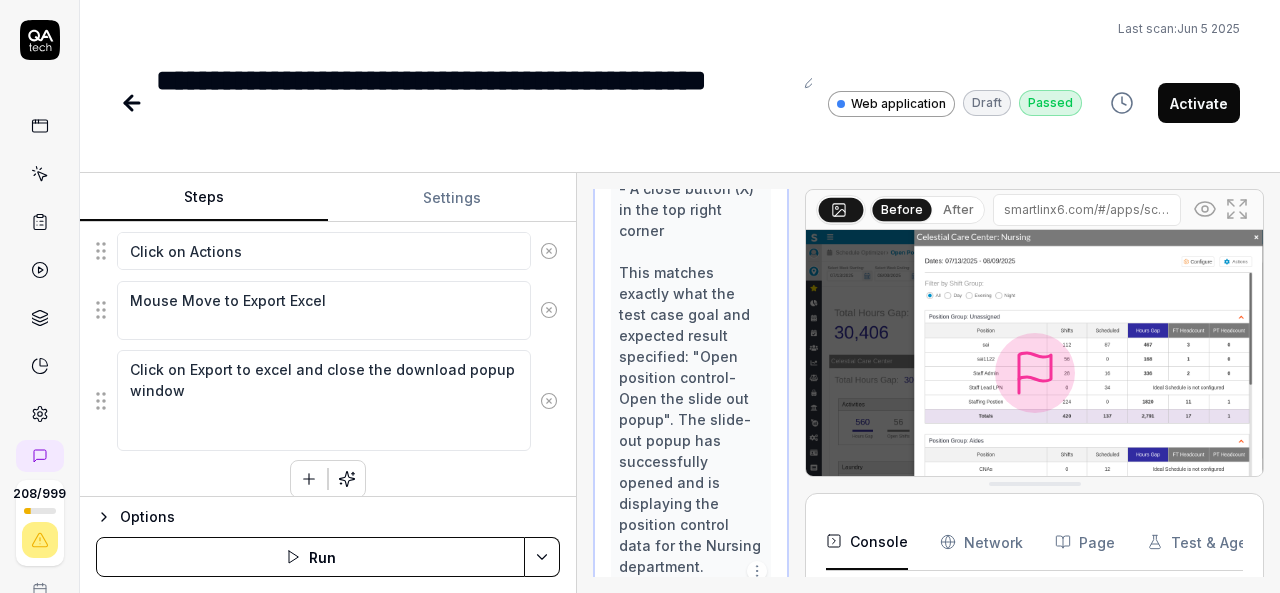 click on "Steps Settings Goal Open position control-Open the slide out popup Expected result Open position control-Open the slide out popup Steps Mouse Move to Organization Breadcrumb Click on Organization Breadcrumb Mouse move to organization other than Agency Organization Select the organization other than Agency Organization Mouse move to hamburger menu Click on hamburger menu Mouse Move to Schedule Optimizer Click on Schedule Optimizer Mouse Move to Dashboard Click on Dashboard Mouse move to Open Position Control Click on Open Position Control Expand the Organization Collapse Click on  Open Shifts or  Total Hours on  which is having Open Shifts and Total Hours Gap department Click on Actions Mouse Move to Export Excel Click on Export to excel and close the download popup window Select Day Radio Button Click on Actions Mouse Move to Export Excel Click on Export to excel and close the download popup window Select Evening Radio Button Click on Actions Mouse Move to Export Excel Options Run Open browser 16:34:23 Finish" at bounding box center (680, 383) 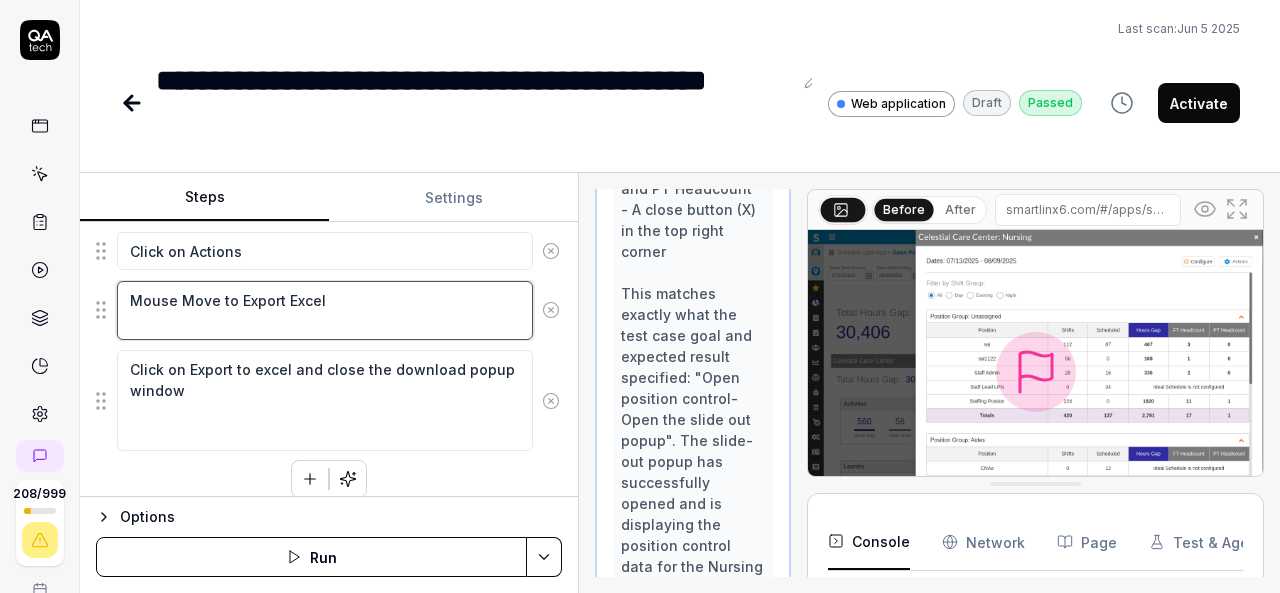 scroll, scrollTop: 1369, scrollLeft: 0, axis: vertical 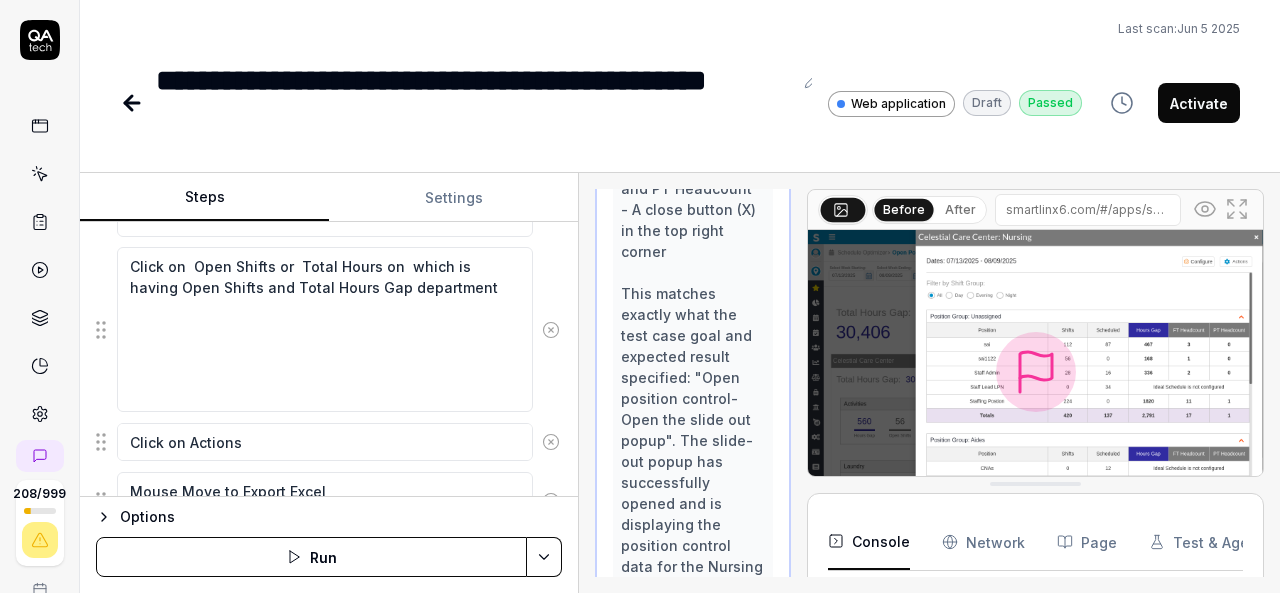 click on "Mouse Move to Organization Breadcrumb Click on Organization Breadcrumb Mouse move to organization other than Agency Organization Select the organization other than Agency Organization Mouse move to hamburger menu Click on hamburger menu Mouse Move to Schedule Optimizer Click on Schedule Optimizer Mouse Move to Dashboard Click on Dashboard Mouse move to Open Position Control Click on Open Position Control Expand the Organization Collapse Click on  Open Shifts or  Total Hours on  which is having Open Shifts and Total Hours Gap department Click on Actions Mouse Move to Export Excel Click on Export to excel and close the download popup window Select Day Radio Button Click on Actions Mouse Move to Export Excel Click on Export to excel and close the download popup window Select Evening Radio Button Click on Actions Mouse Move to Export Excel Click on Export to excel and close the download popup window" at bounding box center (329, 199) 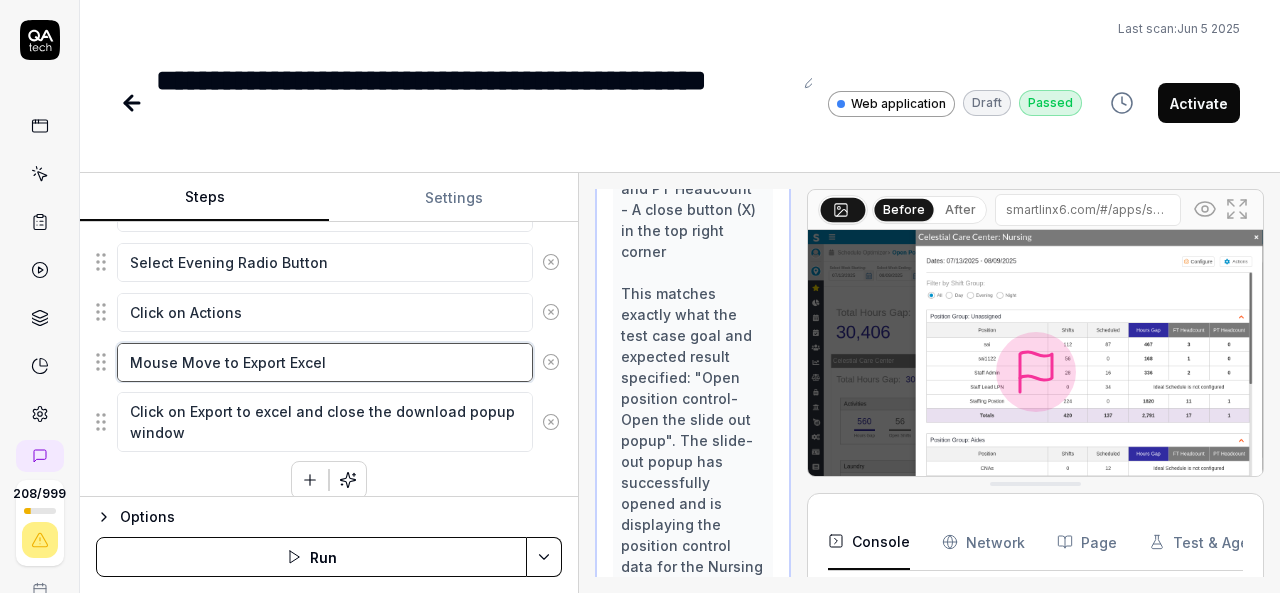 scroll, scrollTop: 211, scrollLeft: 0, axis: vertical 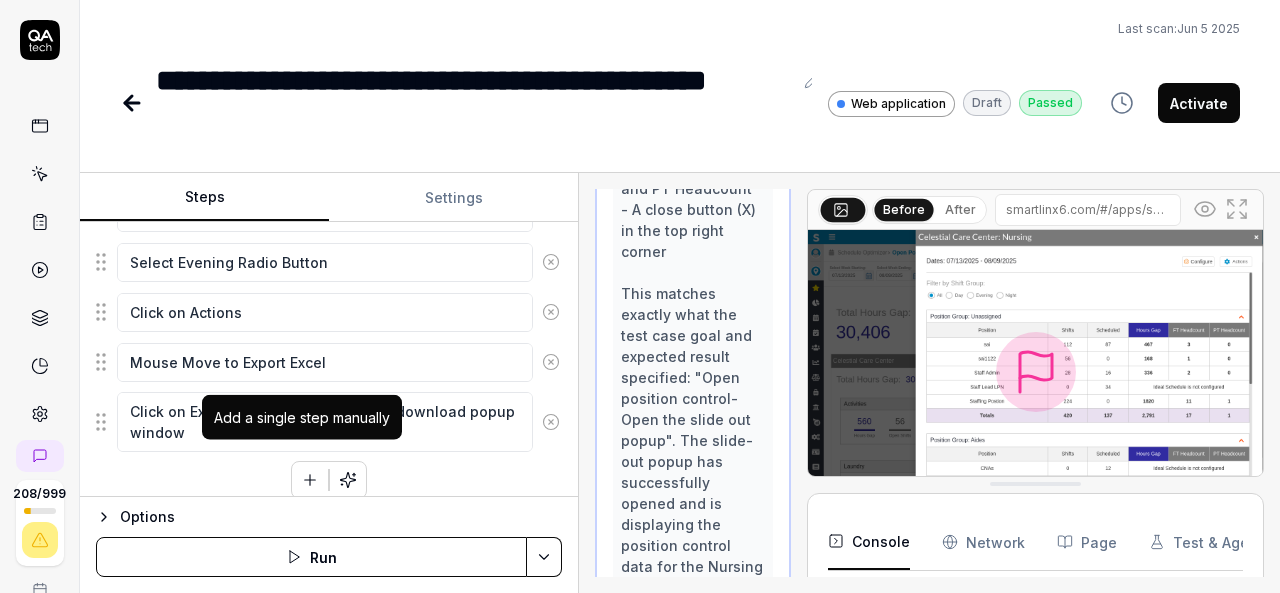 click at bounding box center (310, 480) 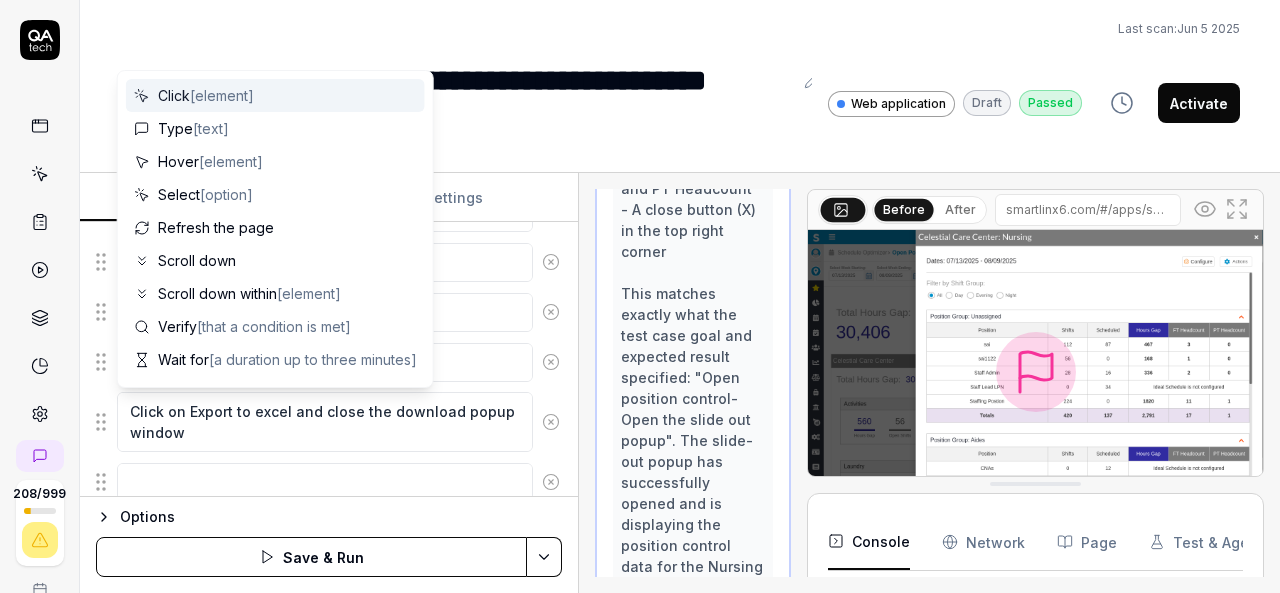 scroll, scrollTop: 1418, scrollLeft: 0, axis: vertical 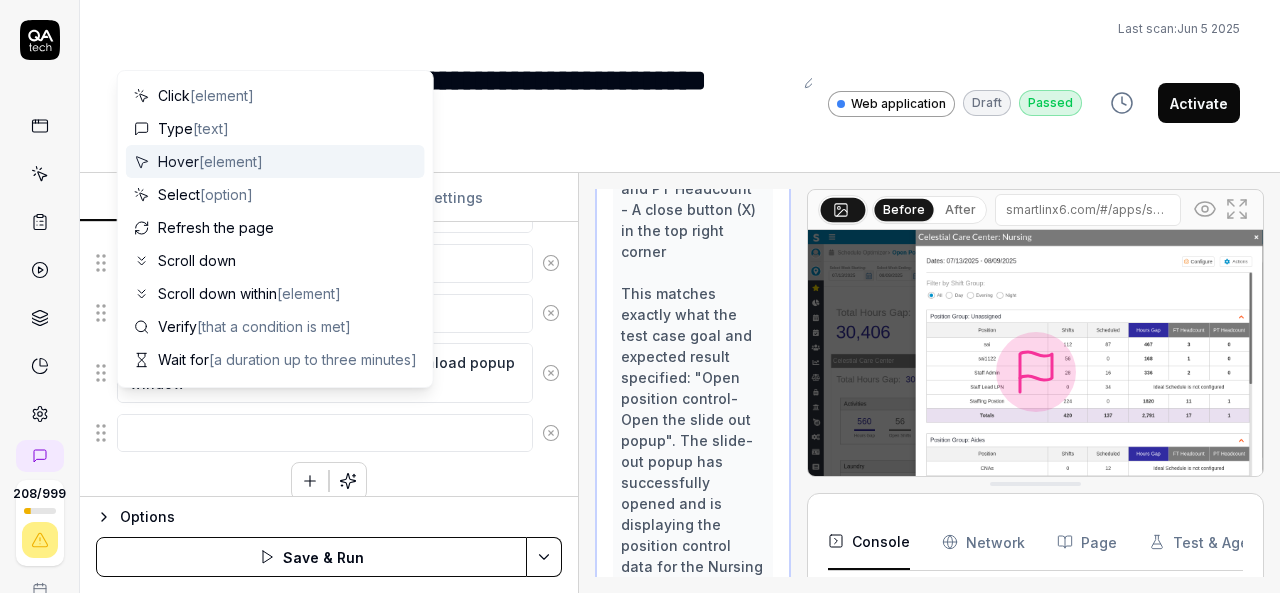 click on "Last scan:  Jun 5 2025" at bounding box center [680, 29] 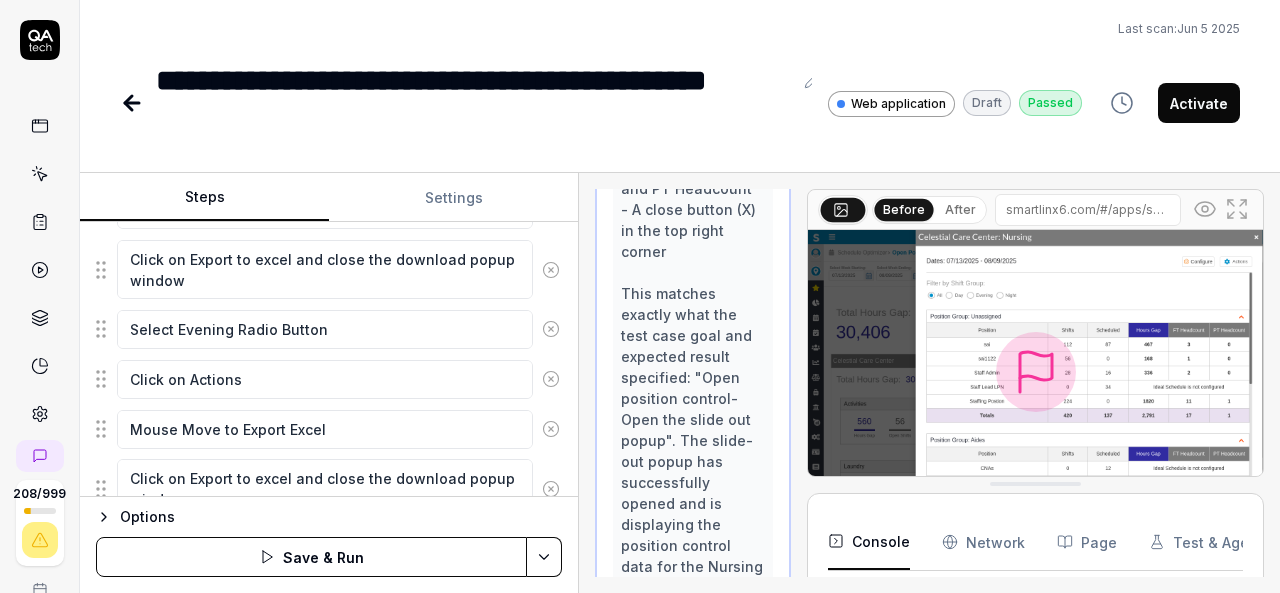 scroll, scrollTop: 1300, scrollLeft: 0, axis: vertical 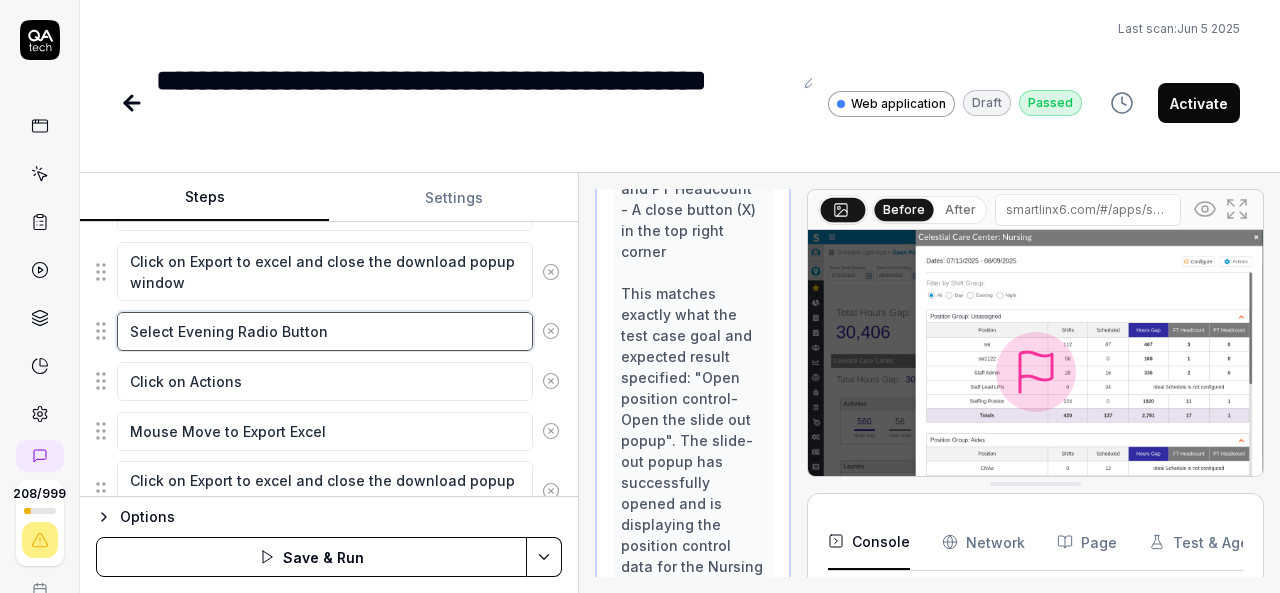 drag, startPoint x: 334, startPoint y: 319, endPoint x: 125, endPoint y: 331, distance: 209.34421 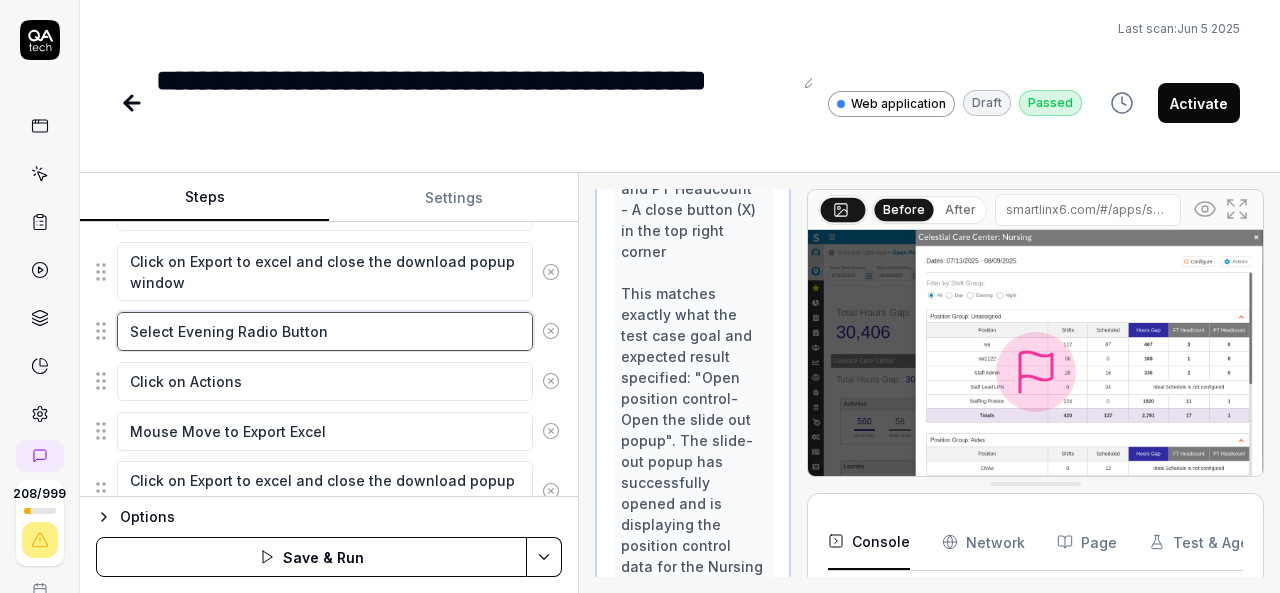 click on "Select Evening Radio Button" at bounding box center [325, 331] 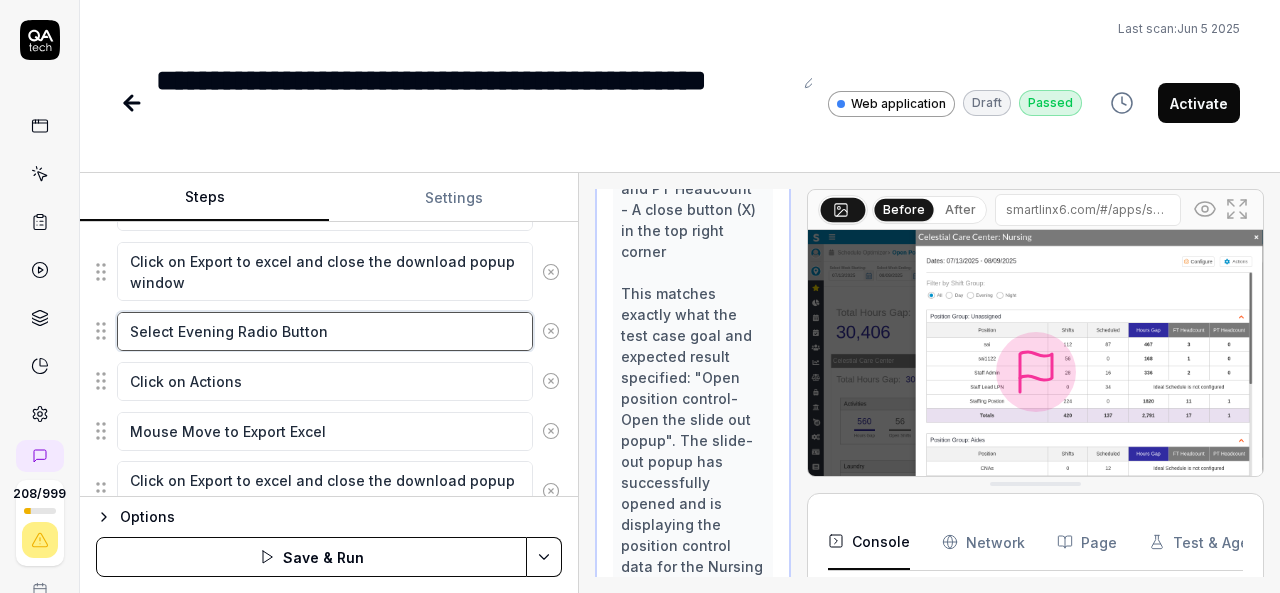 scroll, scrollTop: 1418, scrollLeft: 0, axis: vertical 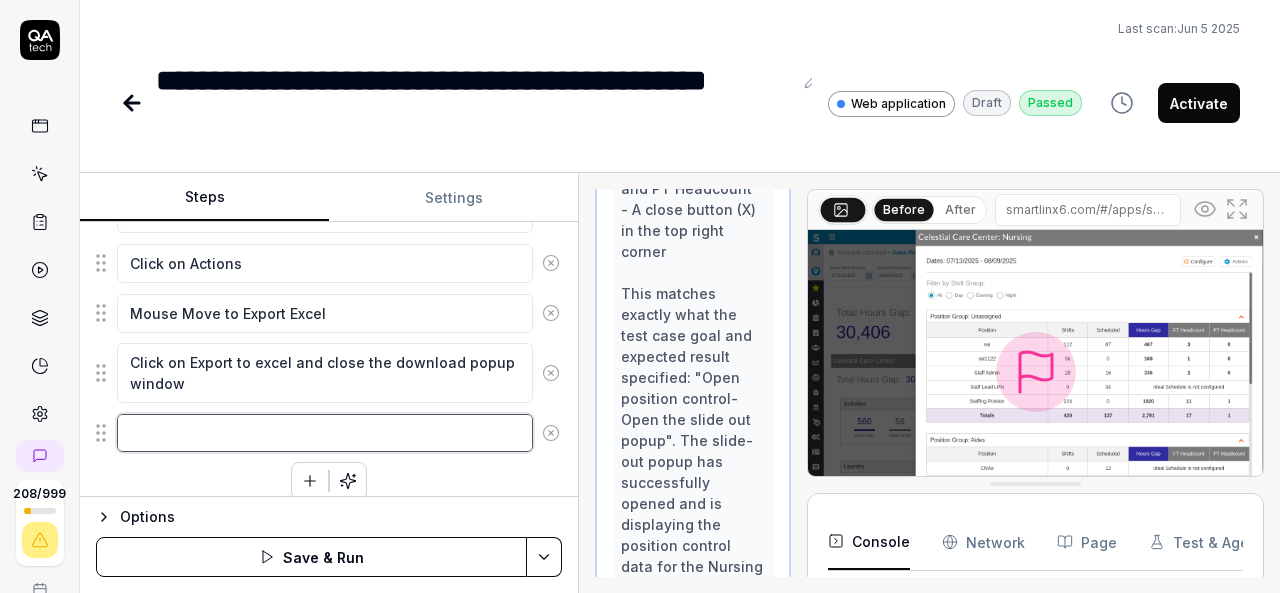 click at bounding box center [325, 433] 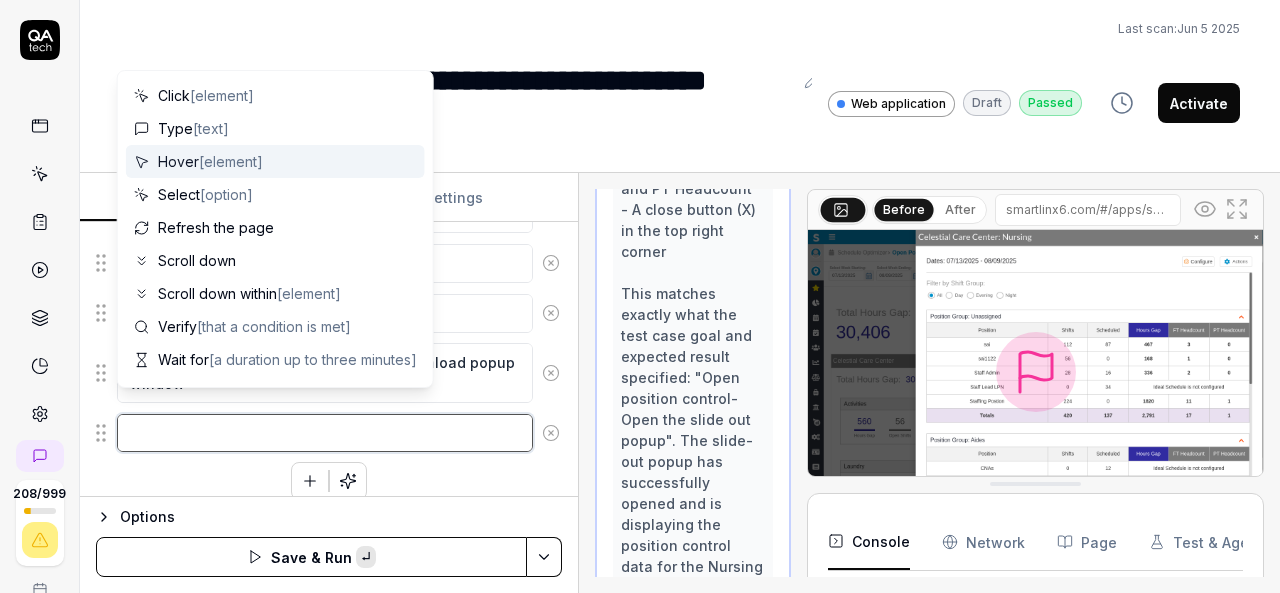 paste on "Select Evening Radio Button" 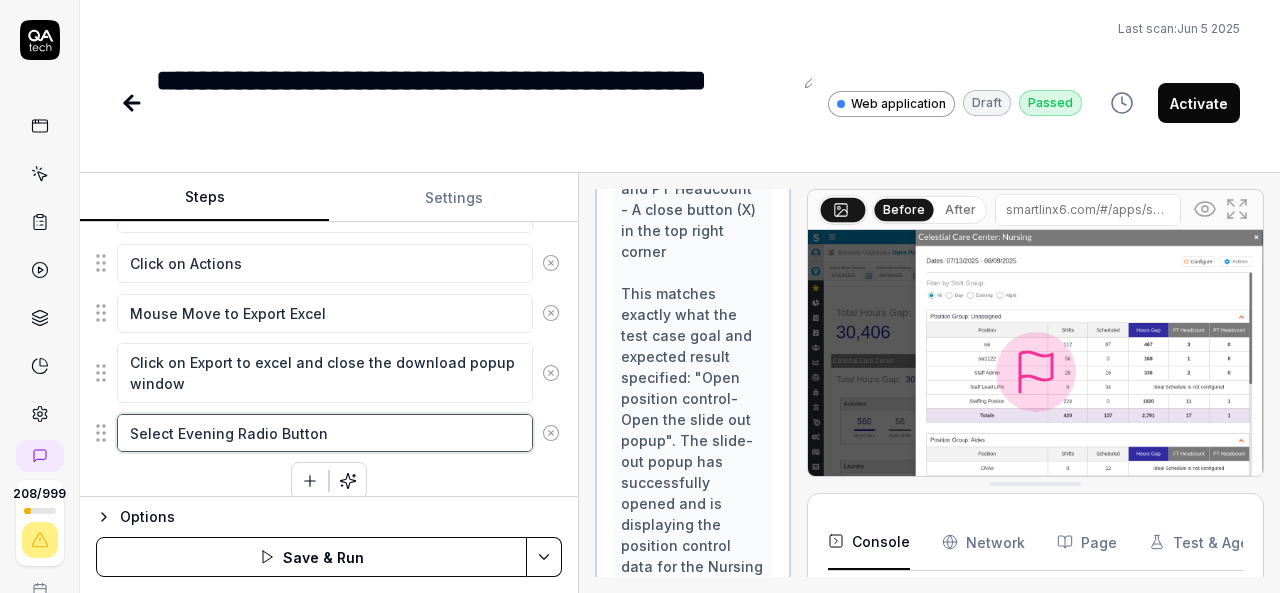 click on "Select Evening Radio Button" at bounding box center (325, 433) 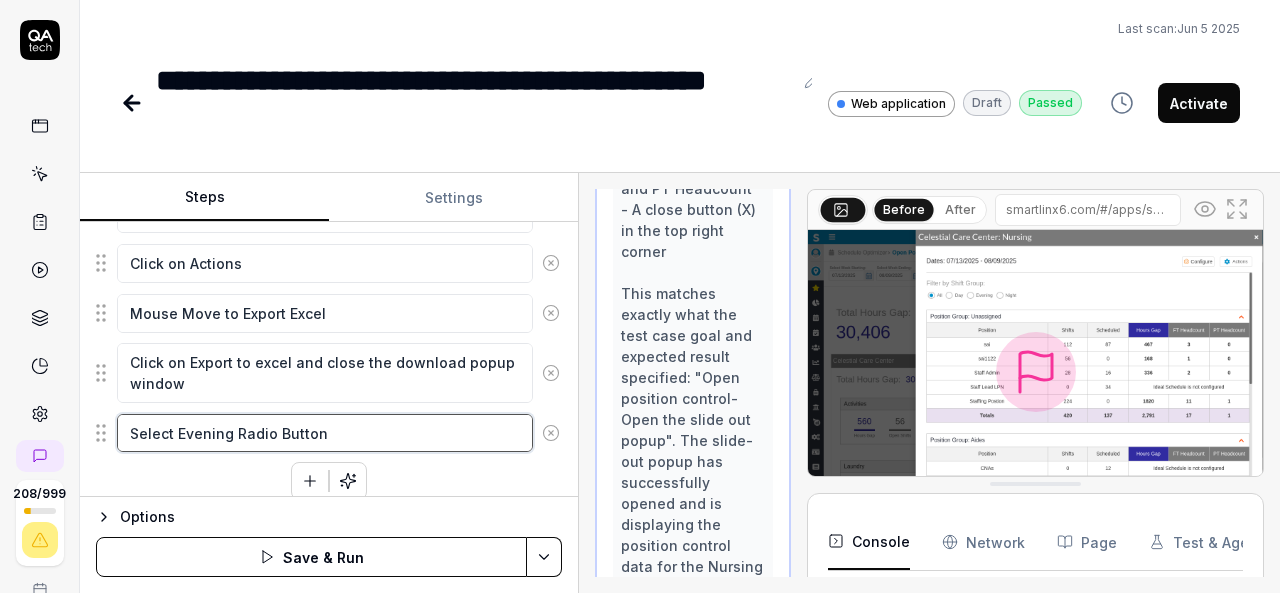 click on "Select Evening Radio Button" at bounding box center (325, 433) 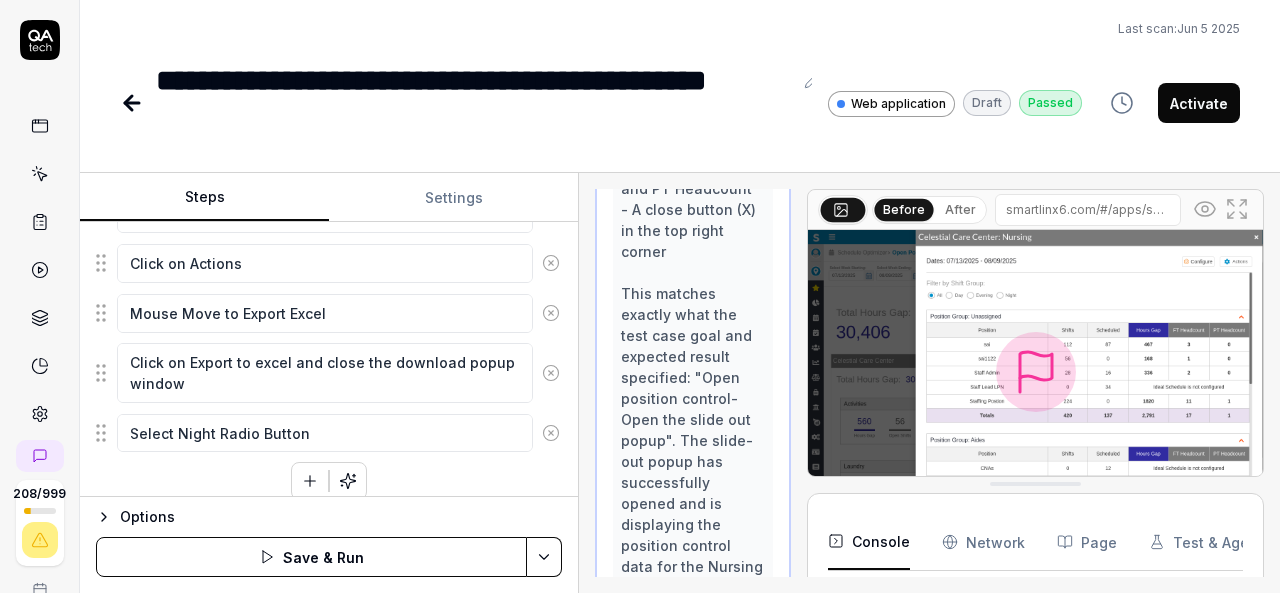 click 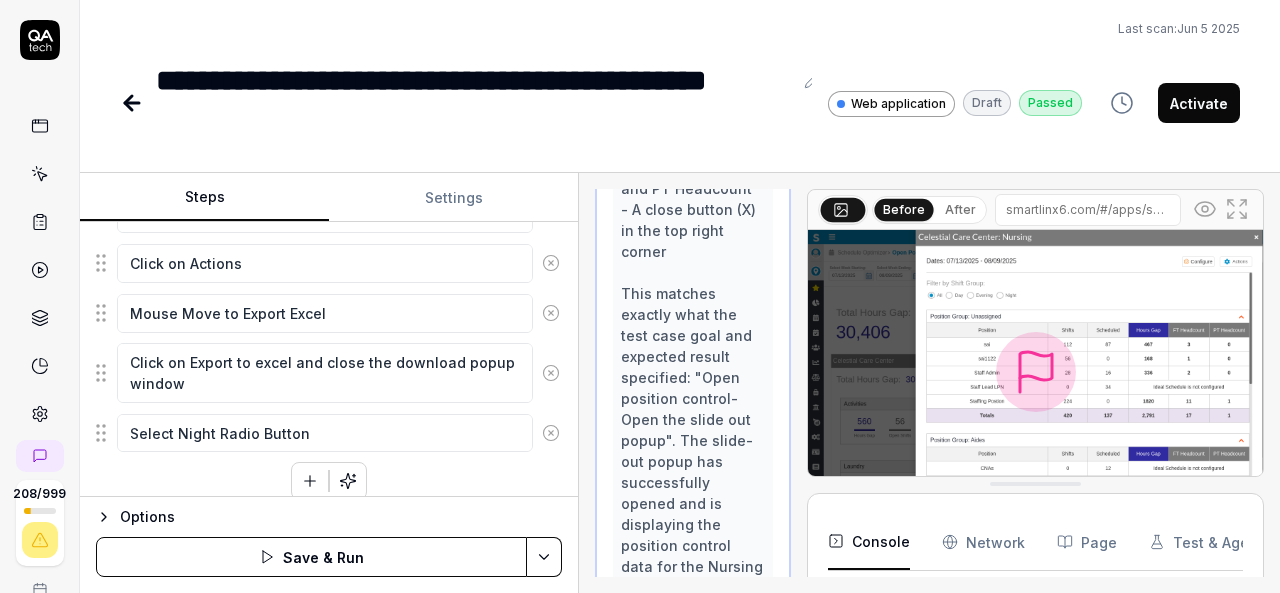 scroll, scrollTop: 1468, scrollLeft: 0, axis: vertical 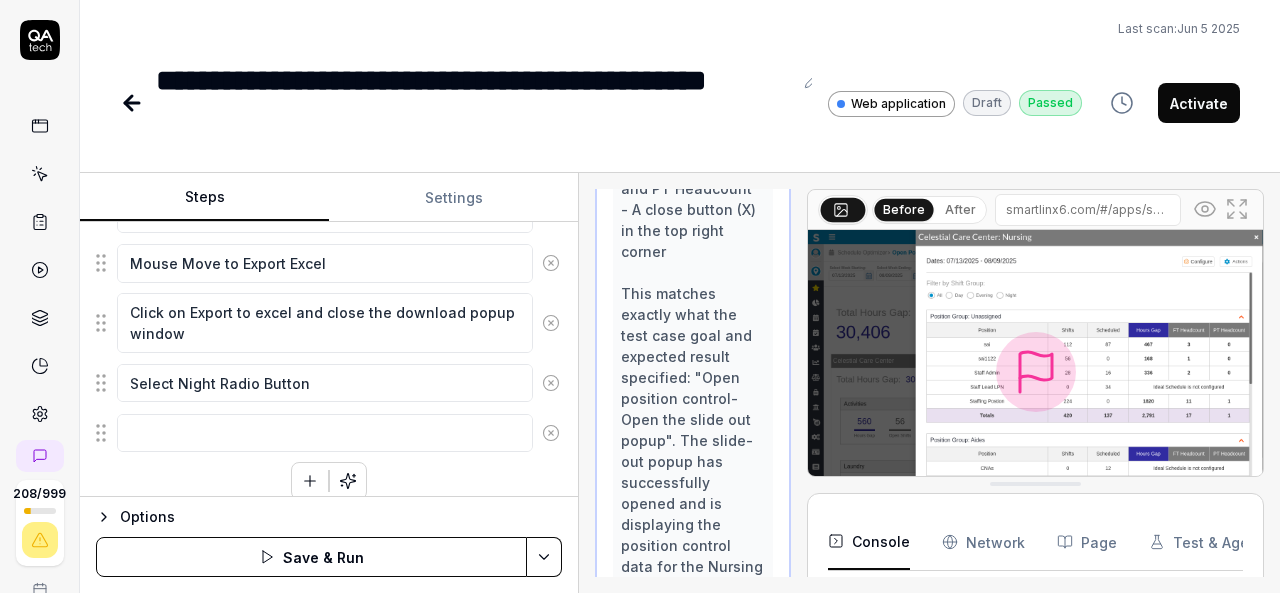 click on "**********" at bounding box center [680, 74] 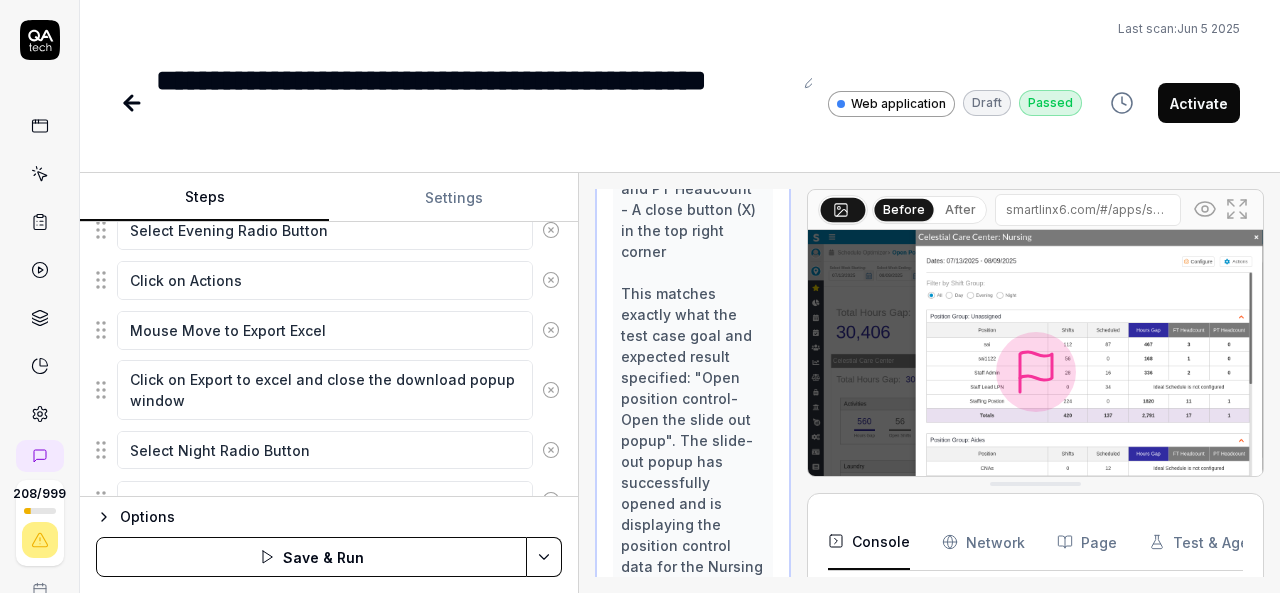 scroll, scrollTop: 1392, scrollLeft: 0, axis: vertical 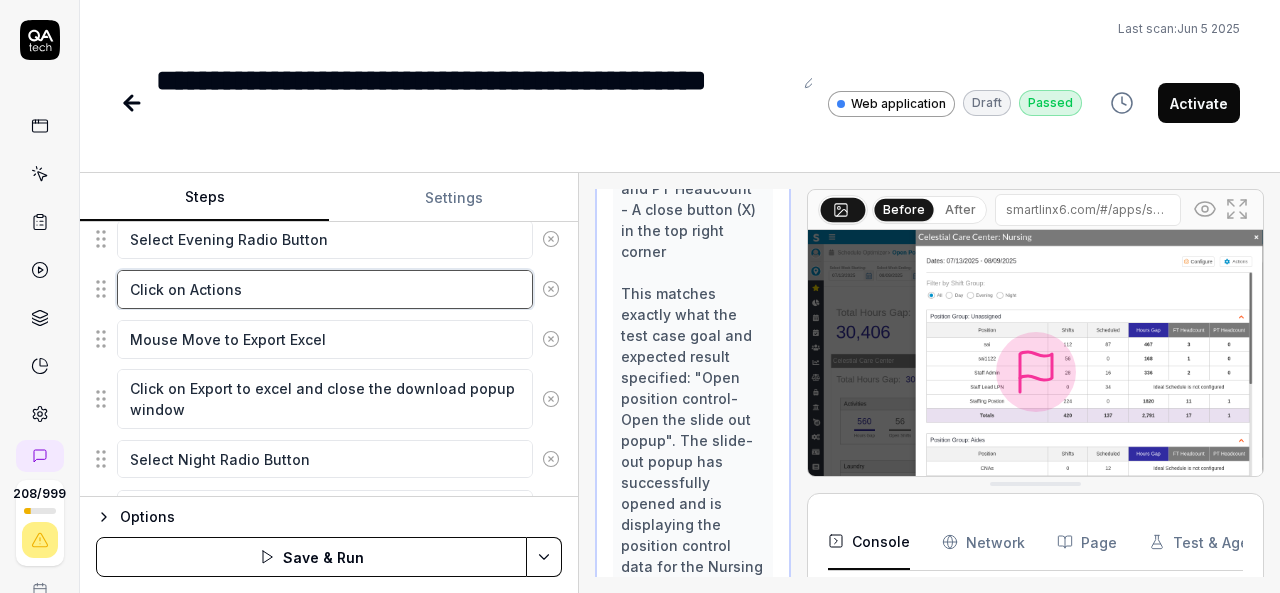 drag, startPoint x: 302, startPoint y: 277, endPoint x: 126, endPoint y: 294, distance: 176.81912 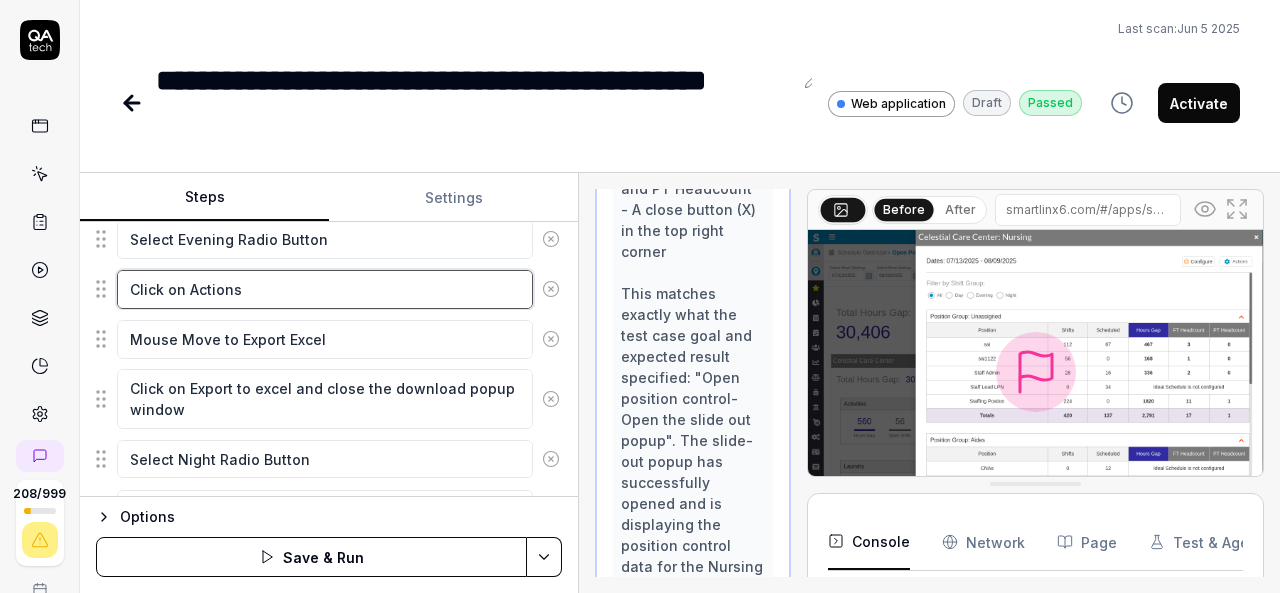 click on "Click on Actions" at bounding box center [329, 289] 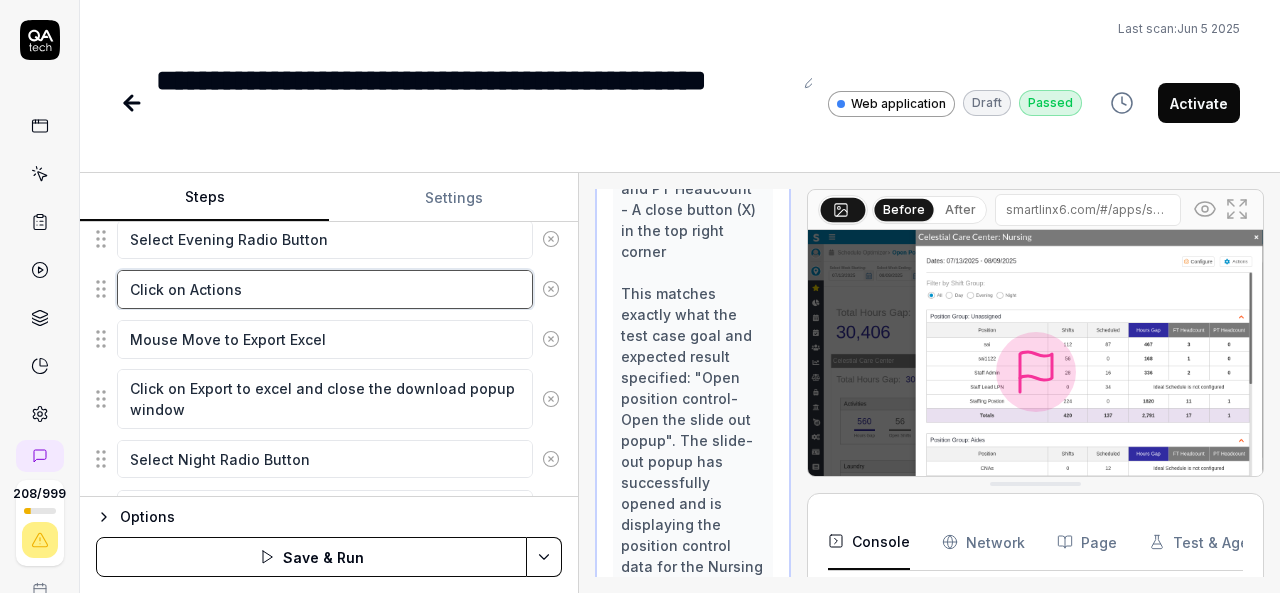 scroll, scrollTop: 1468, scrollLeft: 0, axis: vertical 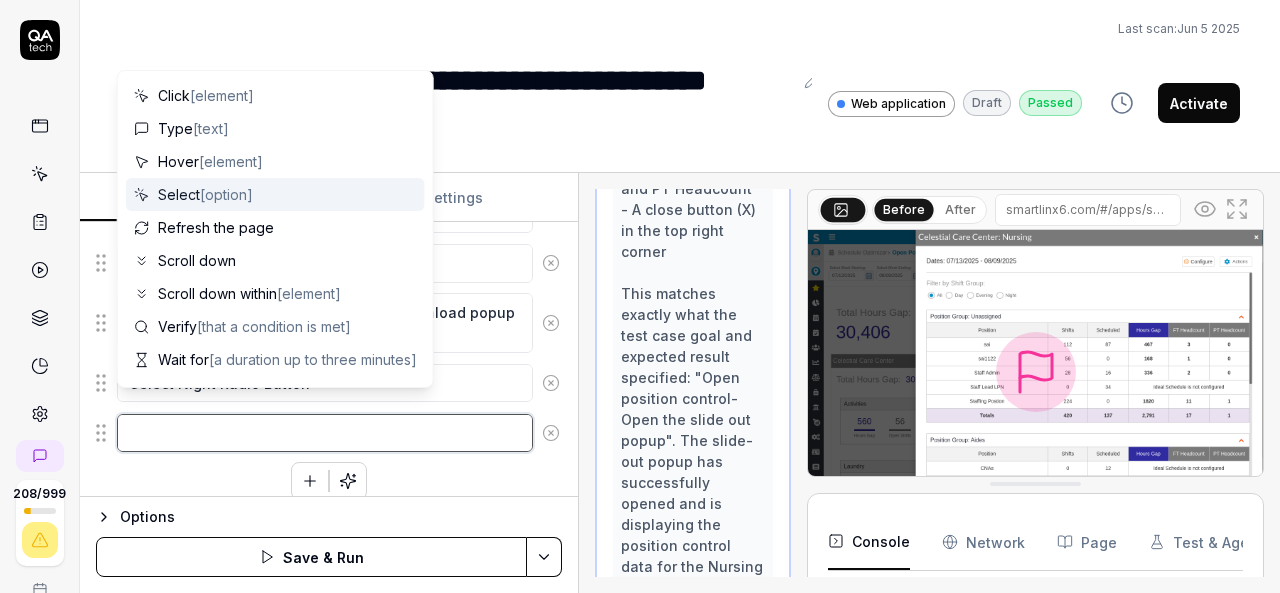 click at bounding box center [325, 433] 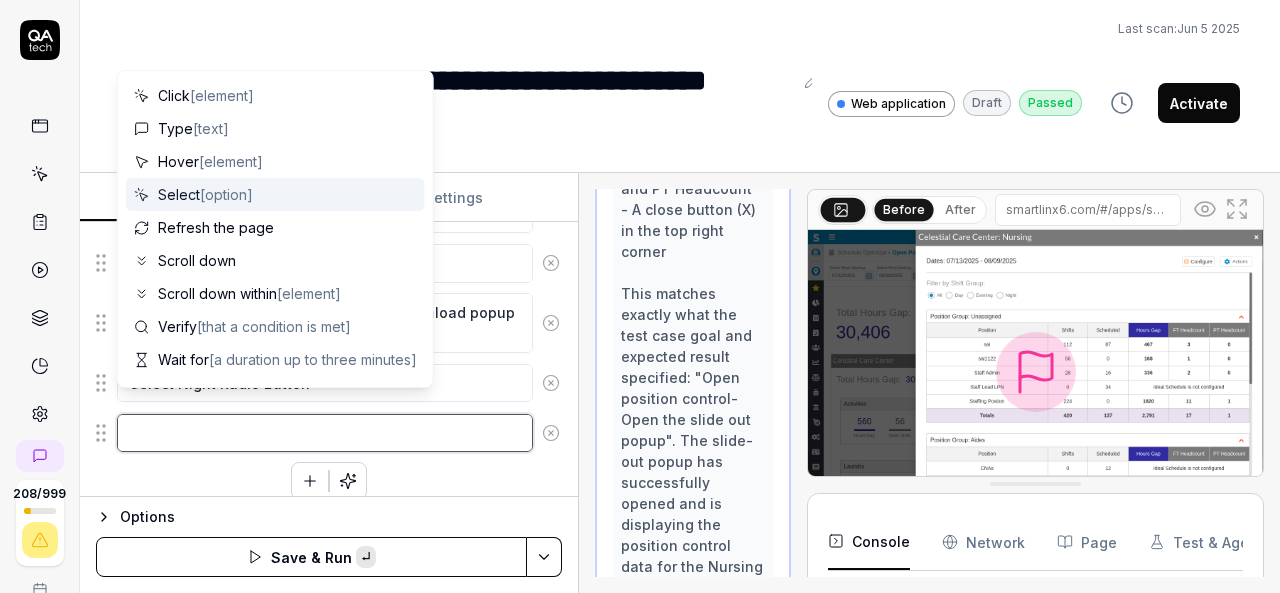paste on "Click on Actions" 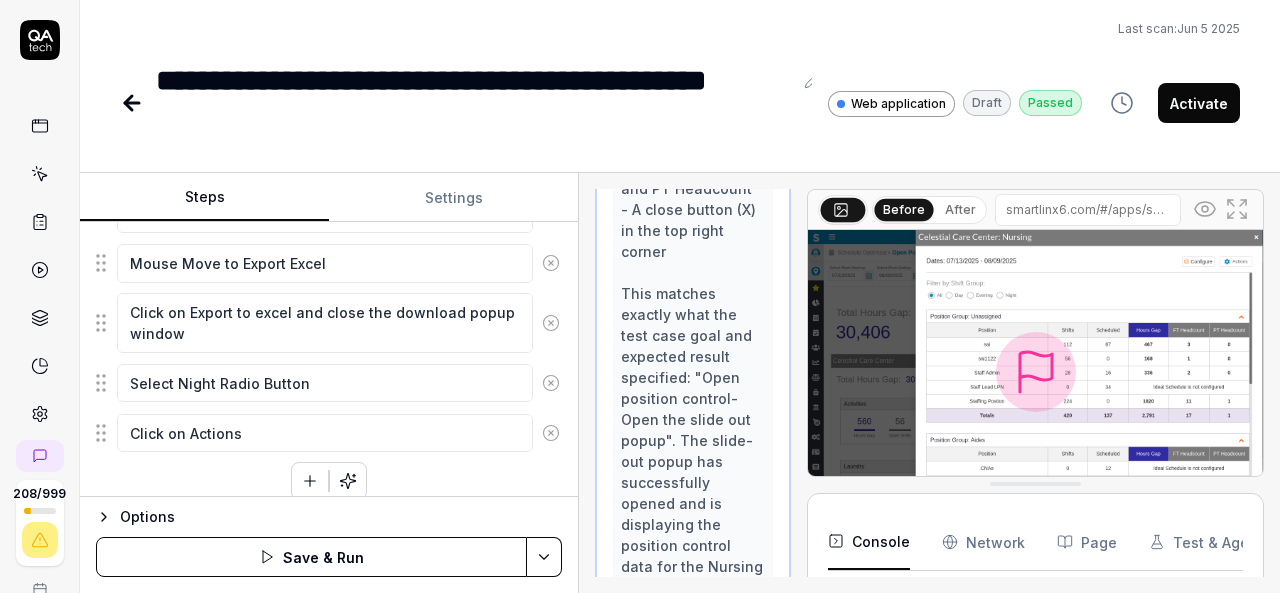 click on "Mouse Move to Organization Breadcrumb Click on Organization Breadcrumb Mouse move to organization other than Agency Organization Select the organization other than Agency Organization Mouse move to hamburger menu Click on hamburger menu Mouse Move to Schedule Optimizer Click on Schedule Optimizer Mouse Move to Dashboard Click on Dashboard Mouse move to Open Position Control Click on Open Position Control Expand the Organization Collapse Click on  Open Shifts or  Total Hours on  which is having Open Shifts and Total Hours Gap department Click on Actions Mouse Move to Export Excel Click on Export to excel and close the download popup window Select Day Radio Button Click on Actions Mouse Move to Export Excel Click on Export to excel and close the download popup window Select Evening Radio Button Click on Actions Mouse Move to Export Excel Click on Export to excel and close the download popup window Select Night Radio Button Click on Actions" at bounding box center [329, -243] 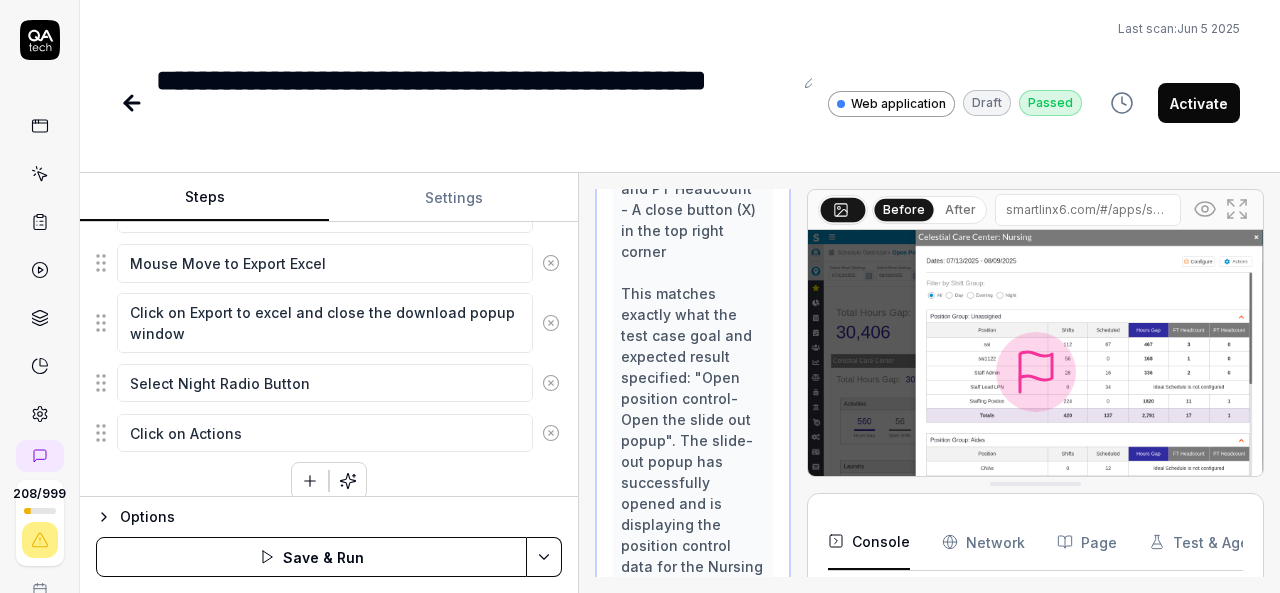 click 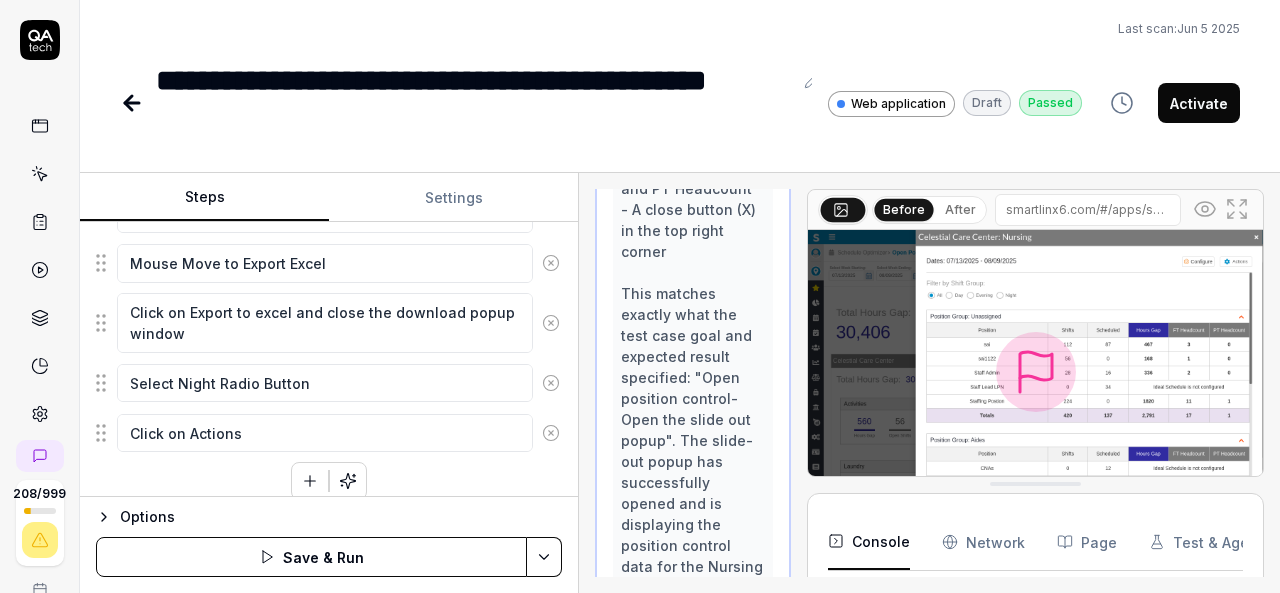 scroll, scrollTop: 1517, scrollLeft: 0, axis: vertical 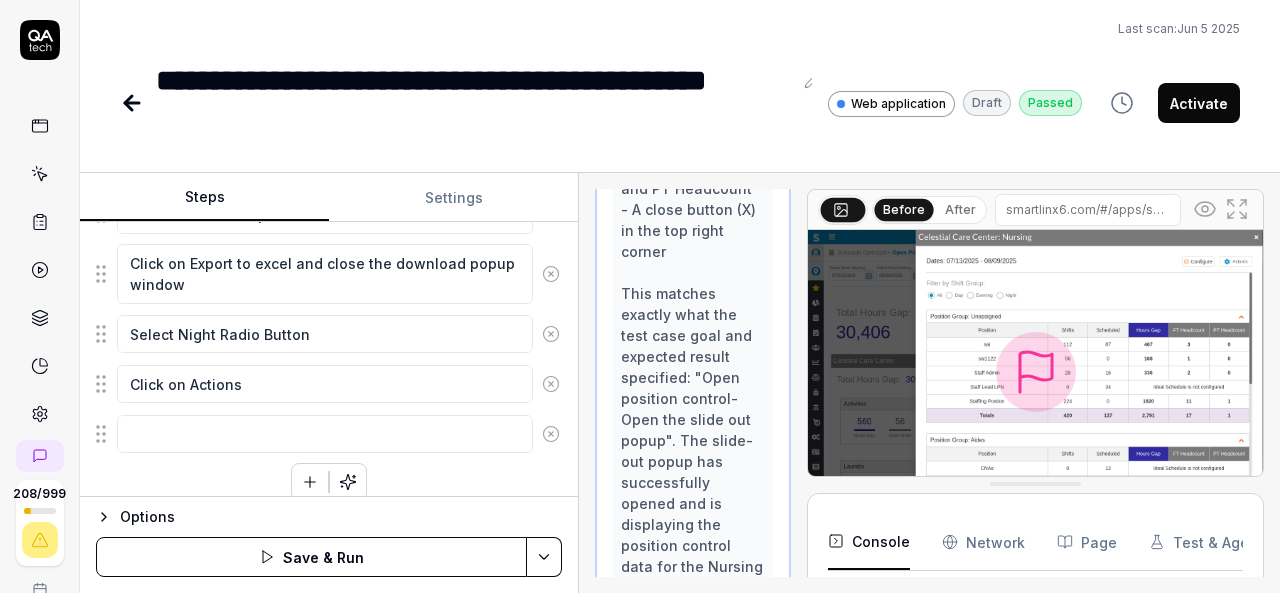 click on "**********" at bounding box center (680, 74) 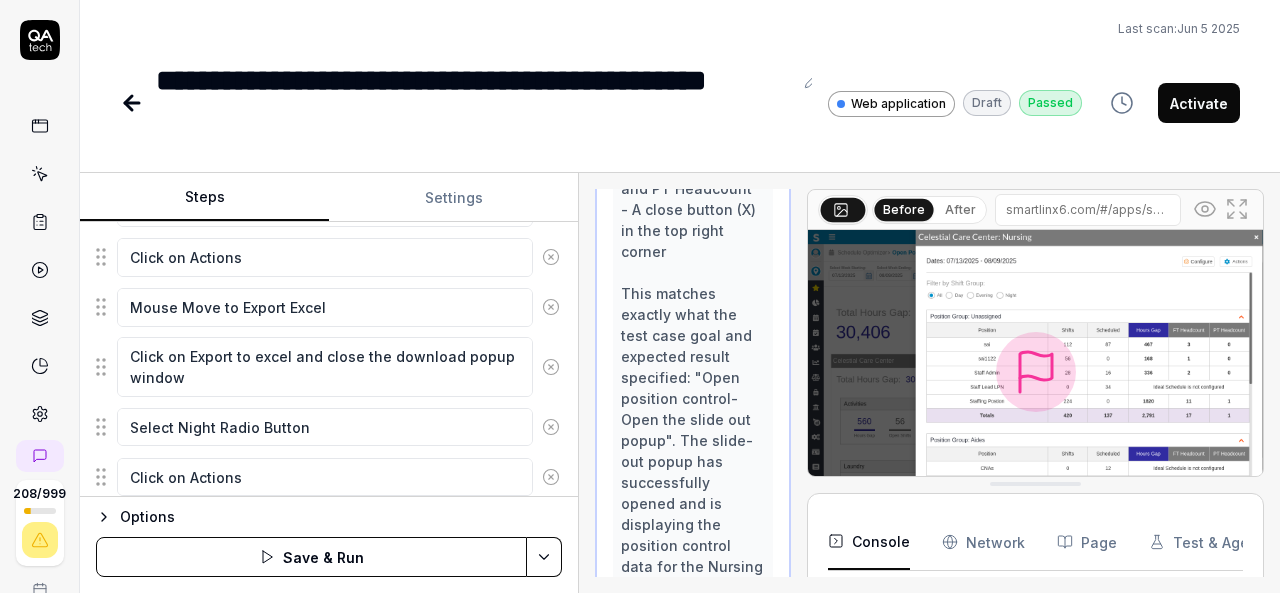 scroll, scrollTop: 1393, scrollLeft: 0, axis: vertical 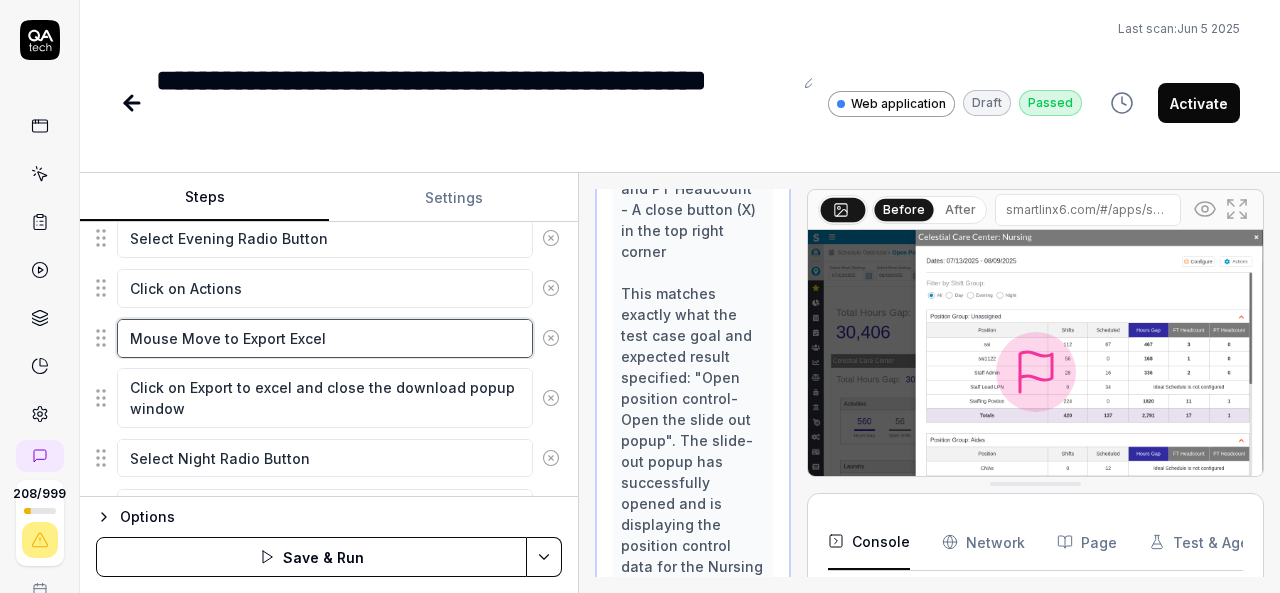 drag, startPoint x: 352, startPoint y: 315, endPoint x: 124, endPoint y: 357, distance: 231.83615 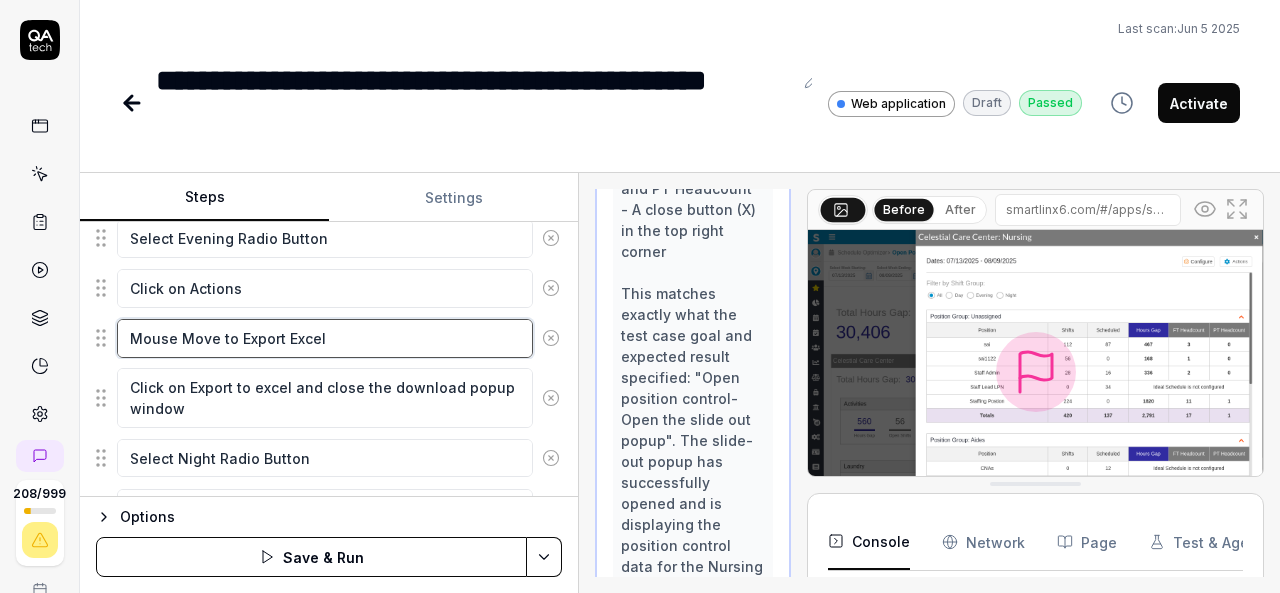 click on "Mouse Move to Organization Breadcrumb Click on Organization Breadcrumb Mouse move to organization other than Agency Organization Select the organization other than Agency Organization Mouse move to hamburger menu Click on hamburger menu Mouse Move to Schedule Optimizer Click on Schedule Optimizer Mouse Move to Dashboard Click on Dashboard Mouse move to Open Position Control Click on Open Position Control Expand the Organization Collapse Click on  Open Shifts or  Total Hours on  which is having Open Shifts and Total Hours Gap department Click on Actions Mouse Move to Export Excel Click on Export to excel and close the download popup window Select Day Radio Button Click on Actions Mouse Move to Export Excel Click on Export to excel and close the download popup window Select Evening Radio Button Click on Actions Mouse Move to Export Excel Click on Export to excel and close the download popup window Select Night Radio Button Click on Actions" at bounding box center (329, -166) 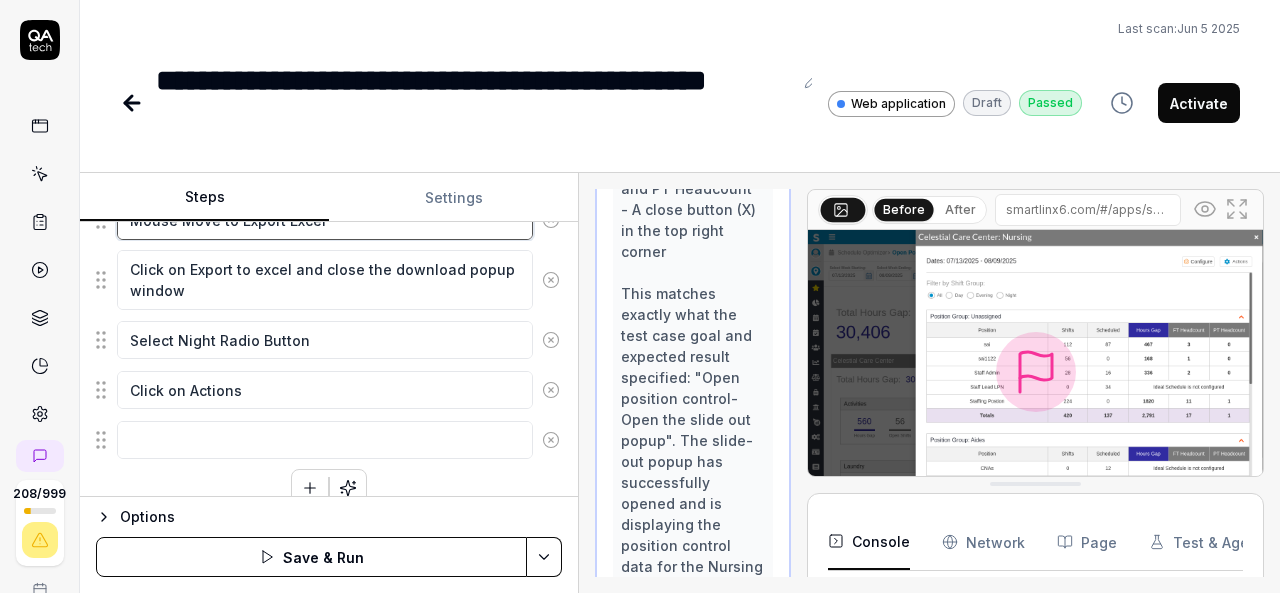scroll, scrollTop: 1514, scrollLeft: 0, axis: vertical 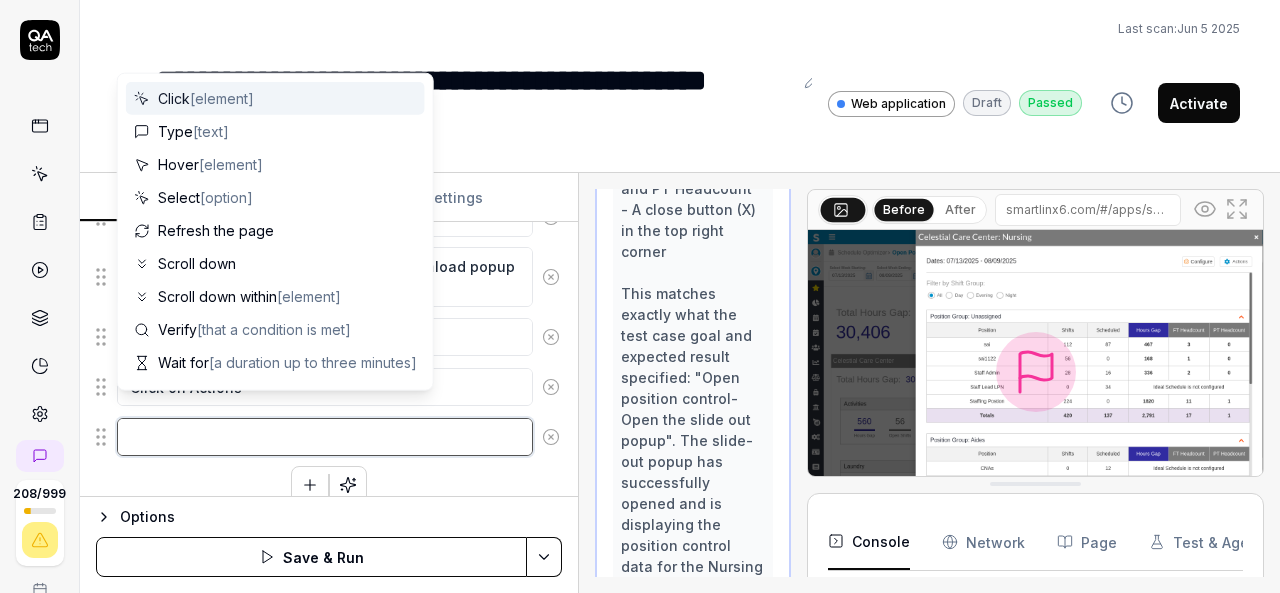 click at bounding box center (325, 437) 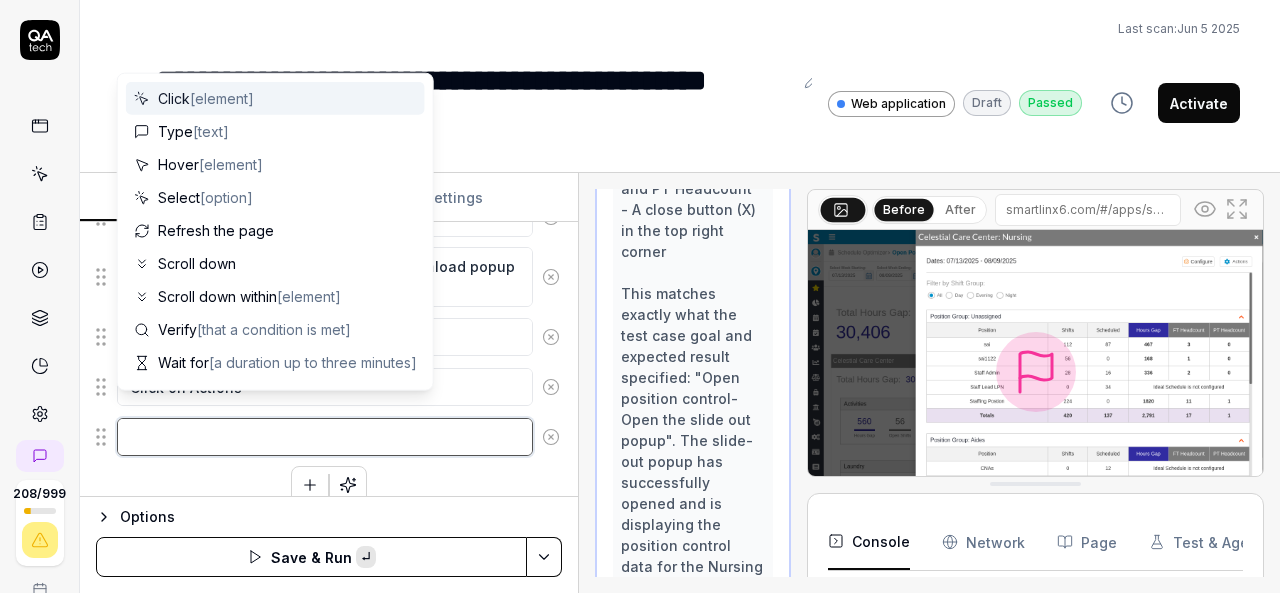 paste on "Mouse Move to Export Excel" 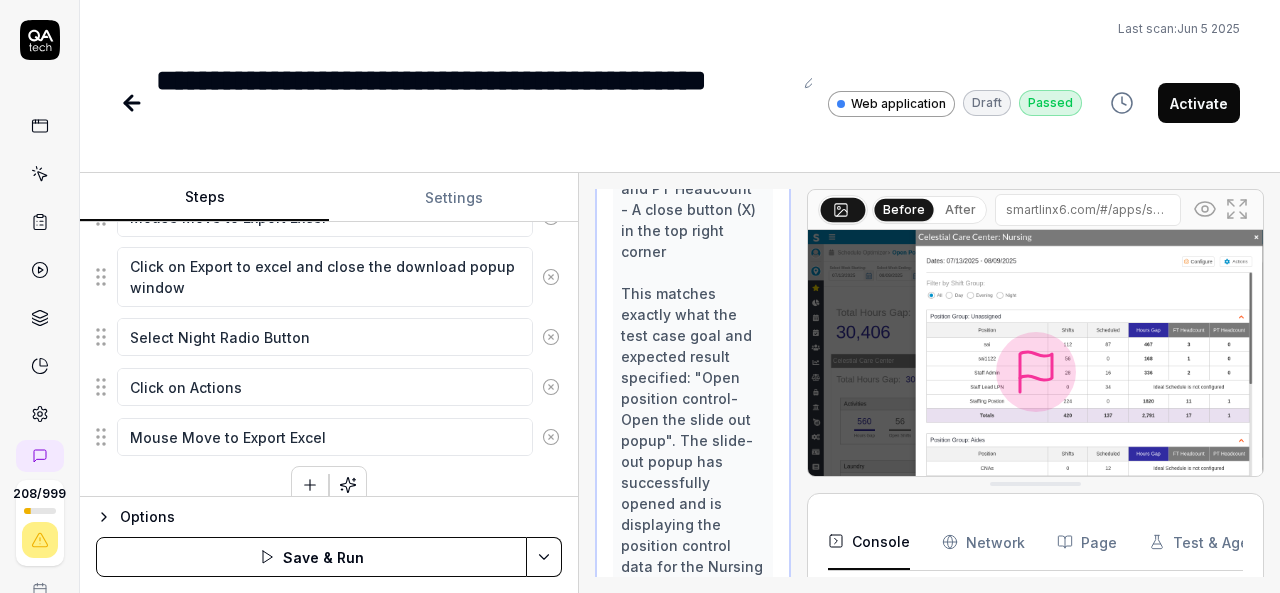 click 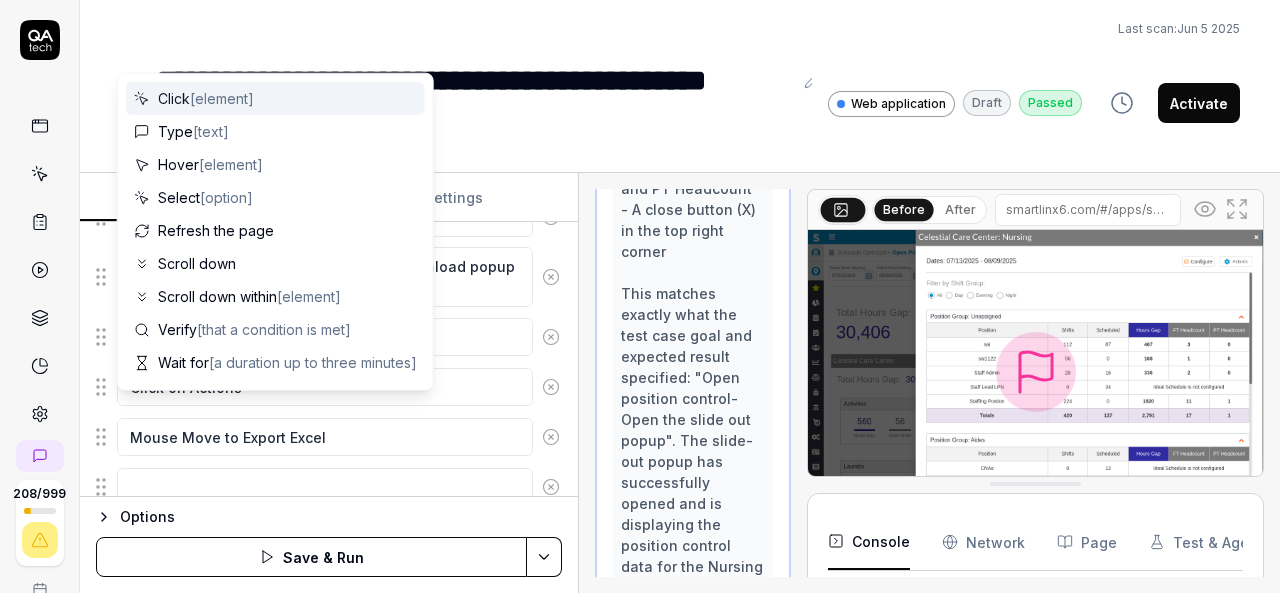 scroll, scrollTop: 1564, scrollLeft: 0, axis: vertical 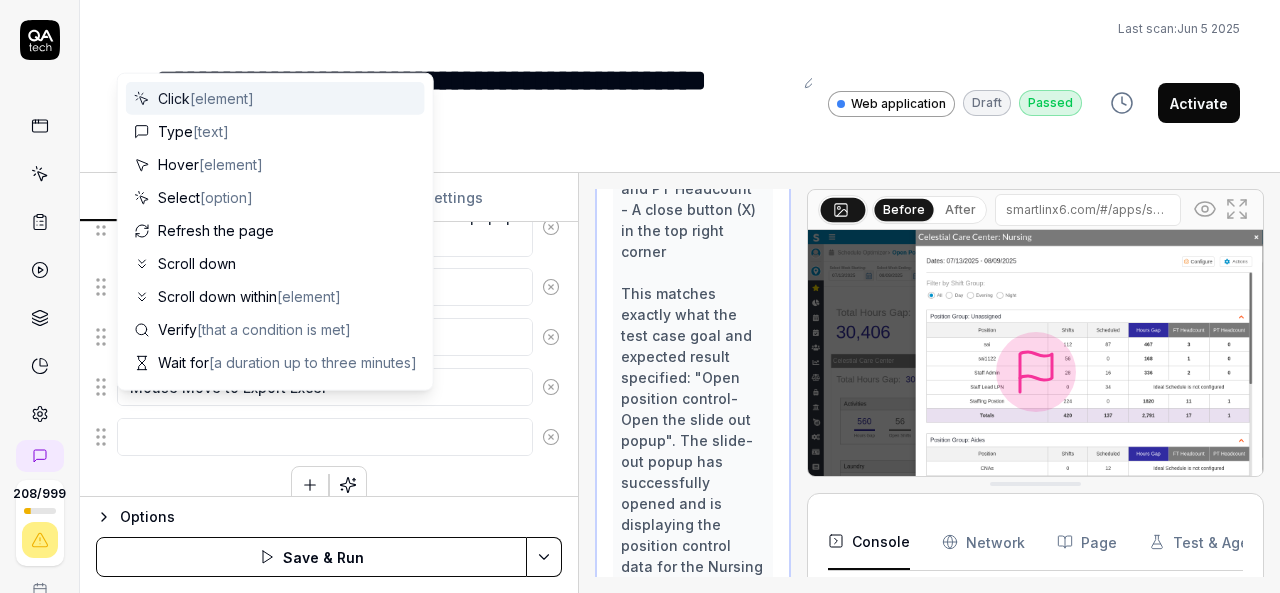 click on "**********" at bounding box center [680, 74] 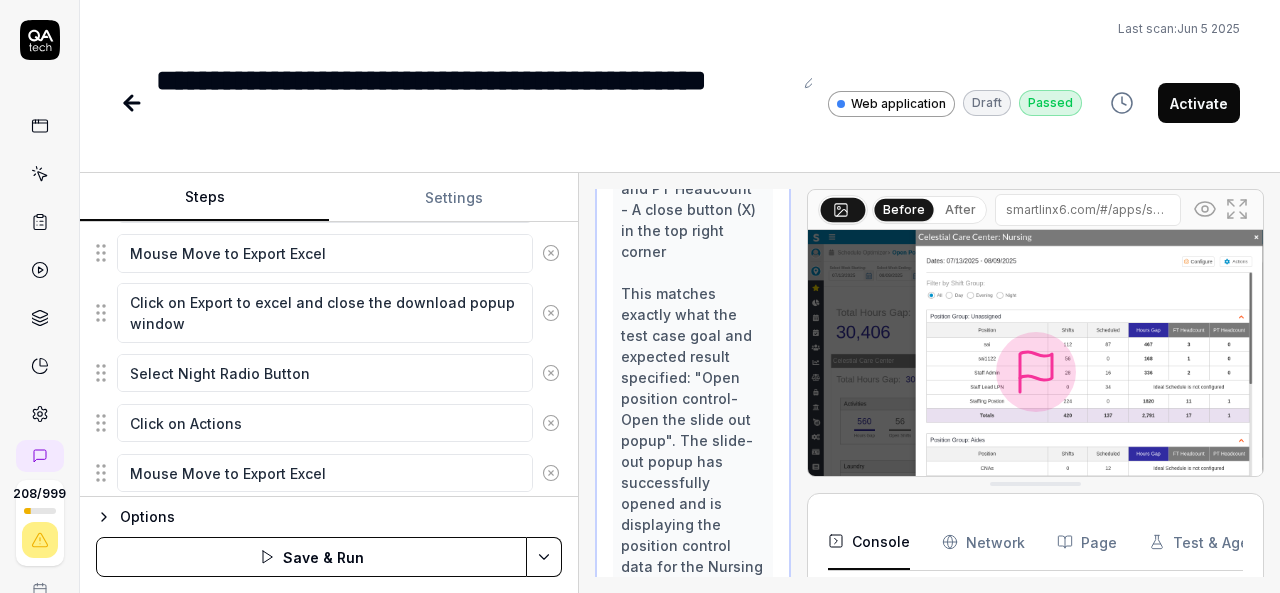 scroll, scrollTop: 1476, scrollLeft: 0, axis: vertical 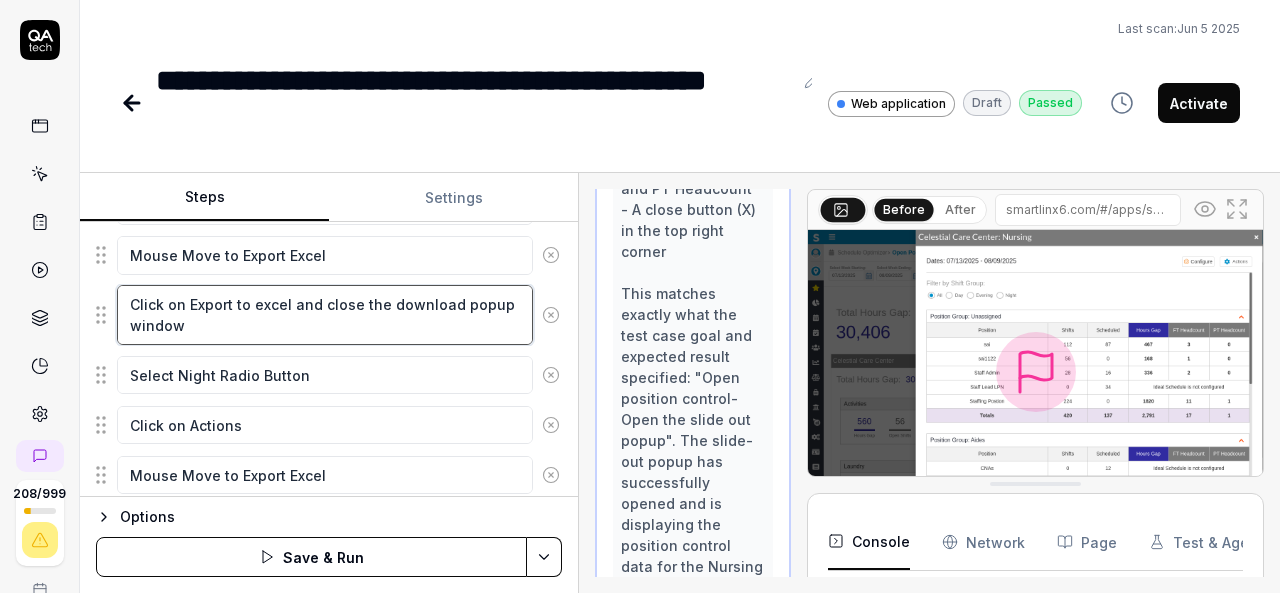 click on "Click on Export to excel and close the download popup window" at bounding box center [325, 314] 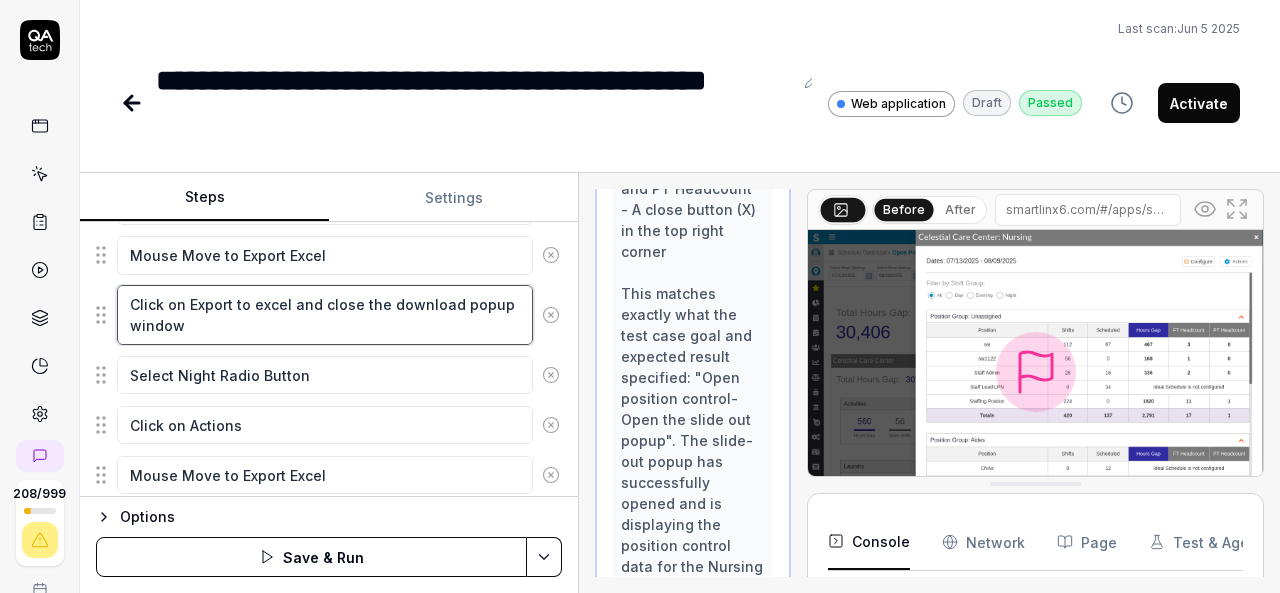 click on "Click on Export to excel and close the download popup window" at bounding box center (325, 314) 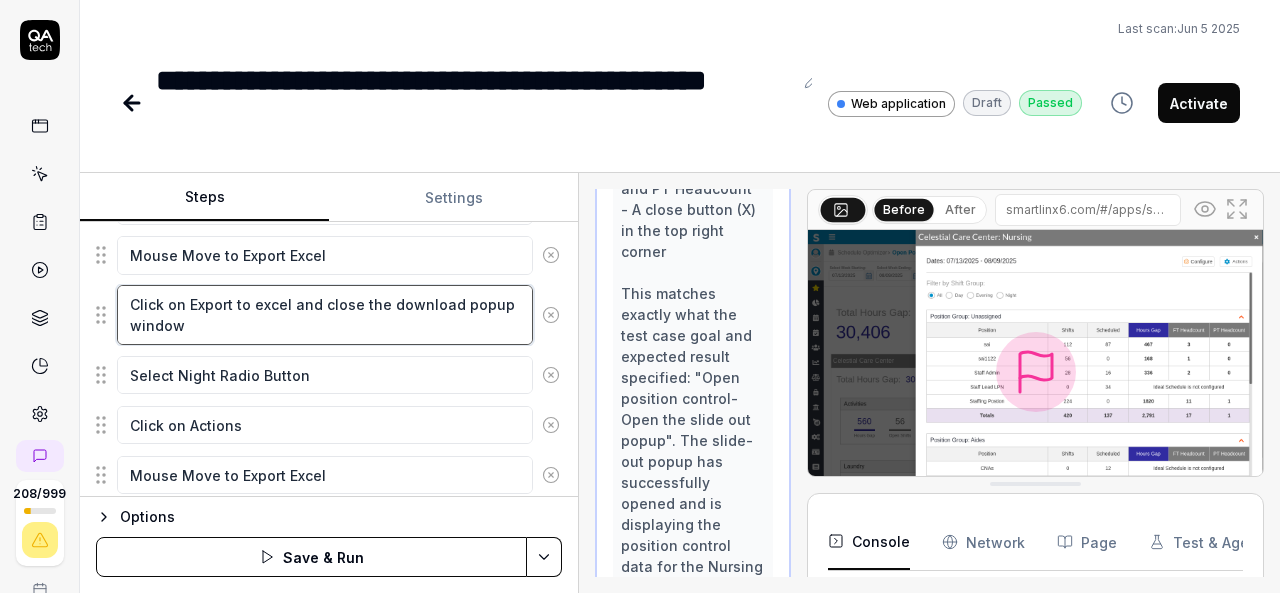 scroll, scrollTop: 1566, scrollLeft: 0, axis: vertical 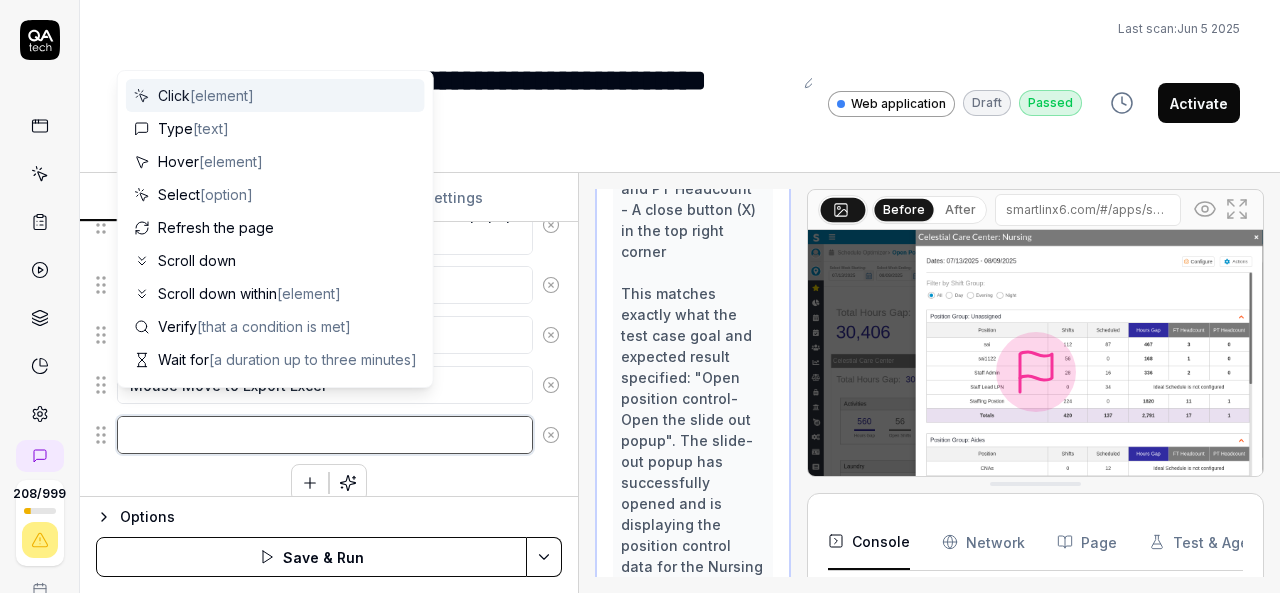 click at bounding box center (325, 435) 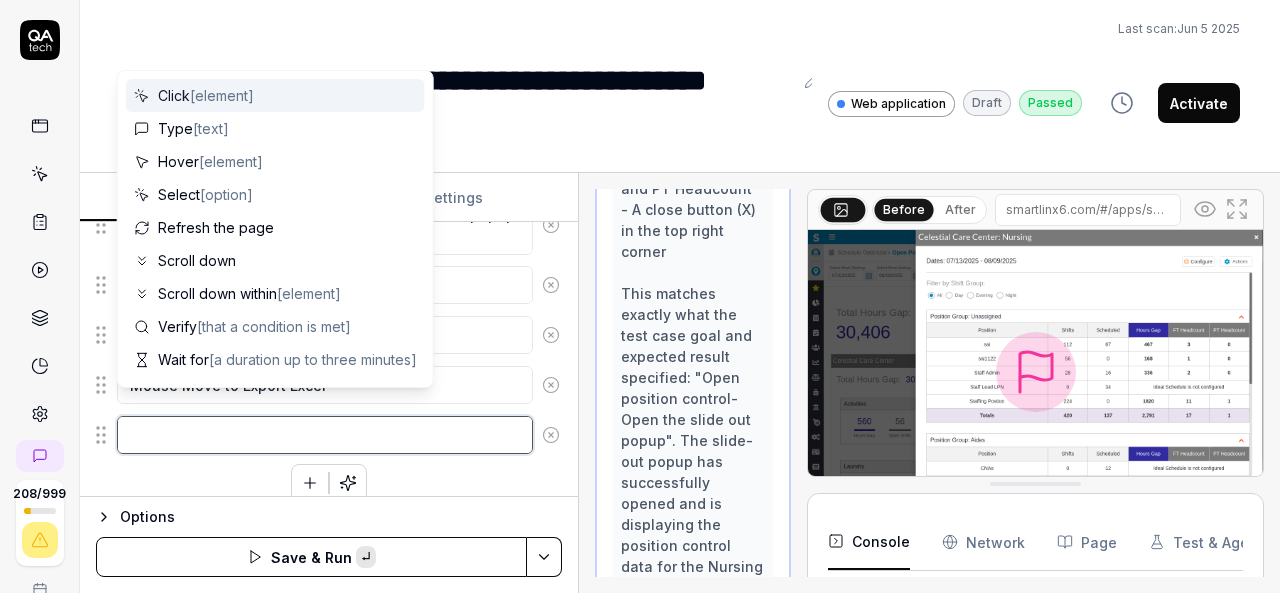 paste on "Click on Export to excel and close the download popup window" 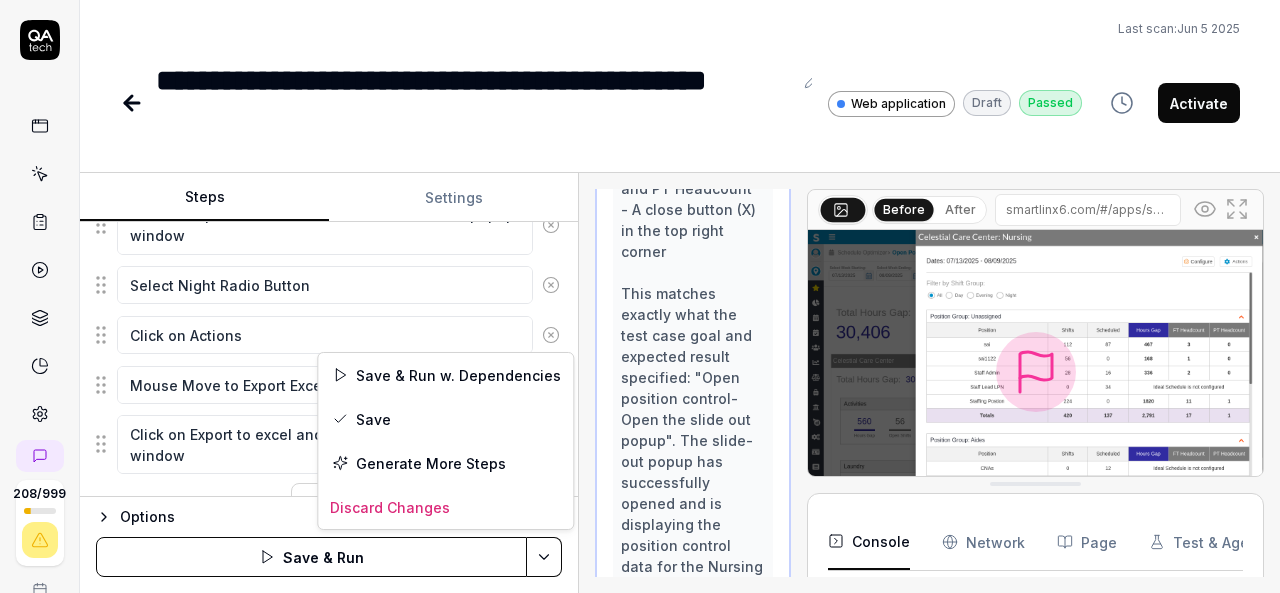 click on "**********" at bounding box center (640, 296) 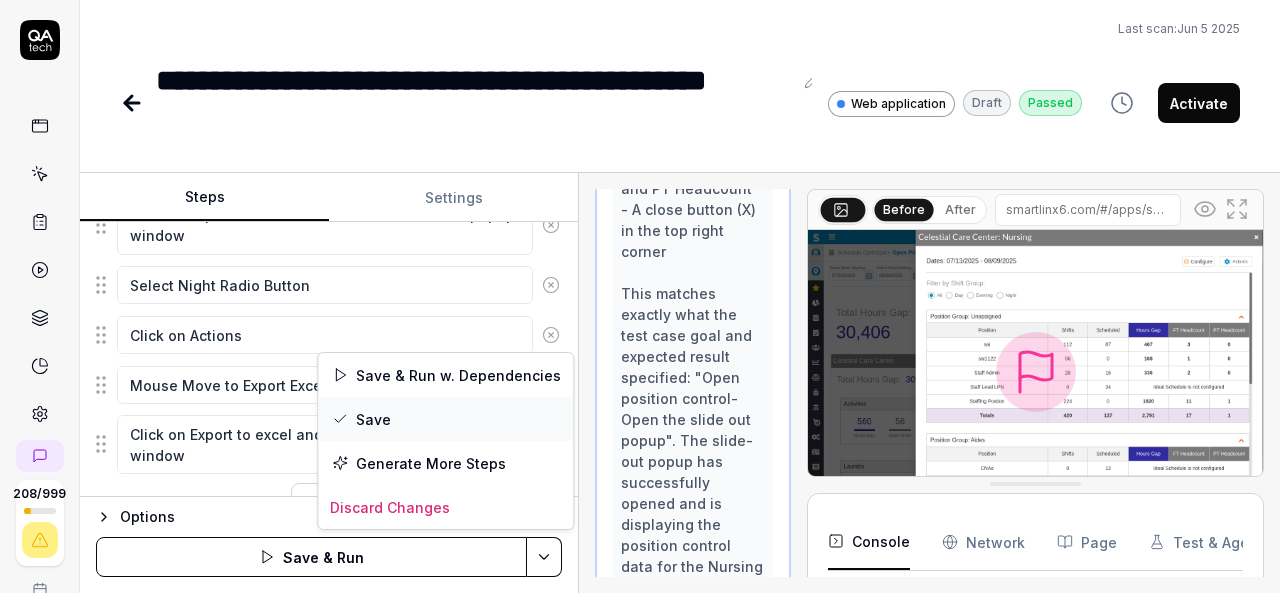 click on "Save" at bounding box center (445, 419) 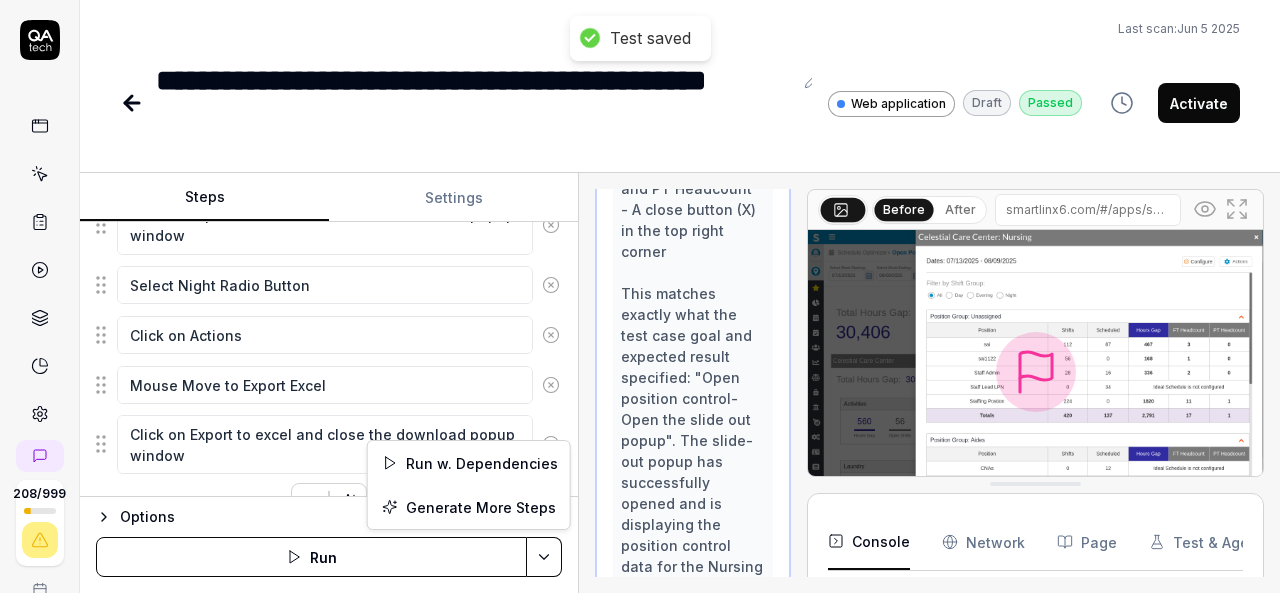 click on "**********" at bounding box center (640, 296) 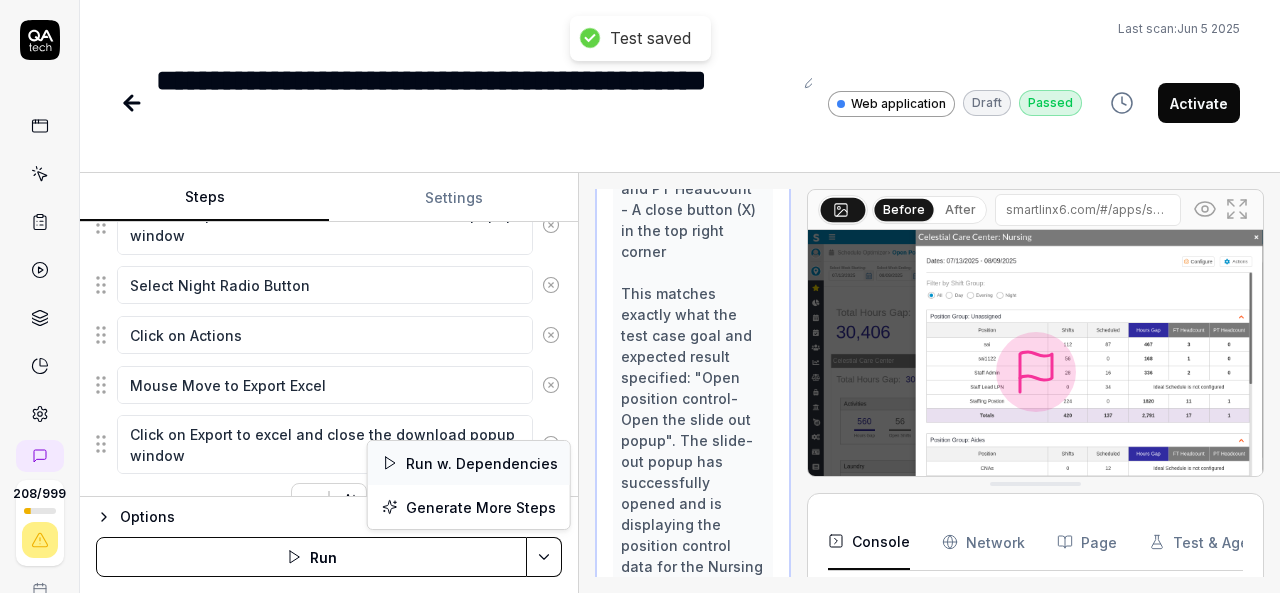 click on "Run w. Dependencies" at bounding box center [469, 463] 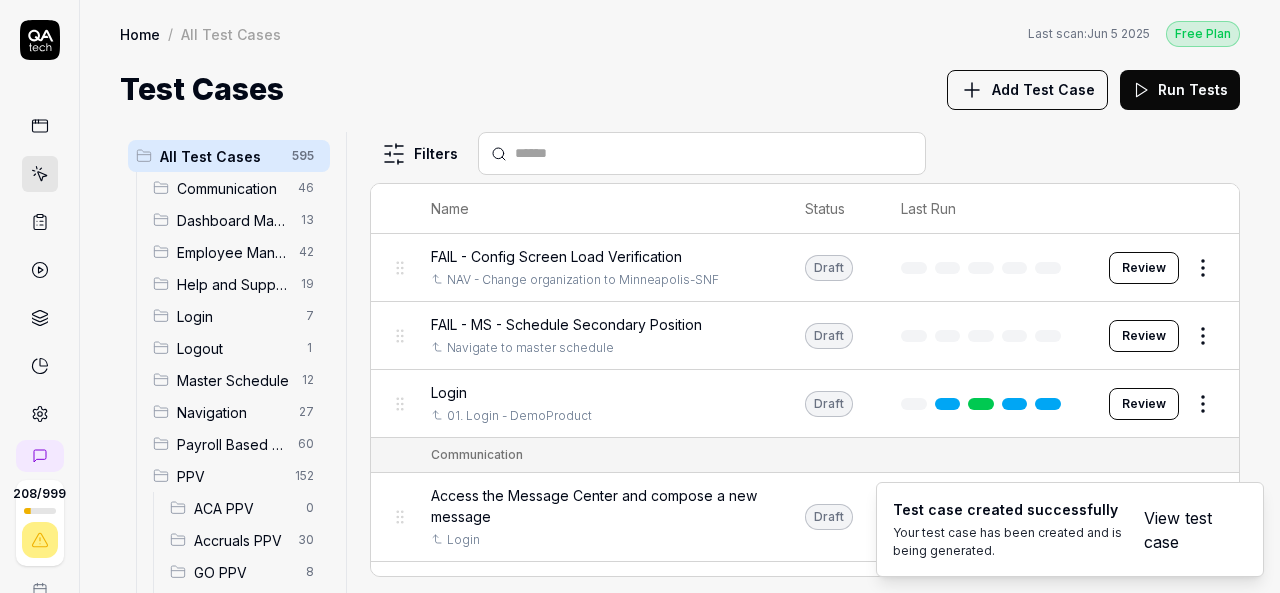 scroll, scrollTop: 0, scrollLeft: 0, axis: both 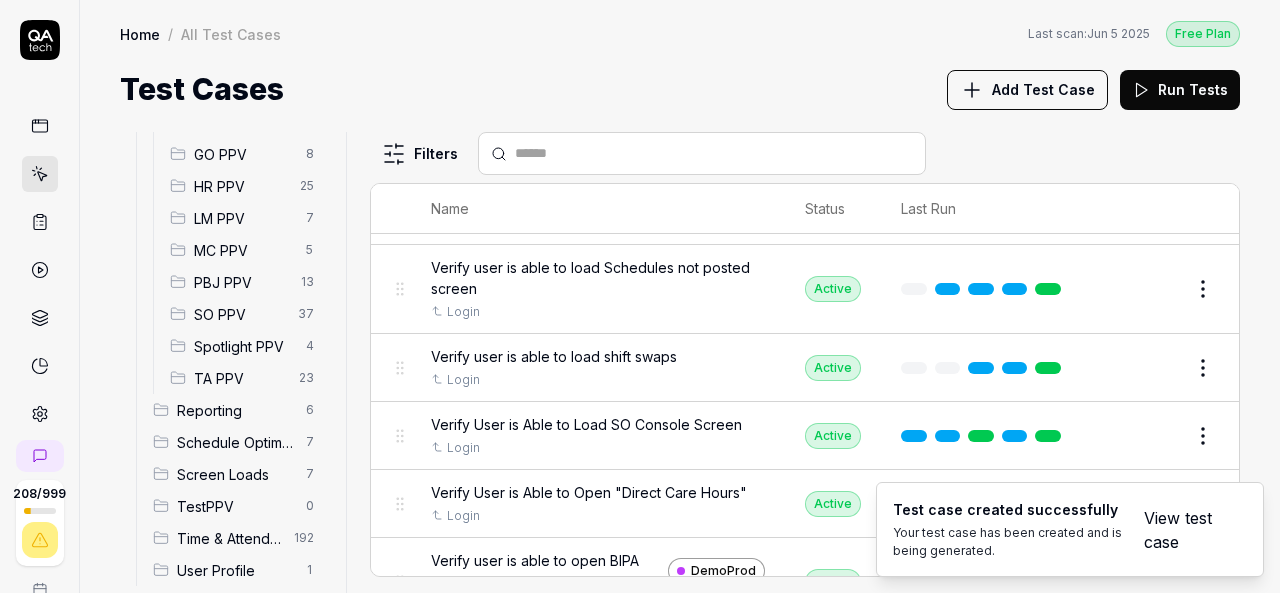 click on "SO PPV" at bounding box center [240, 314] 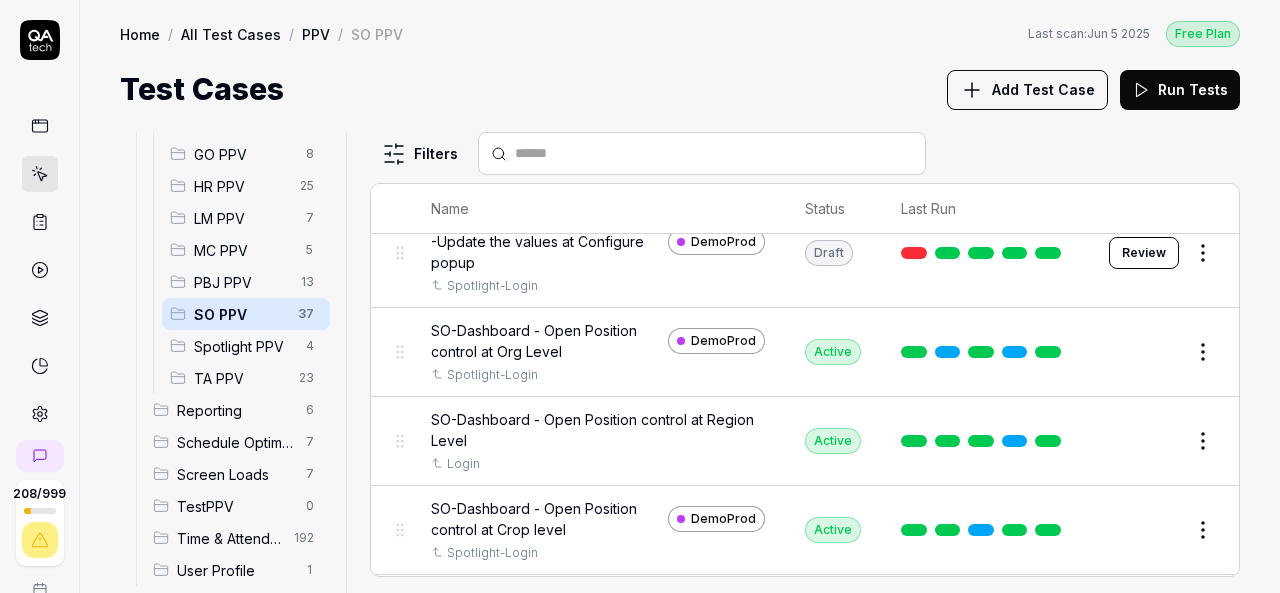 scroll, scrollTop: 911, scrollLeft: 0, axis: vertical 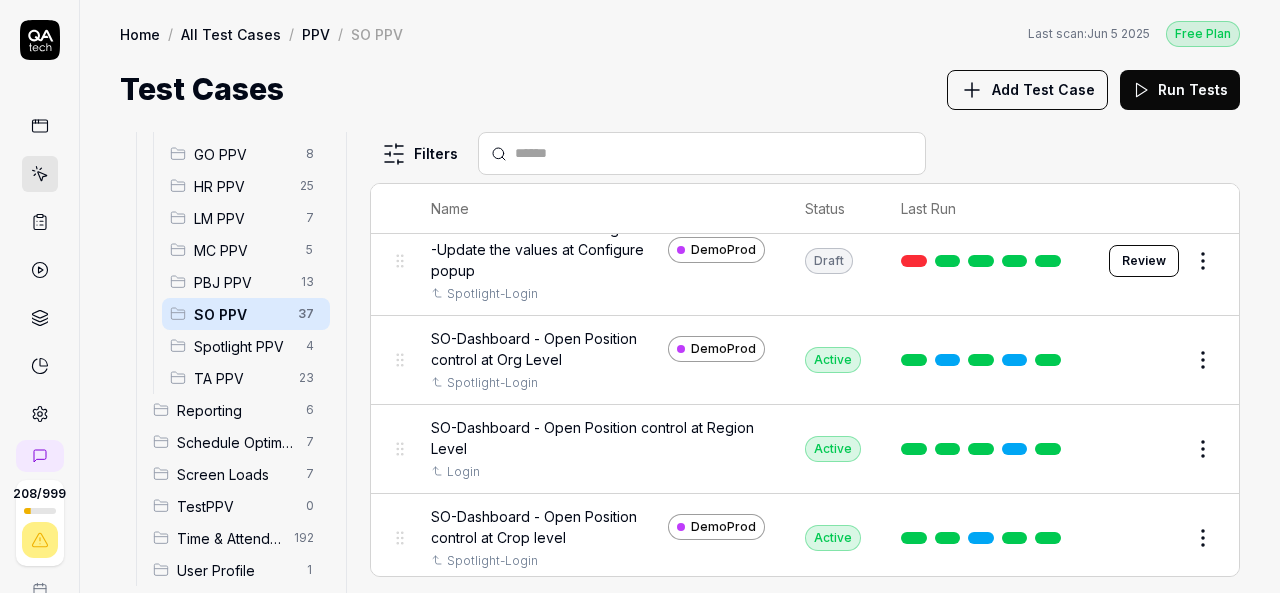 click on "Edit" at bounding box center [1155, 360] 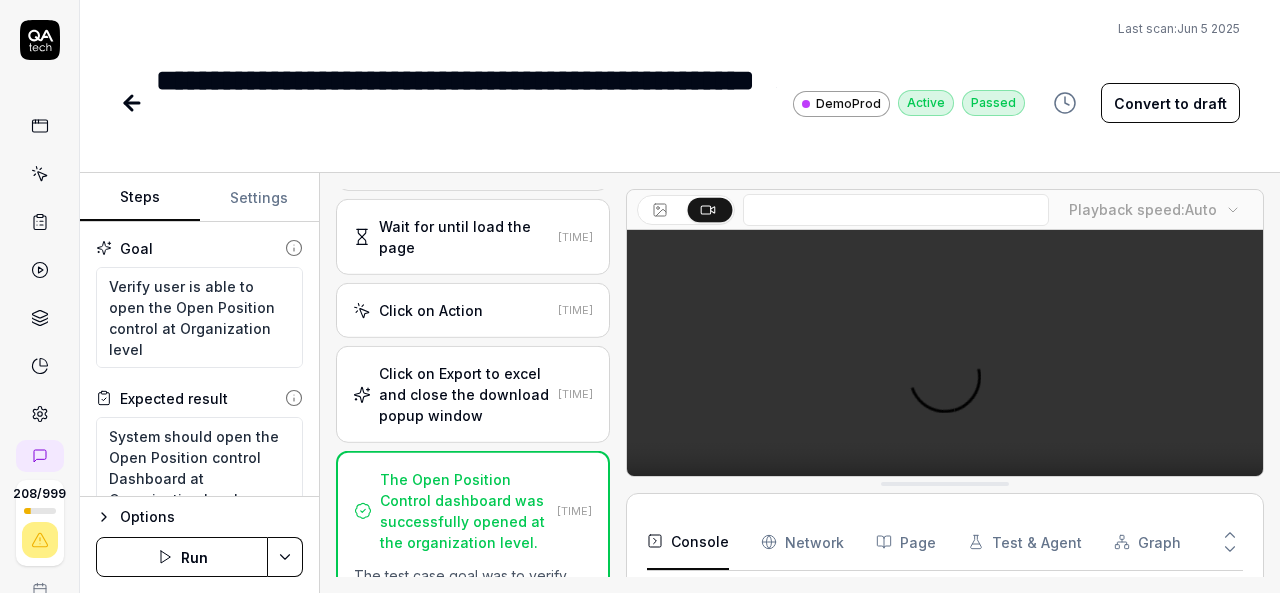 scroll, scrollTop: 1193, scrollLeft: 0, axis: vertical 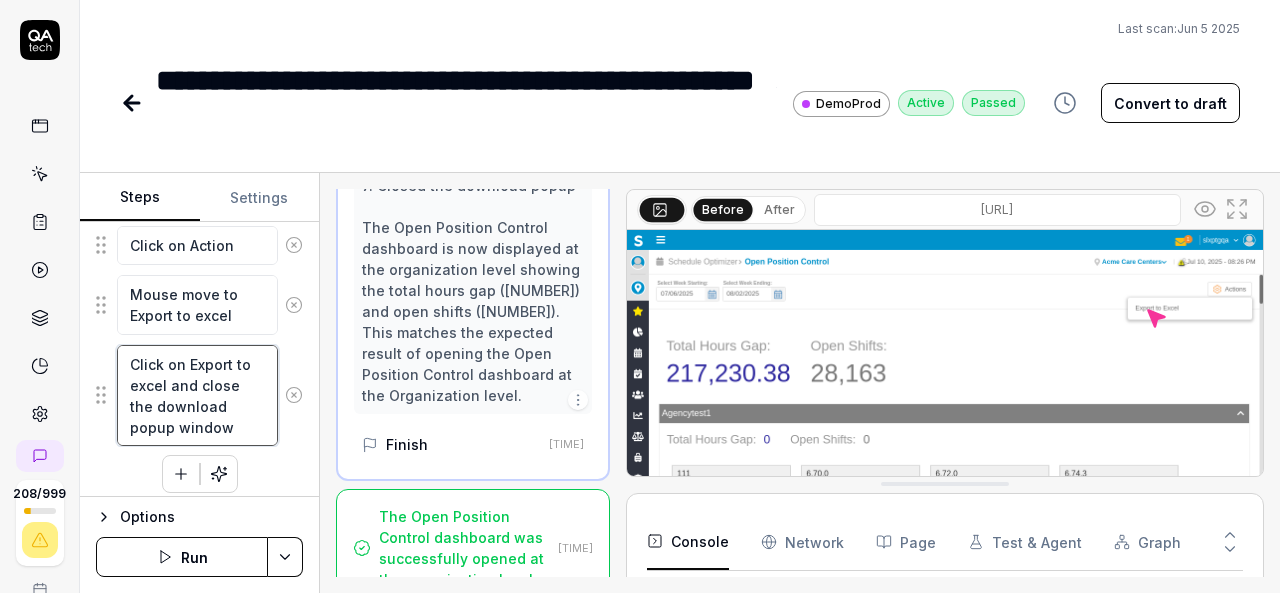 drag, startPoint x: 236, startPoint y: 409, endPoint x: 119, endPoint y: 333, distance: 139.51703 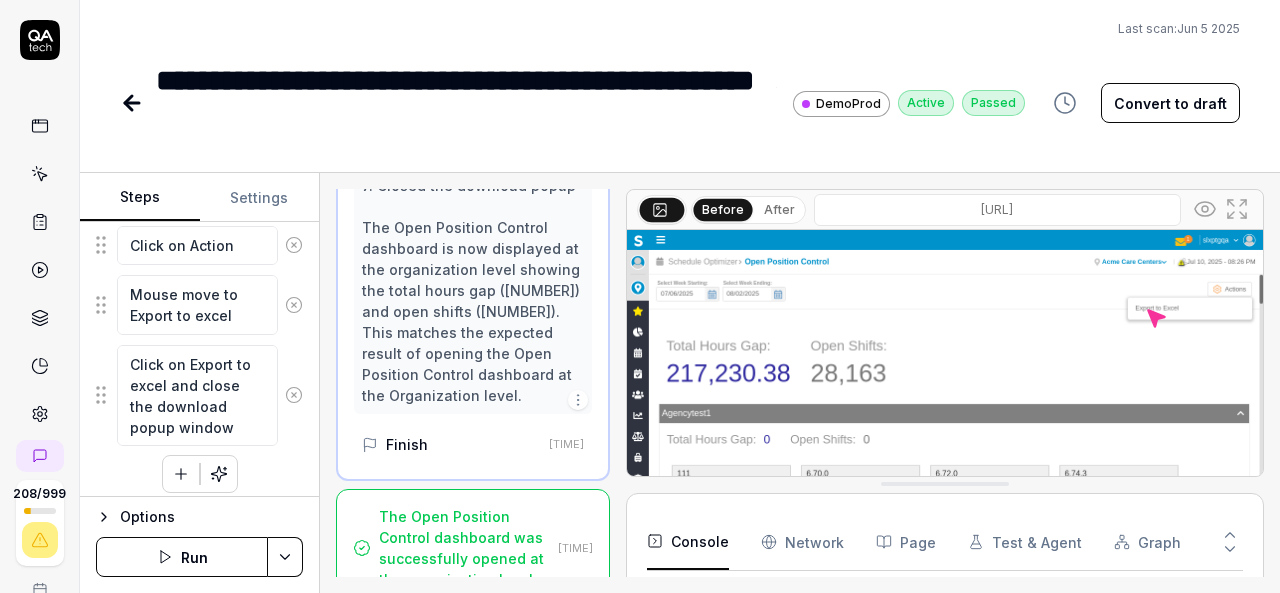 type on "*" 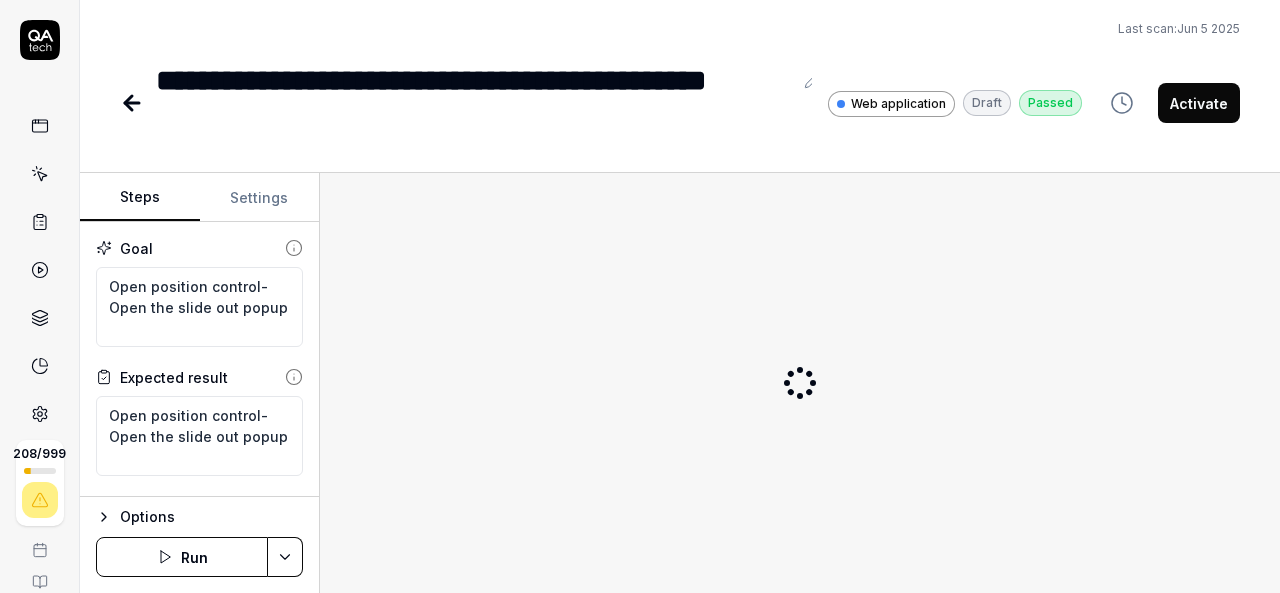 scroll, scrollTop: 0, scrollLeft: 0, axis: both 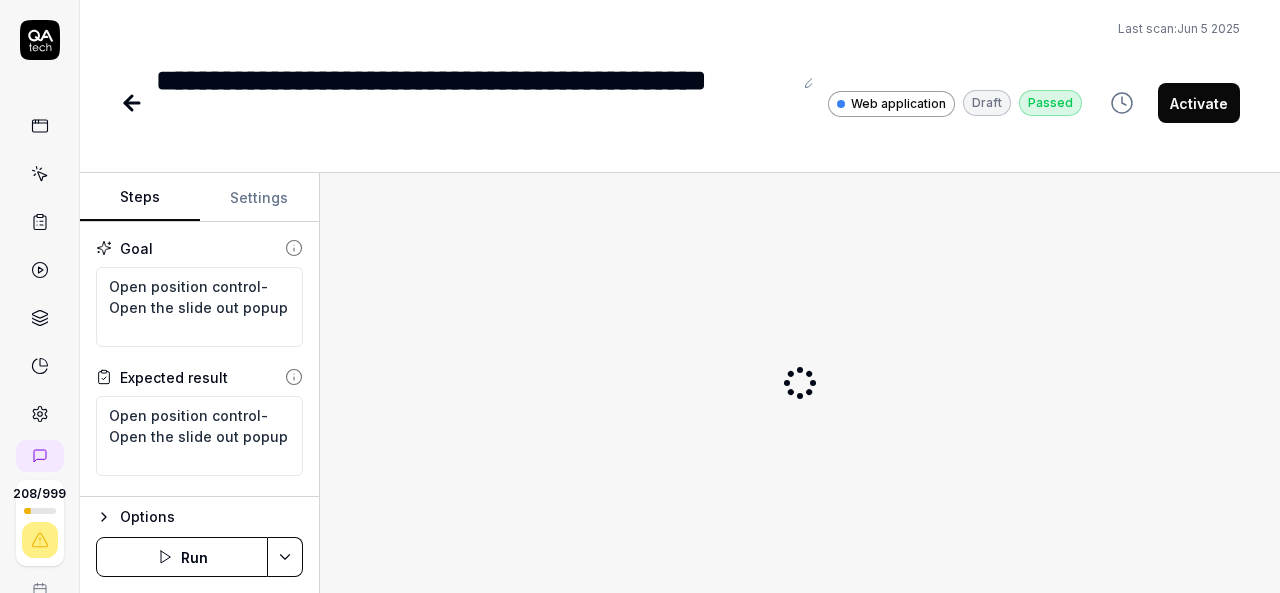click on "**********" at bounding box center (640, 296) 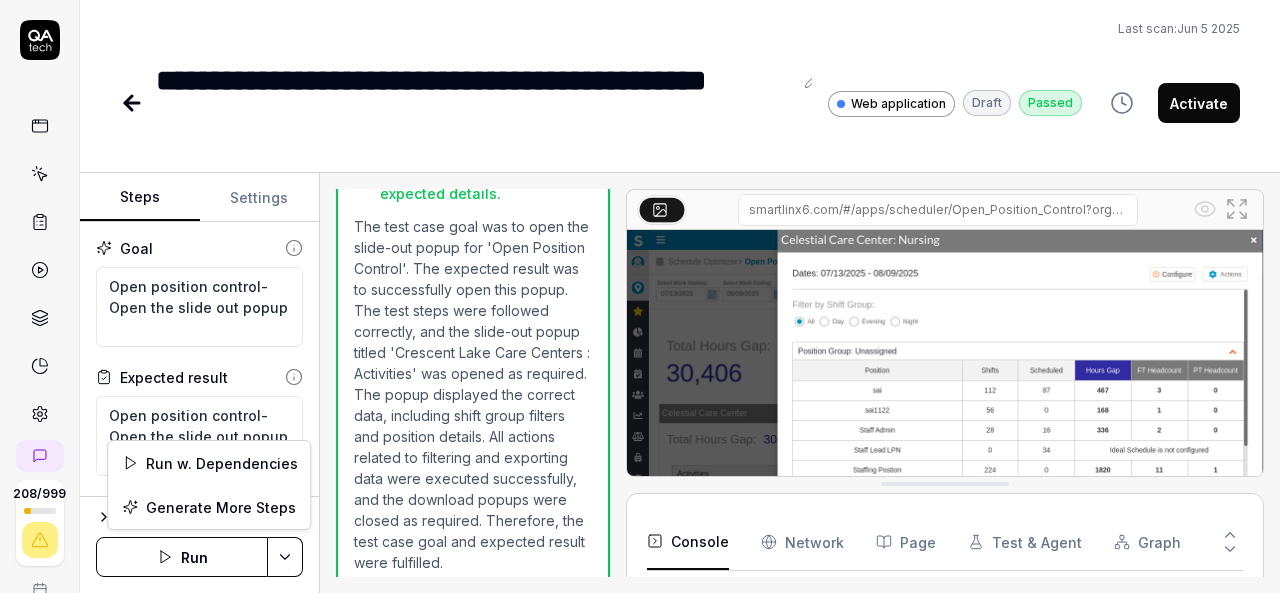 scroll, scrollTop: 1654, scrollLeft: 0, axis: vertical 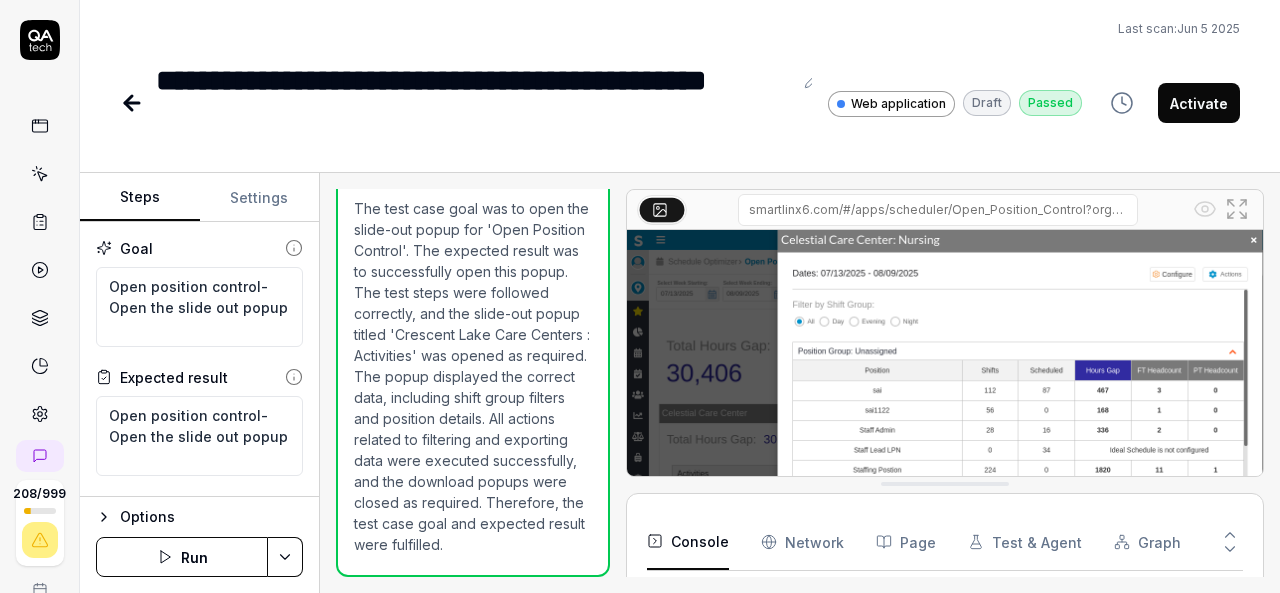 click on "**********" at bounding box center [640, 296] 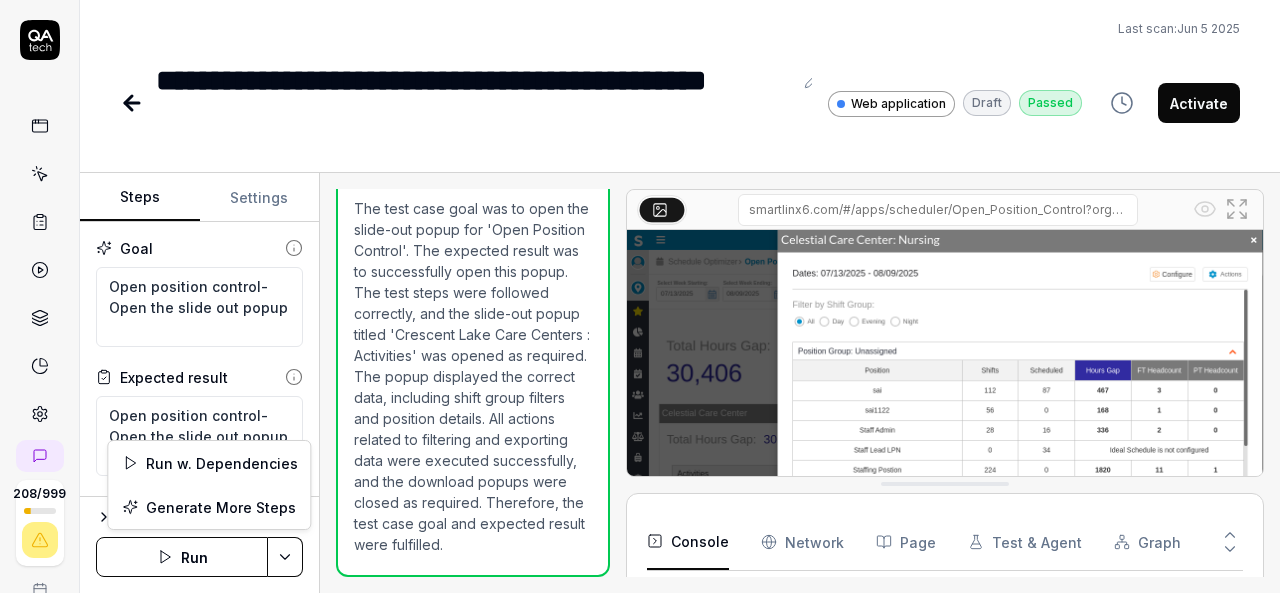click on "**********" at bounding box center (640, 296) 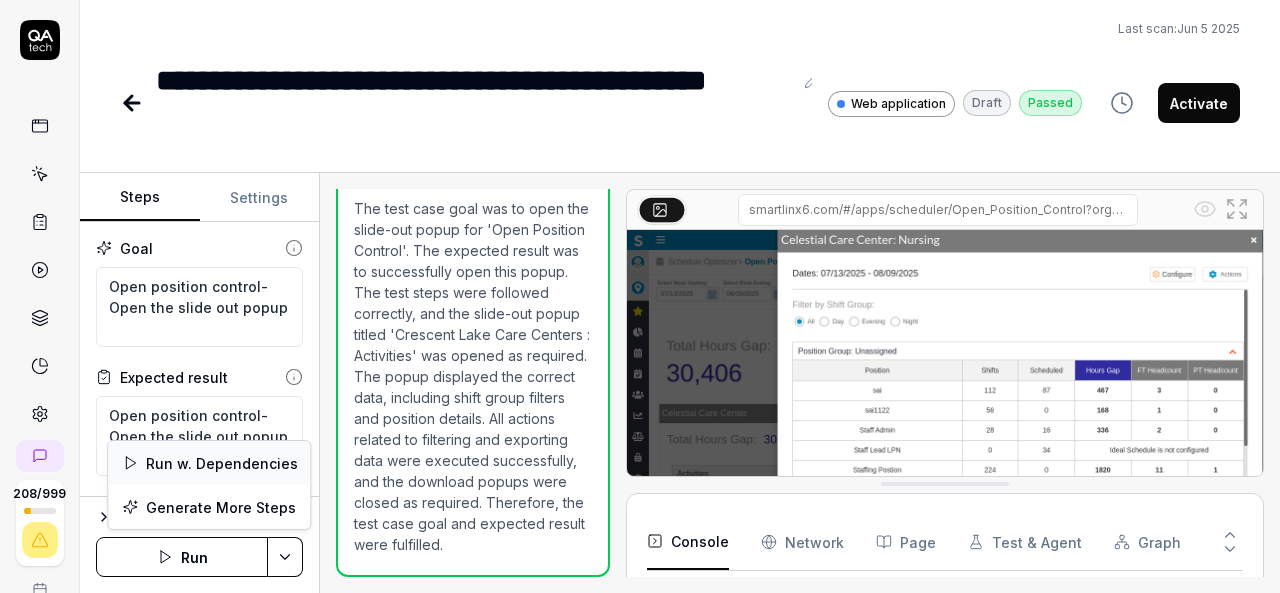 click on "Run w. Dependencies" at bounding box center (209, 463) 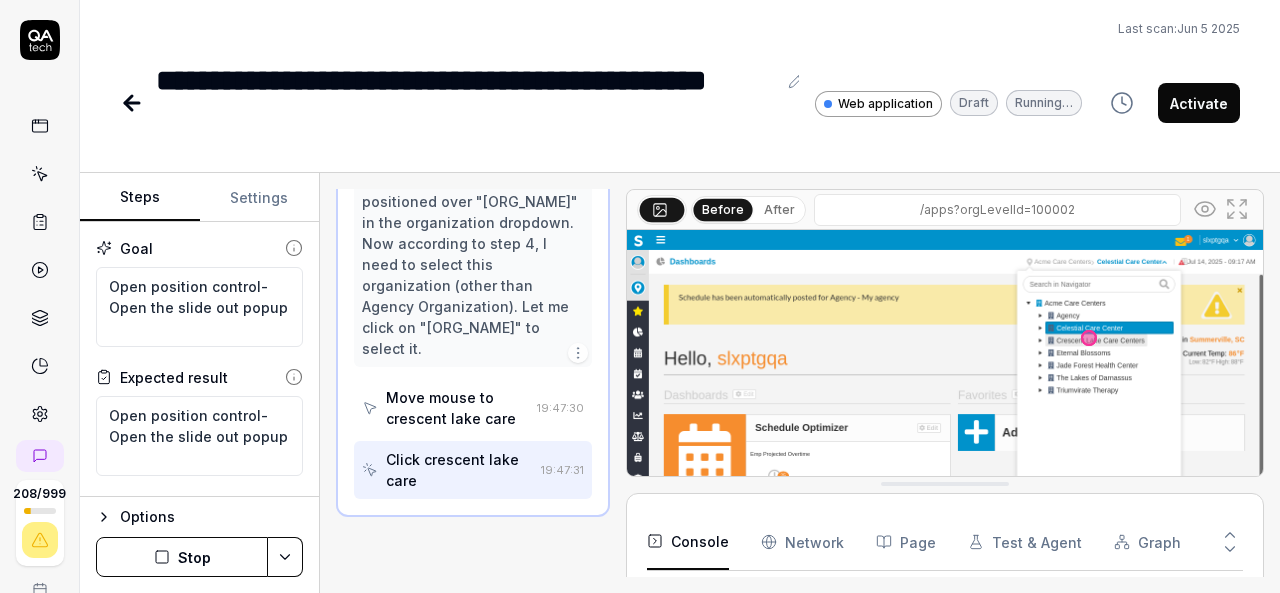 scroll, scrollTop: 546, scrollLeft: 0, axis: vertical 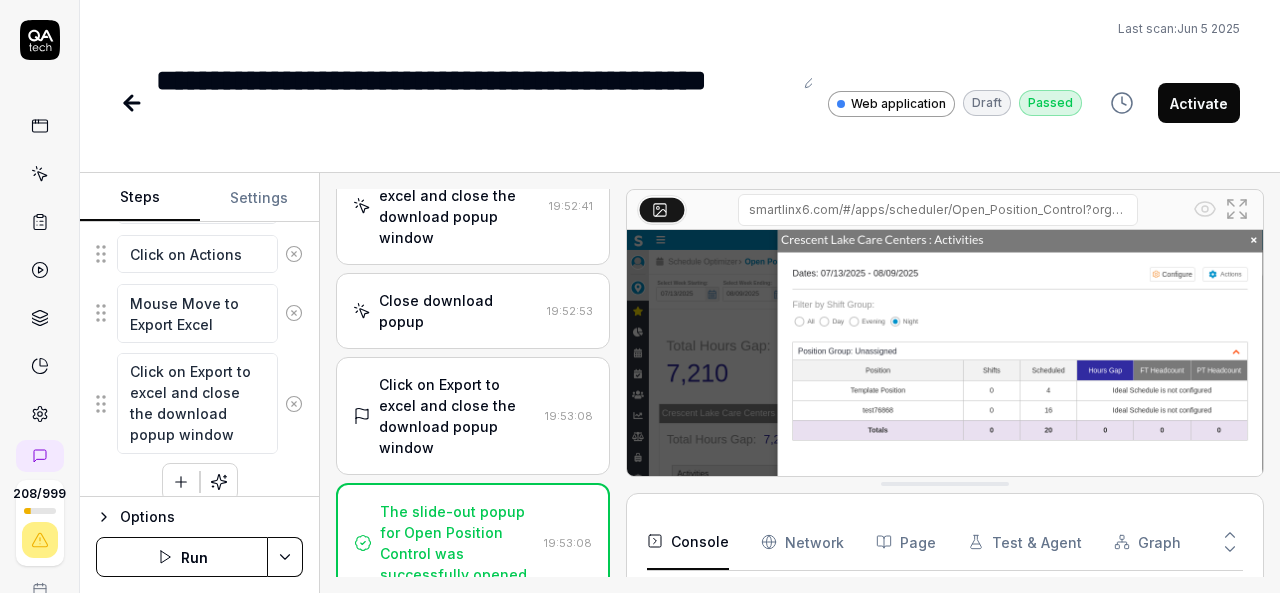 click 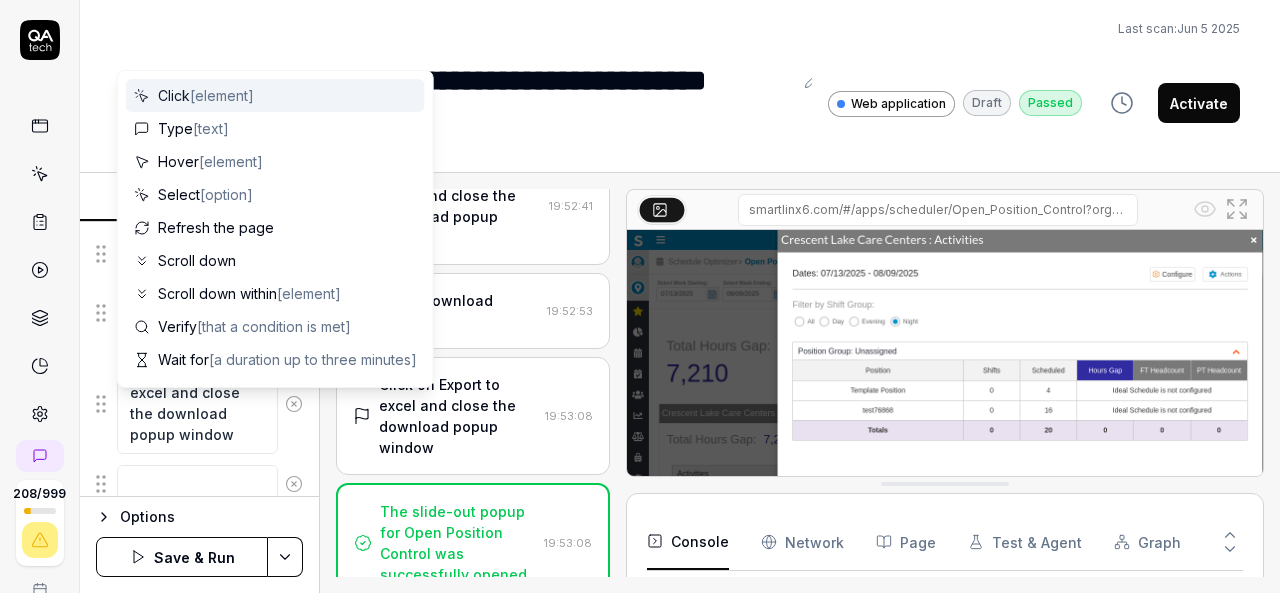 scroll, scrollTop: 0, scrollLeft: 0, axis: both 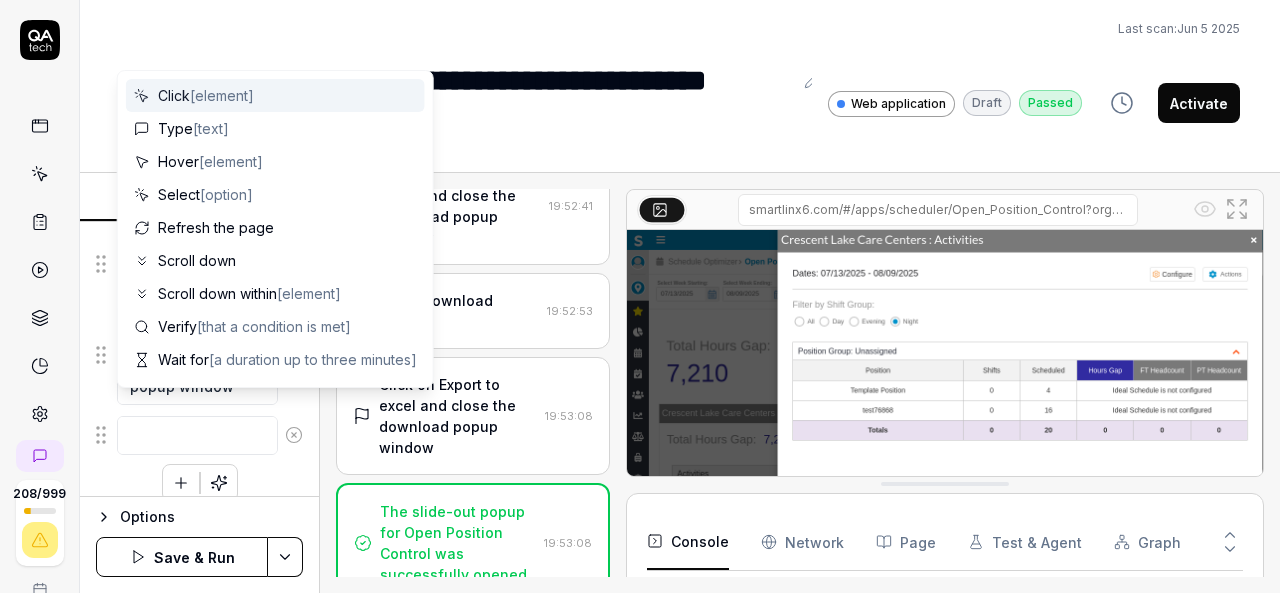 click at bounding box center (197, 435) 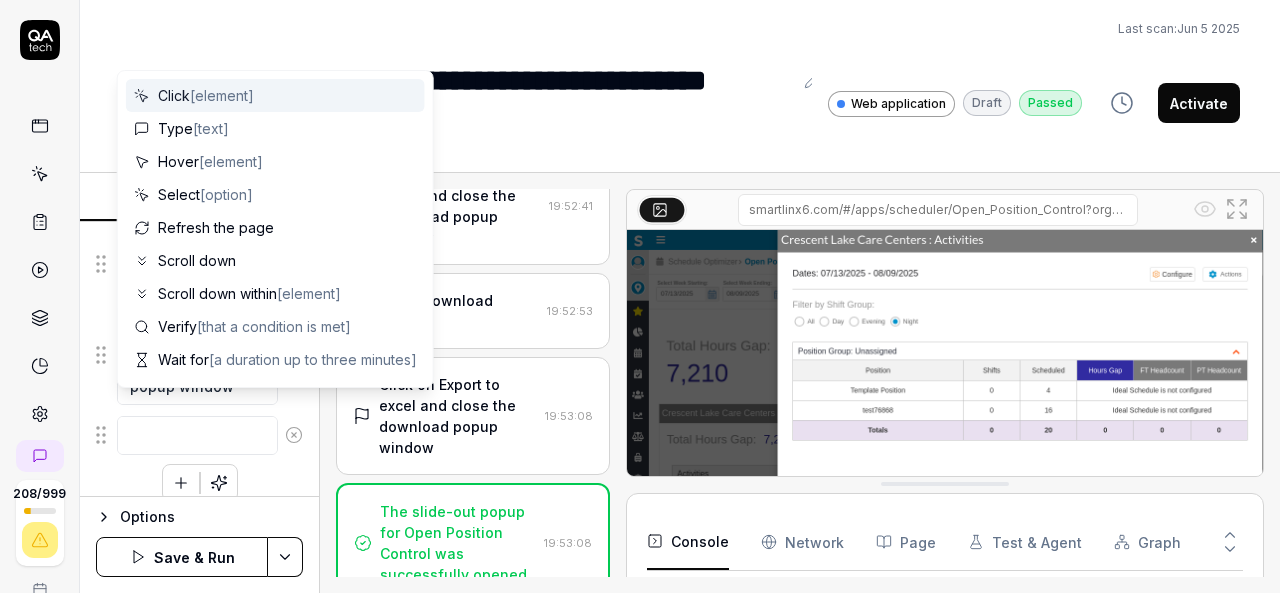 type on "*" 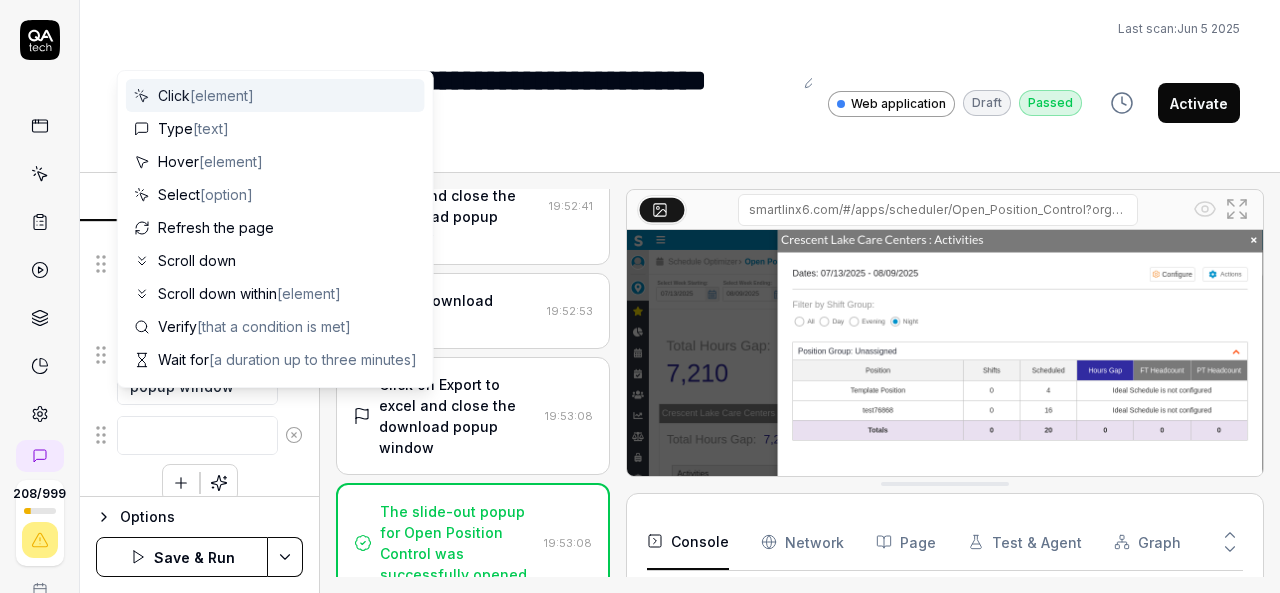 type on "<" 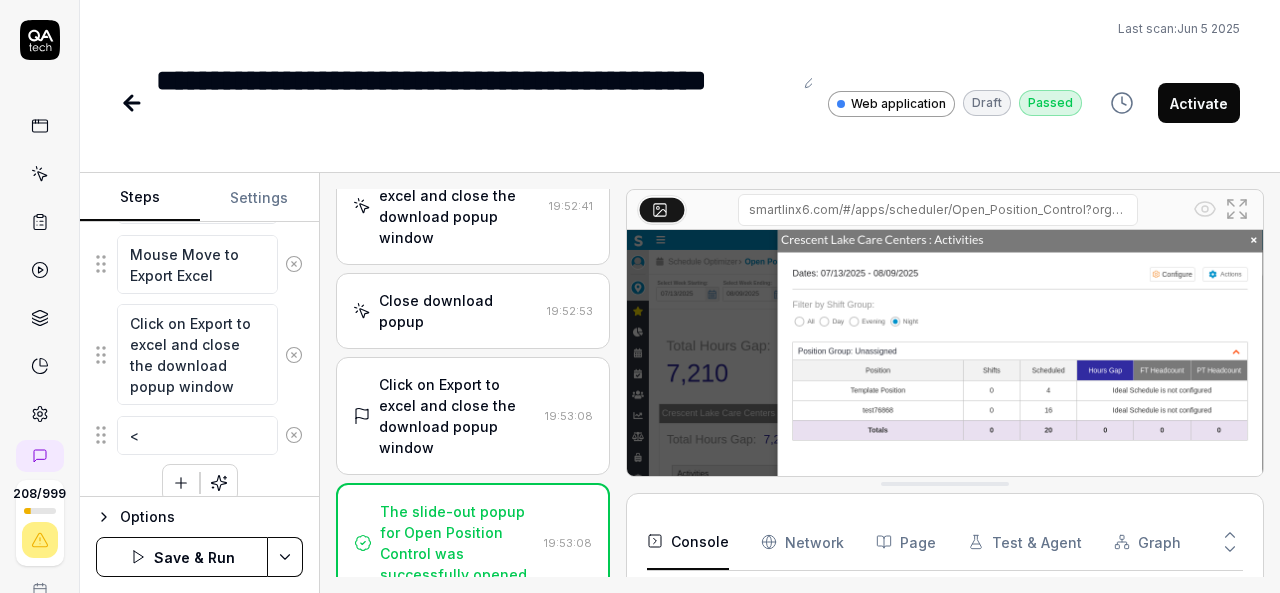 type on "*" 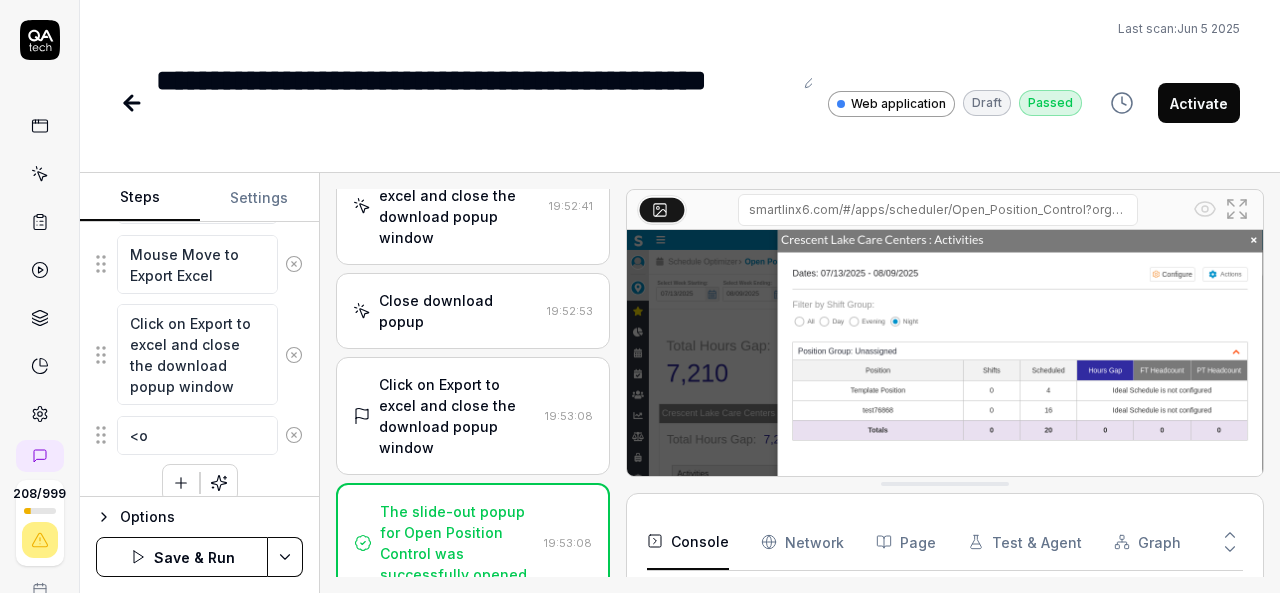 type on "*" 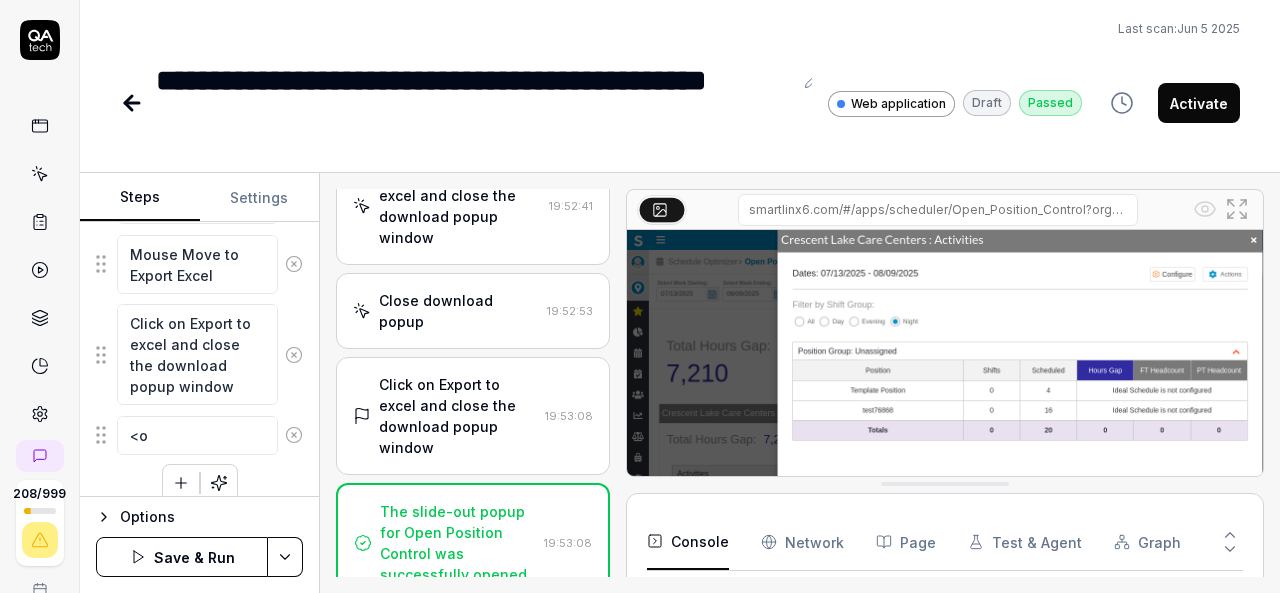 type on "<" 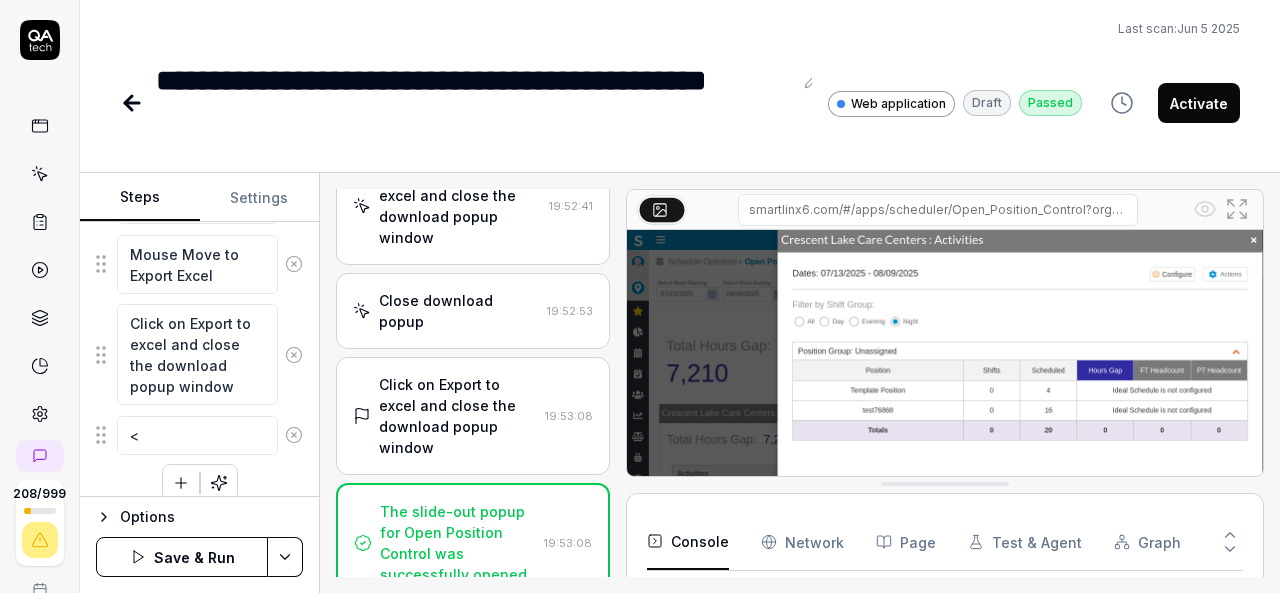 type 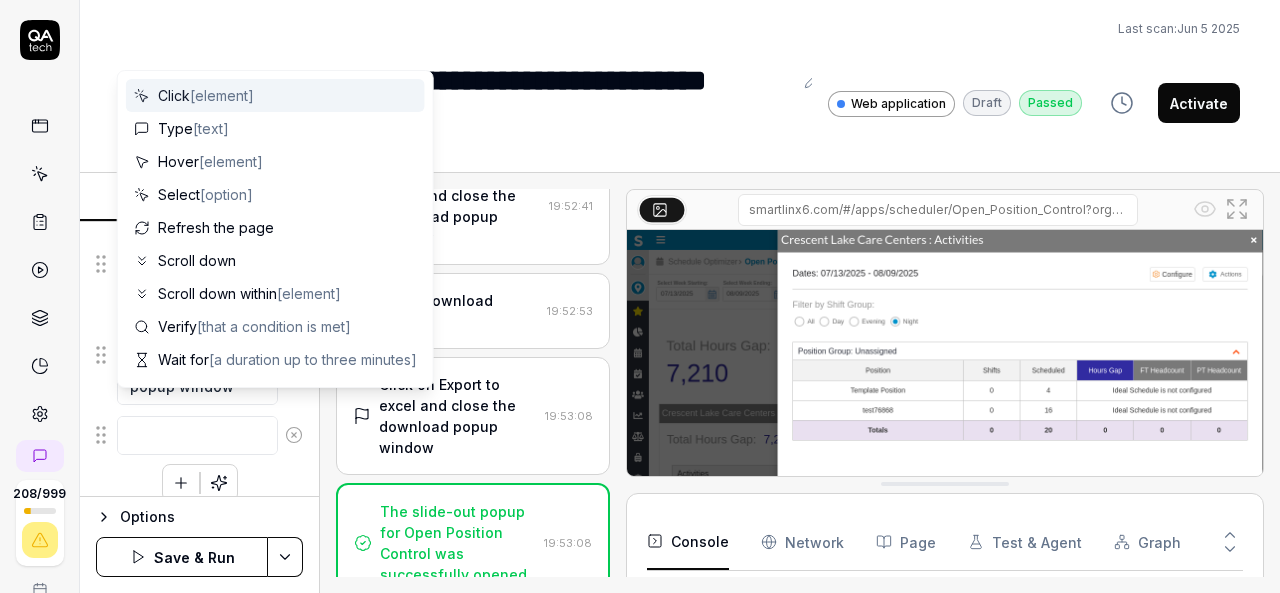 type on "*" 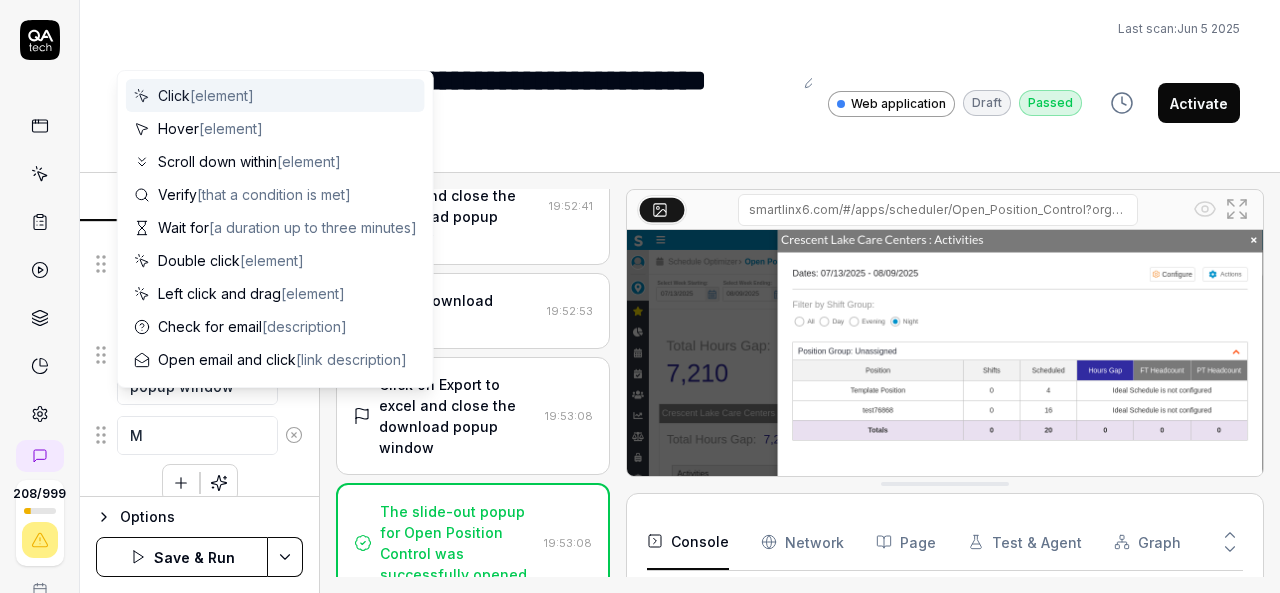 type on "*" 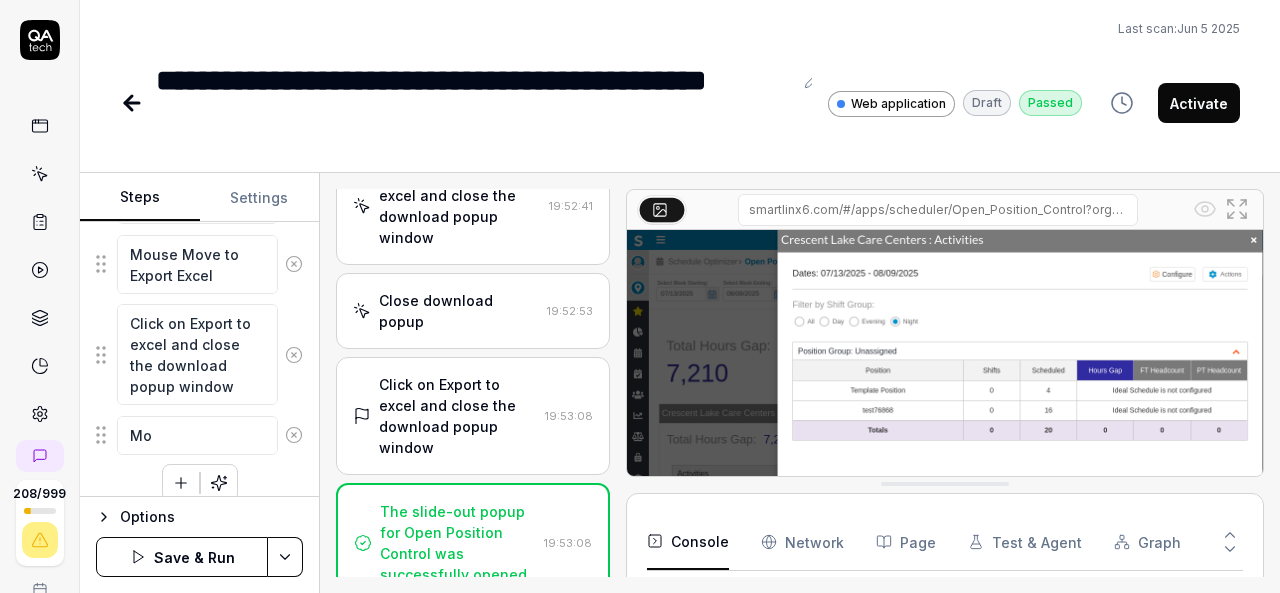 type on "*" 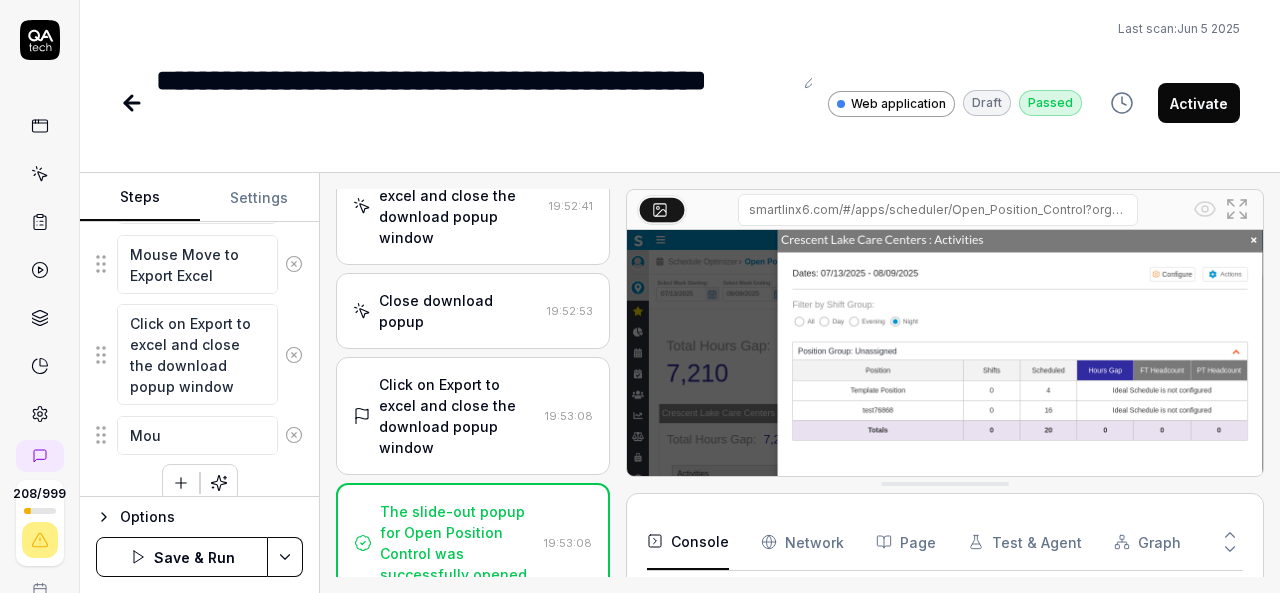 type on "*" 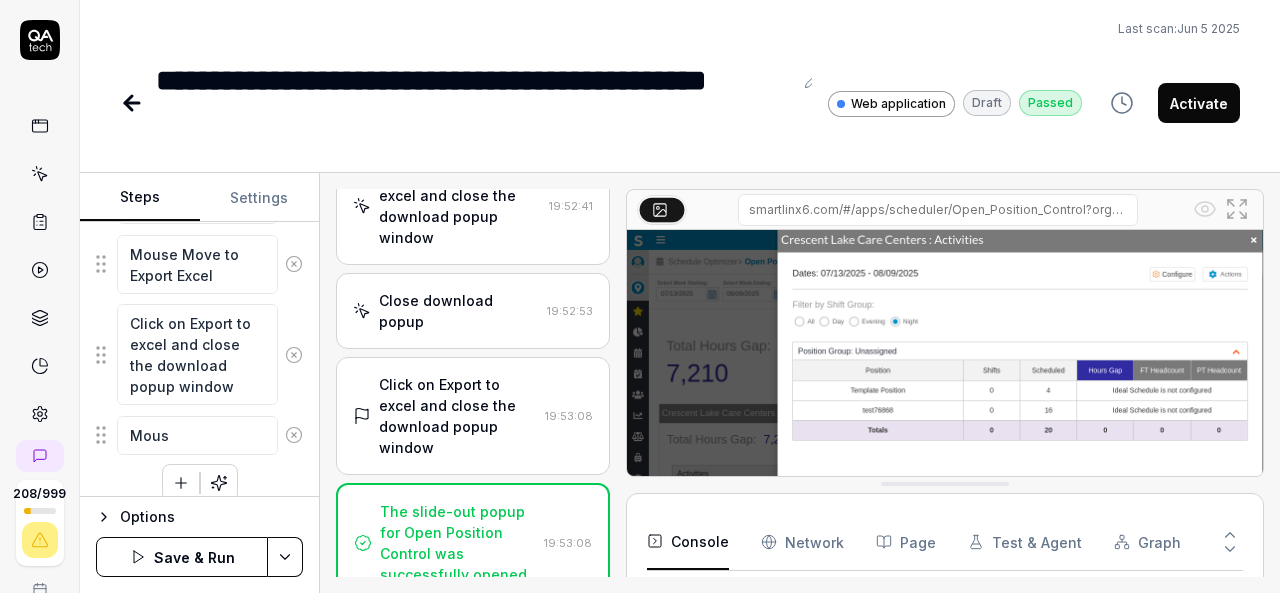 type on "*" 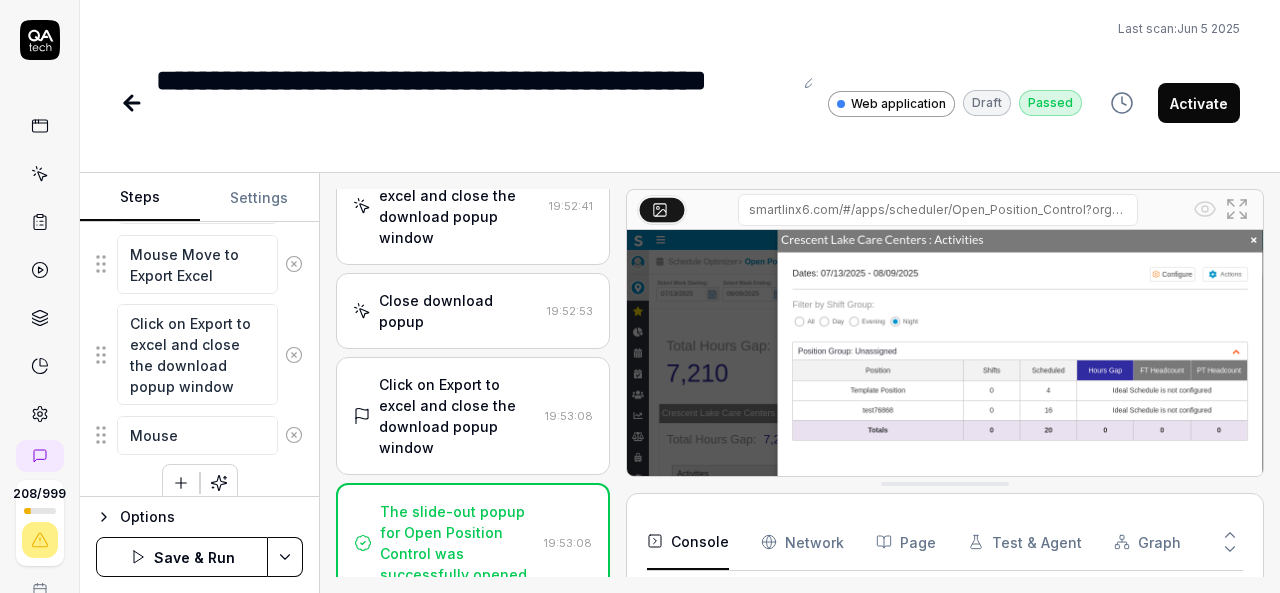 type on "*" 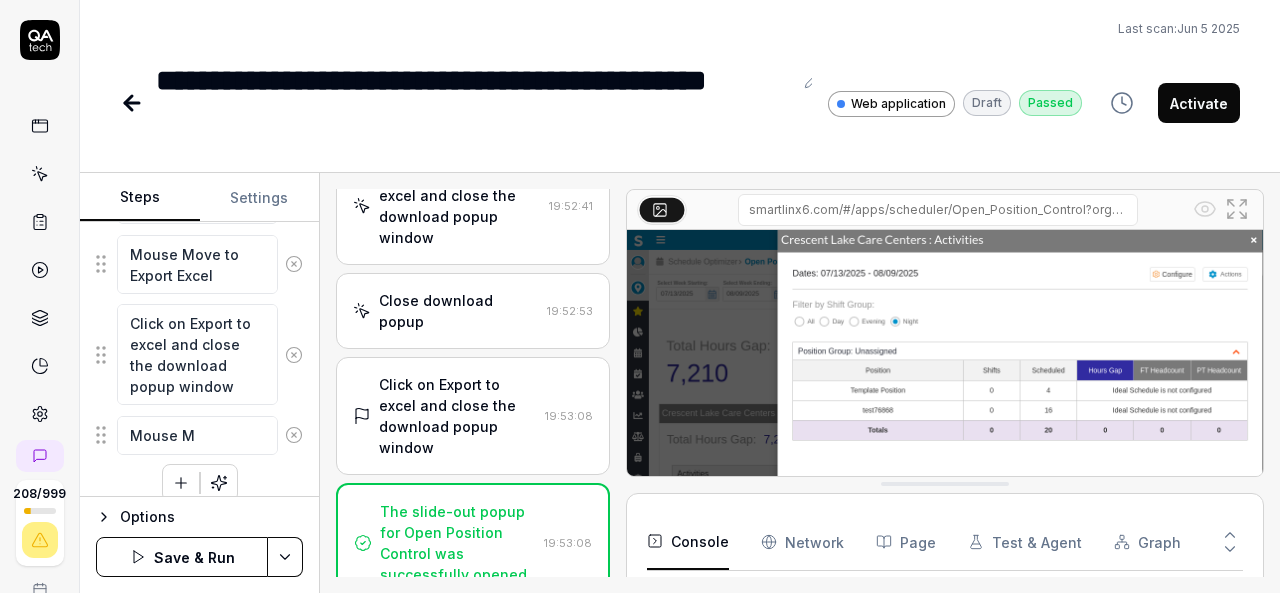 type on "*" 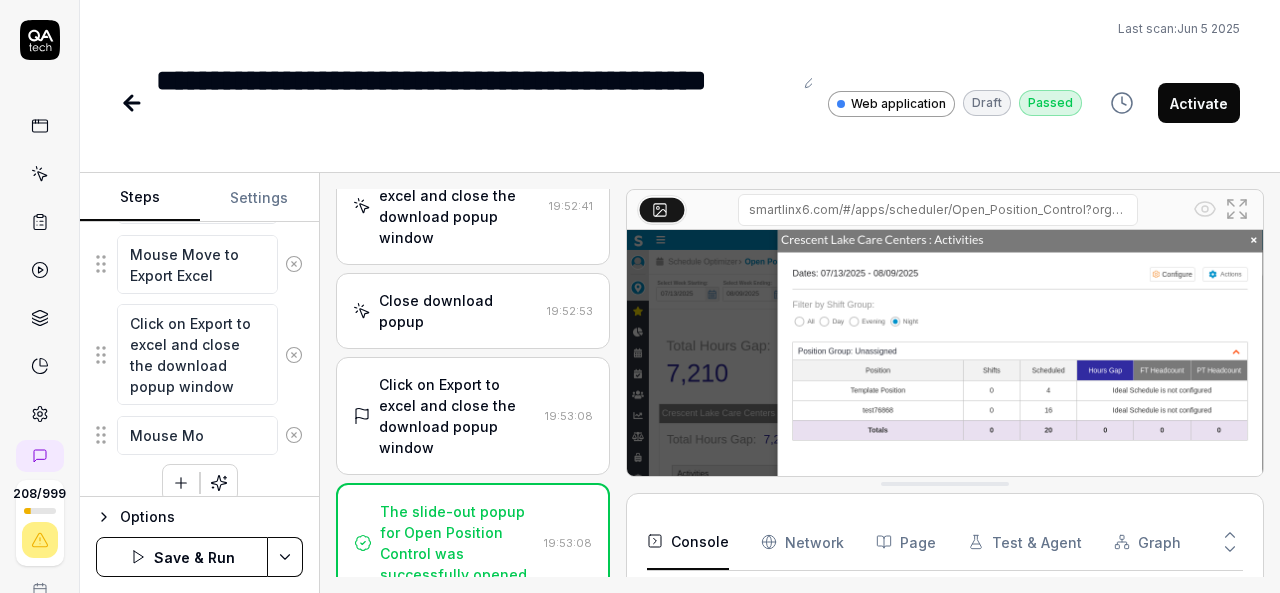 type on "*" 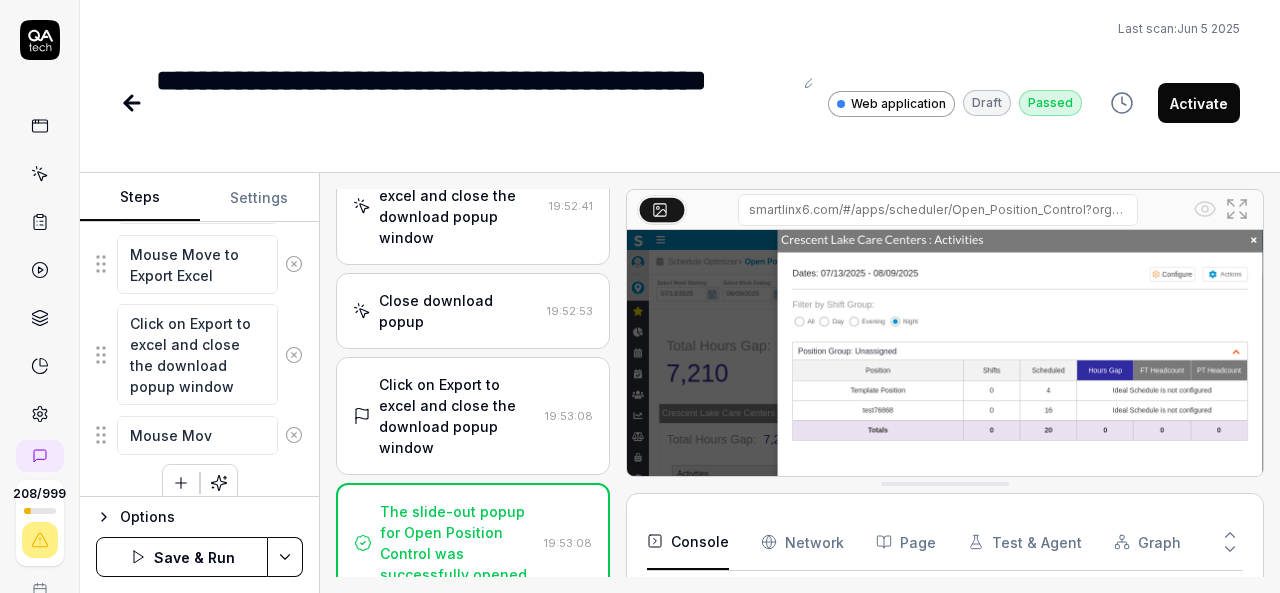 type on "*" 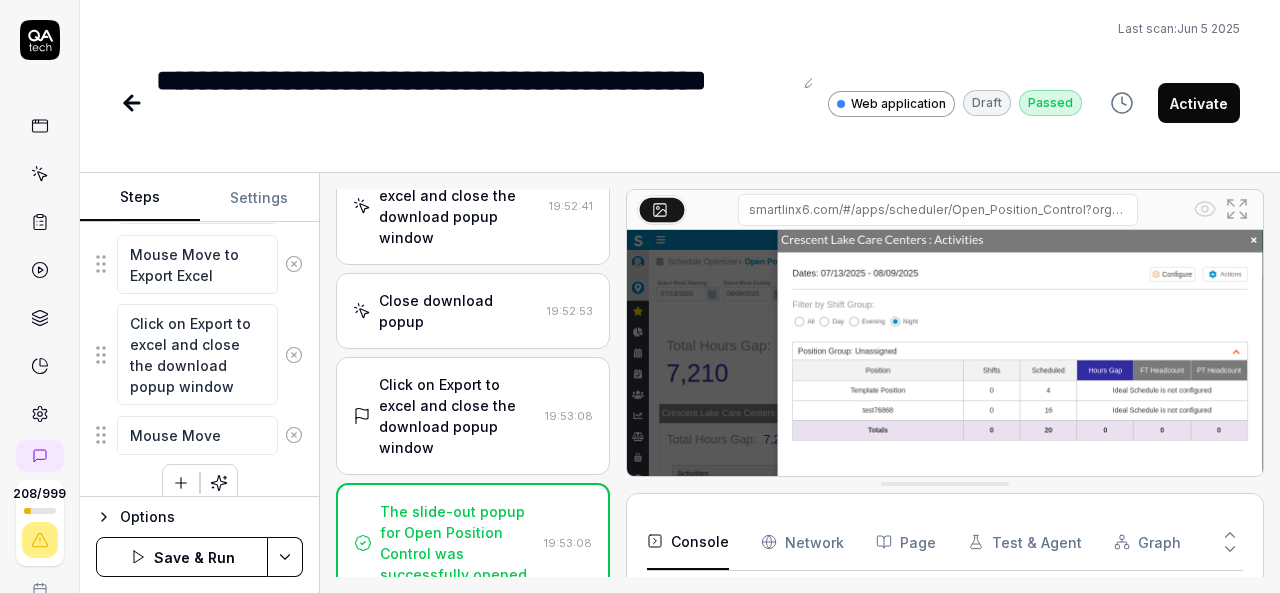 type on "*" 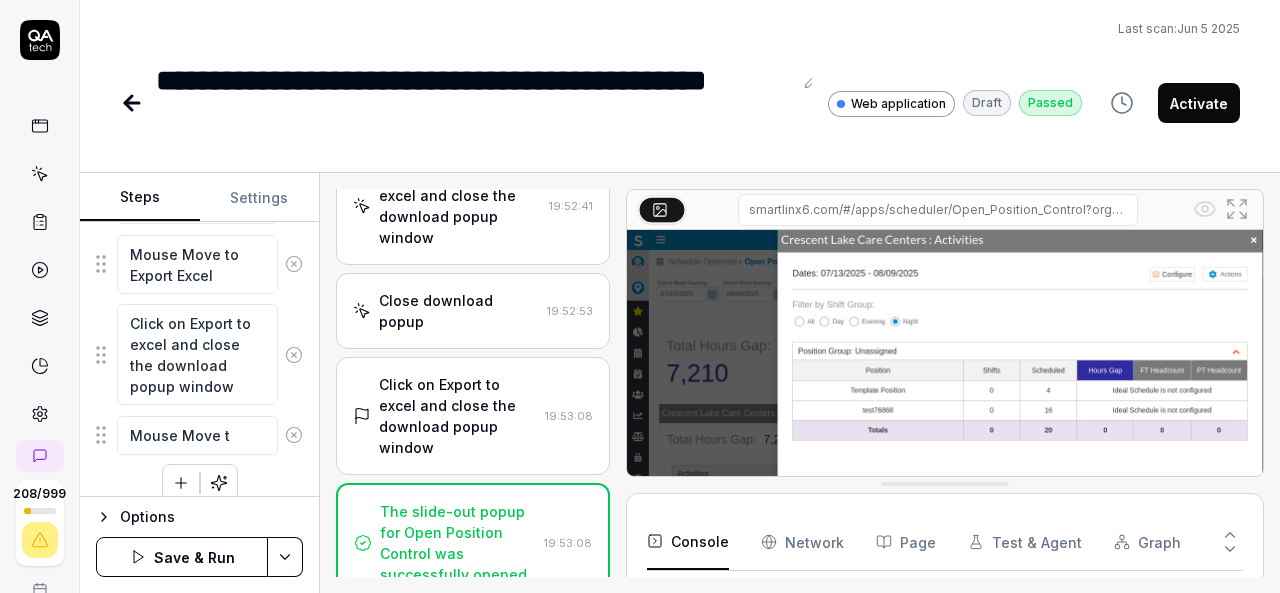 type on "*" 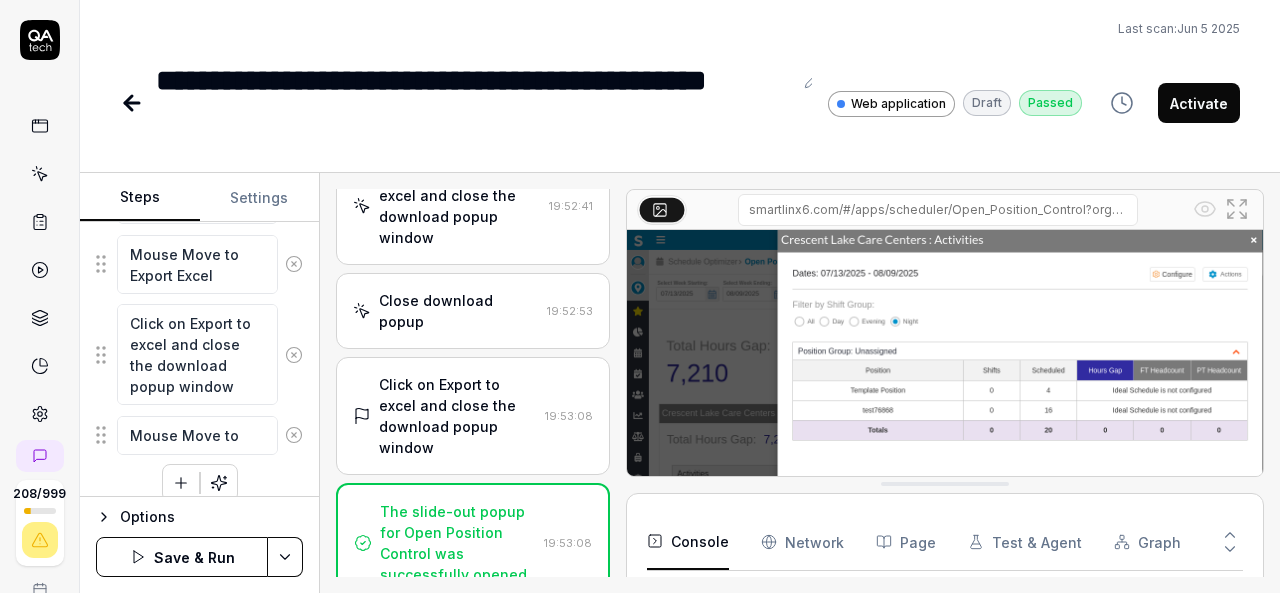 type on "*" 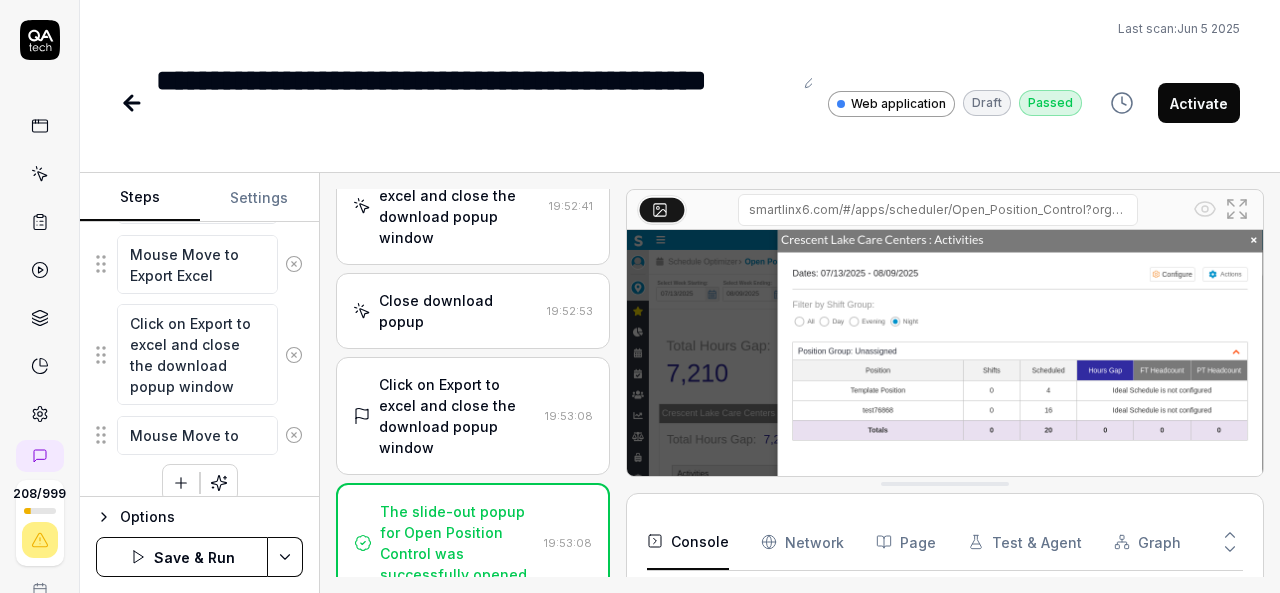 type on "*" 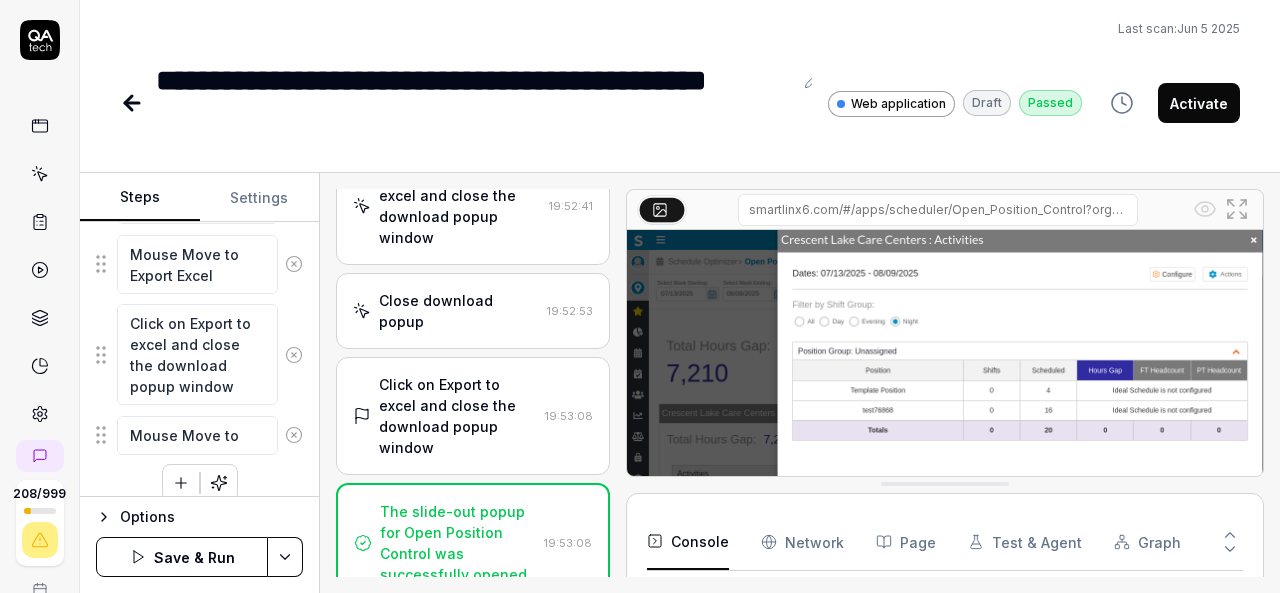 type on "Mouse Move to C" 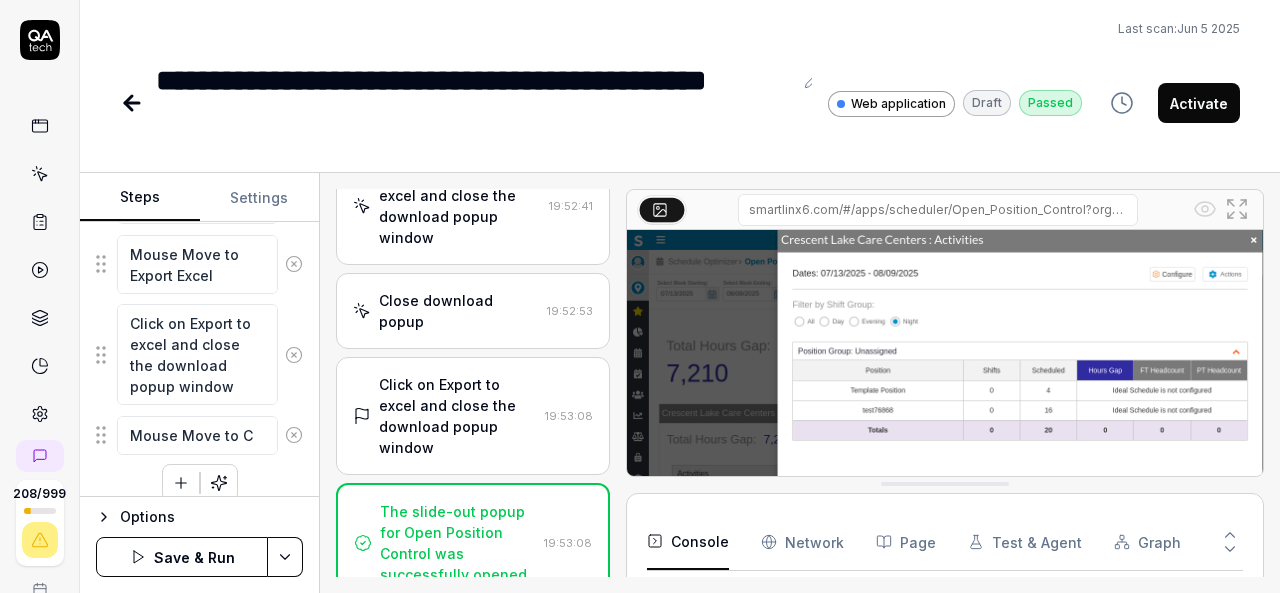type on "*" 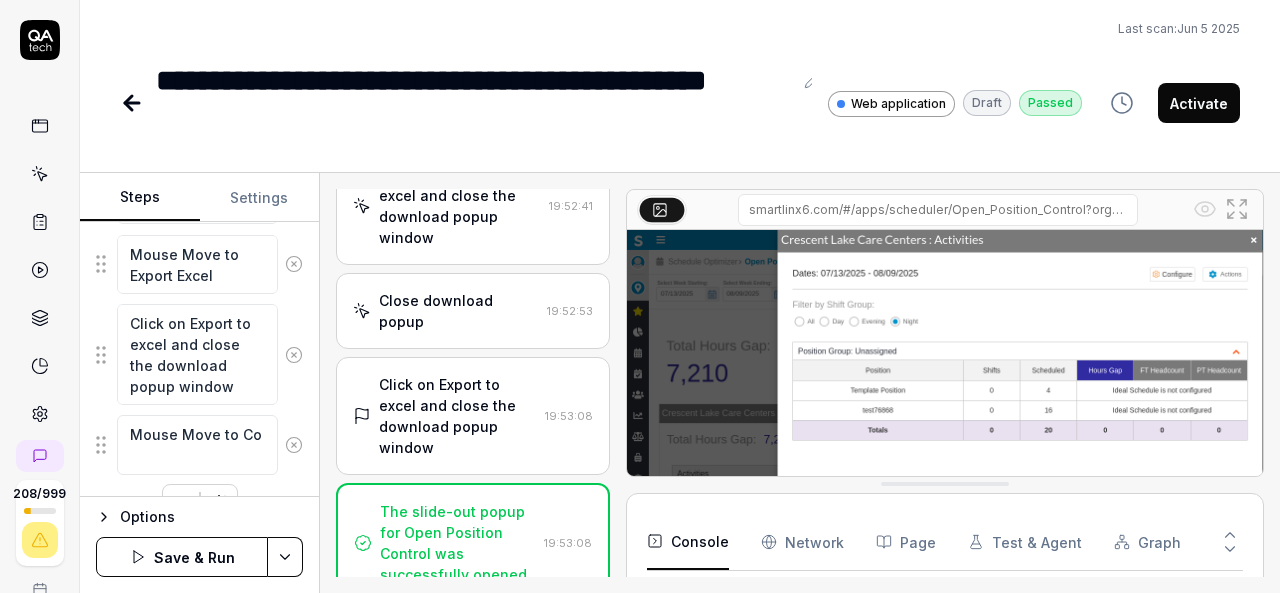 type on "*" 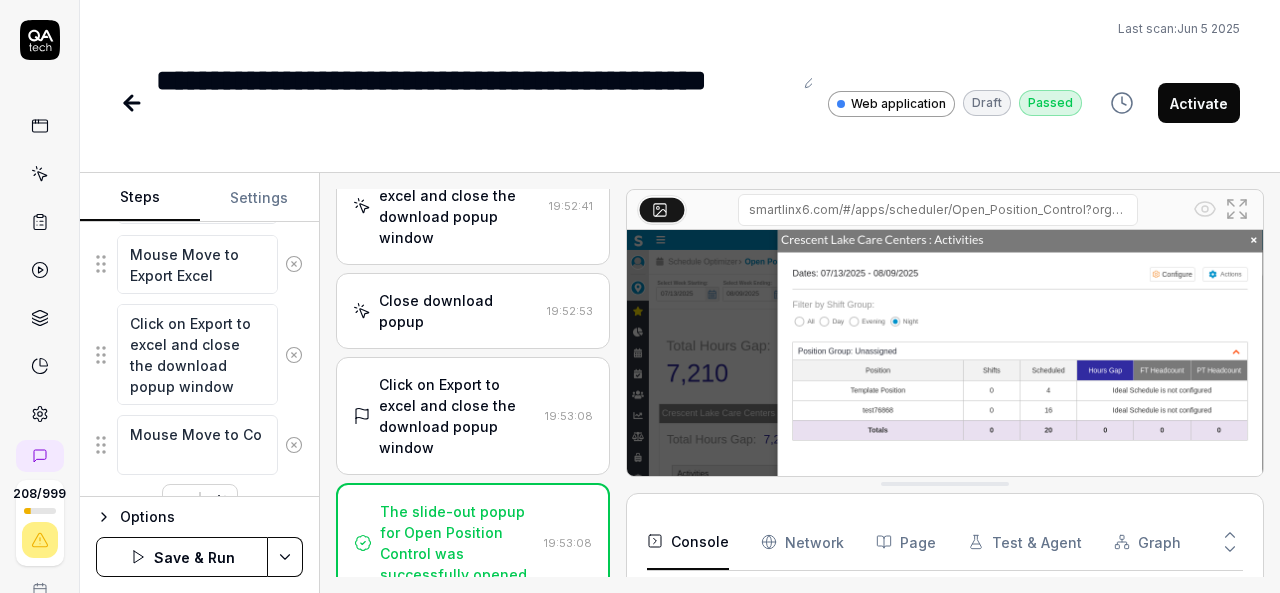 type on "Mouse Move to Con" 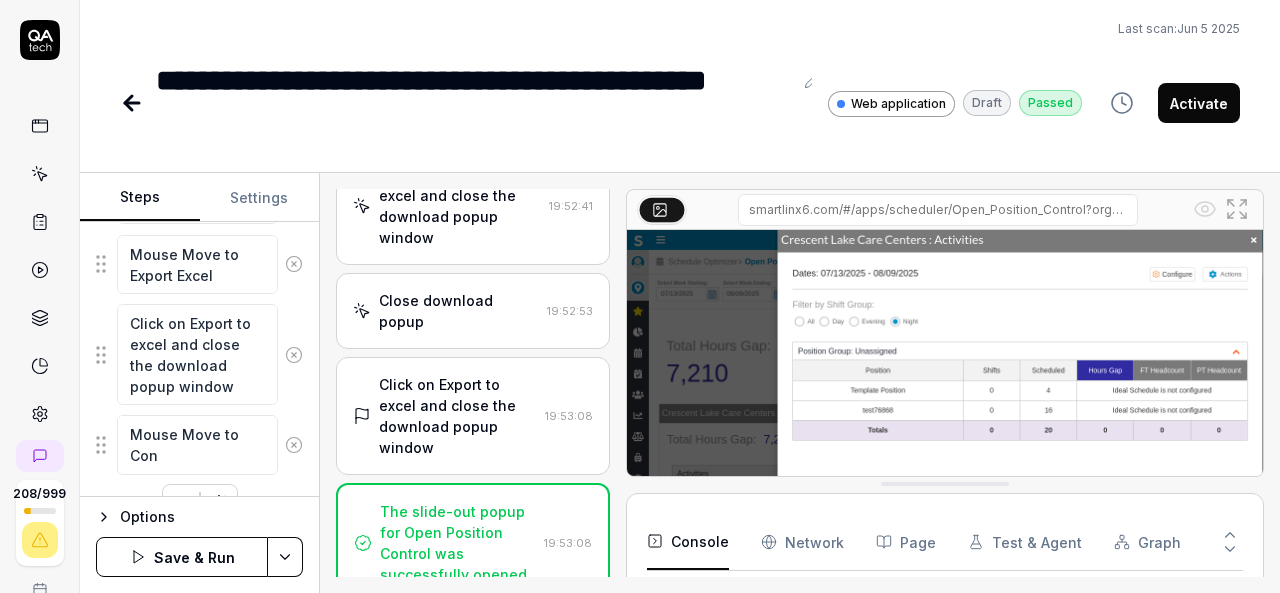 type on "*" 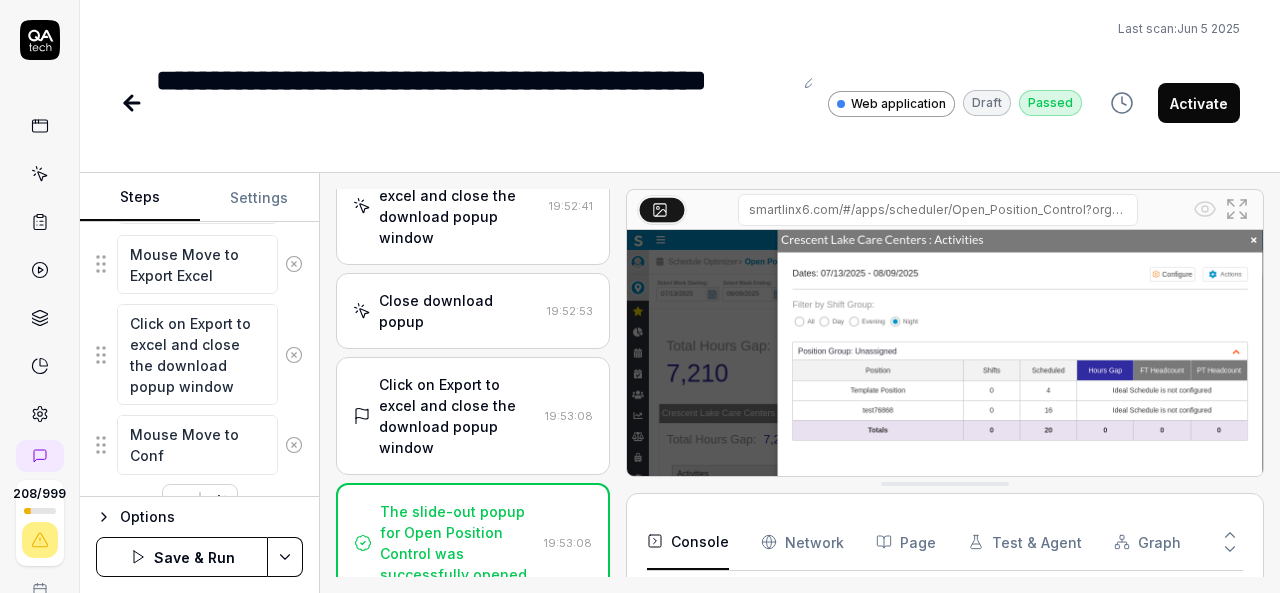 type on "*" 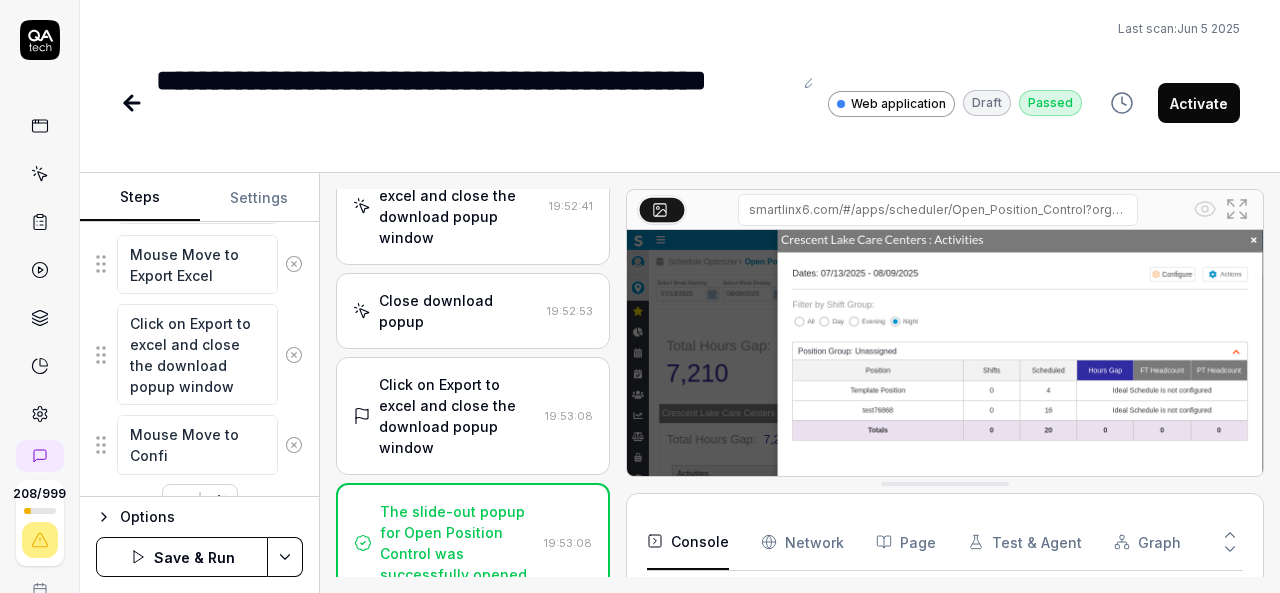 type on "*" 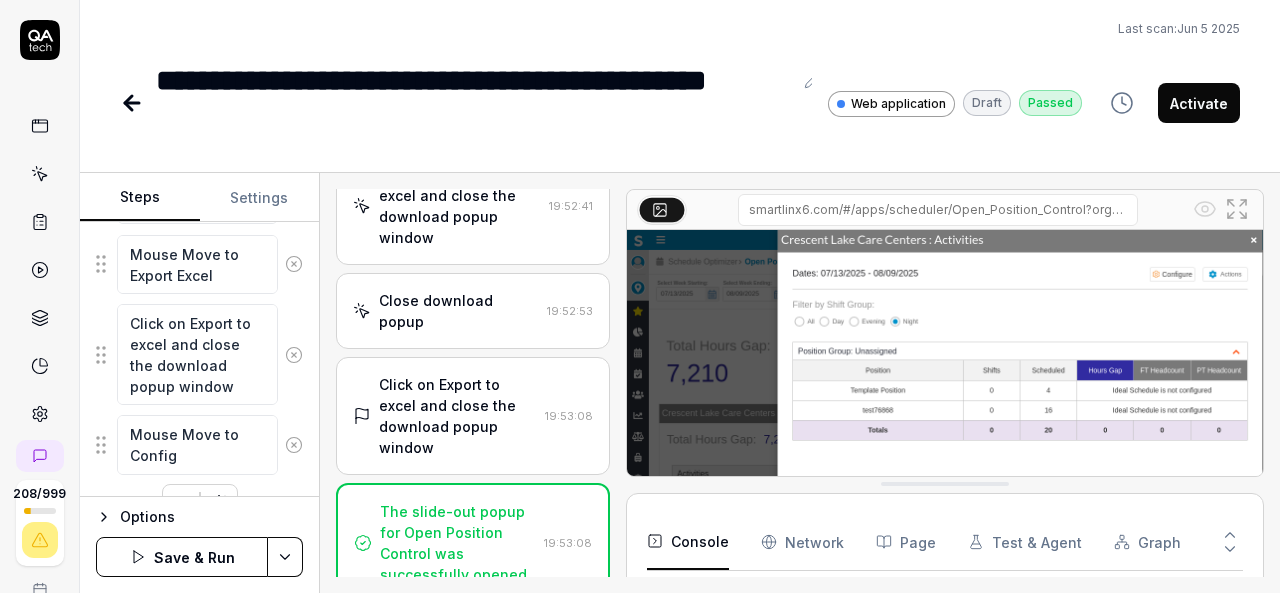 type on "*" 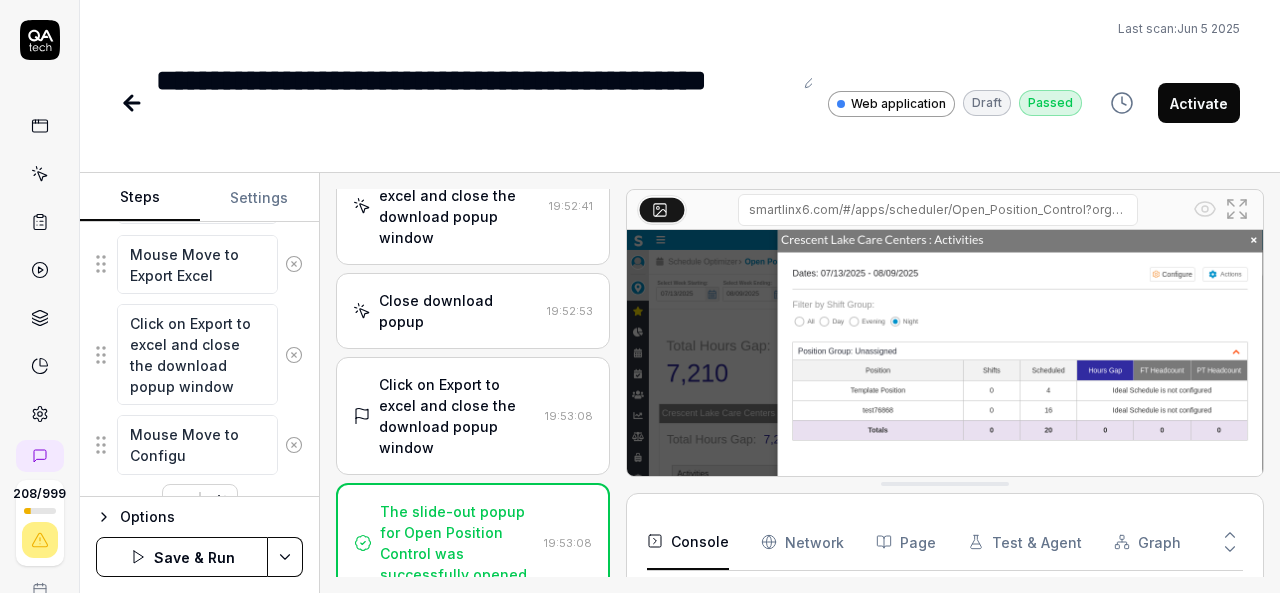 type on "*" 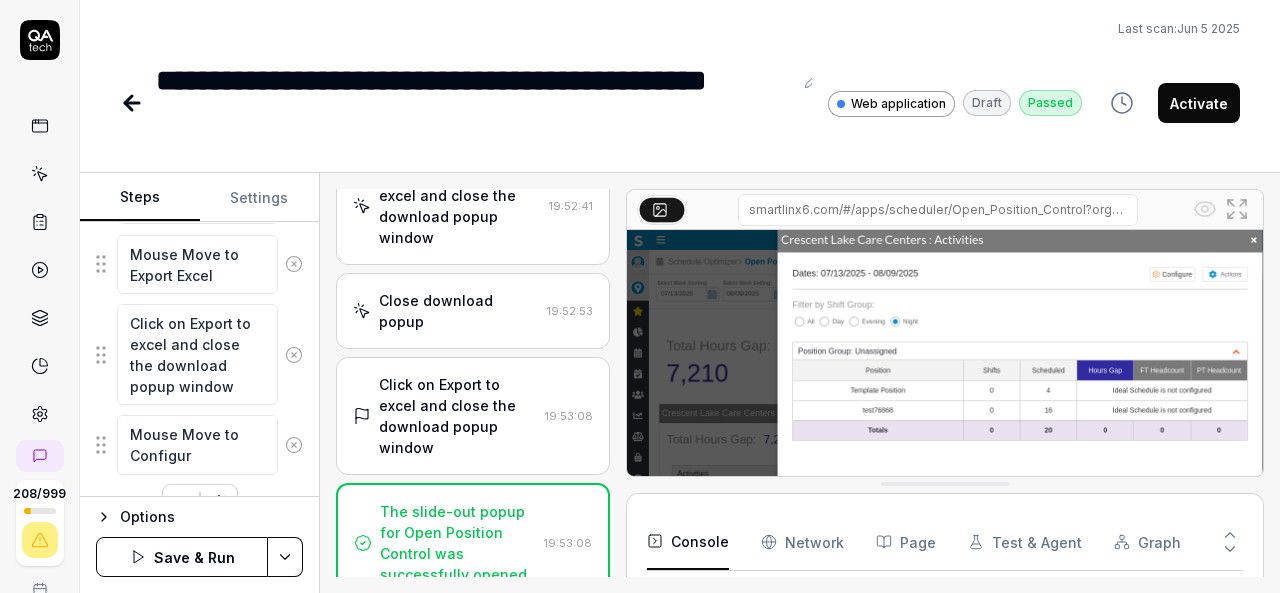 type on "*" 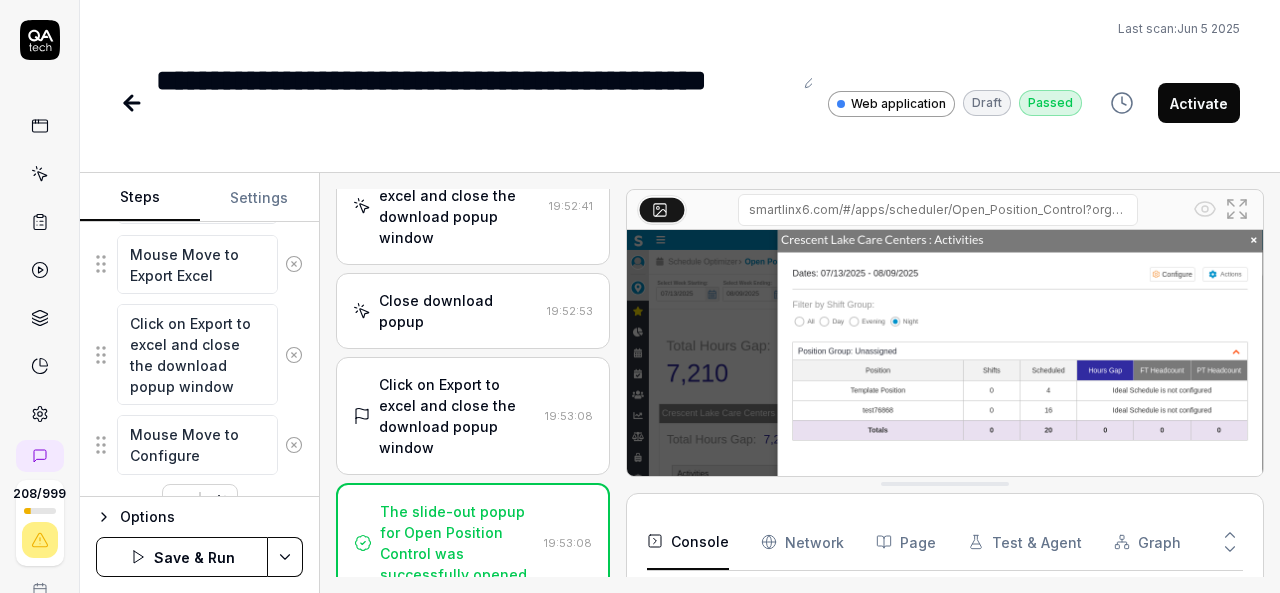 type on "*" 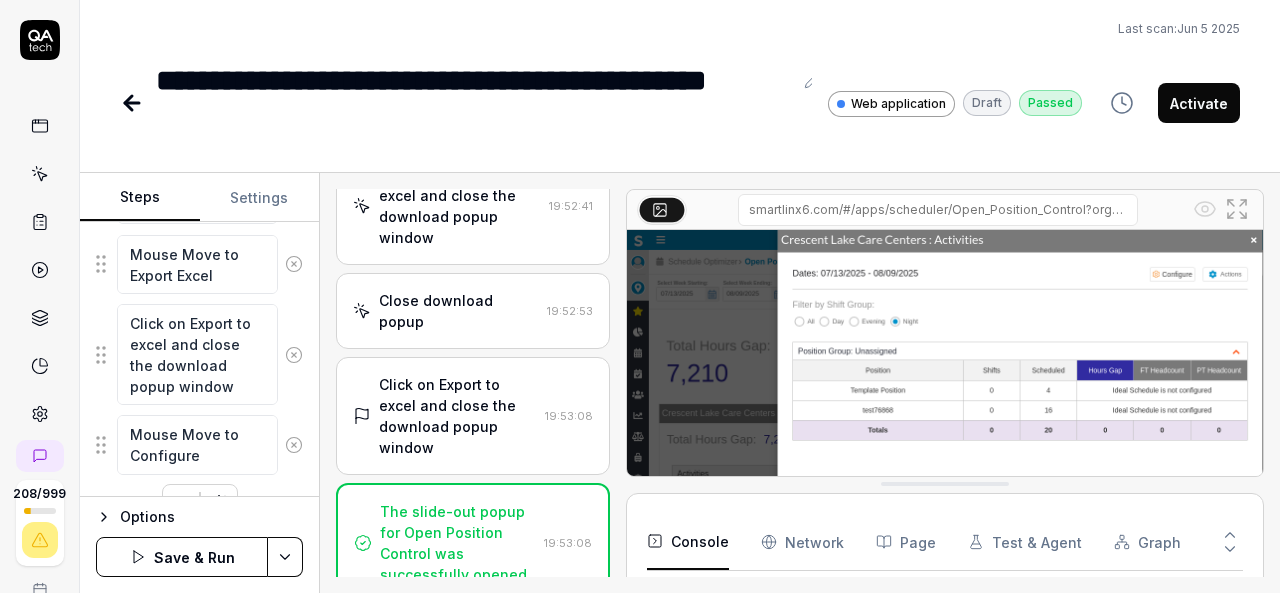type on "*" 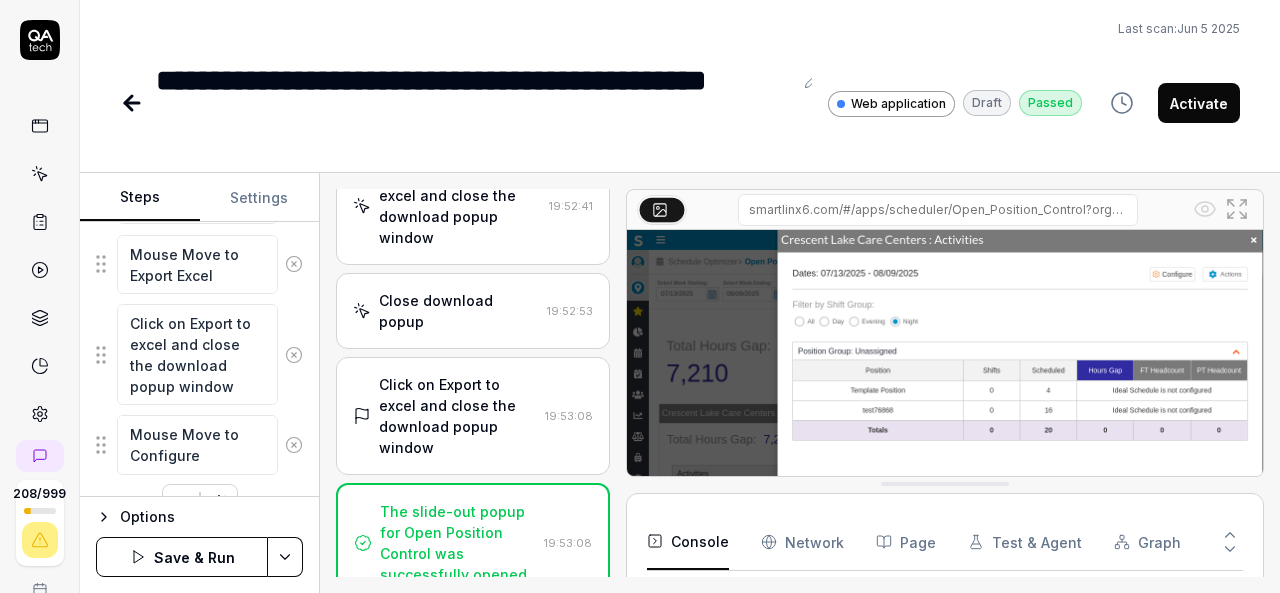 type on "Mouse Move to Configure" 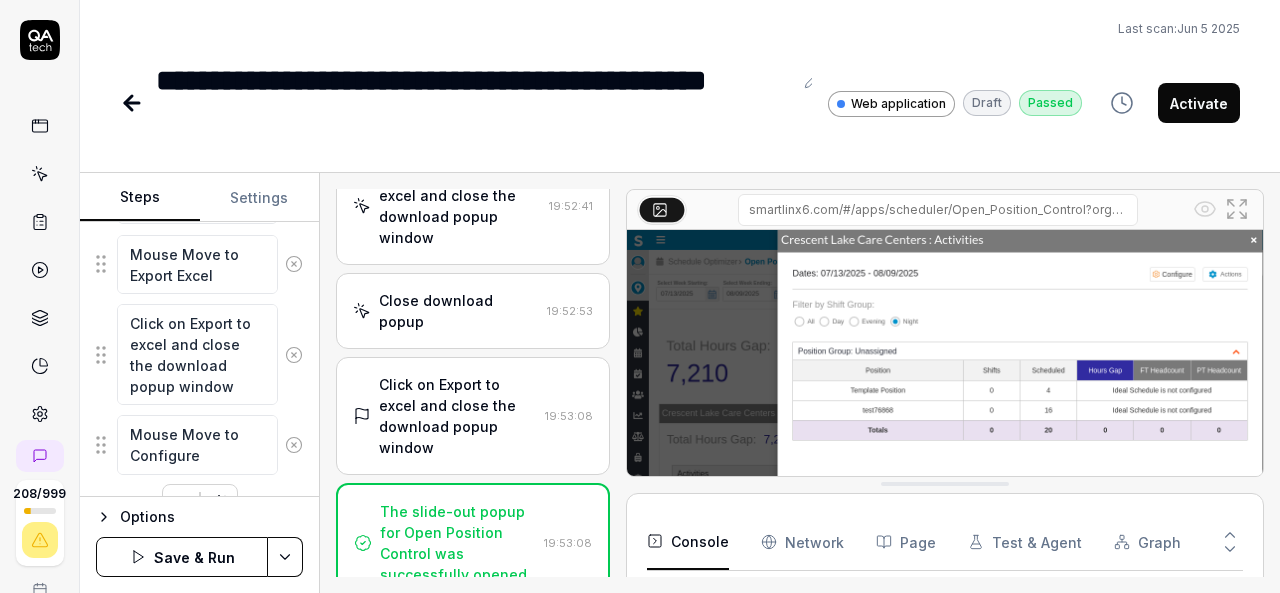 type on "*" 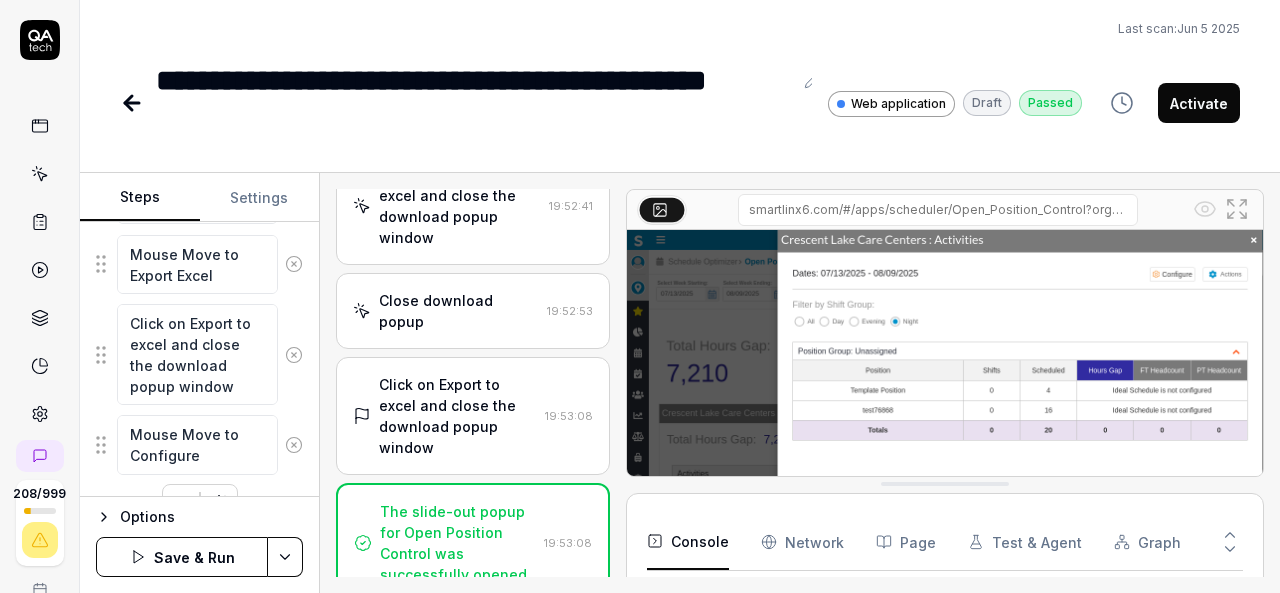 type on "Mouse Move to Configure b" 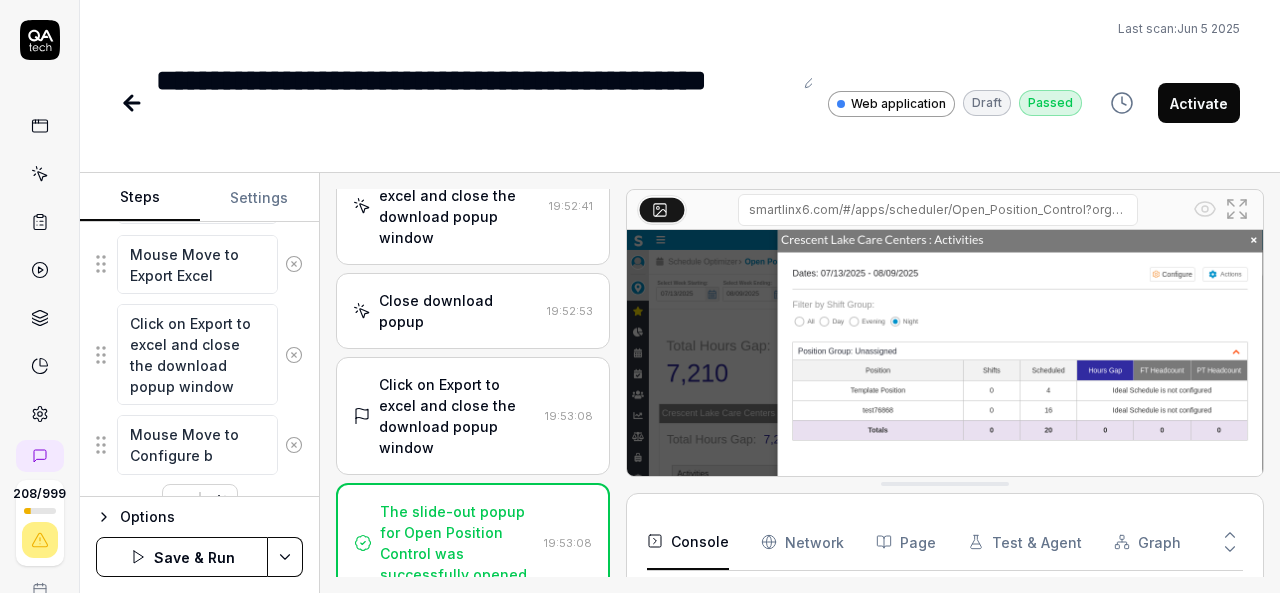 type on "*" 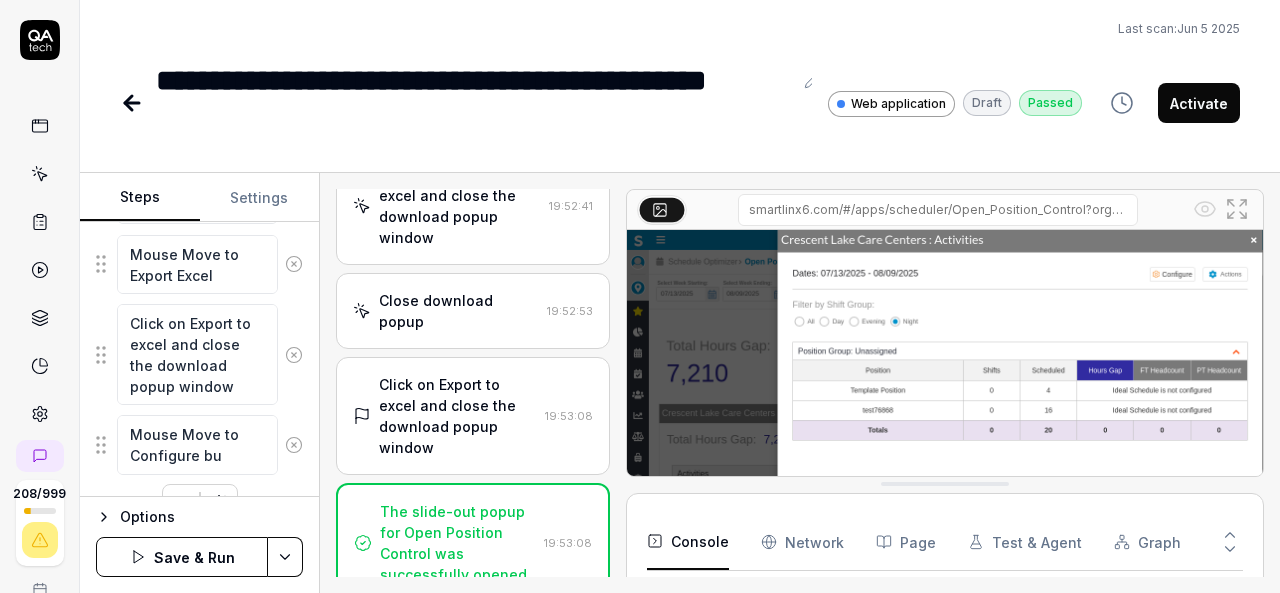 type on "*" 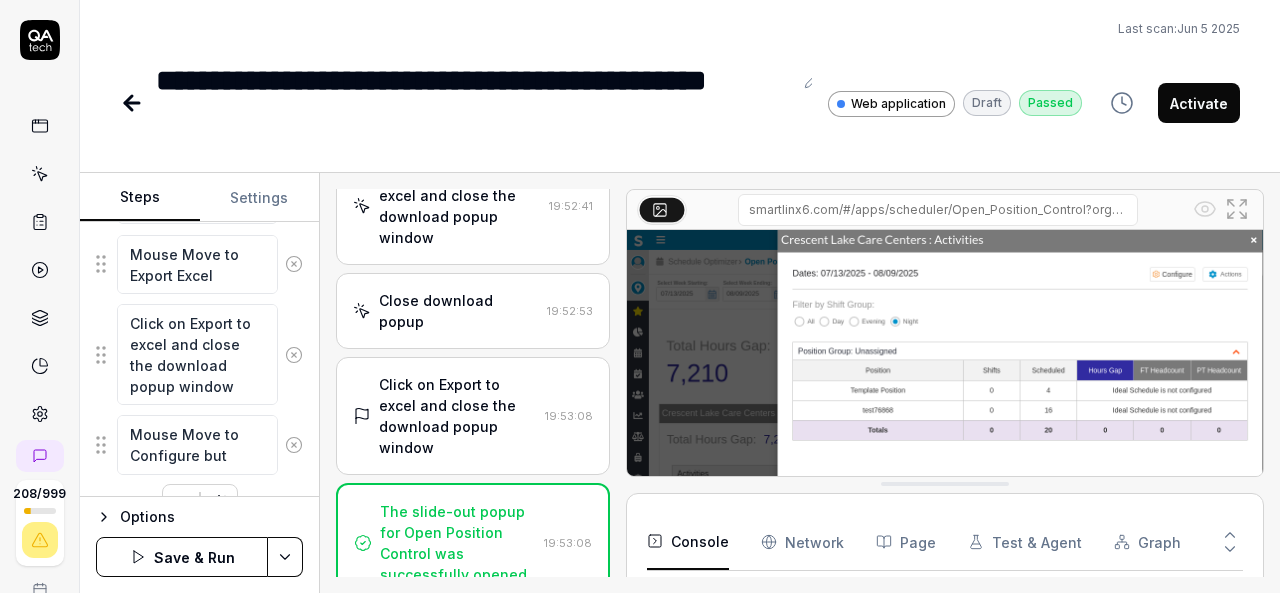 type on "*" 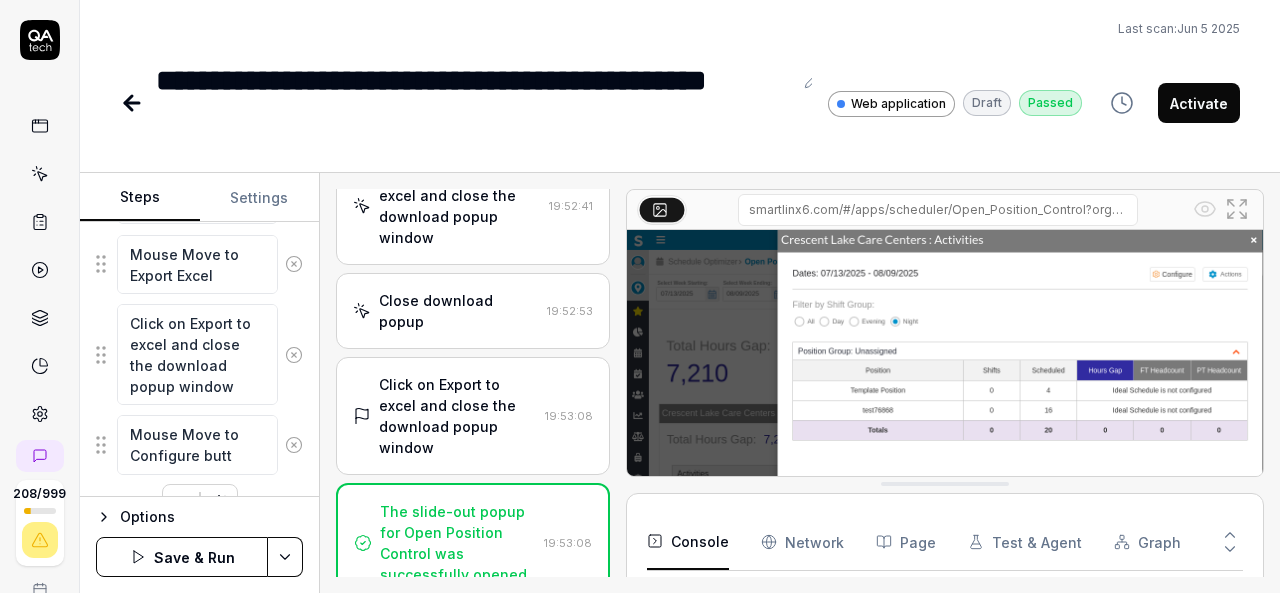type on "*" 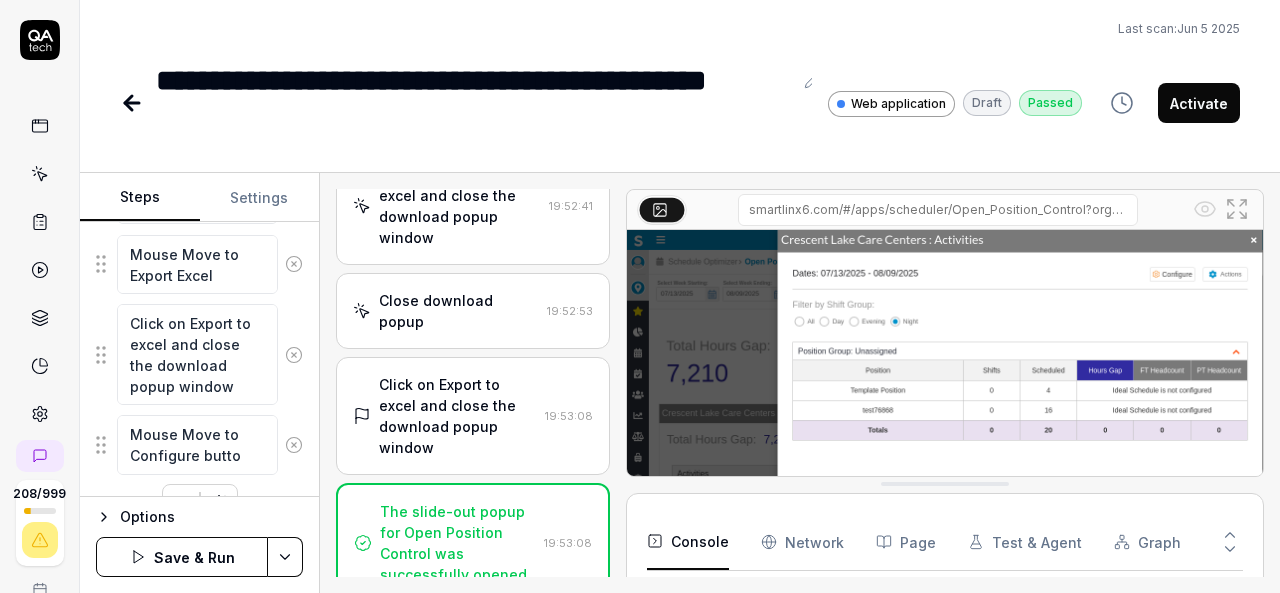 type on "*" 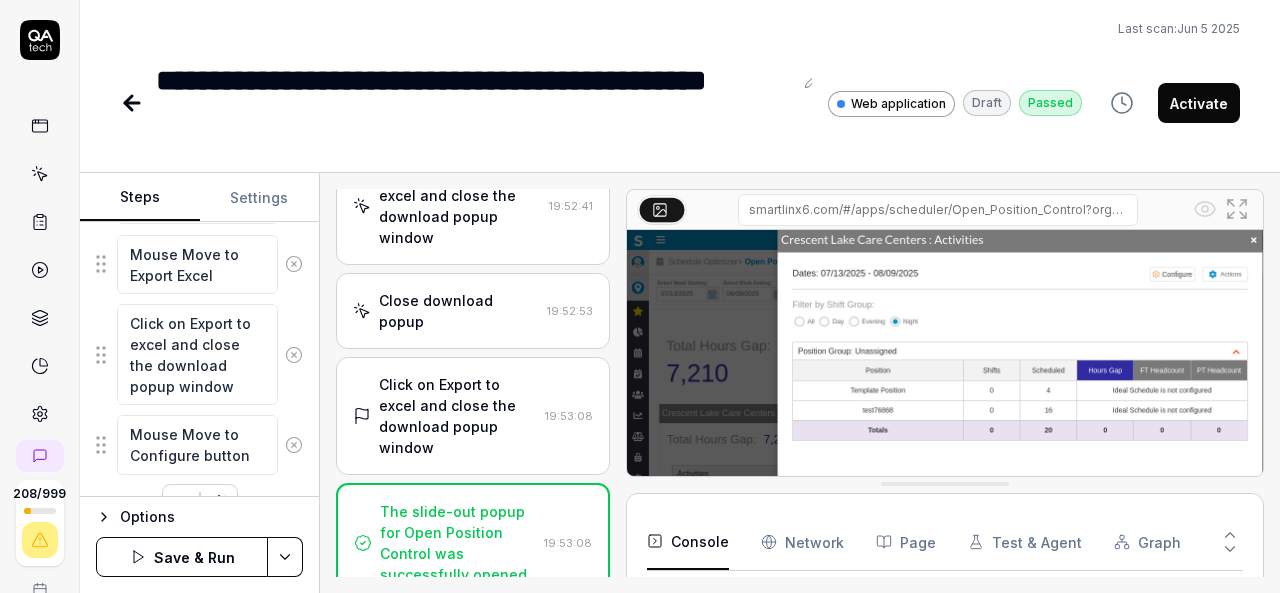 type on "*" 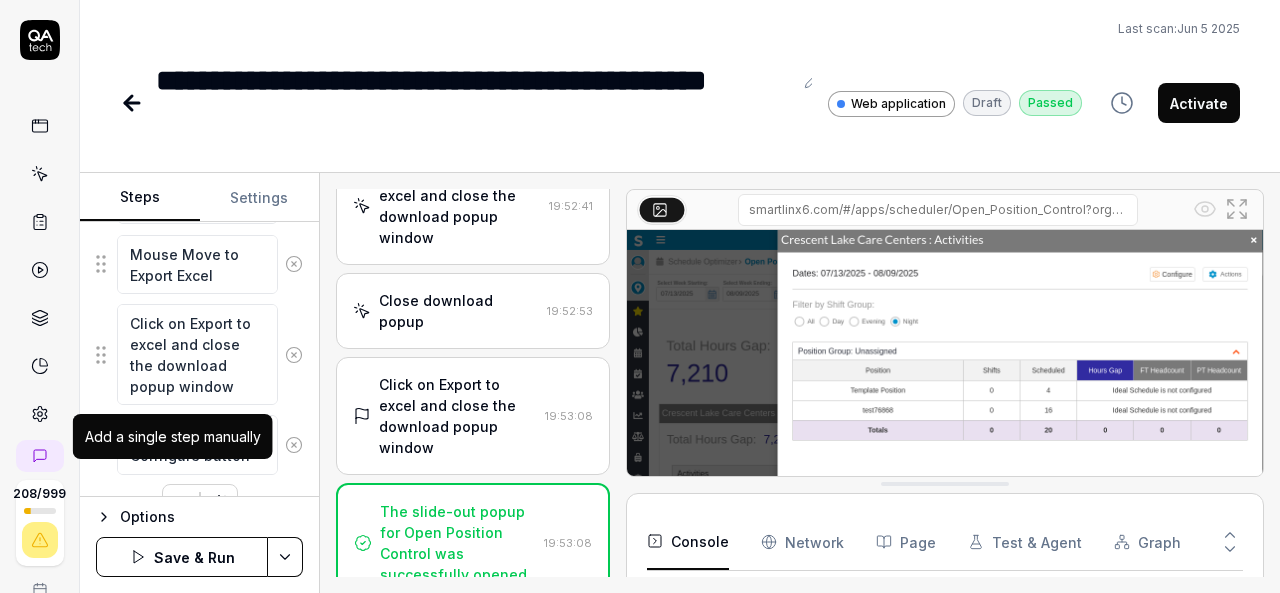 type on "Mouse Move to Configure button" 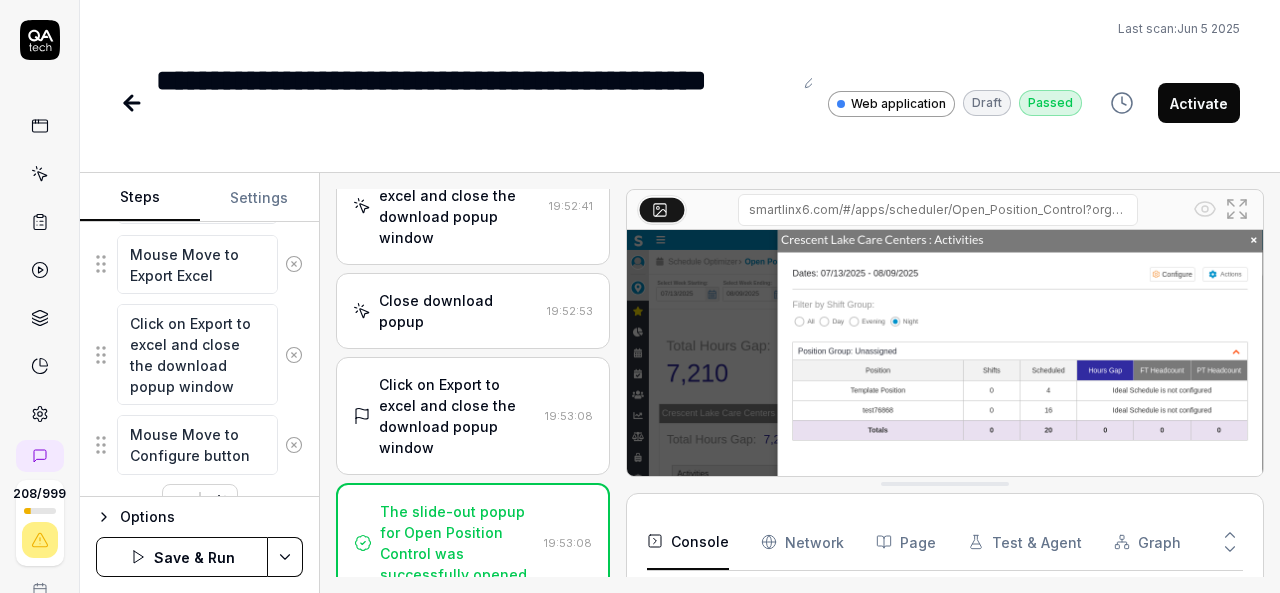 click 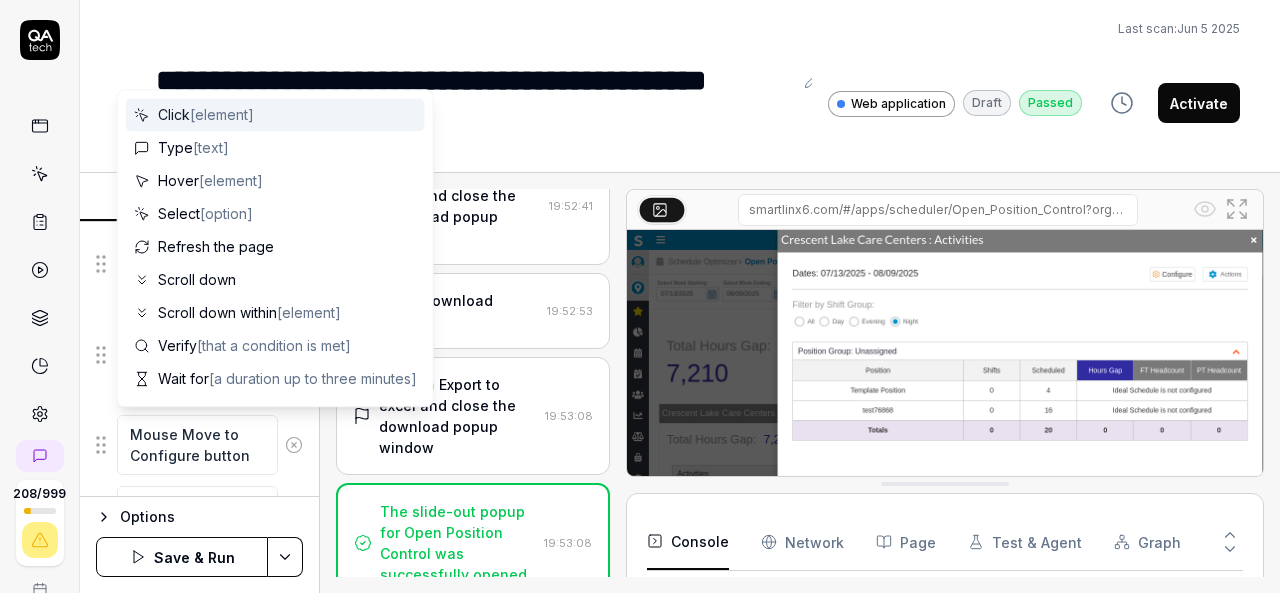 scroll, scrollTop: 2556, scrollLeft: 0, axis: vertical 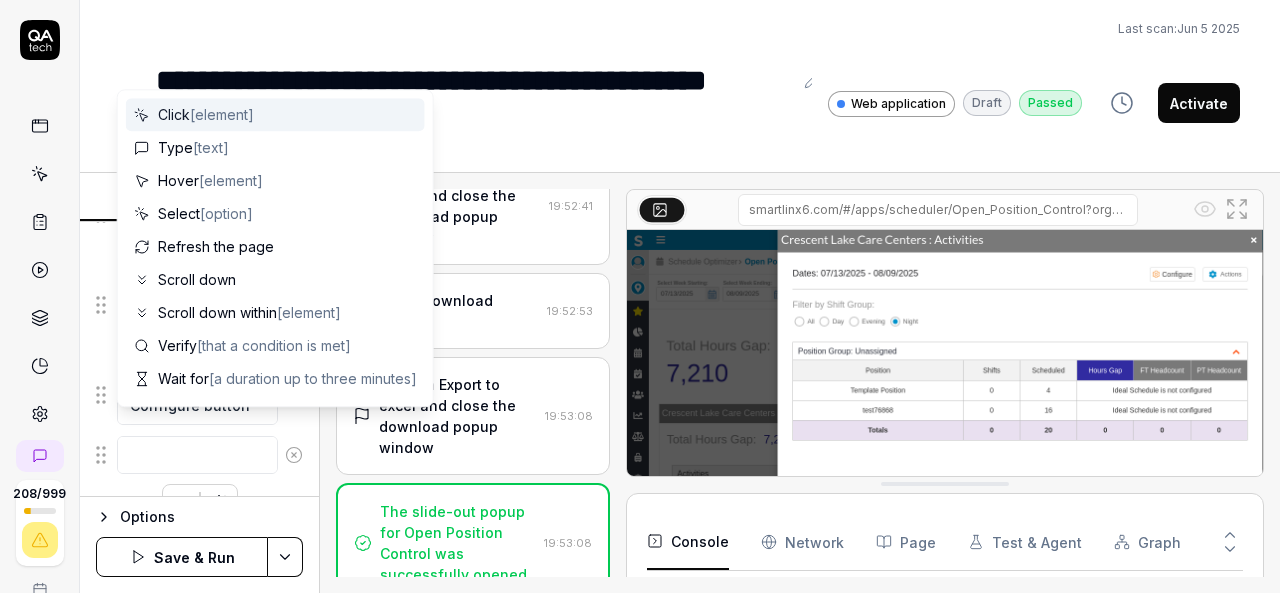 type on "*" 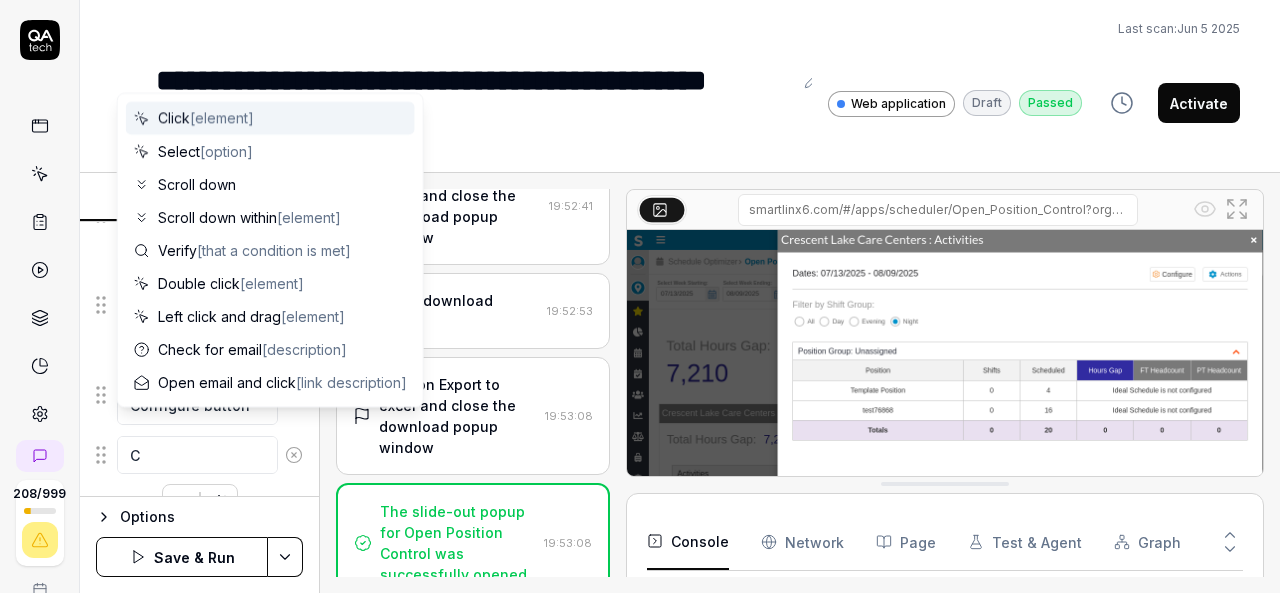 type on "*" 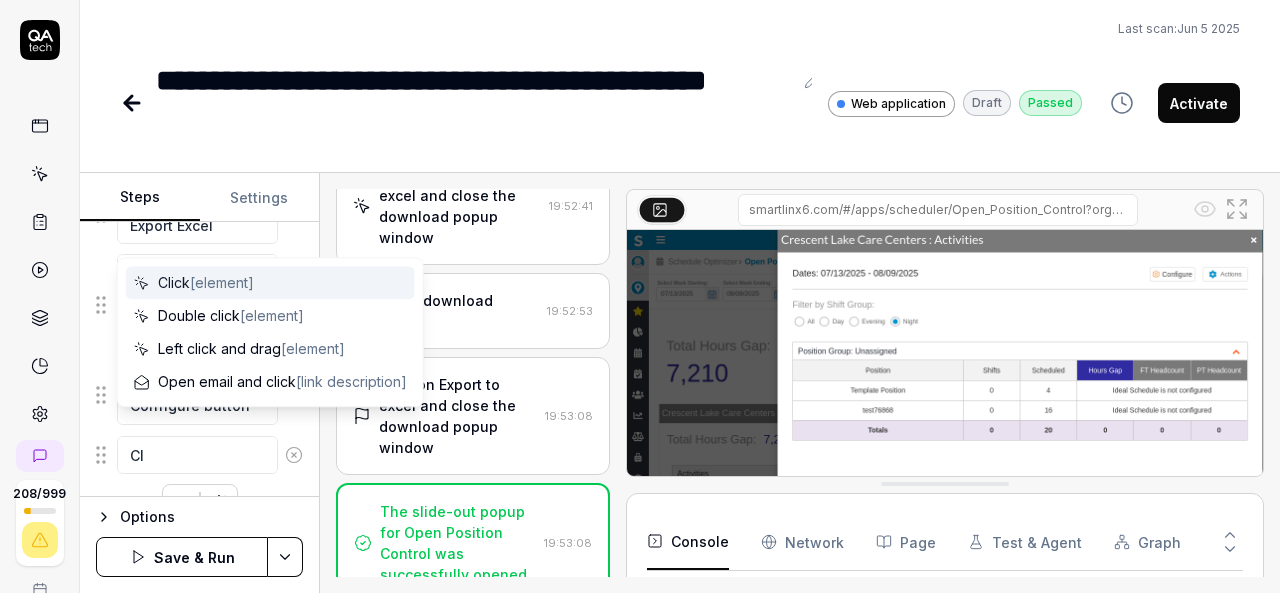type on "*" 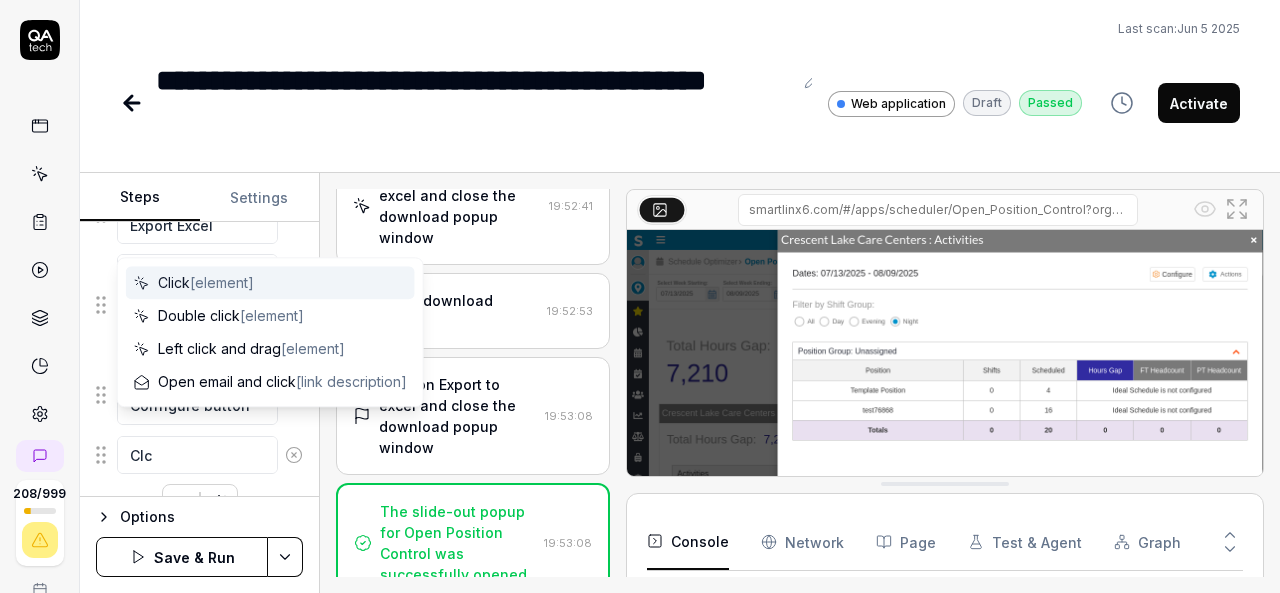 type on "*" 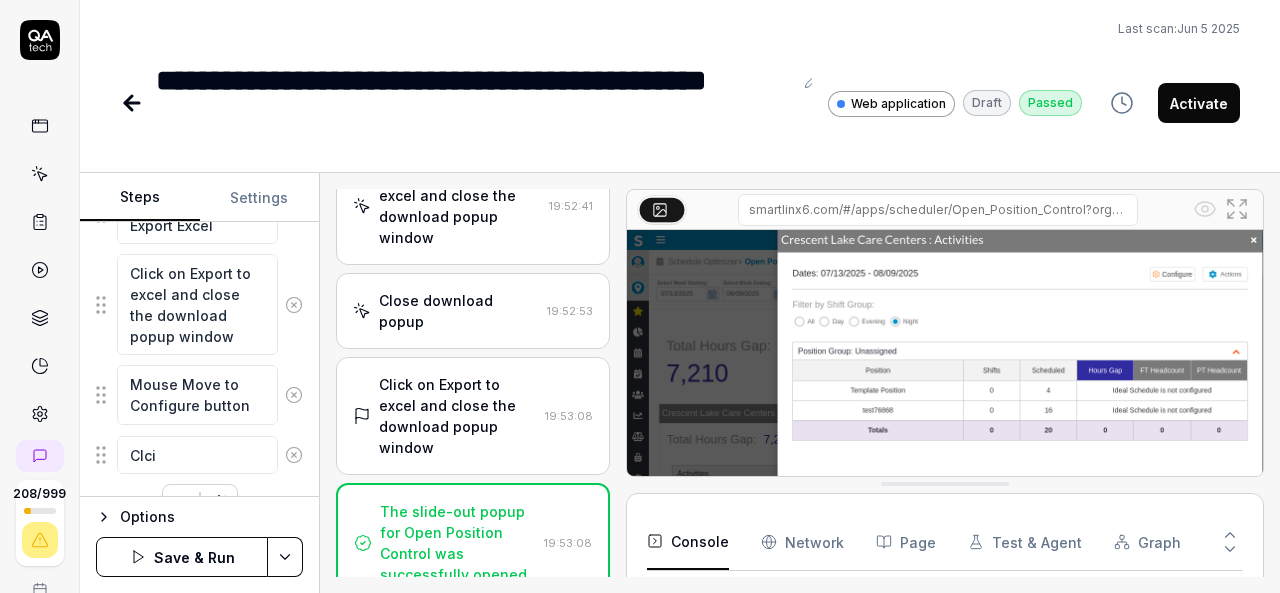 type on "*" 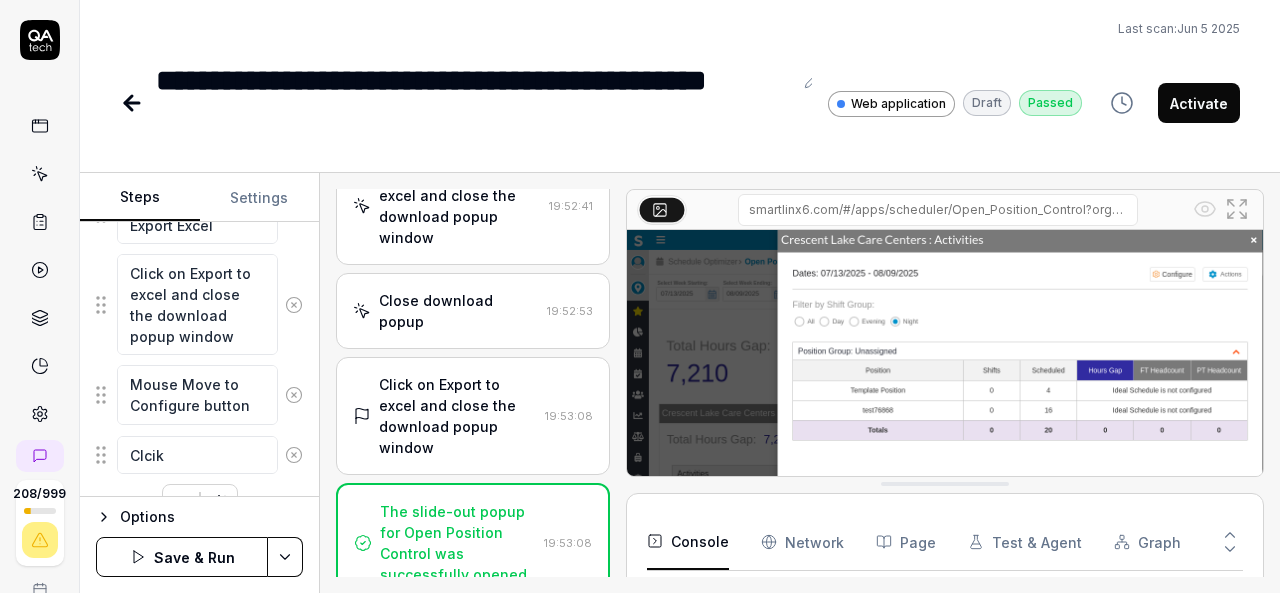 type on "*" 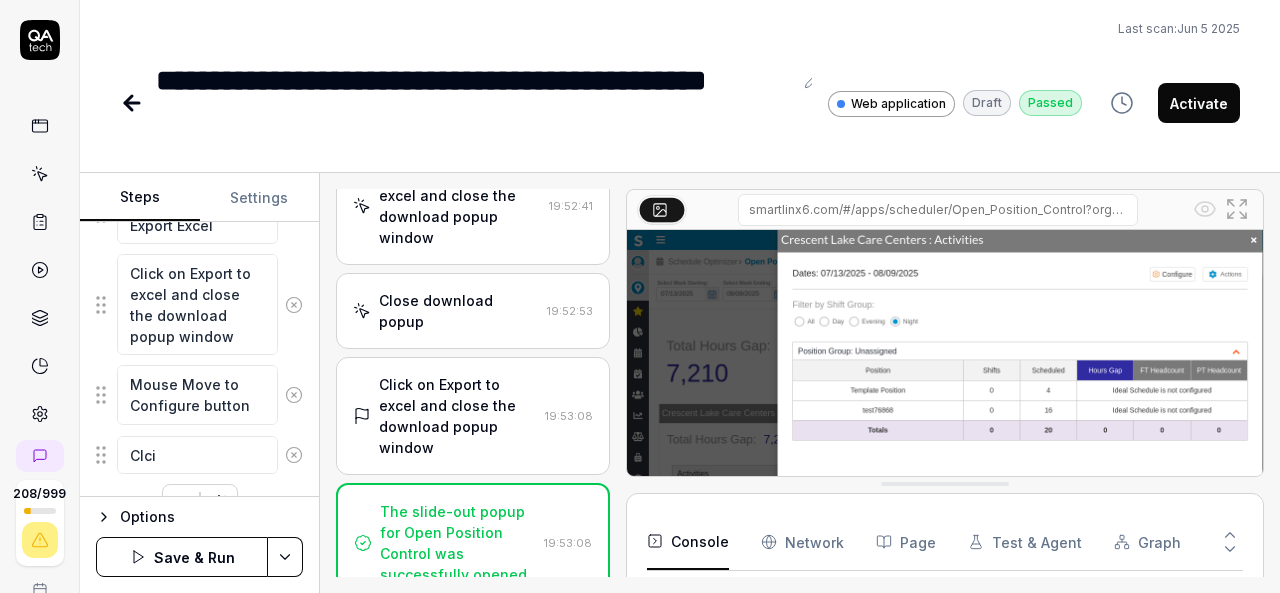 type on "*" 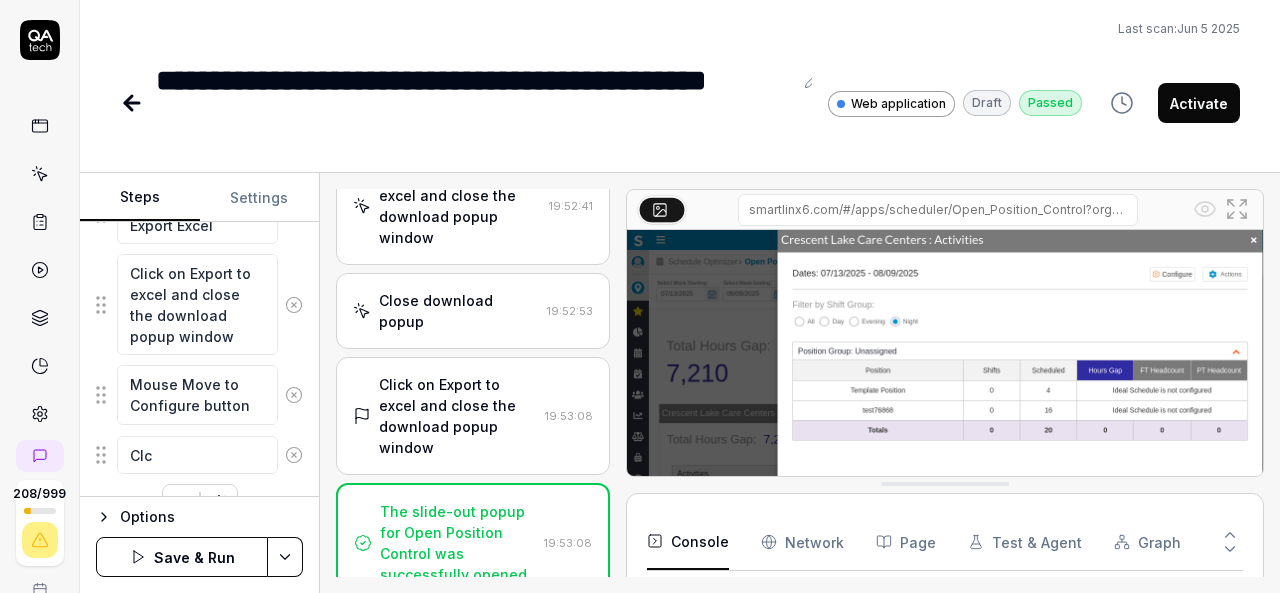 type on "*" 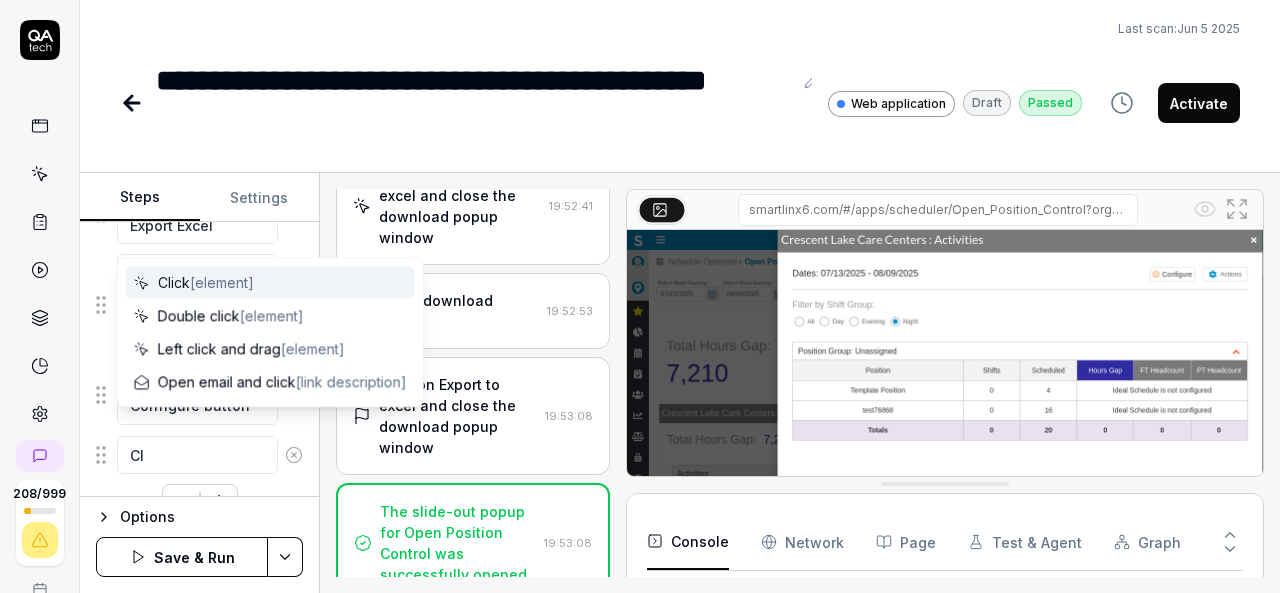 type on "*" 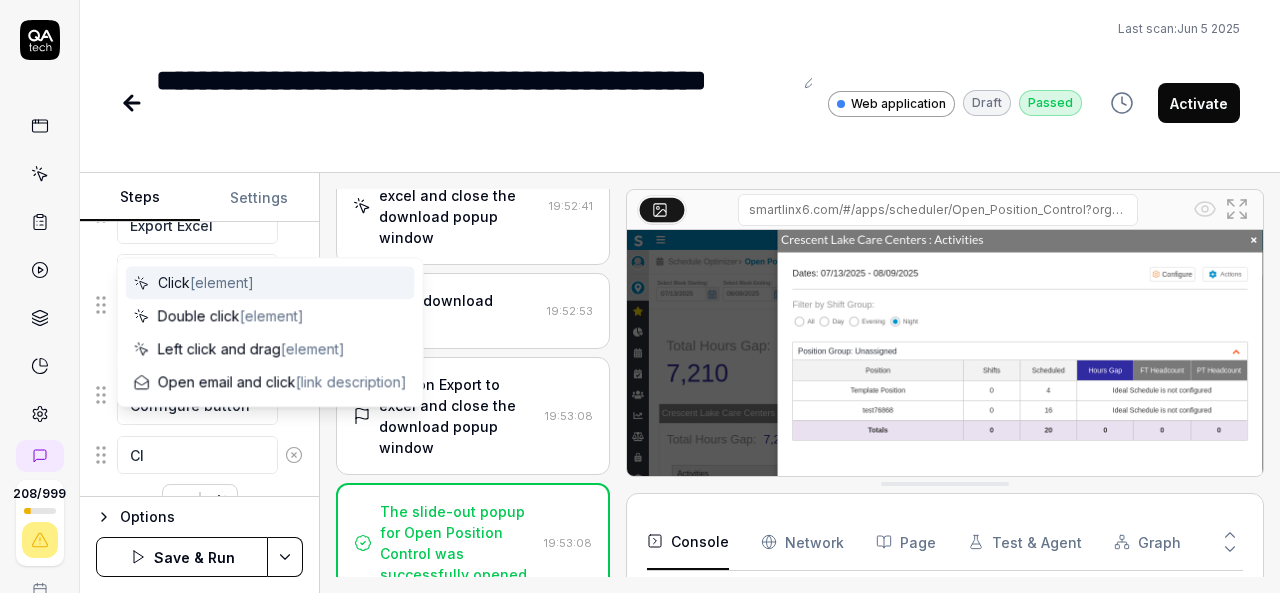 type on "Cli" 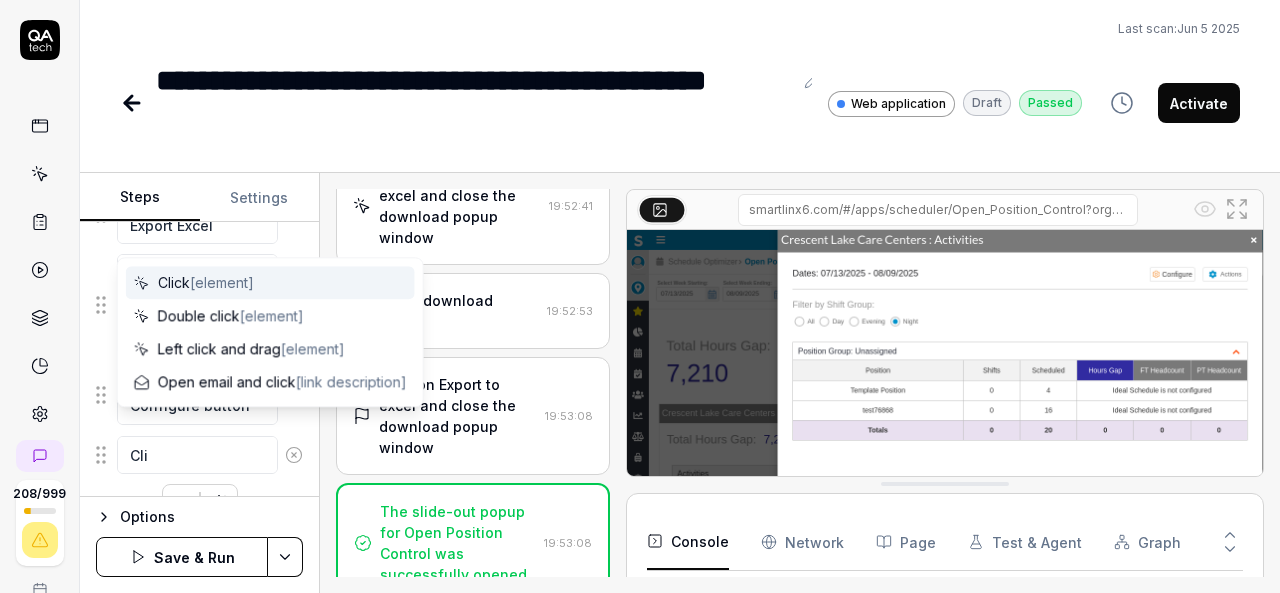 type on "*" 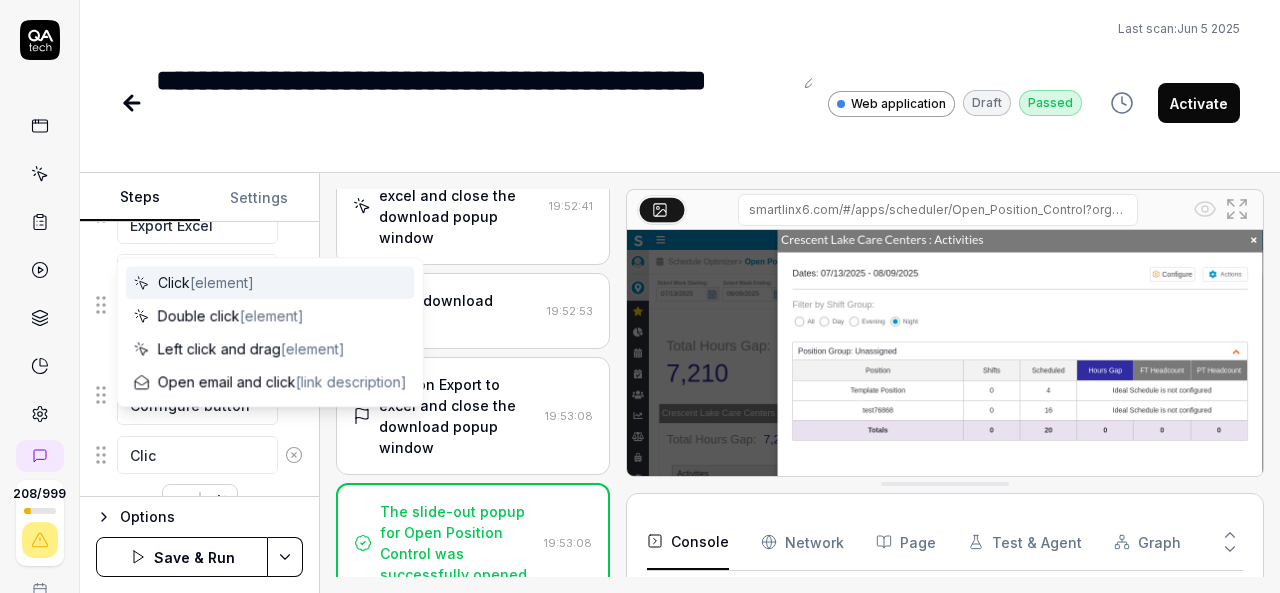 type on "*" 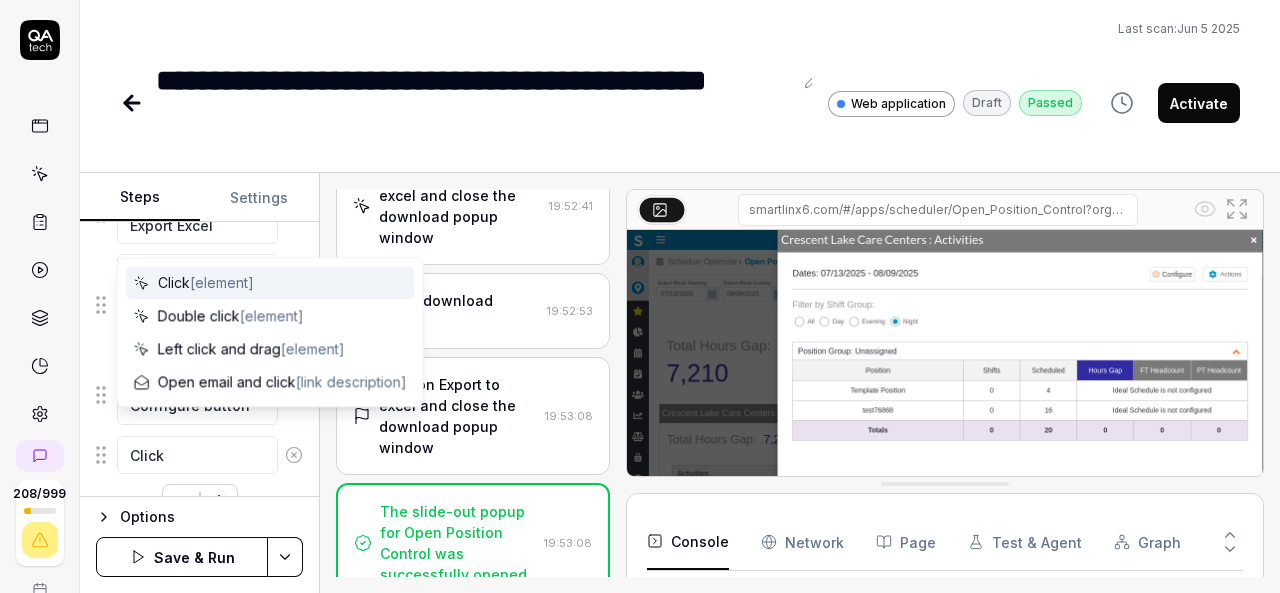 type on "*" 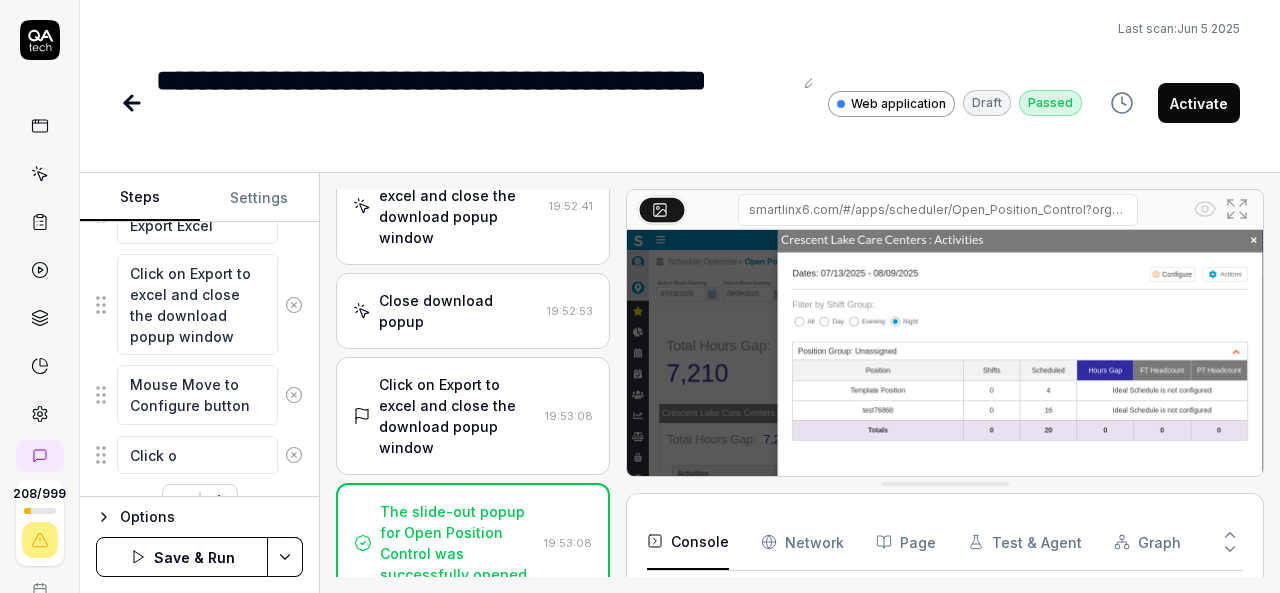 type on "*" 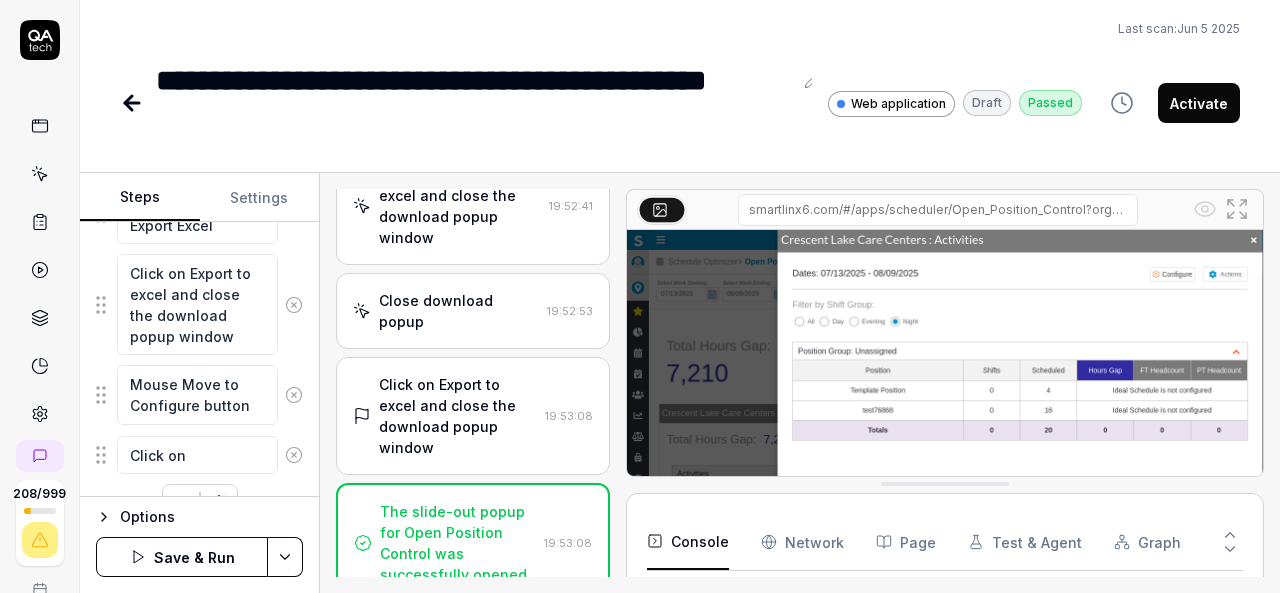 type on "*" 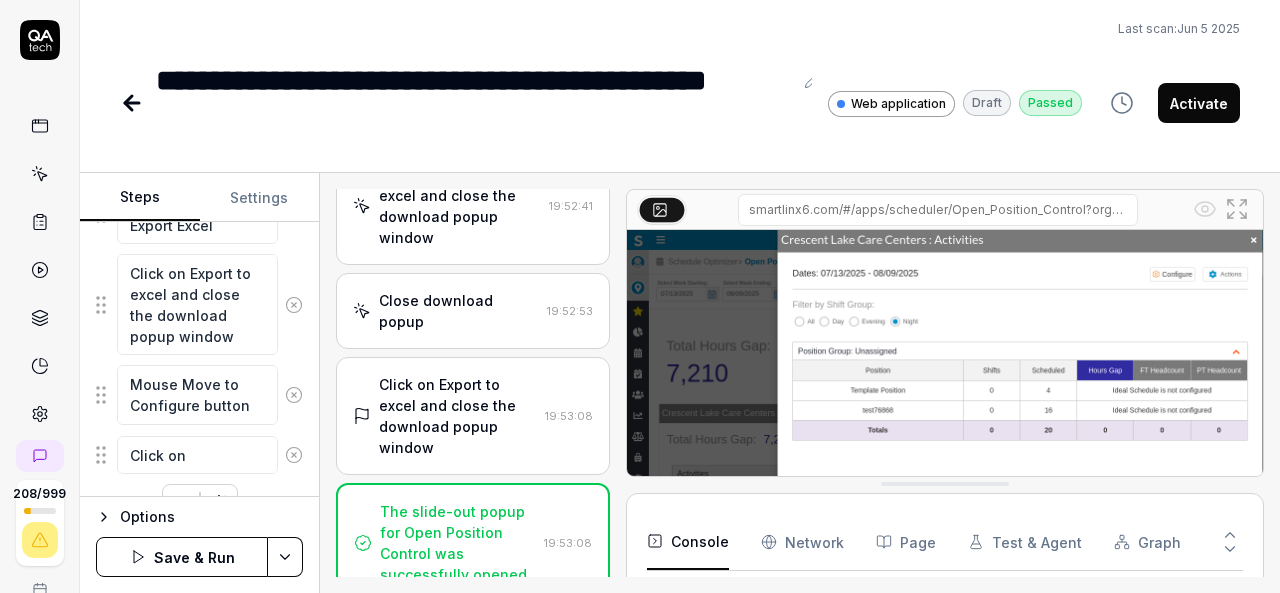 type on "*" 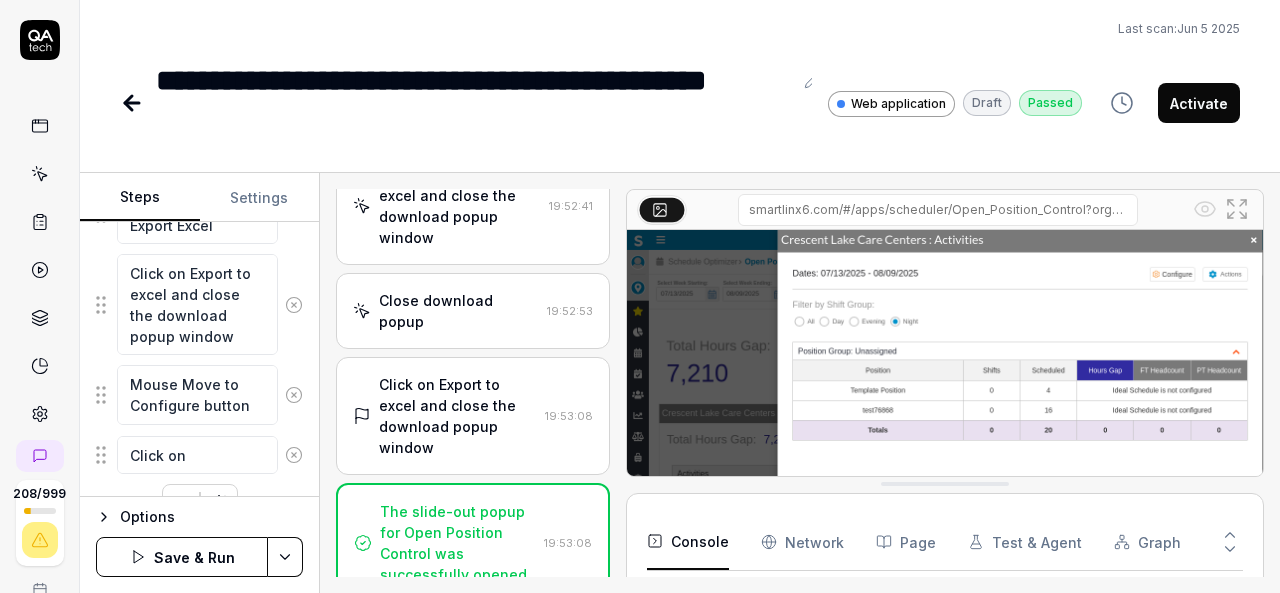 type on "Click on C" 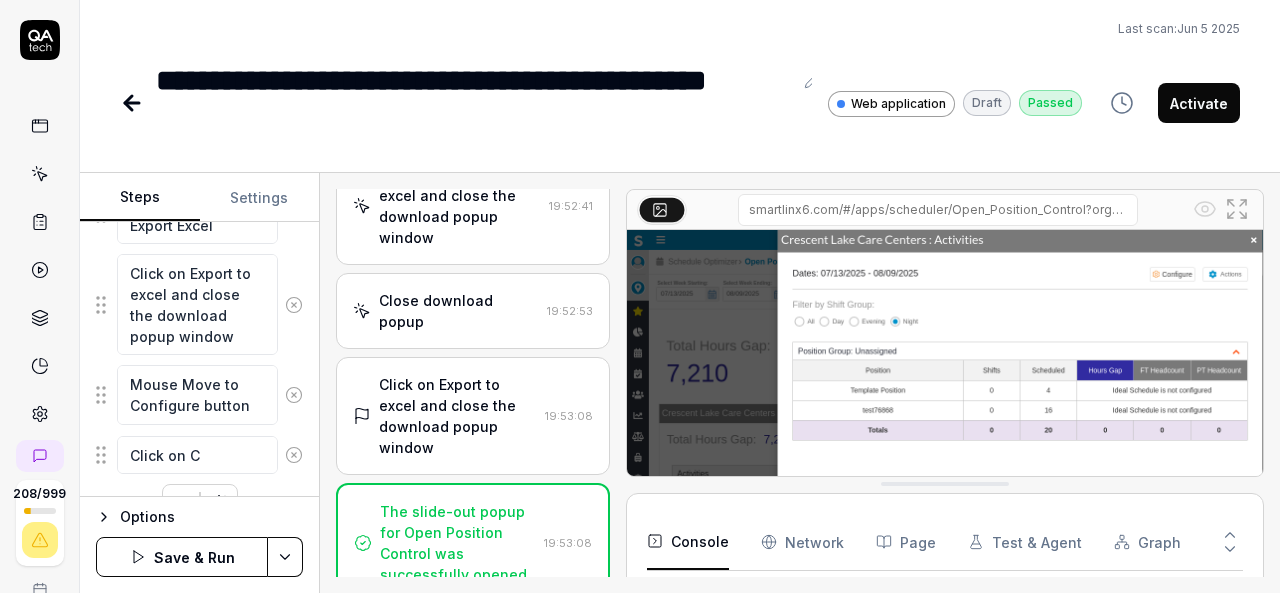 type on "*" 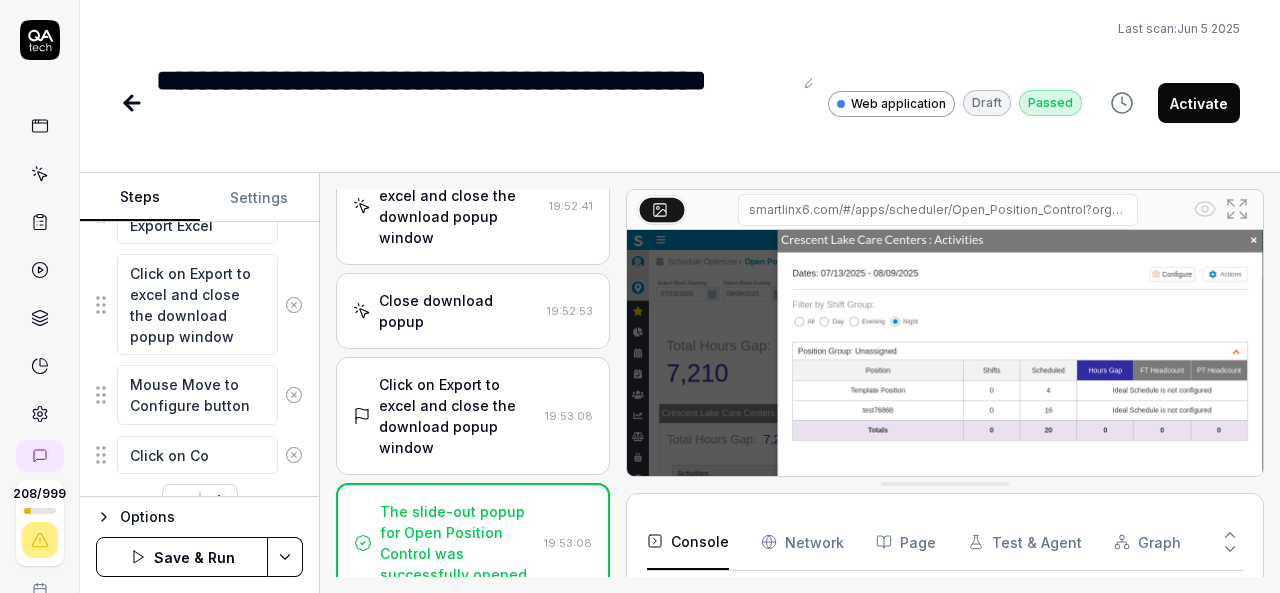 type on "*" 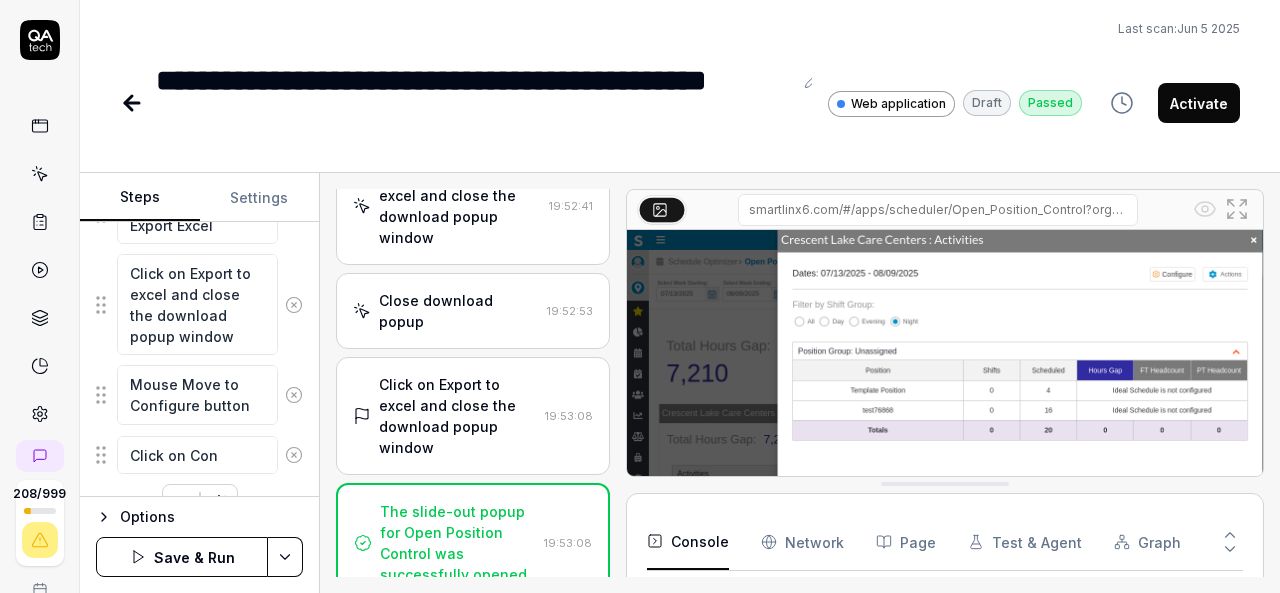 type on "*" 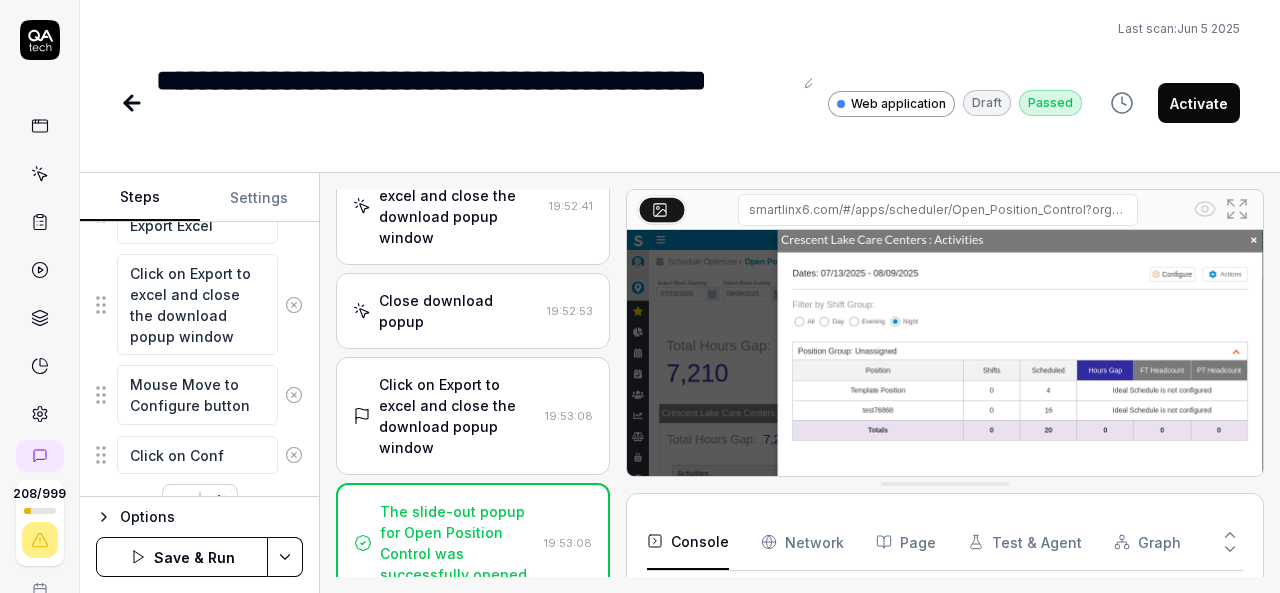 type on "*" 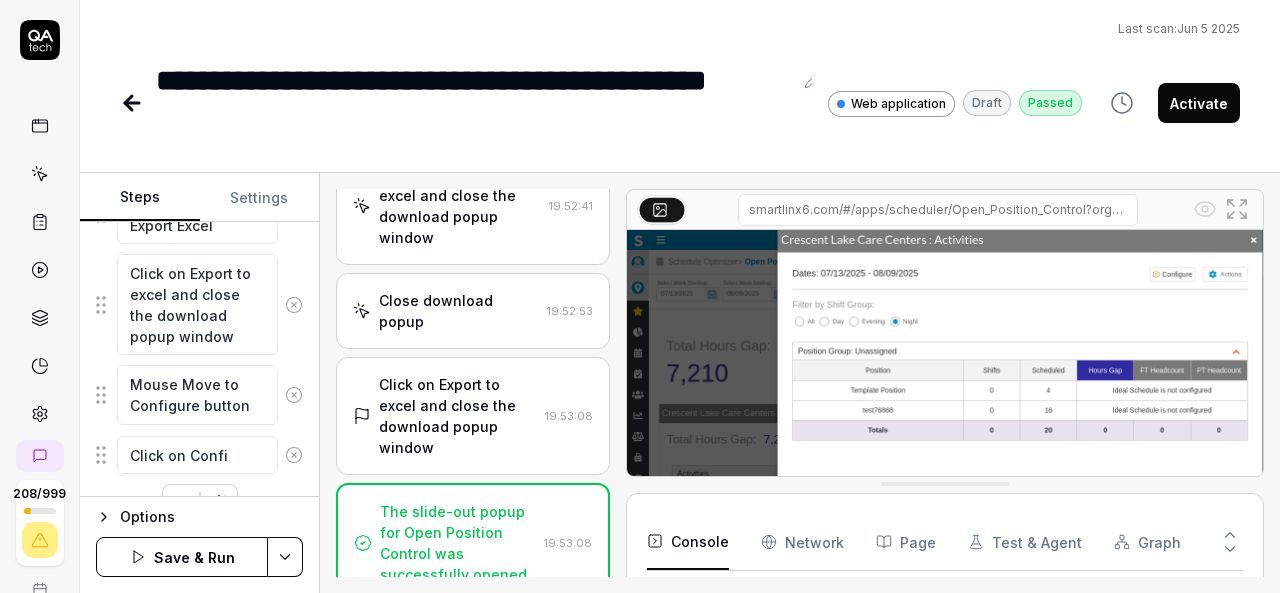 type on "*" 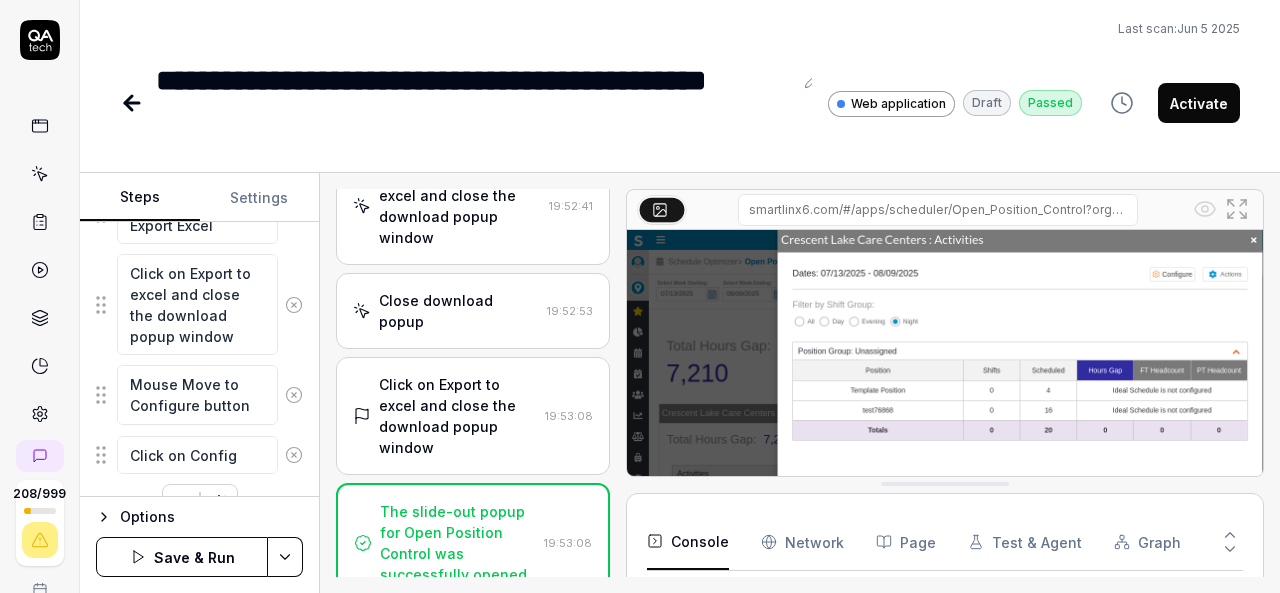 type on "*" 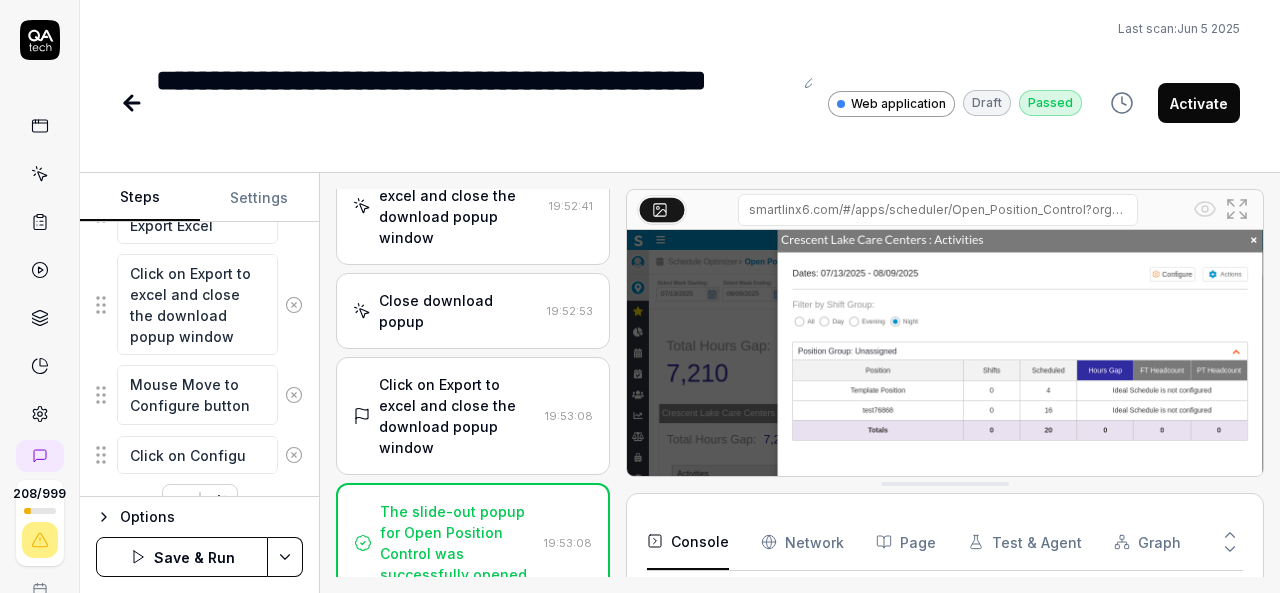 type on "*" 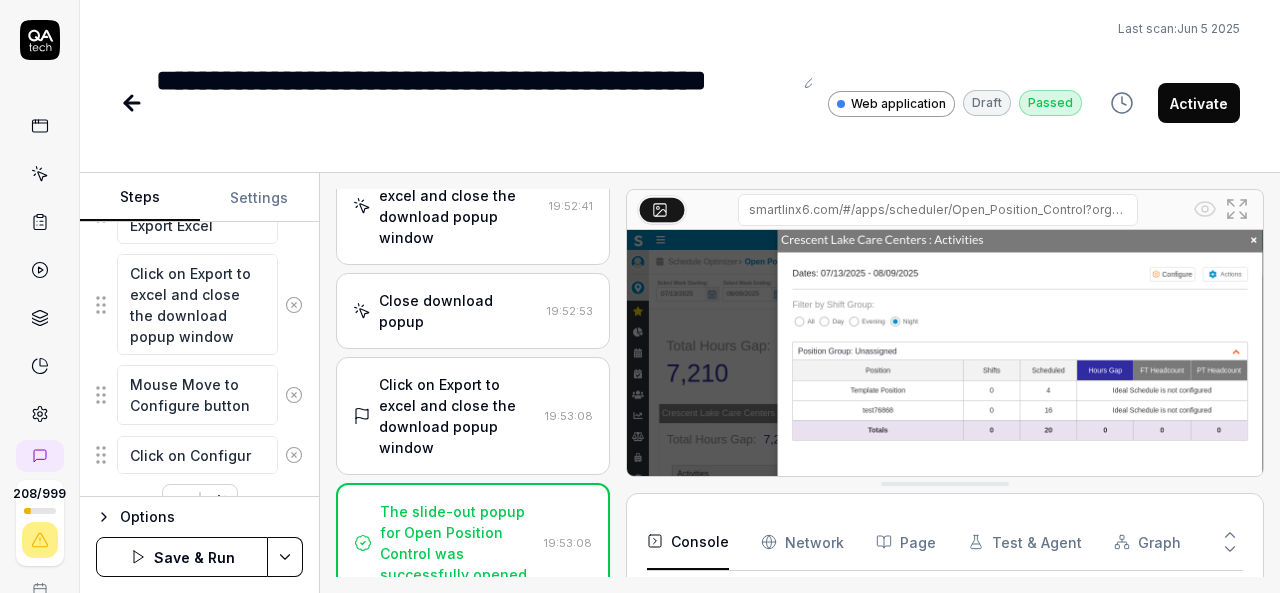 type on "*" 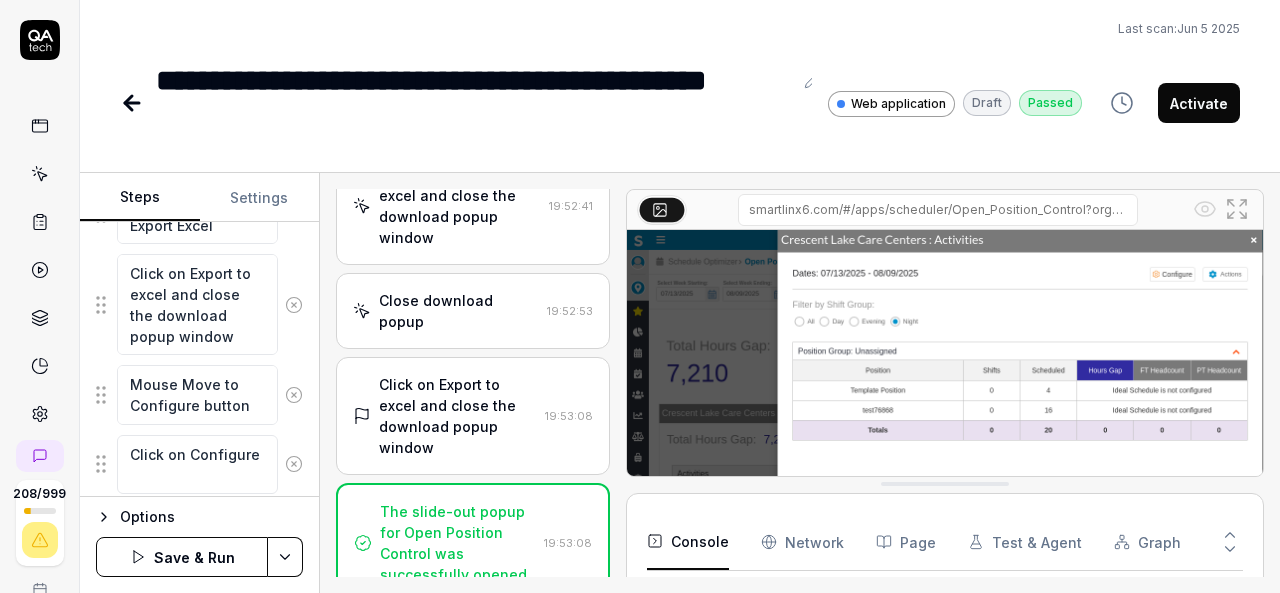 type on "*" 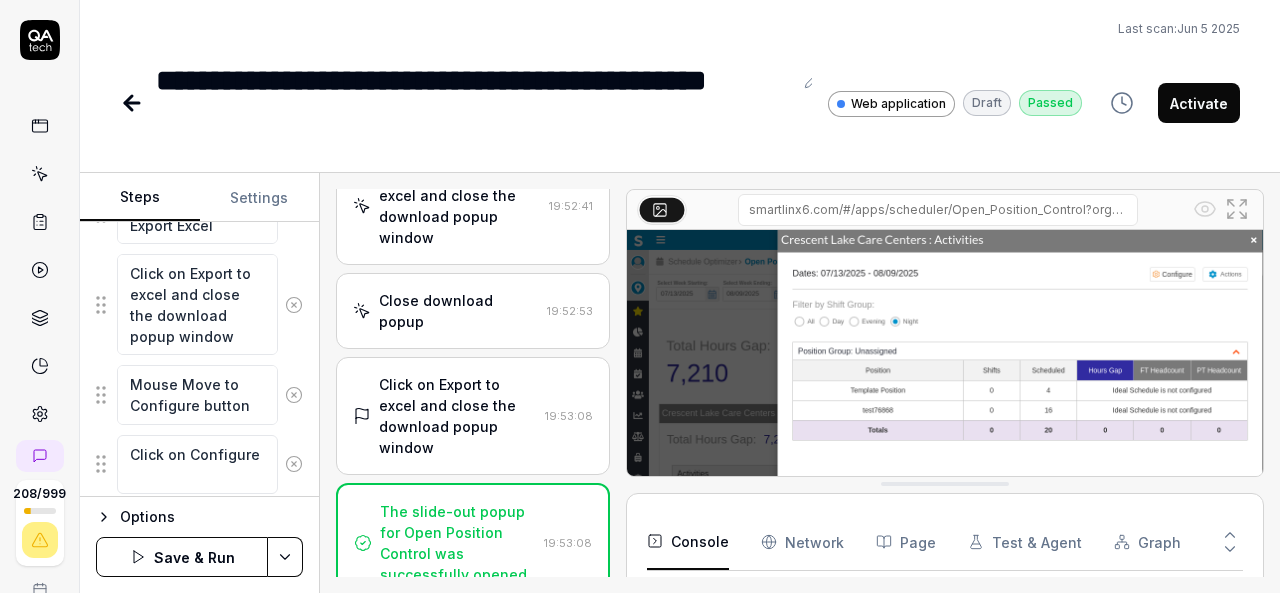 type on "Click on Configure" 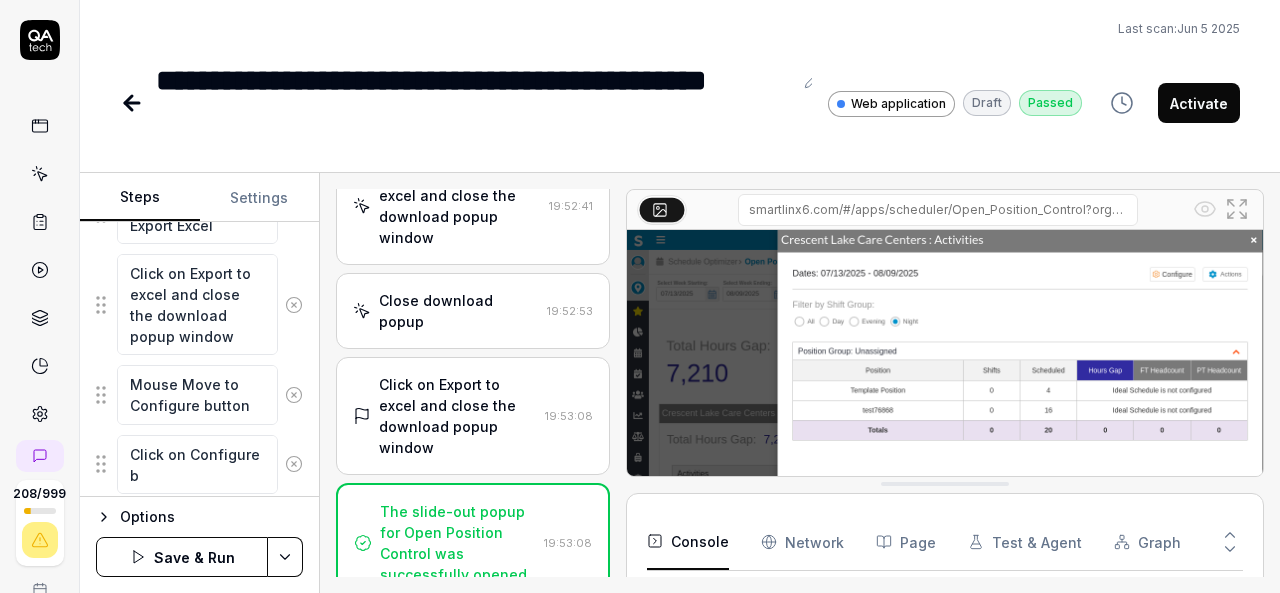 type on "*" 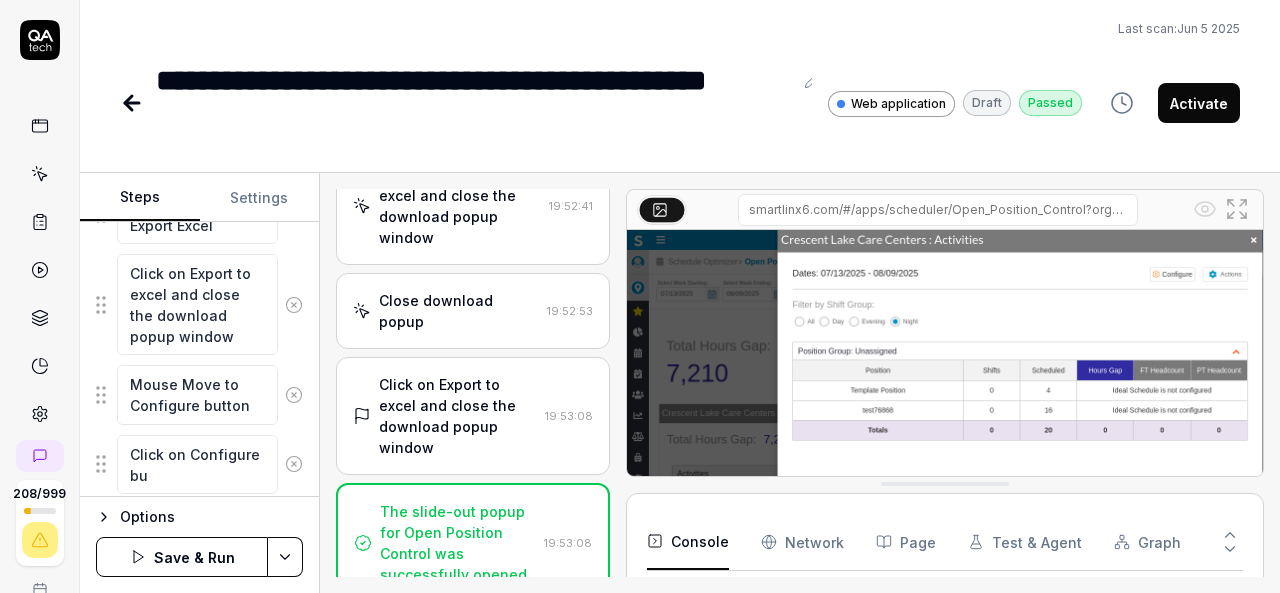 type on "*" 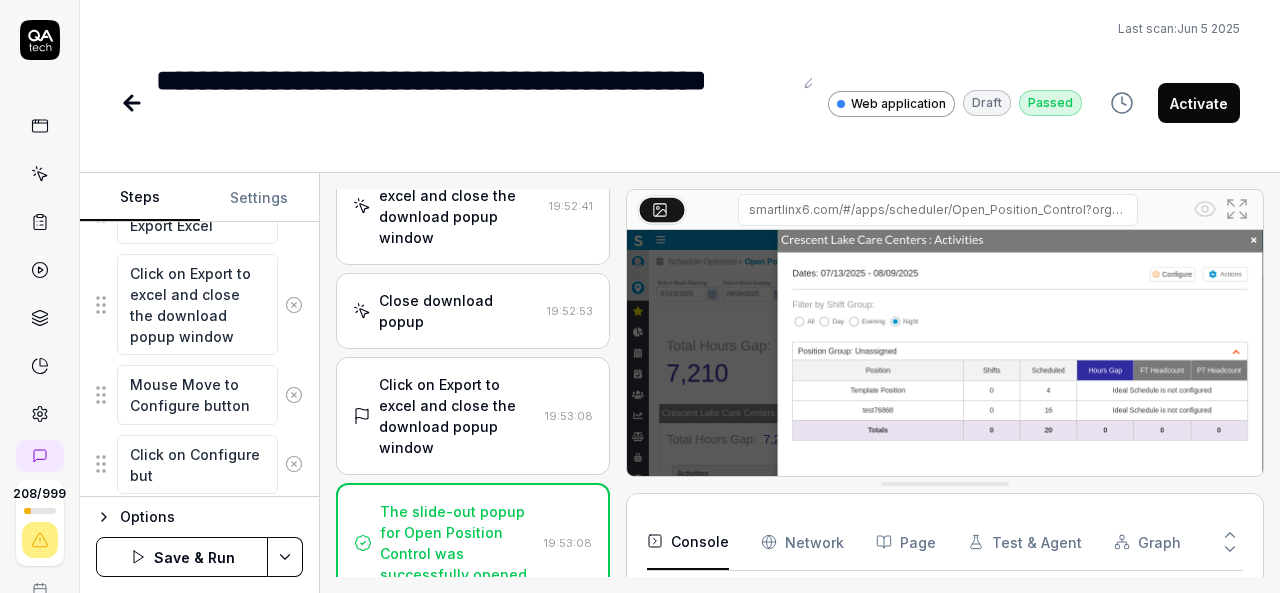 type on "*" 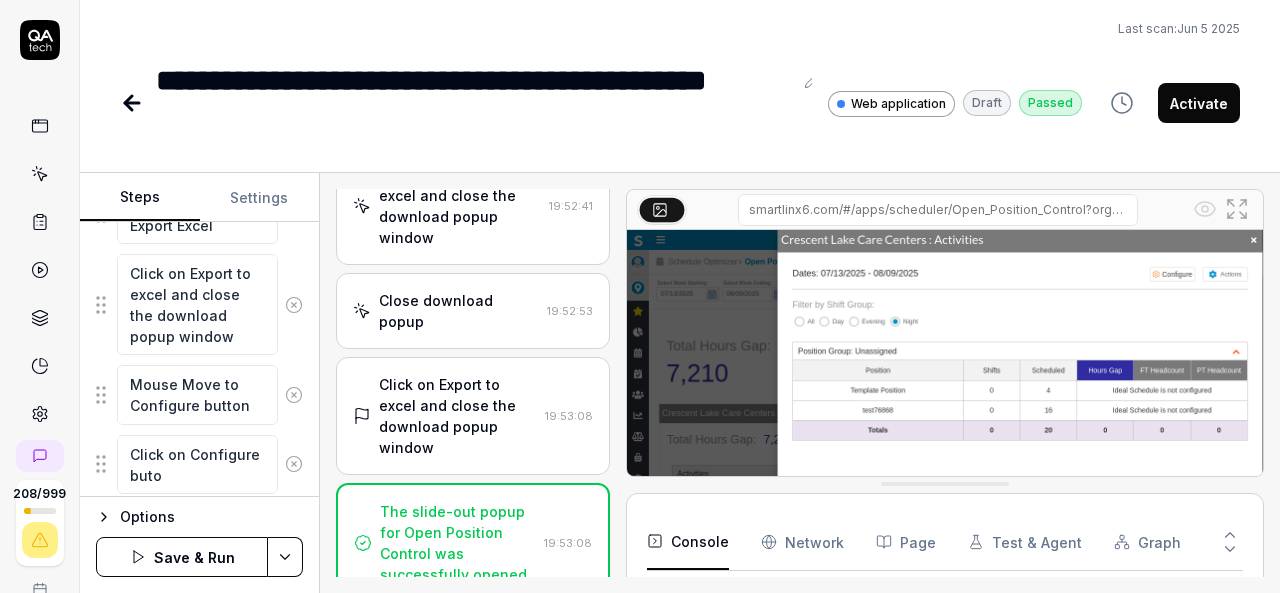 type on "*" 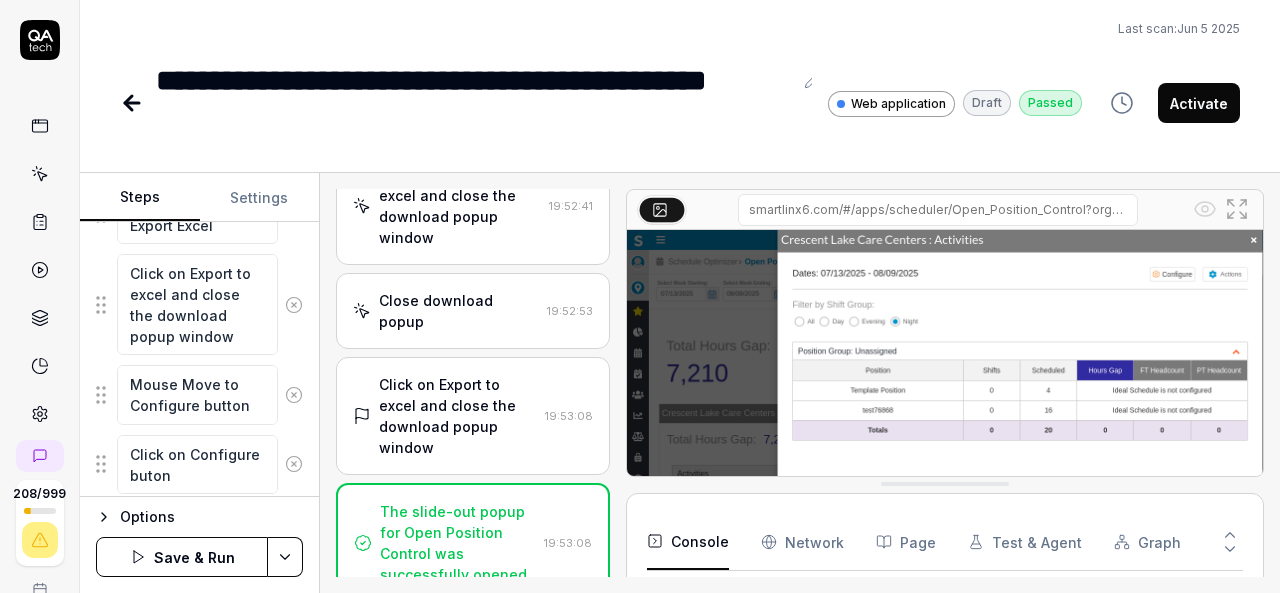 type on "*" 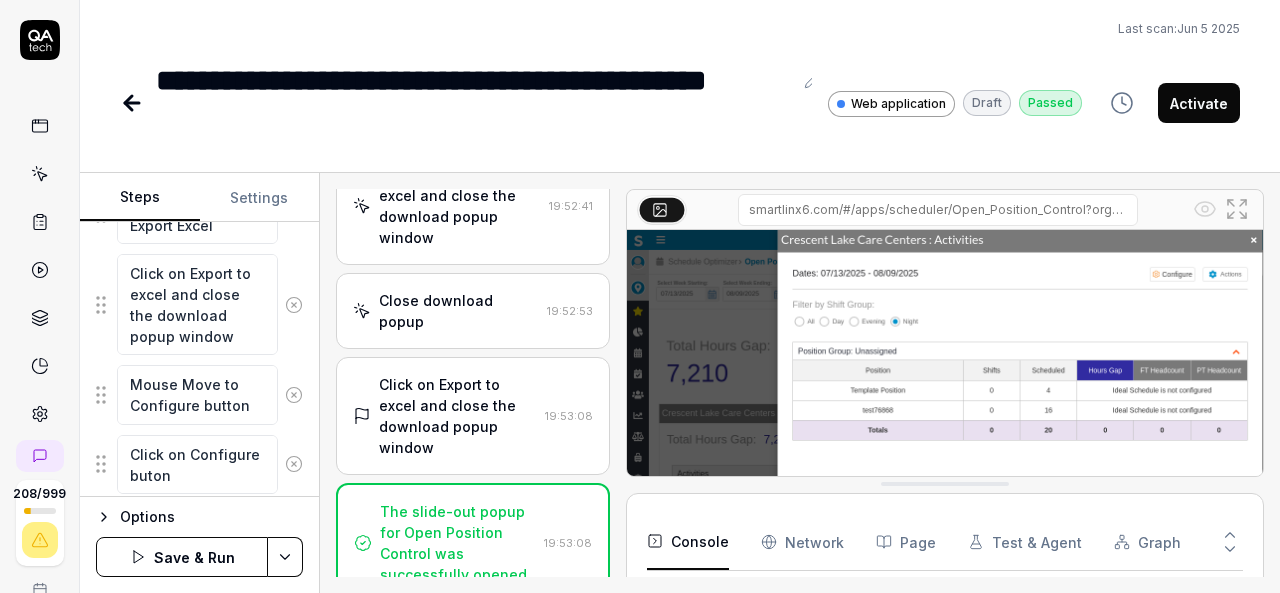type on "Click on Configure buto" 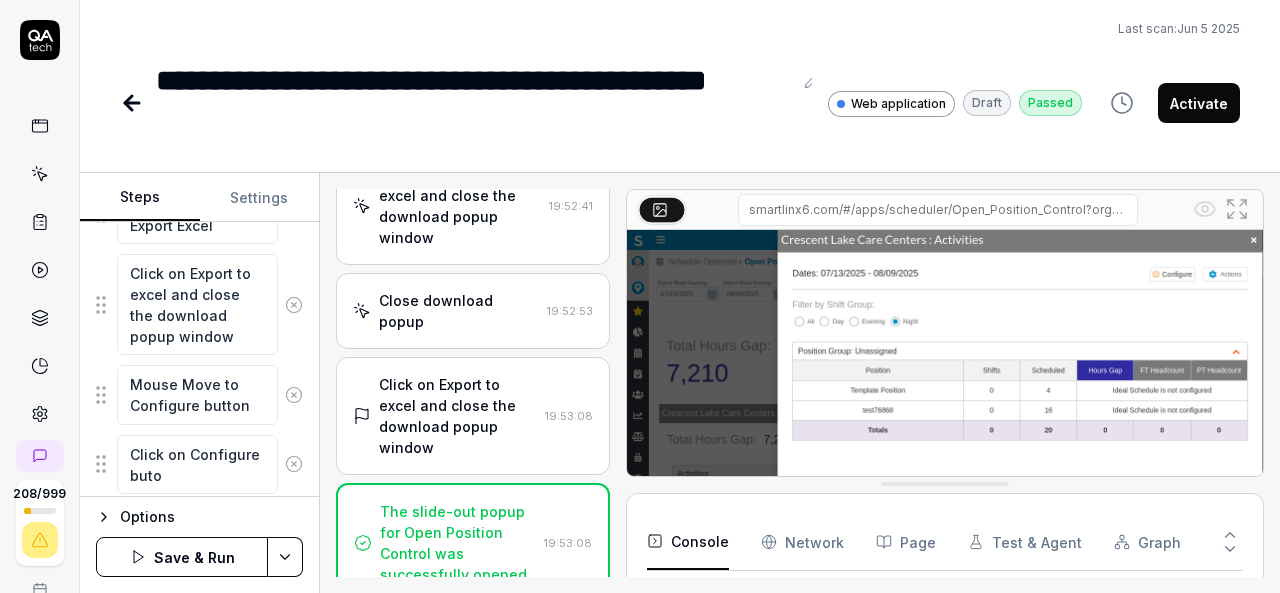type on "*" 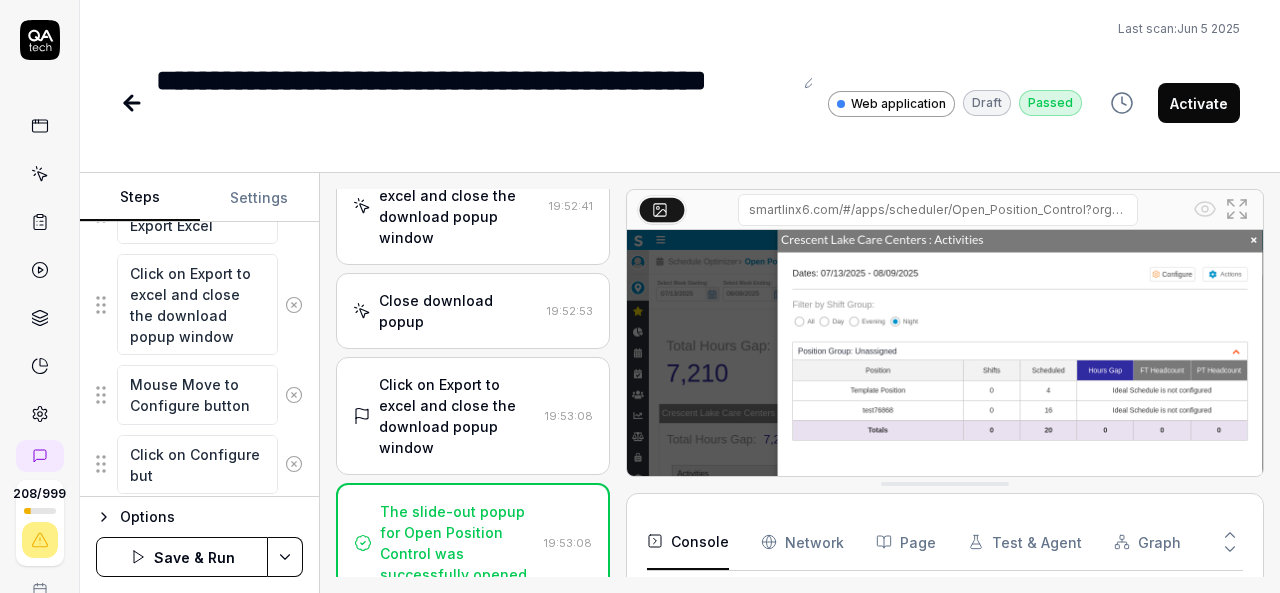 type on "*" 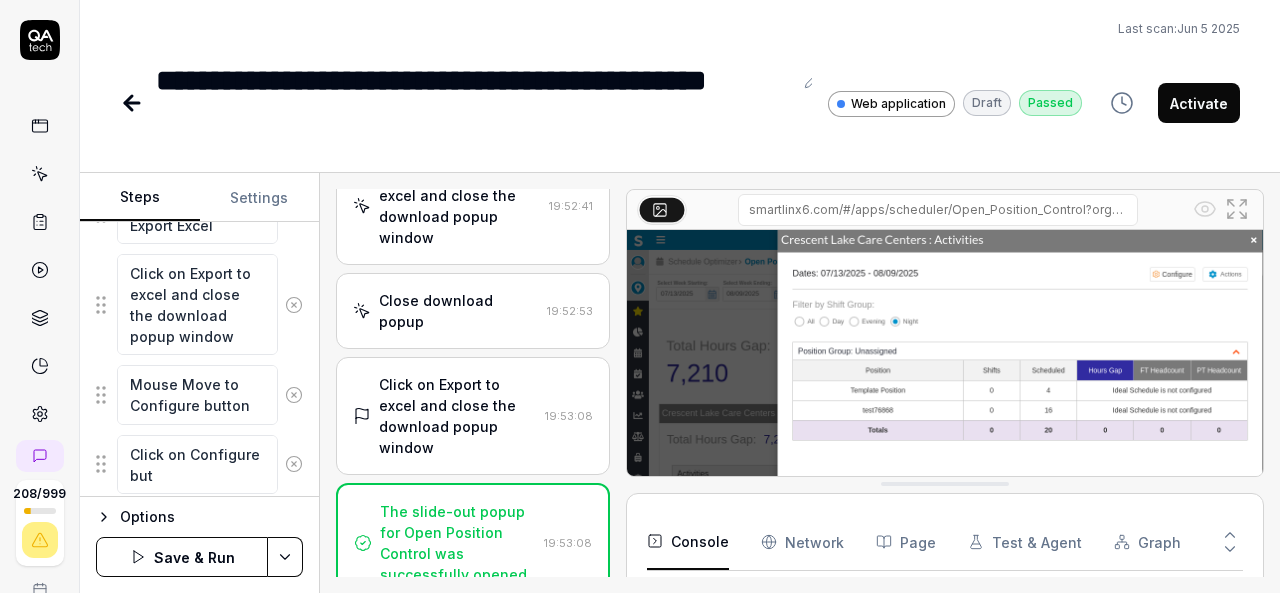 type on "Click on Configure butt" 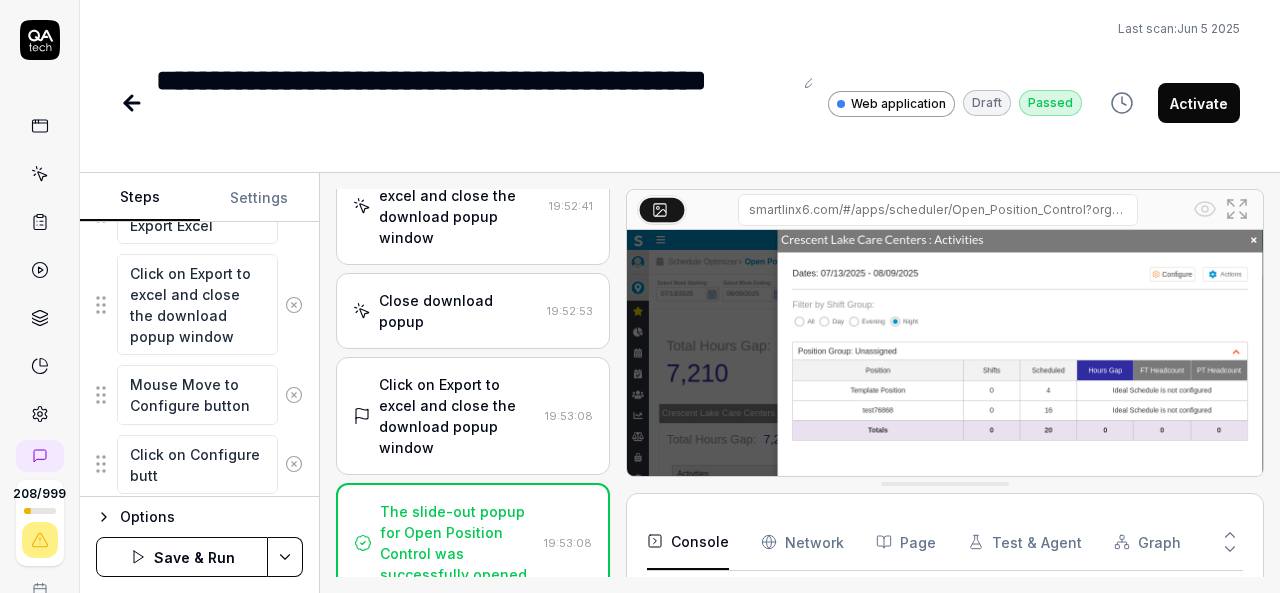 type on "*" 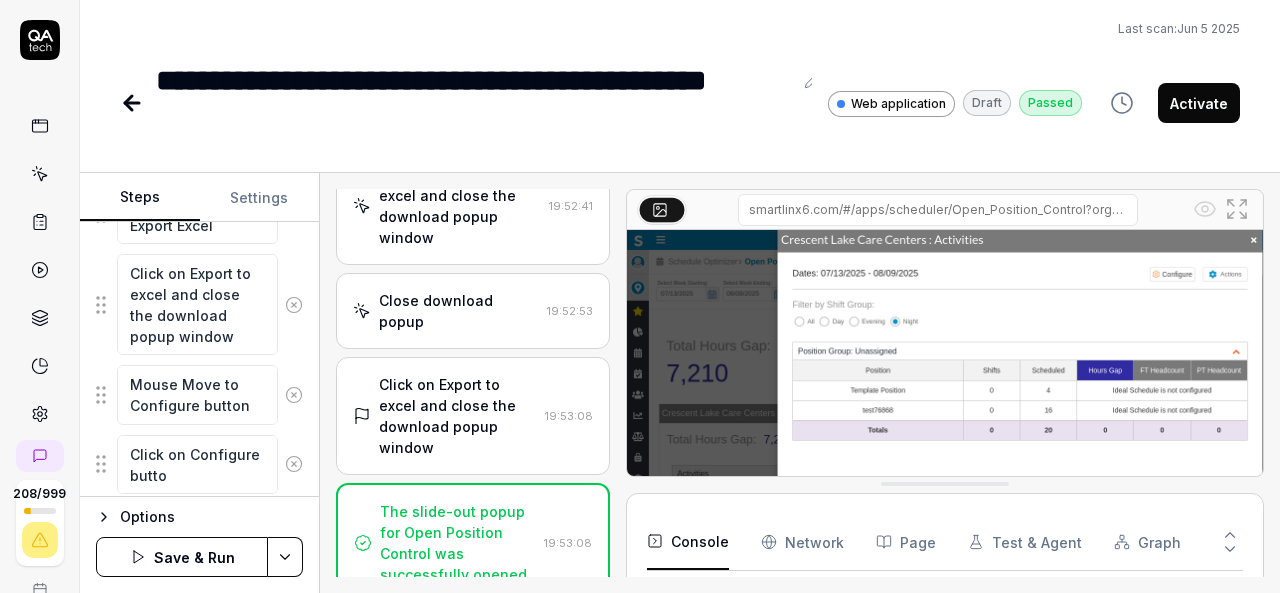 type on "*" 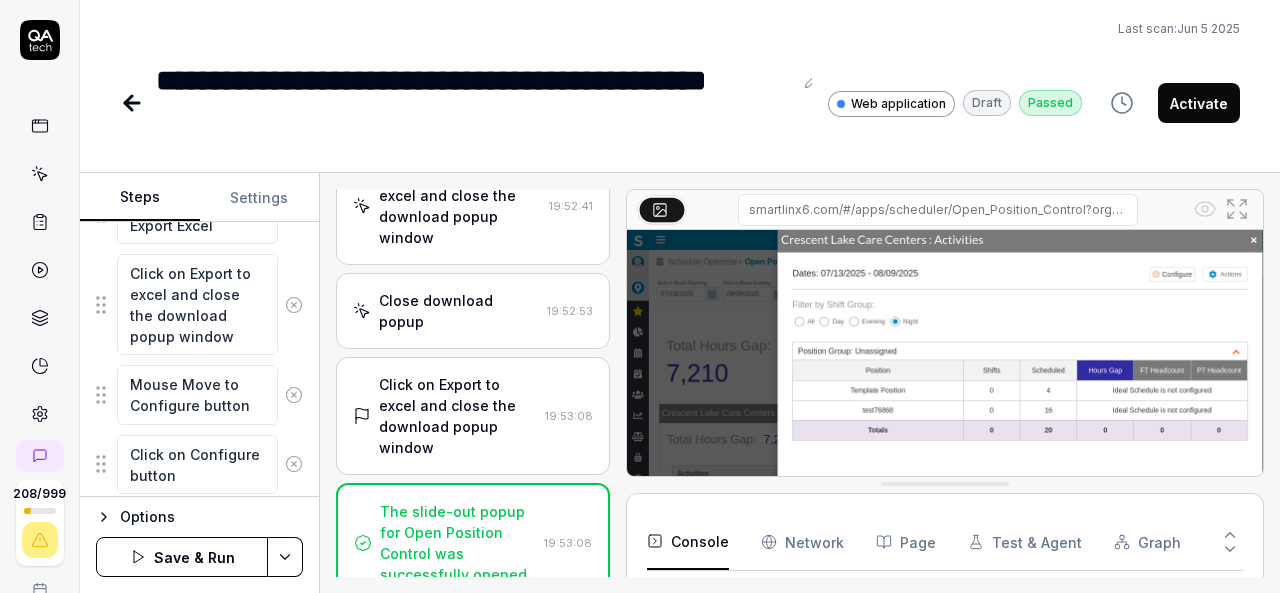 type on "*" 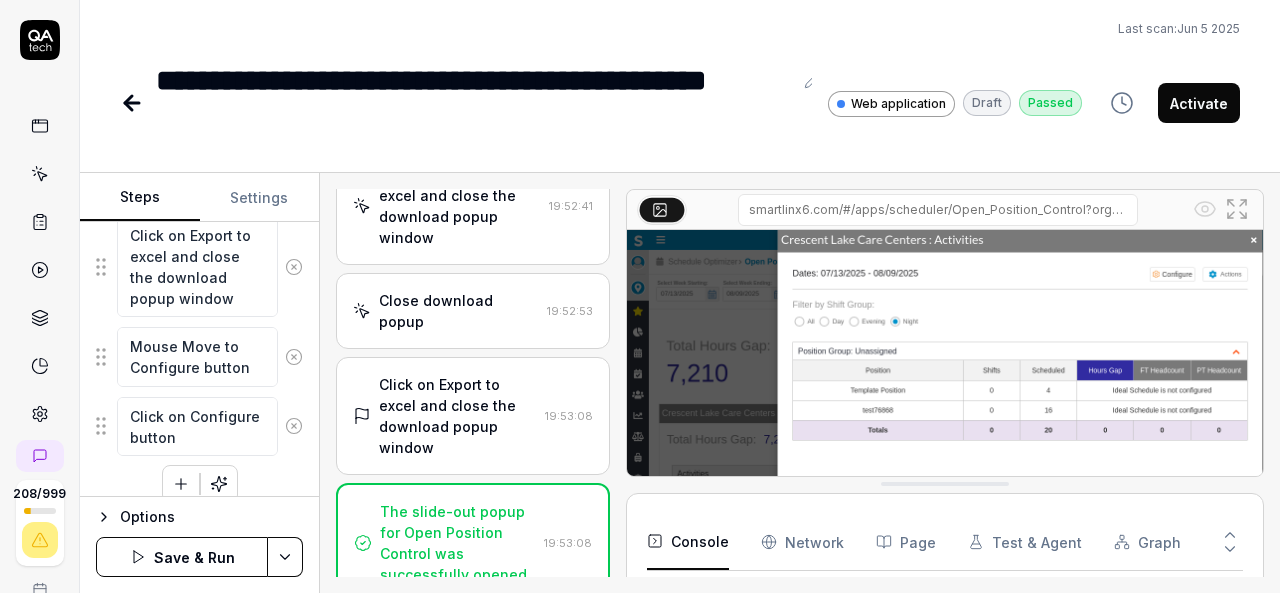 scroll, scrollTop: 2594, scrollLeft: 0, axis: vertical 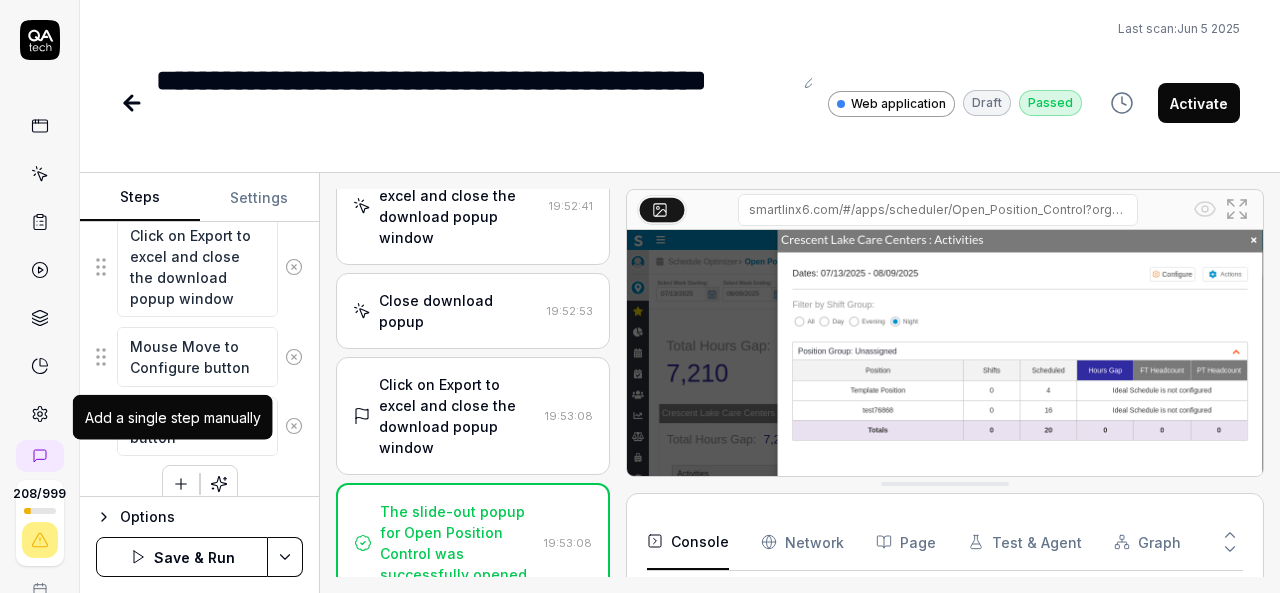 type on "Click on Configure button" 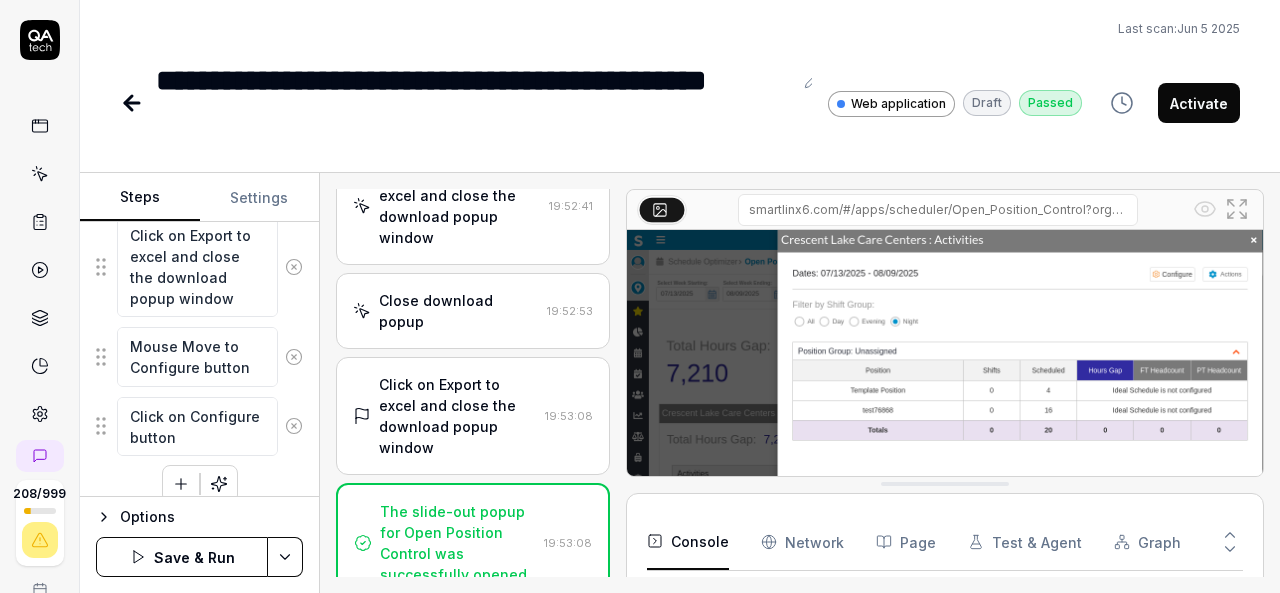 click 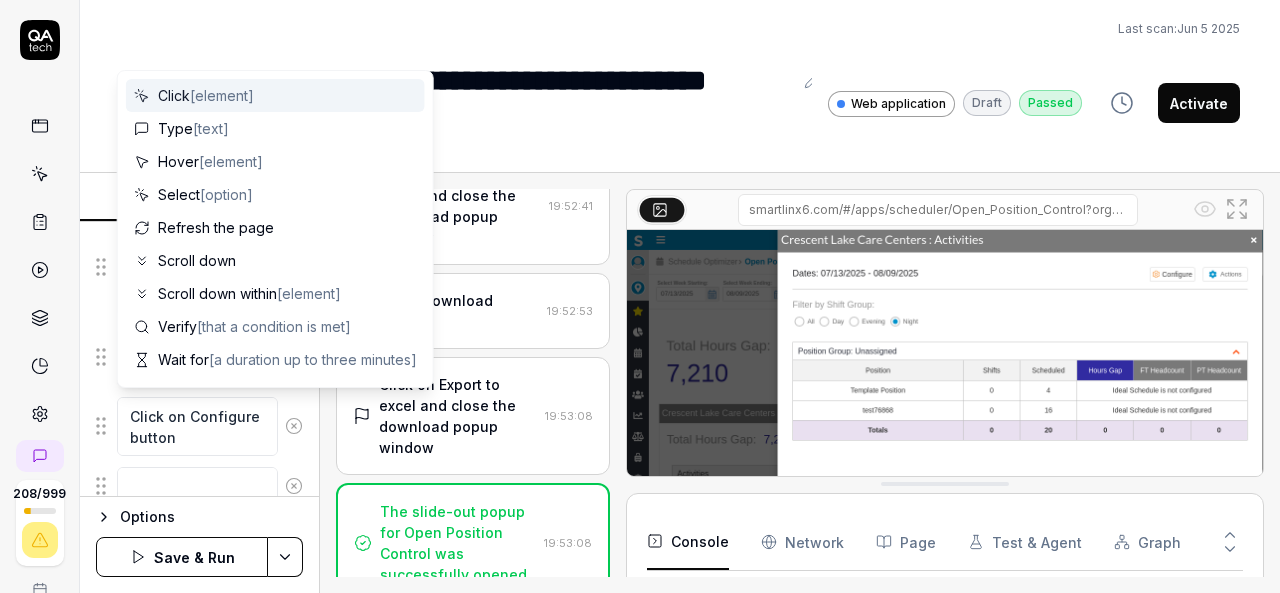 scroll, scrollTop: 2644, scrollLeft: 0, axis: vertical 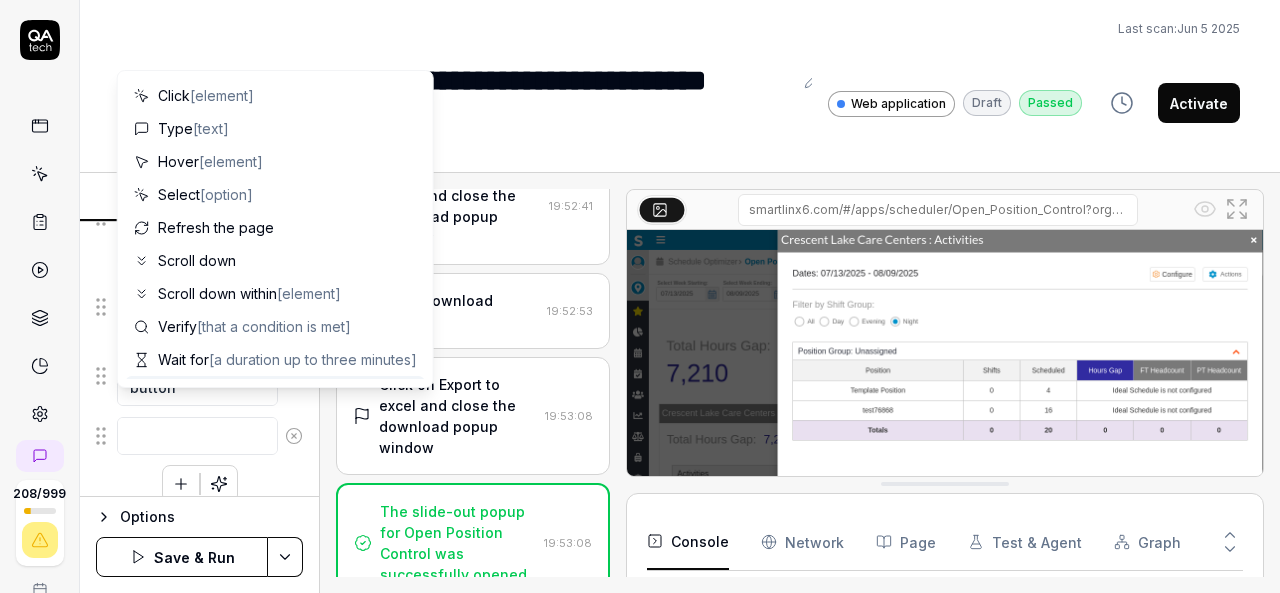 click at bounding box center (197, 436) 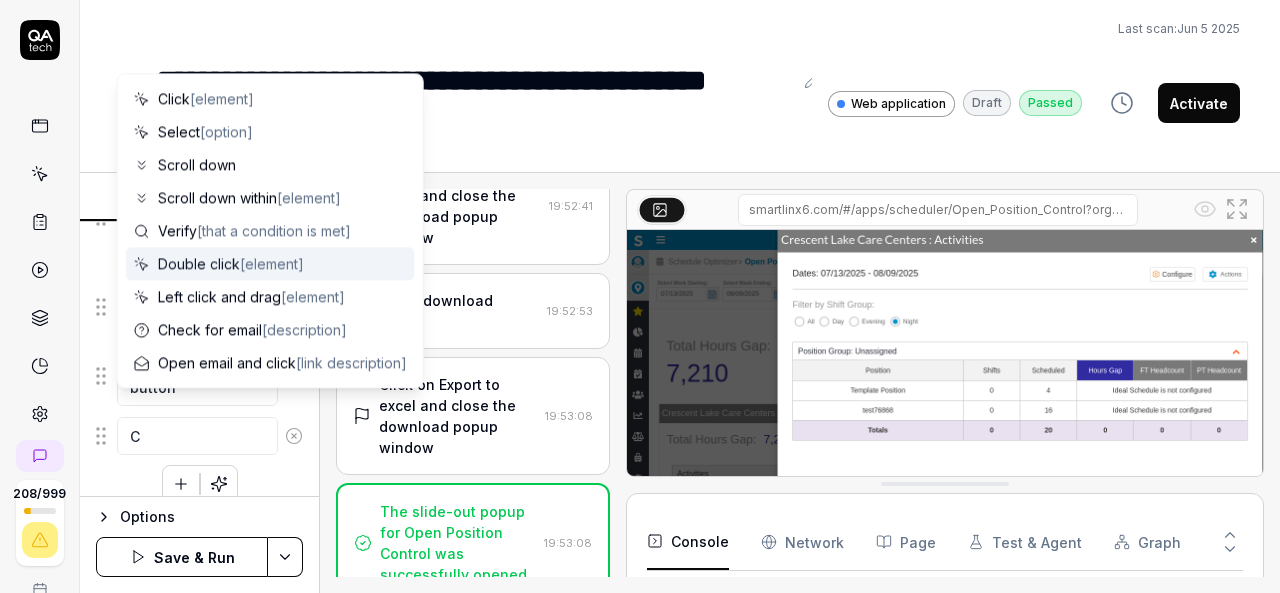 type on "*" 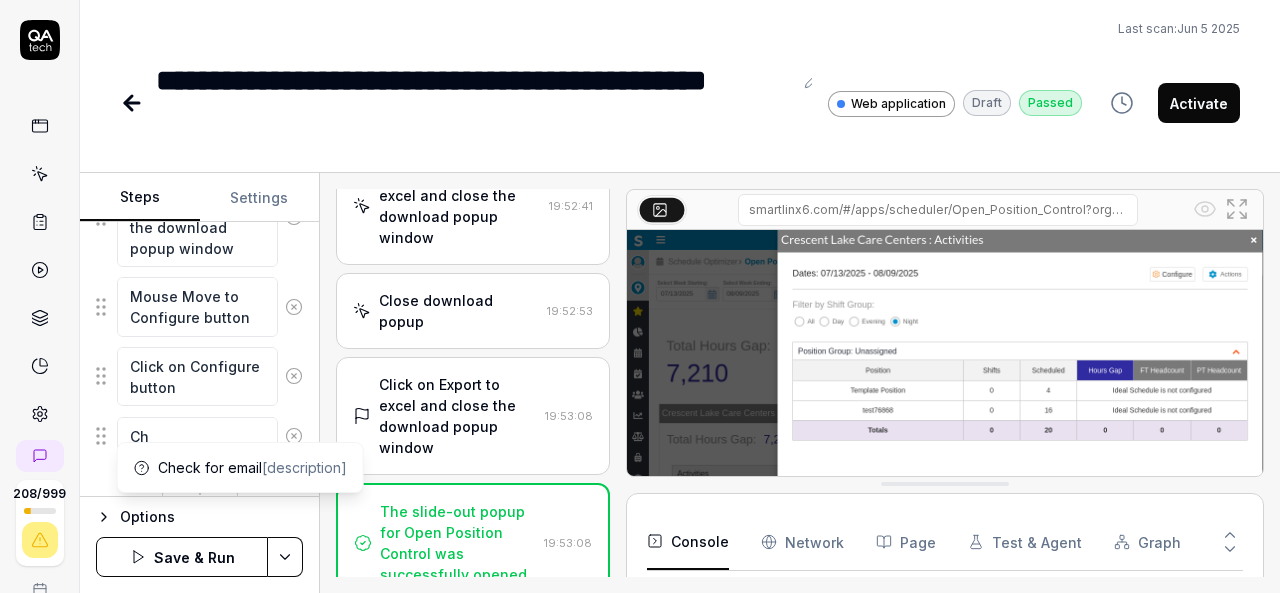 type on "*" 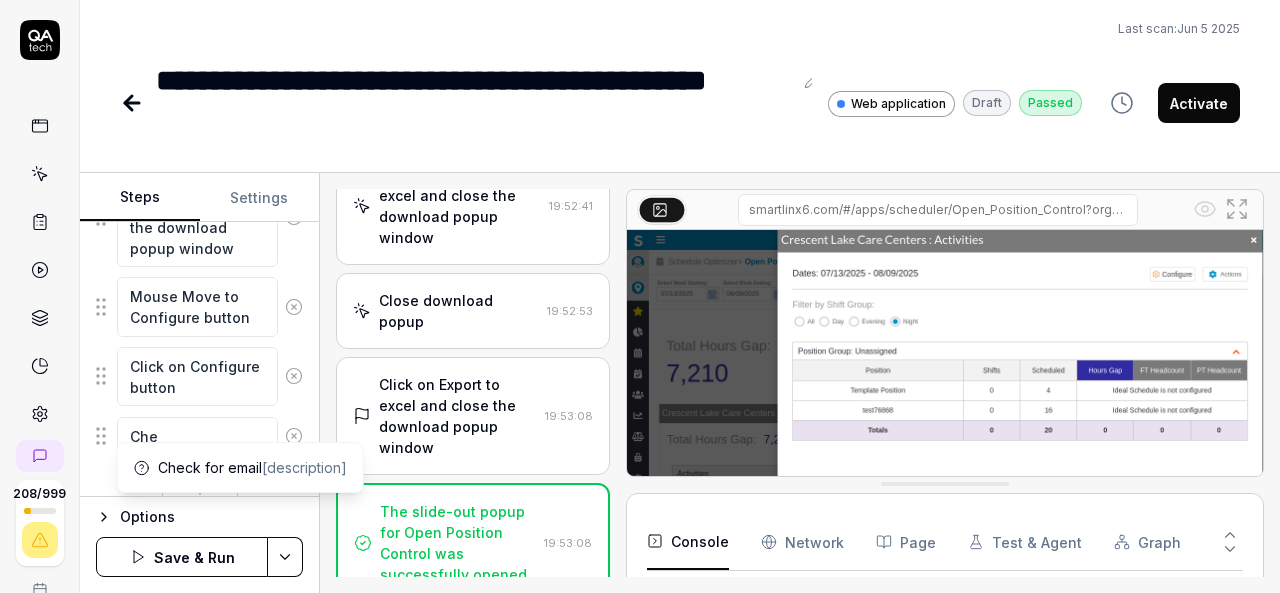 type on "*" 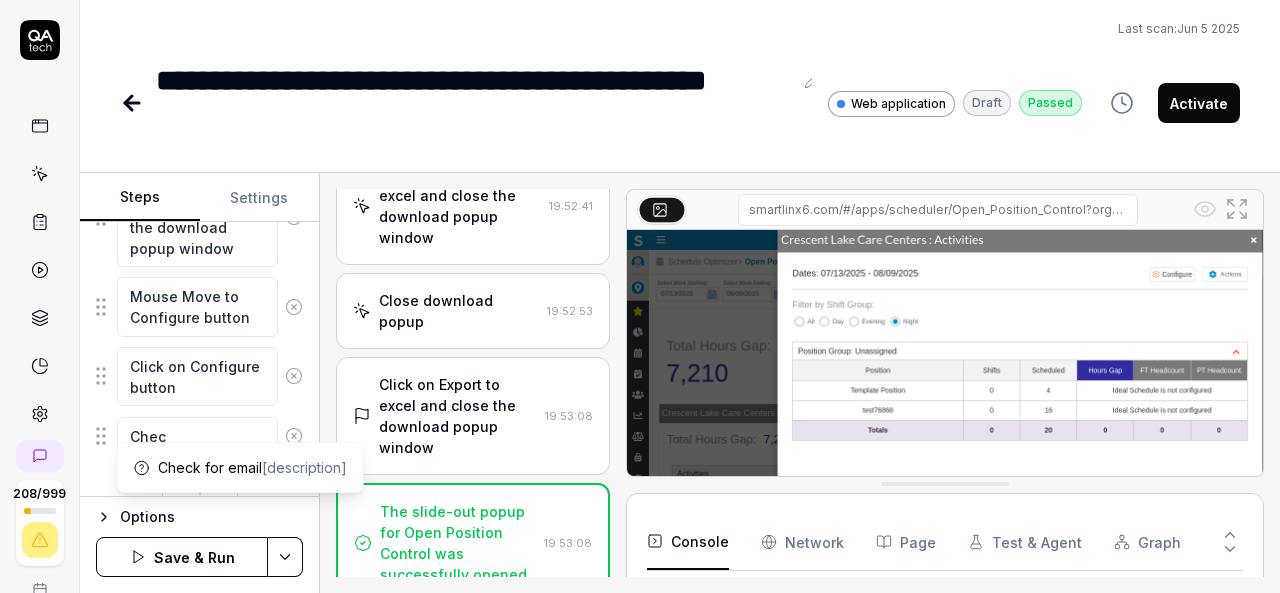 type on "*" 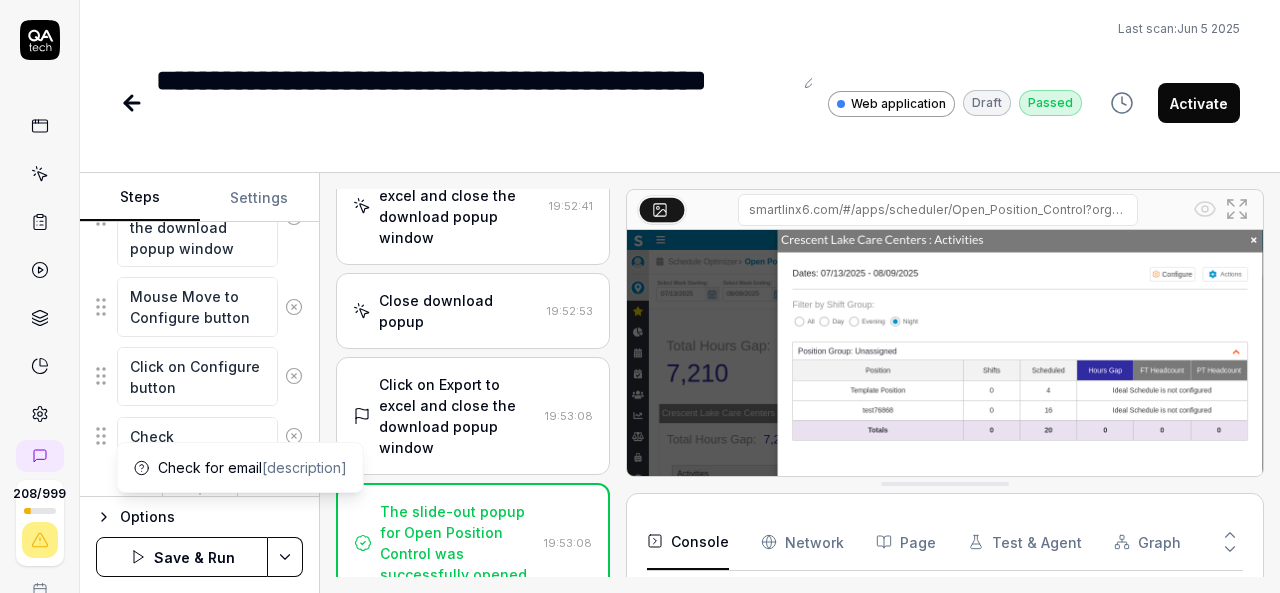 type on "*" 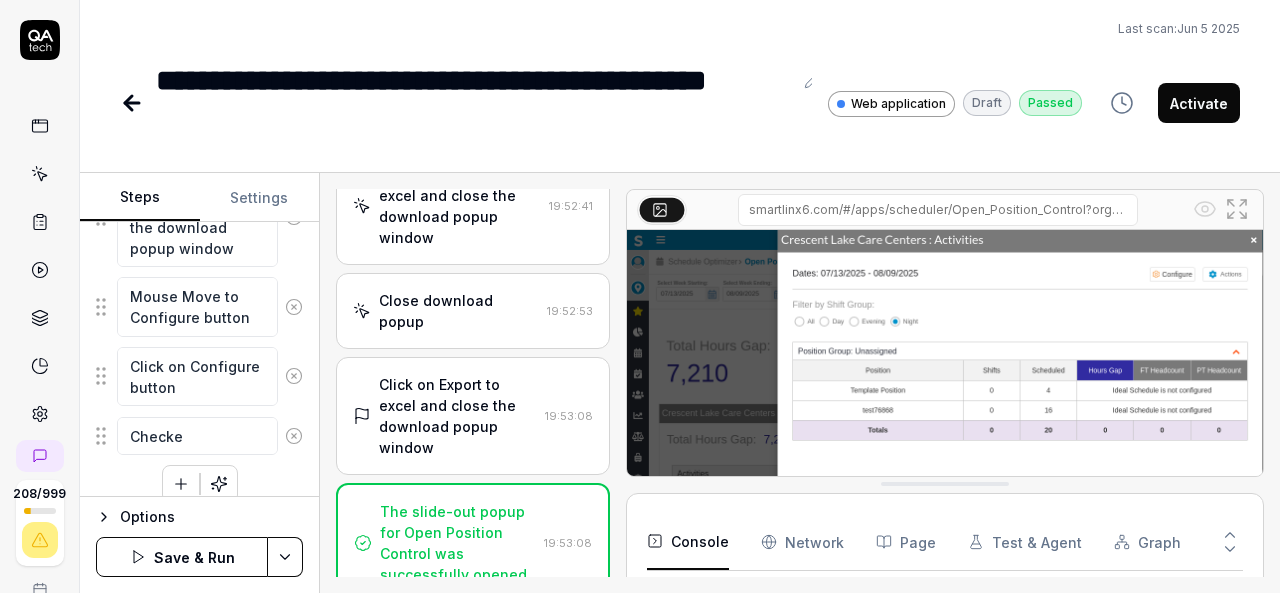 type on "*" 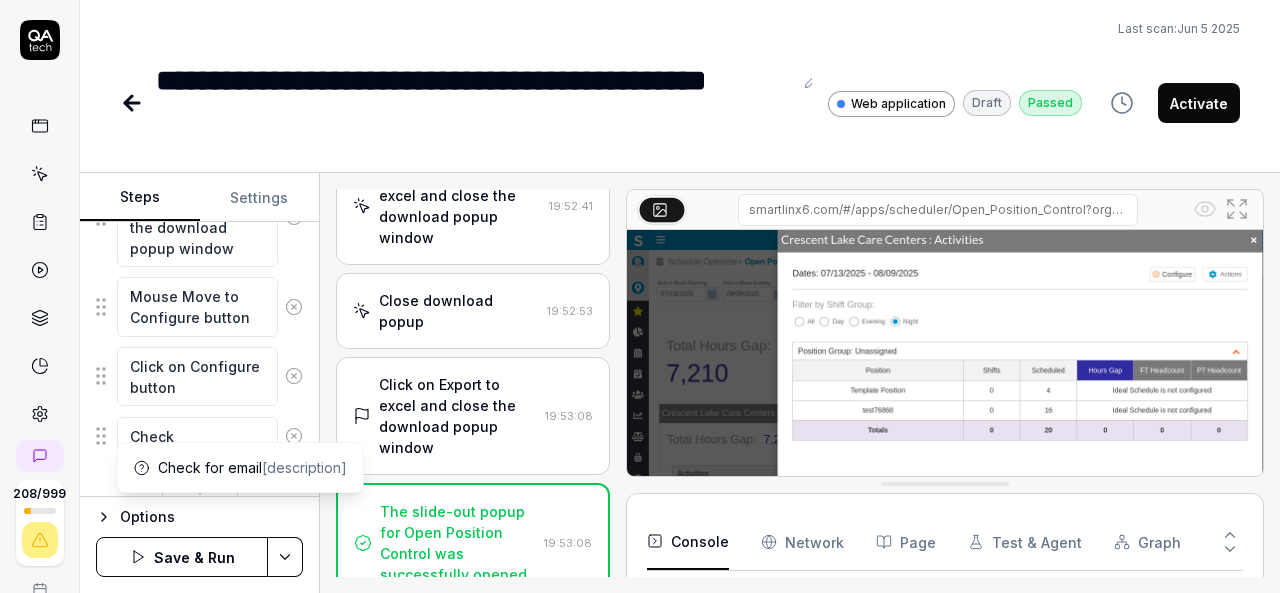 type on "*" 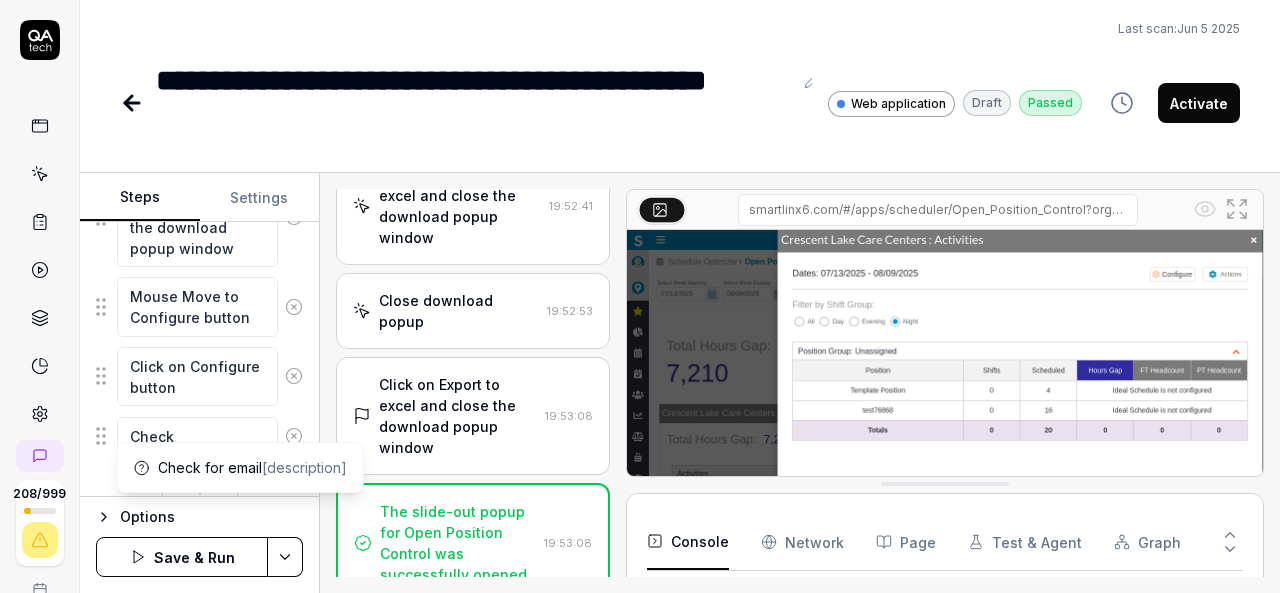 type on "Check" 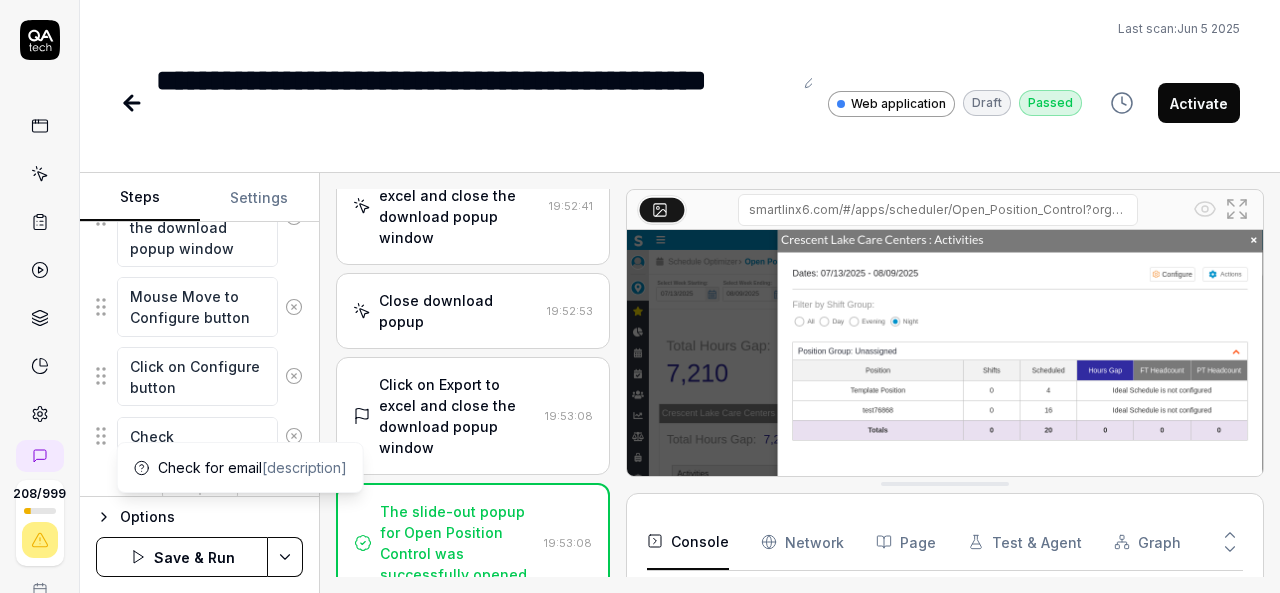 type on "*" 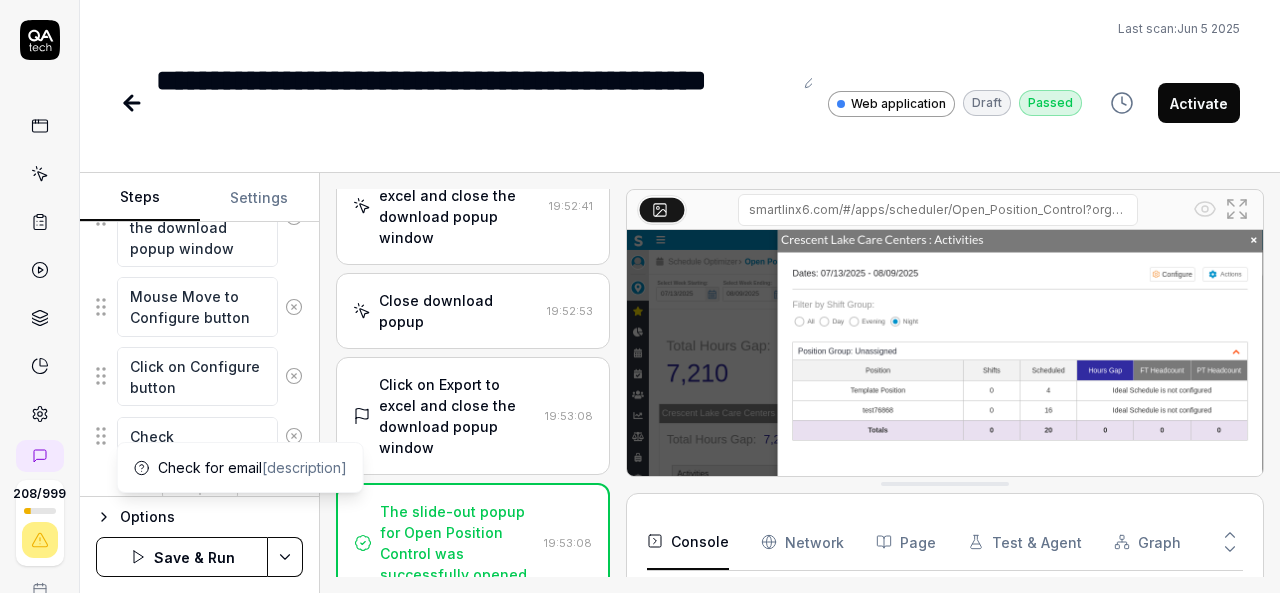 type on "Check t" 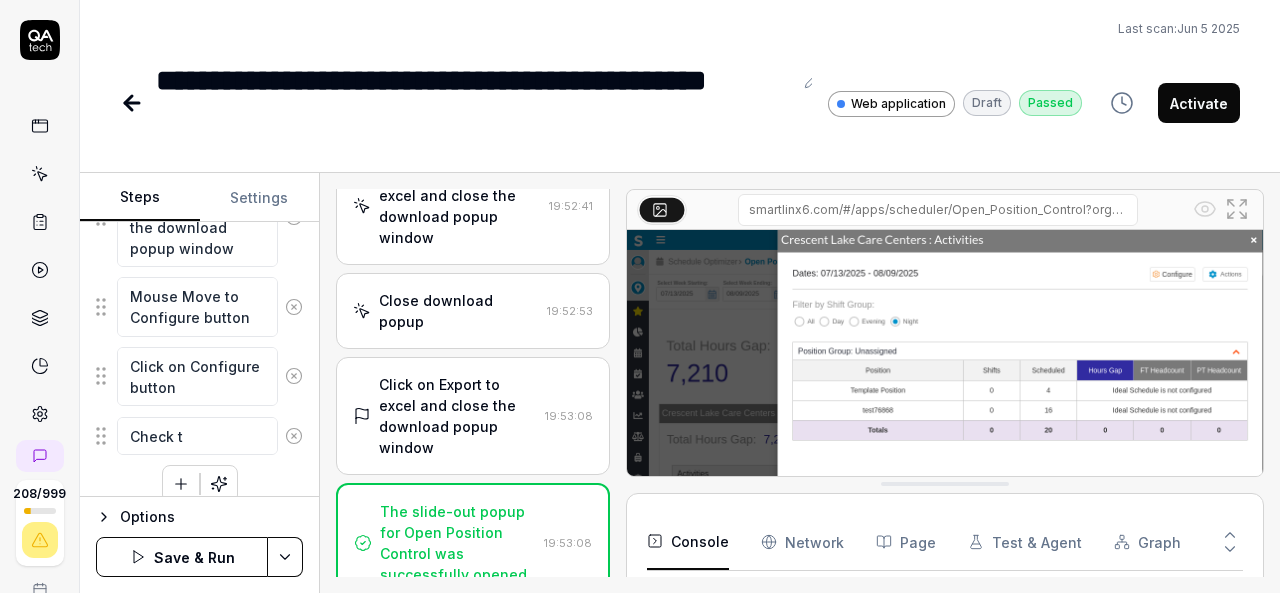 type on "*" 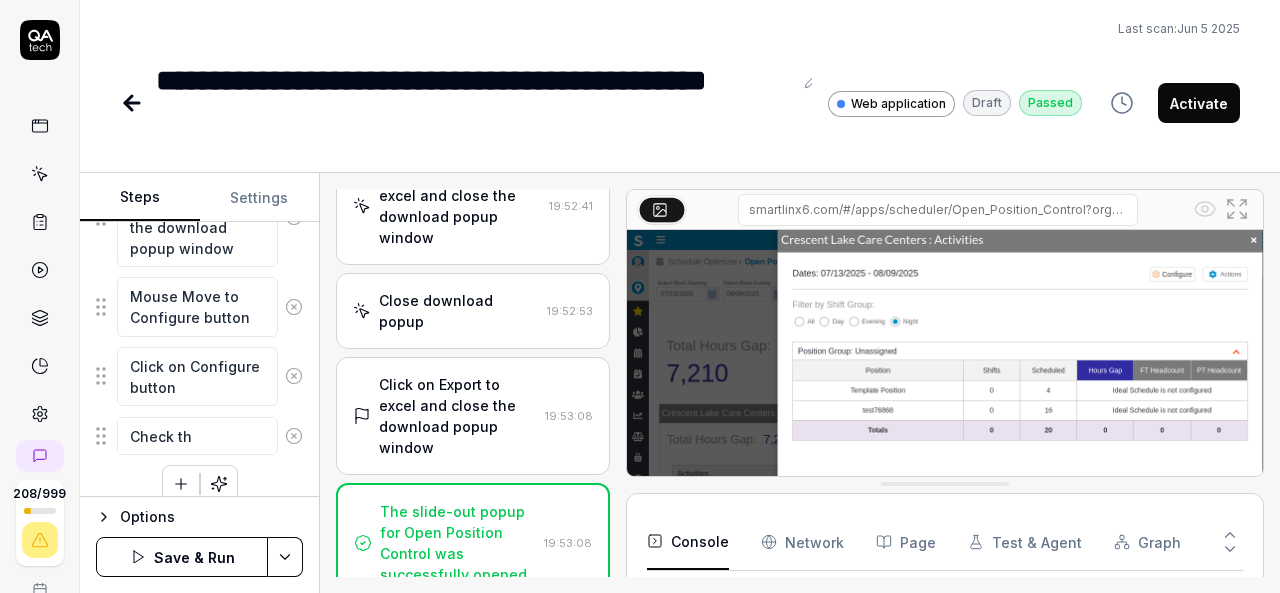type on "*" 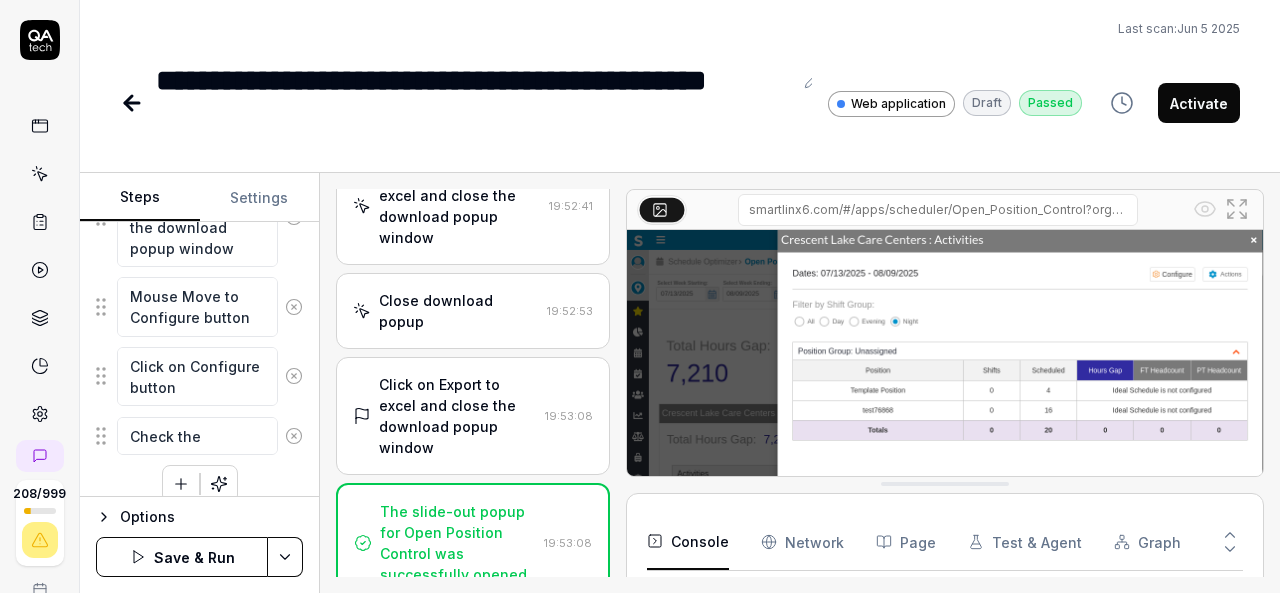 type on "*" 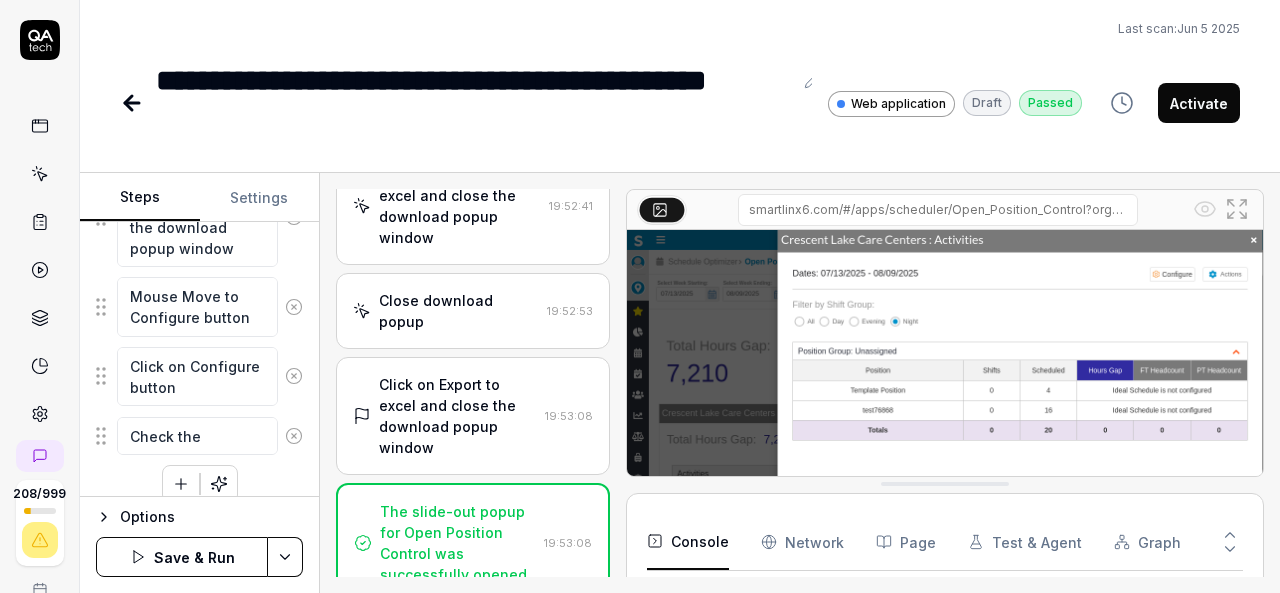 type on "*" 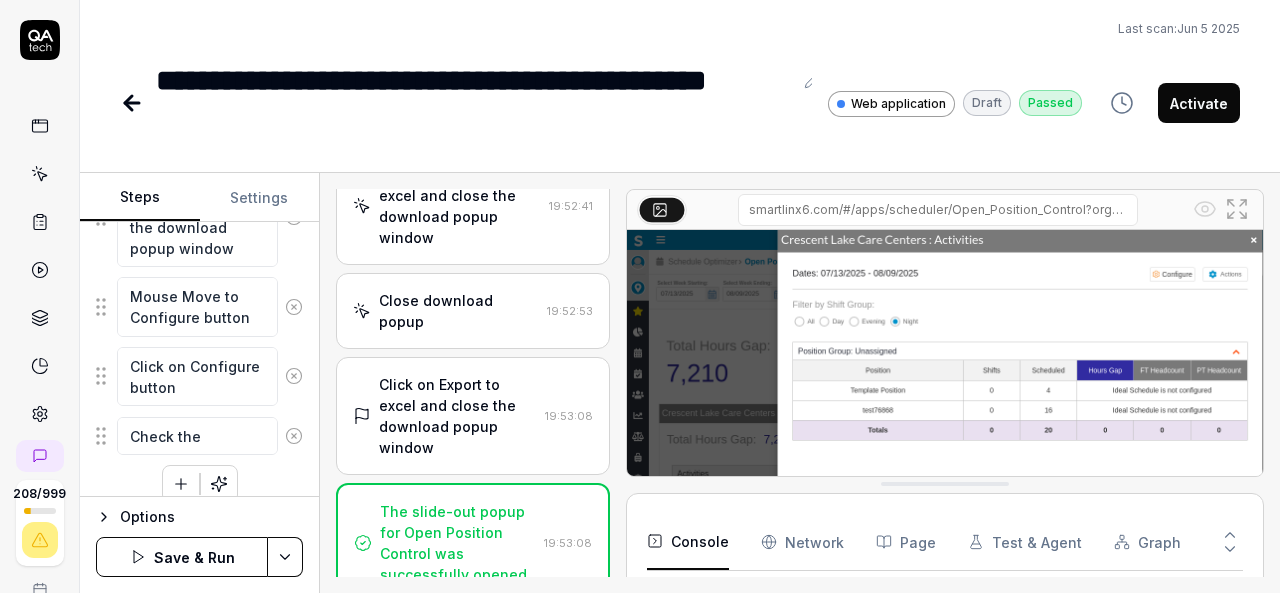 type on "Check the a" 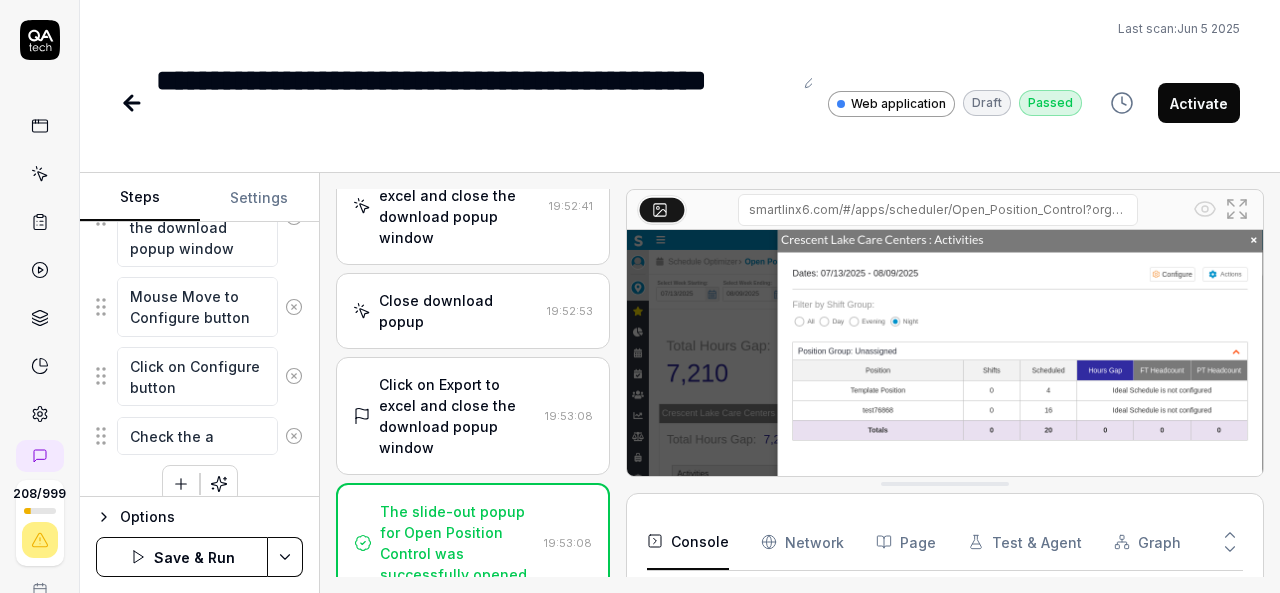 type on "*" 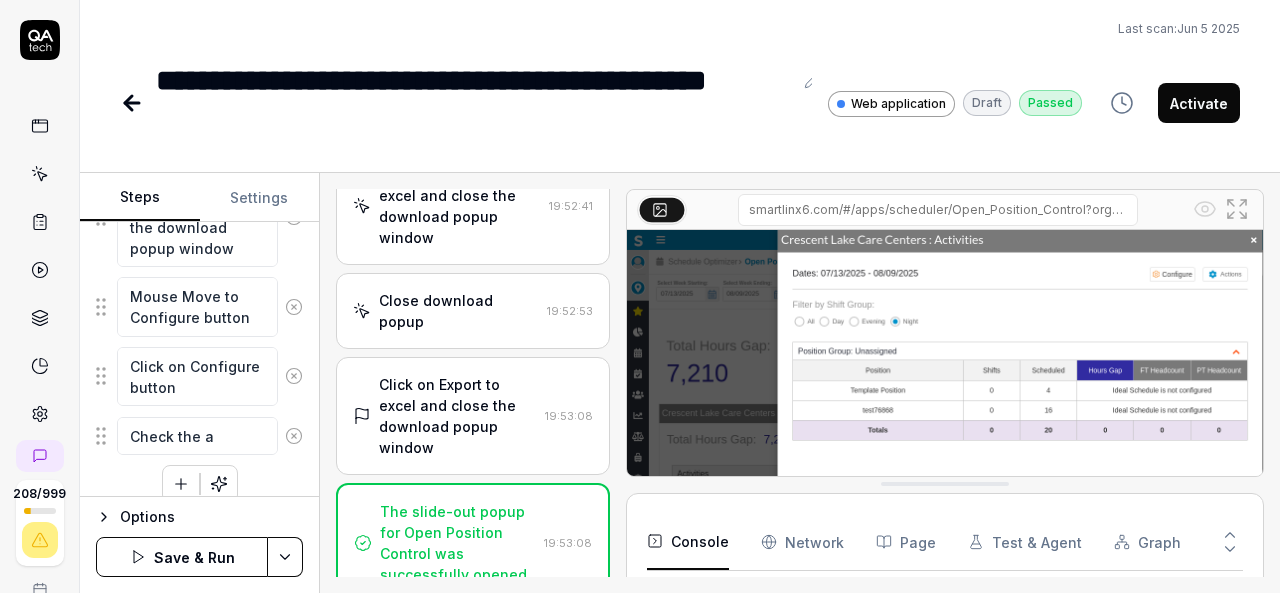 type on "Check the" 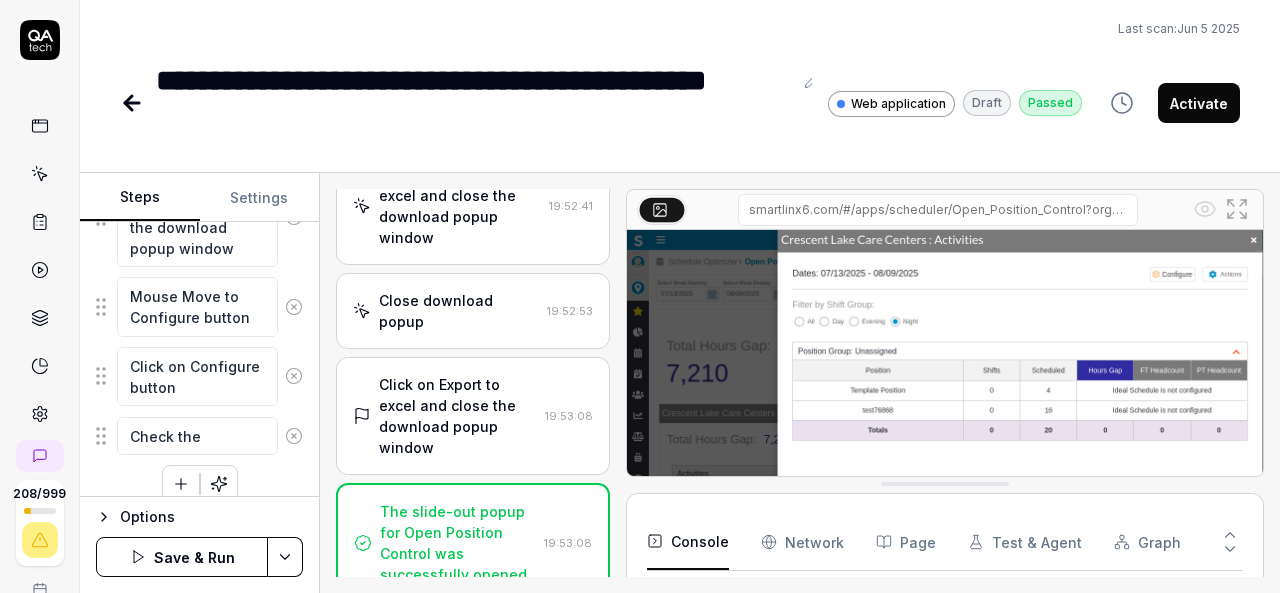 type on "*" 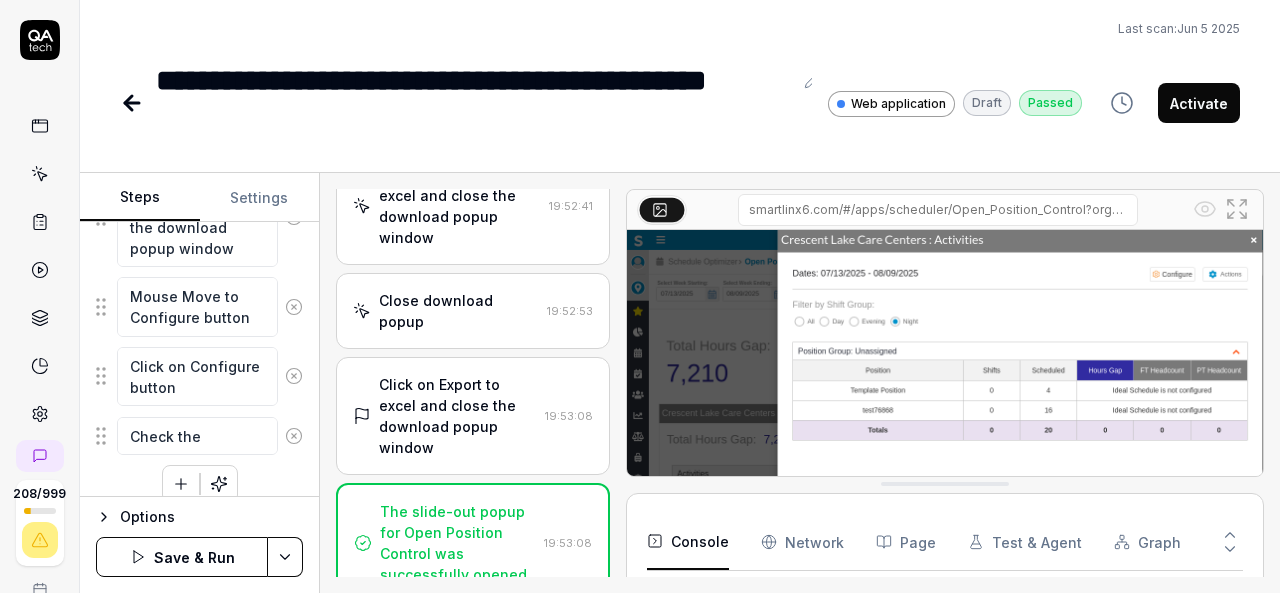 type on "Check the a" 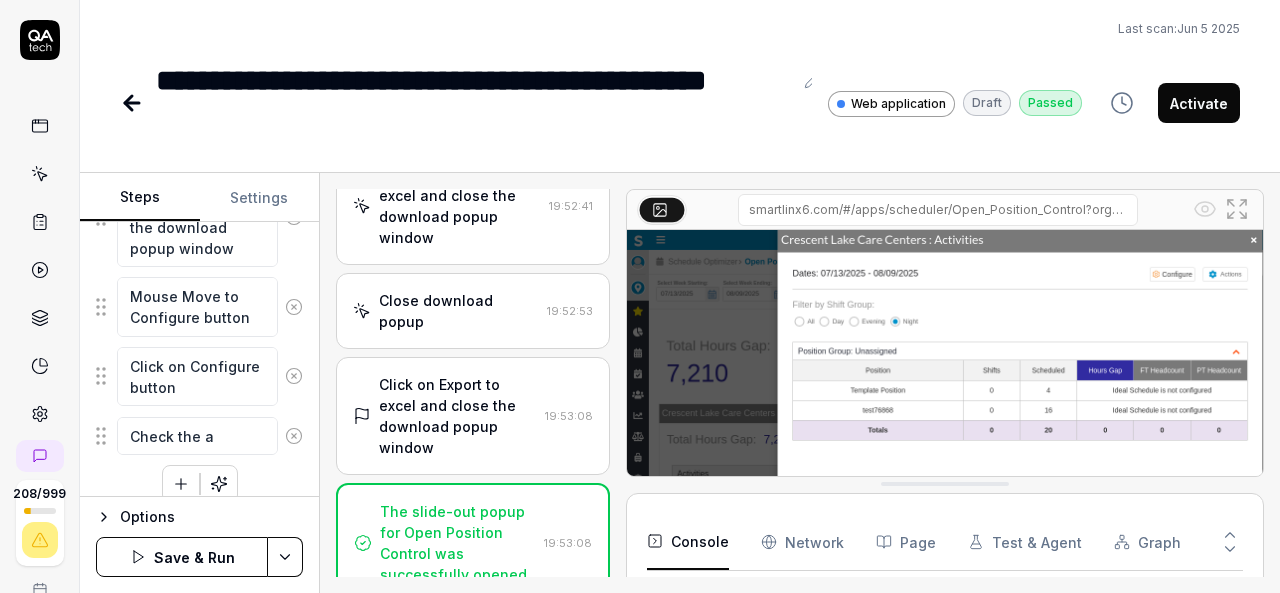 type on "*" 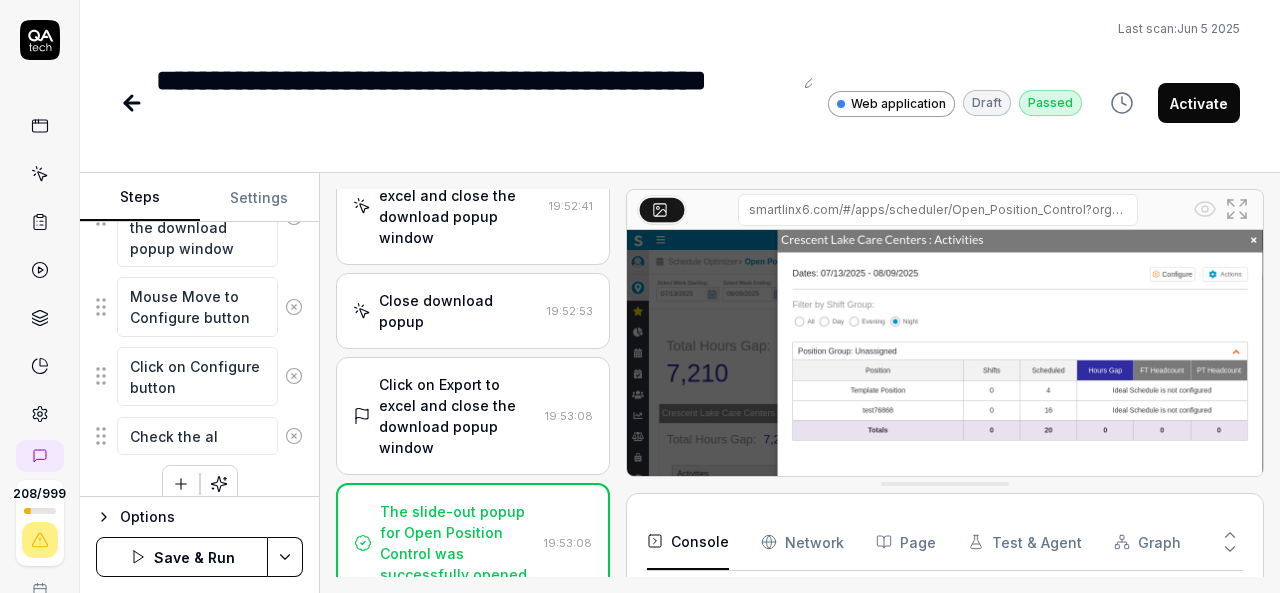 type on "*" 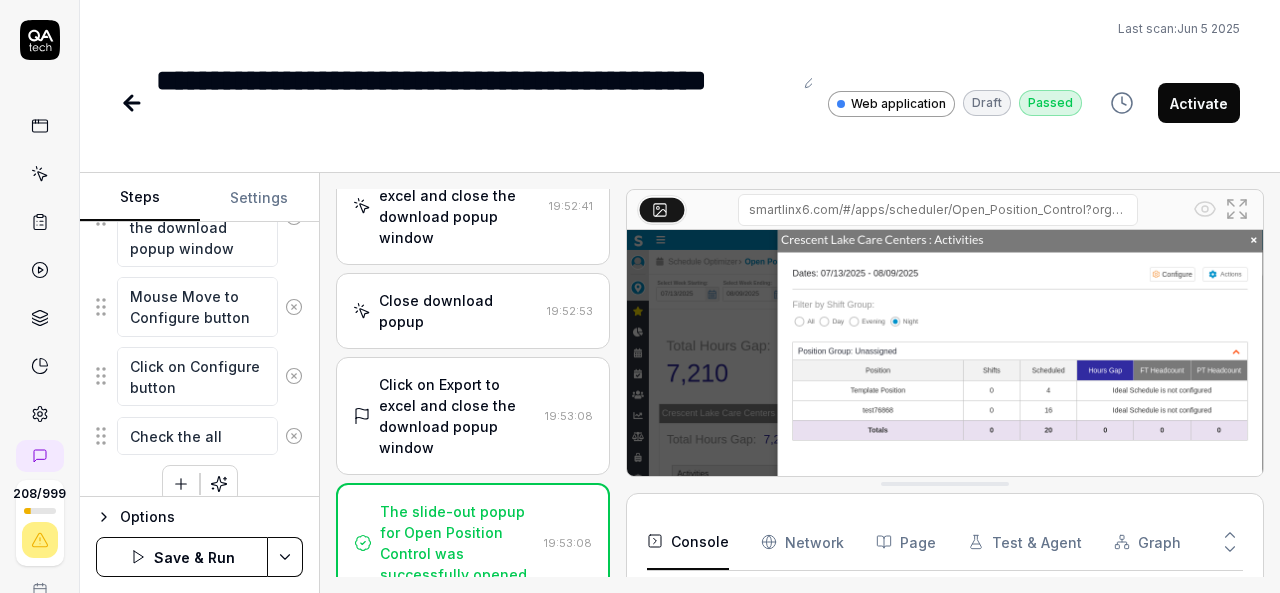type on "*" 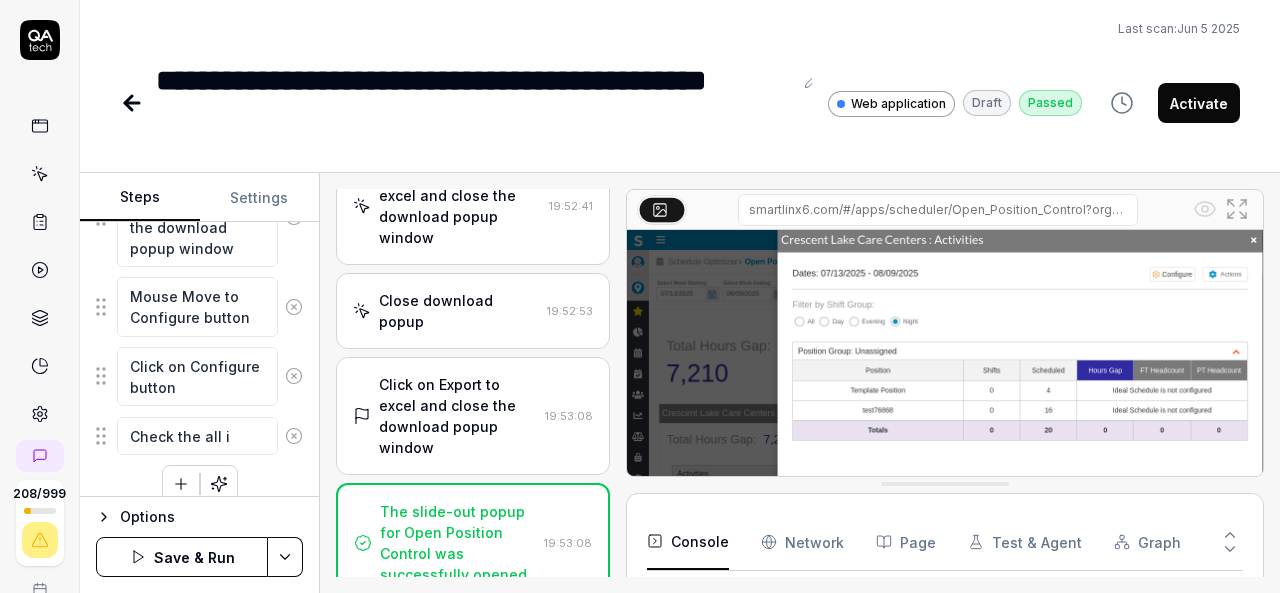 type on "*" 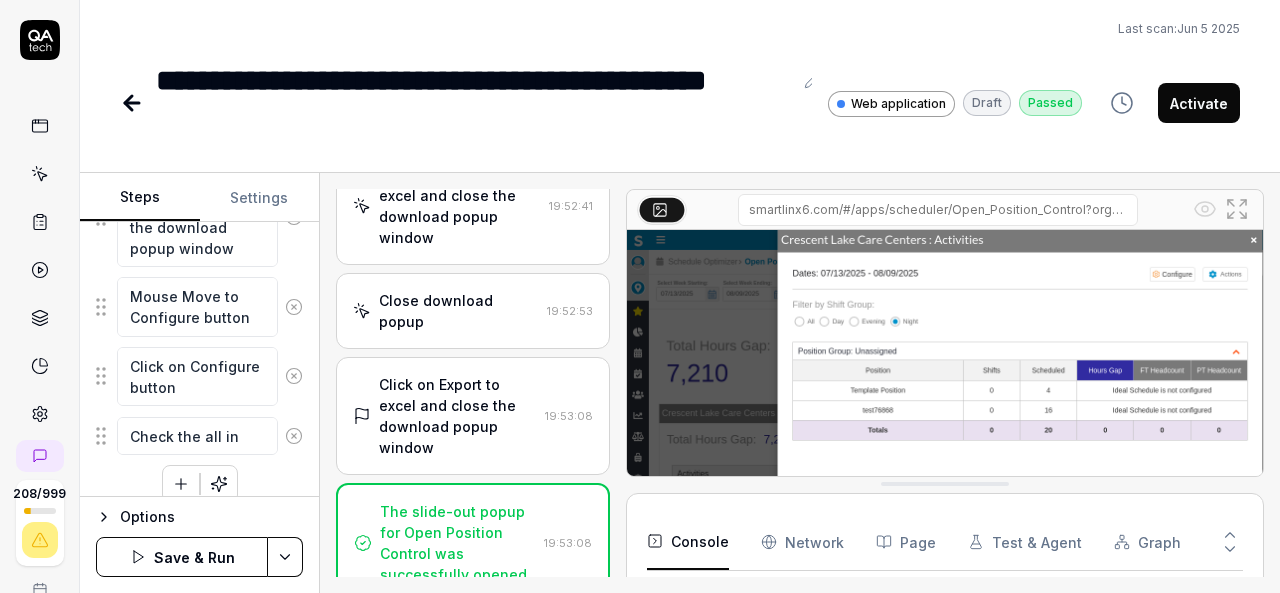 type on "*" 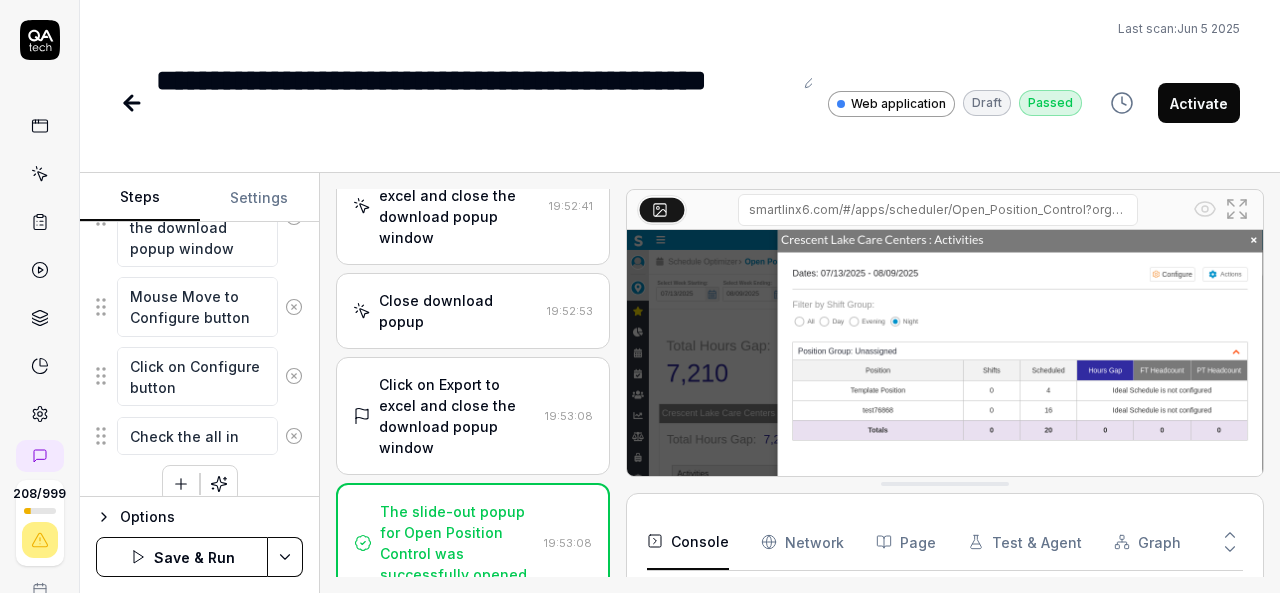 type on "Check the all inp" 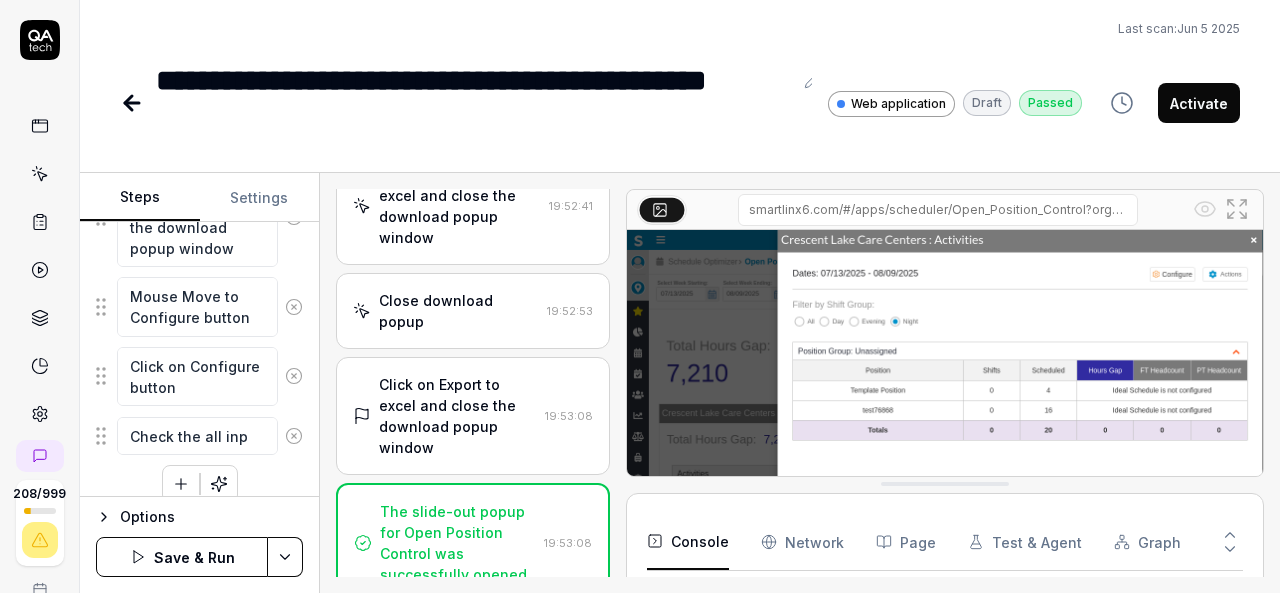 type on "*" 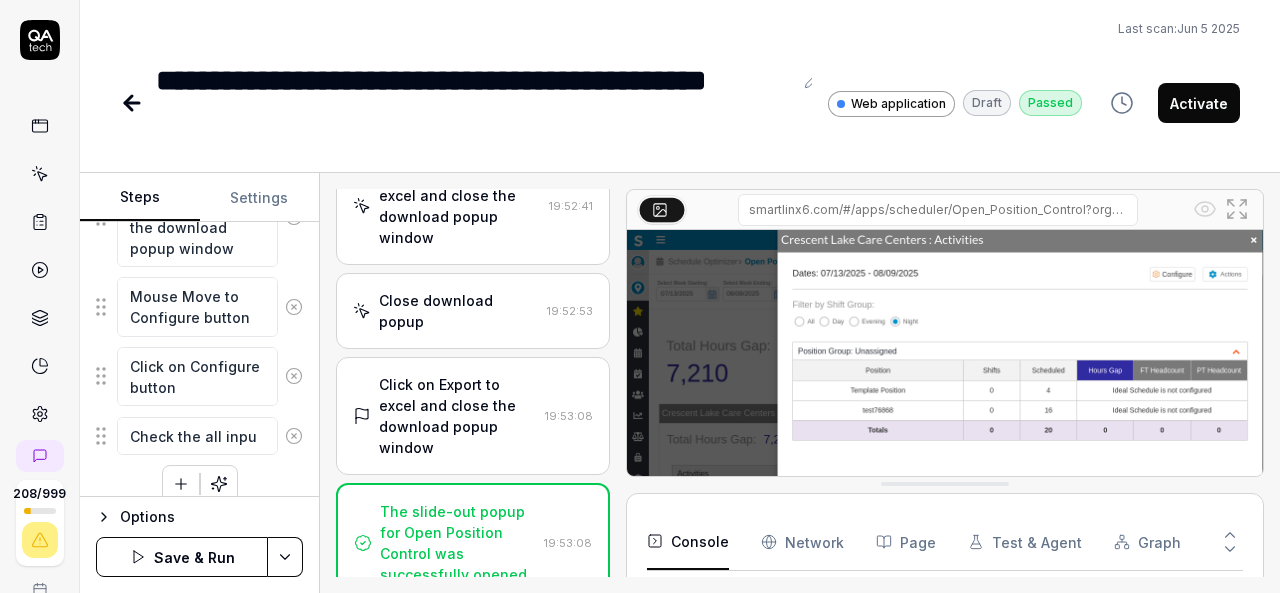 type on "*" 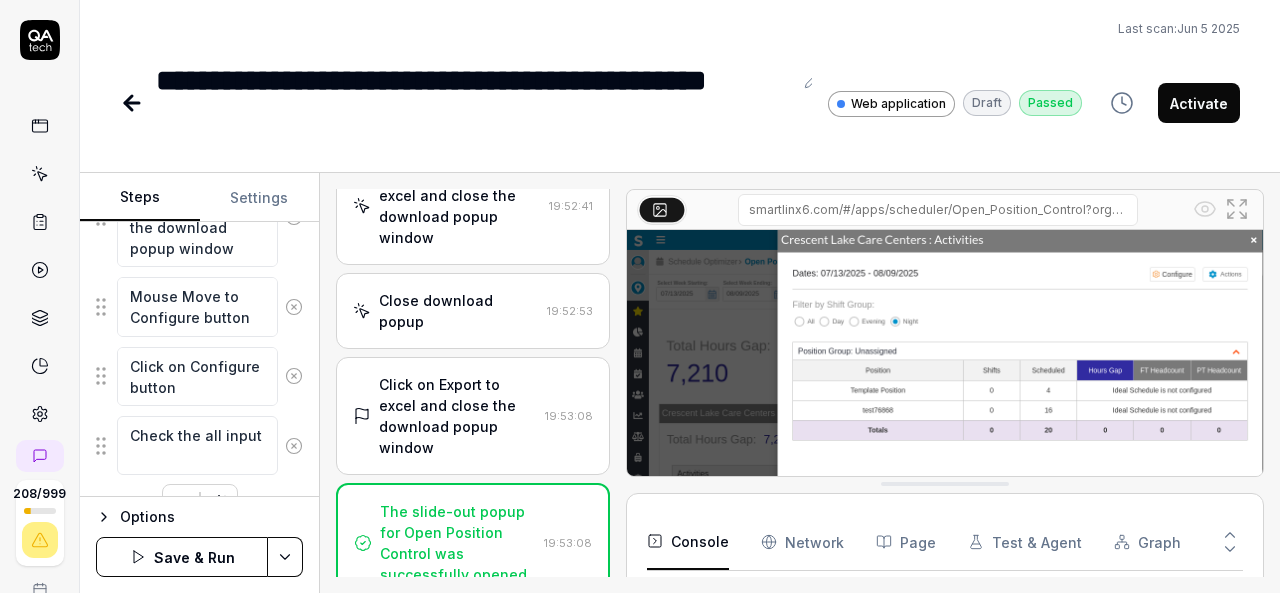 type on "*" 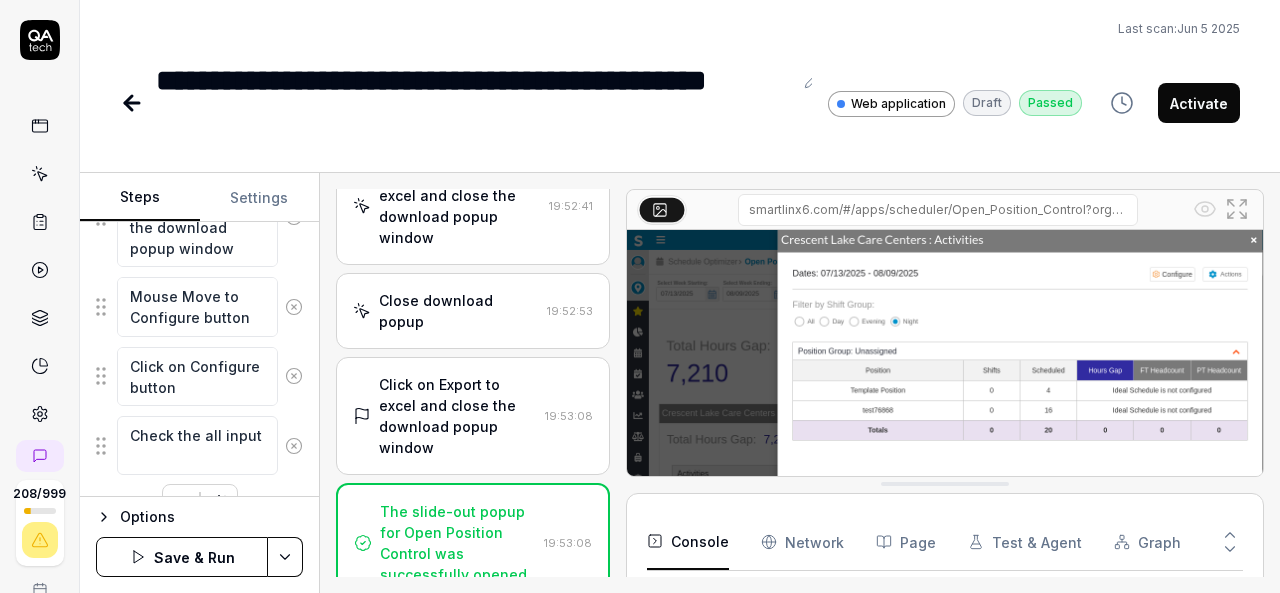 type on "Check the all input" 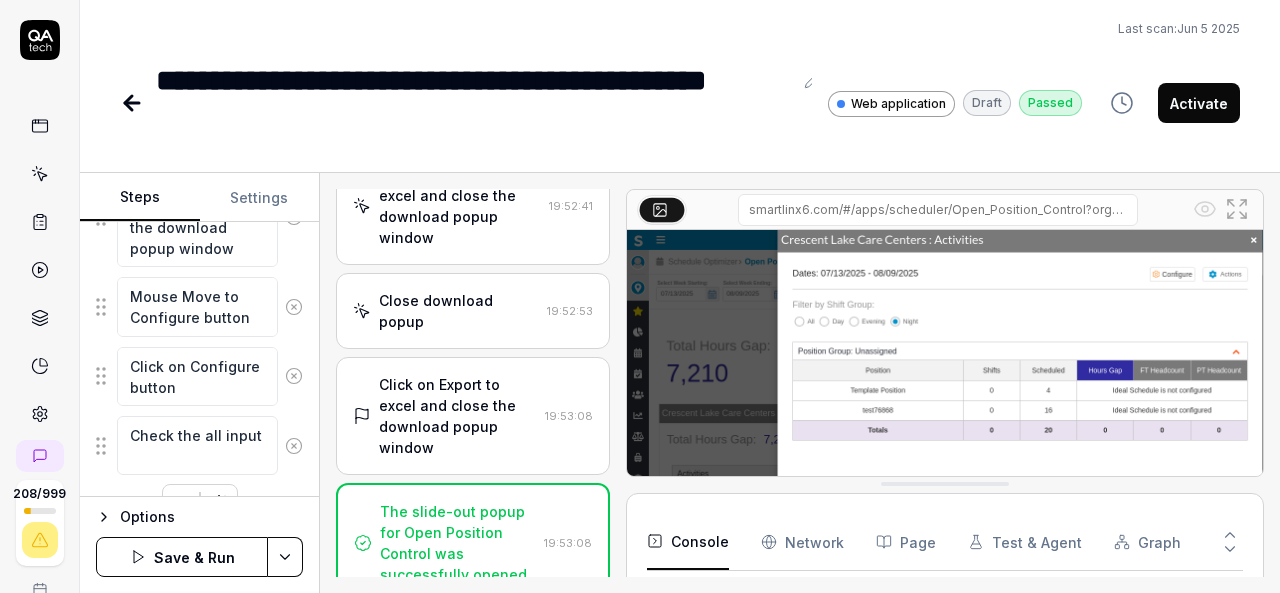 type on "*" 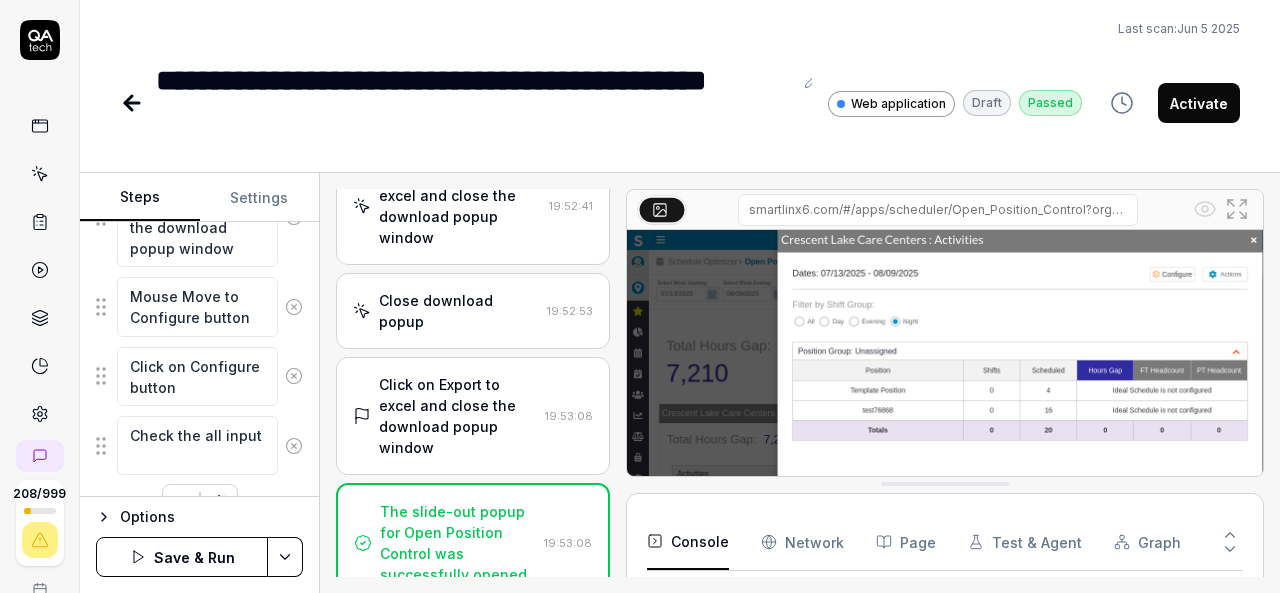 type on "Check the all input f" 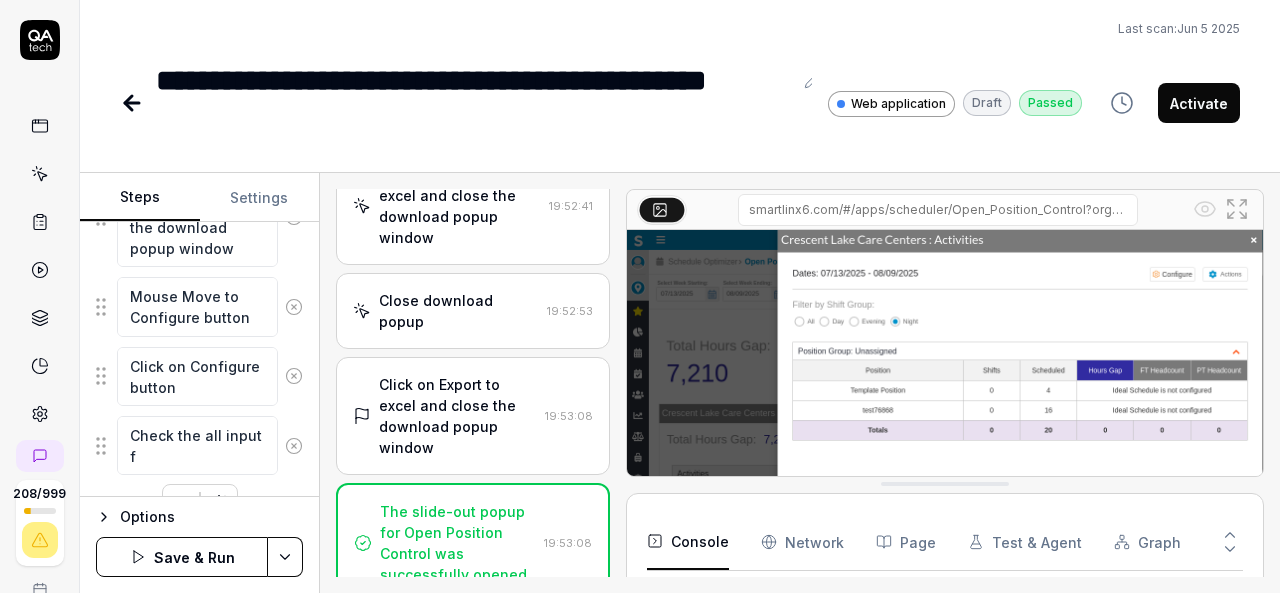 type on "*" 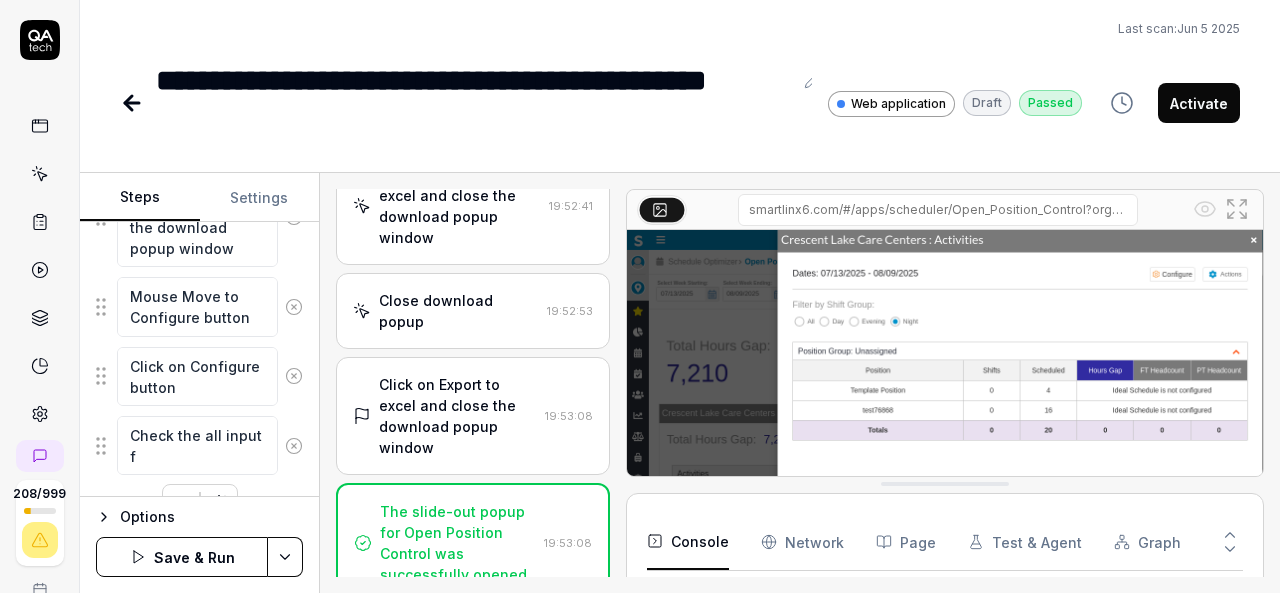 type 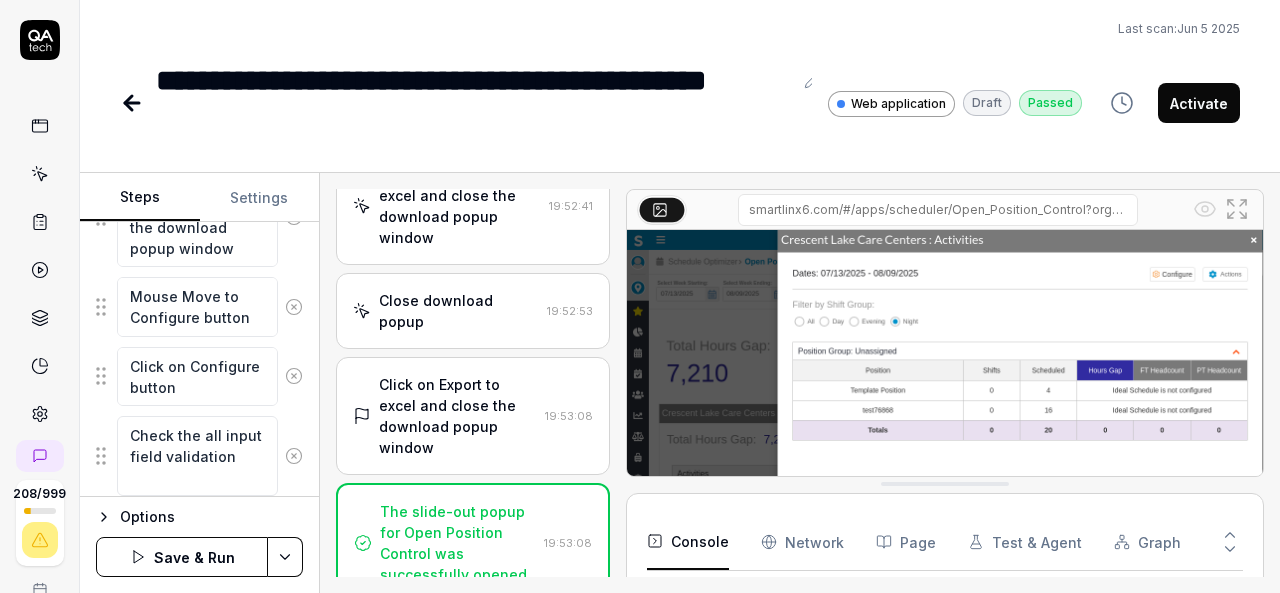 scroll, scrollTop: 2684, scrollLeft: 0, axis: vertical 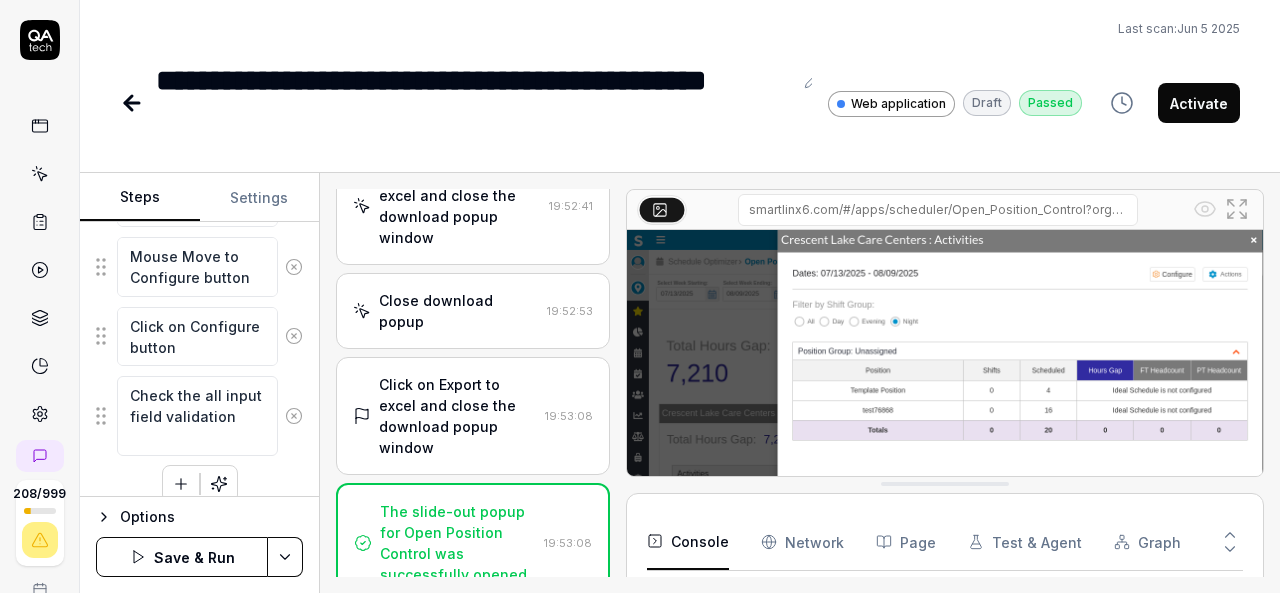 click 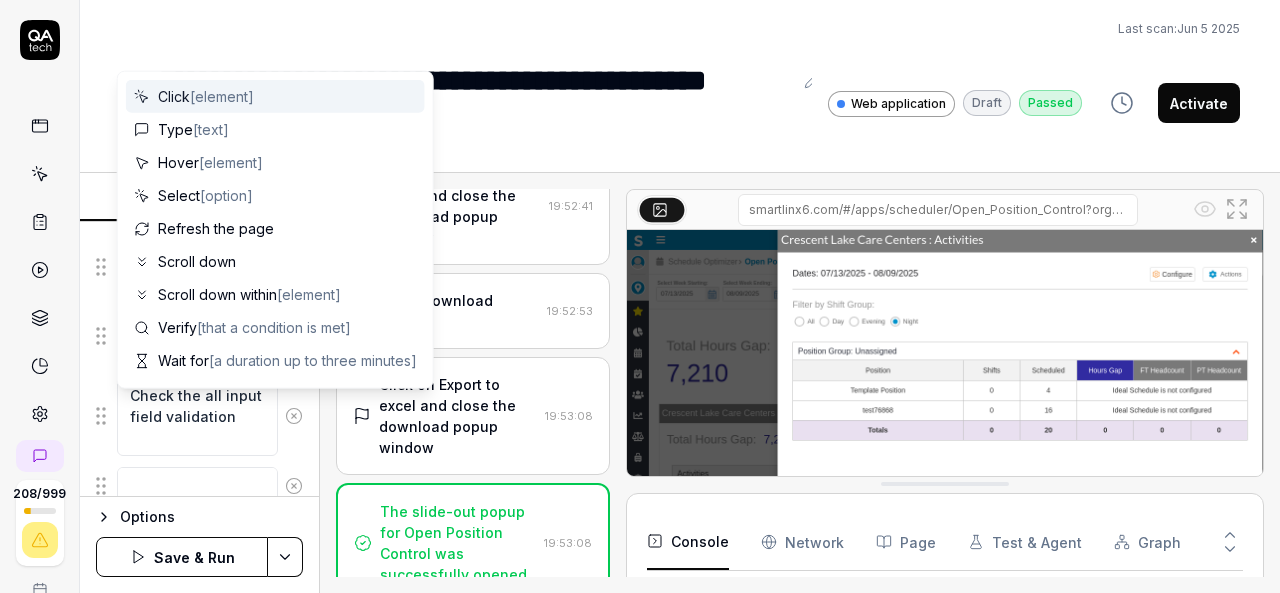 scroll, scrollTop: 2733, scrollLeft: 0, axis: vertical 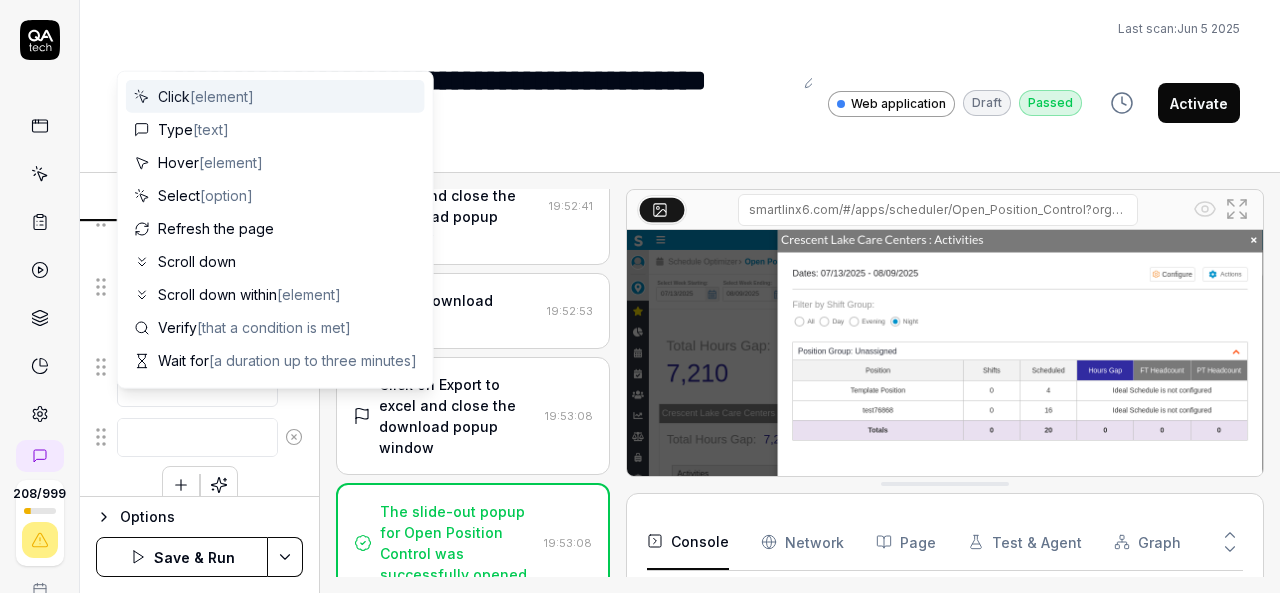 click at bounding box center [197, 437] 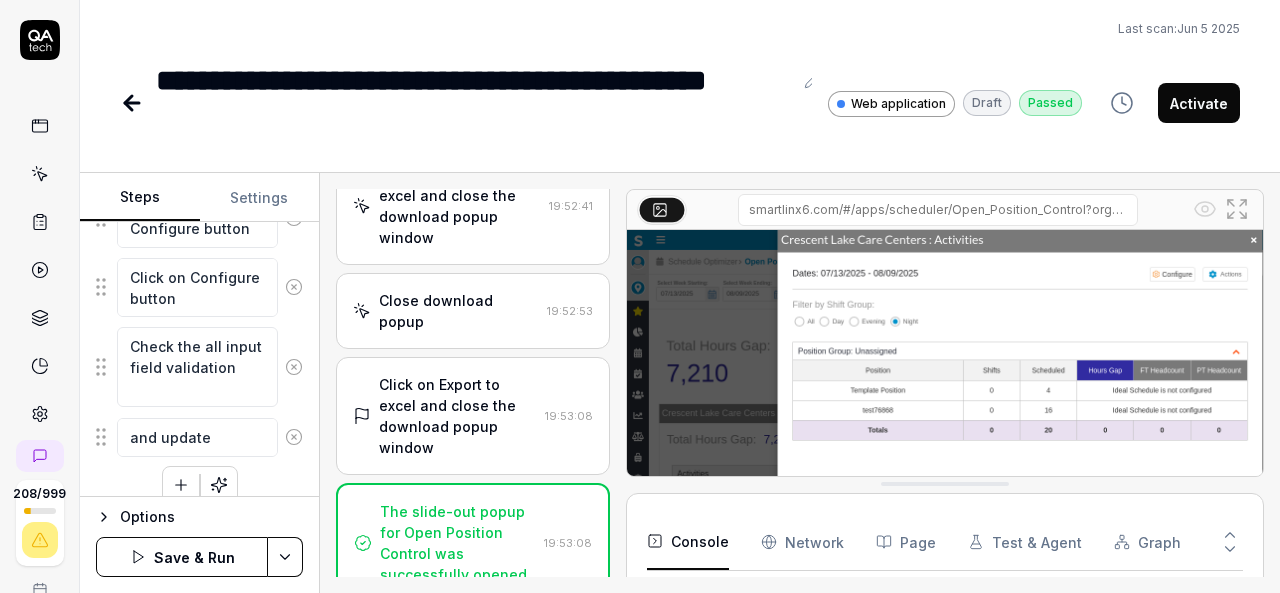 click on "and update" at bounding box center (197, 437) 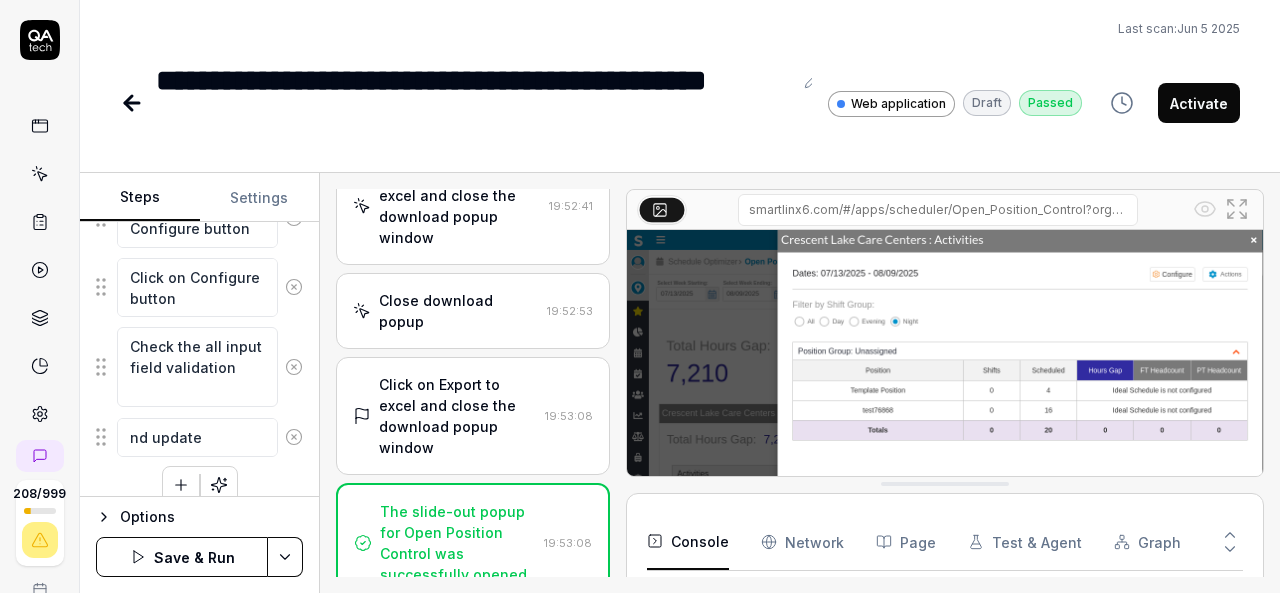 click on "nd update" at bounding box center [197, 437] 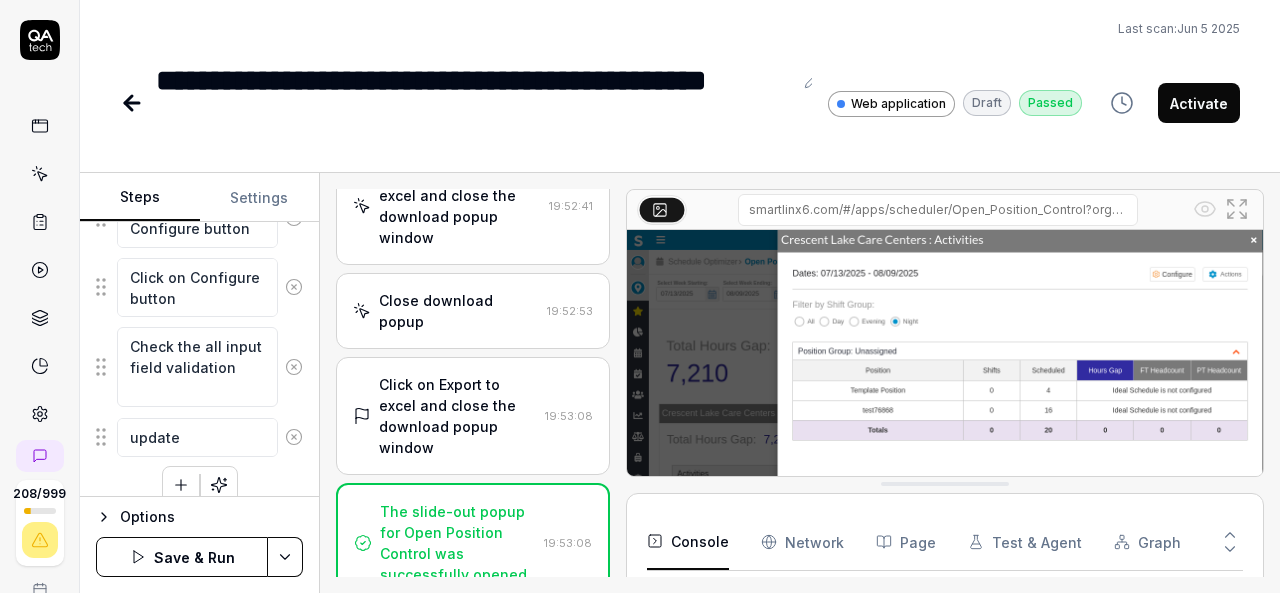 click on "update" at bounding box center (197, 437) 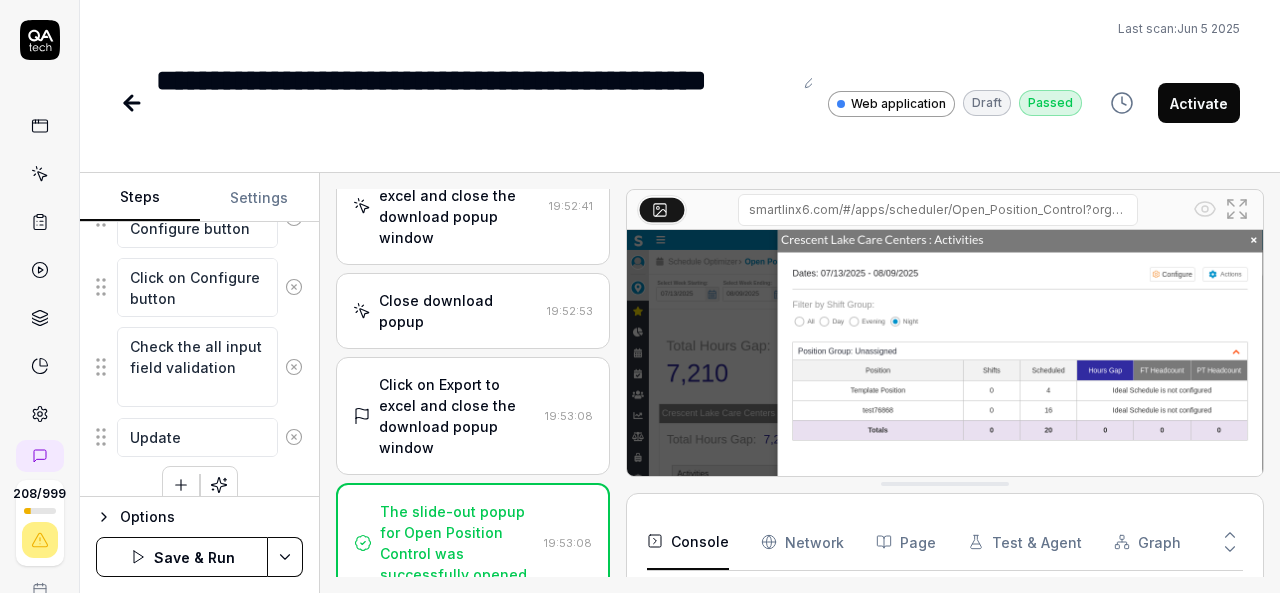 click on "Update" at bounding box center (197, 437) 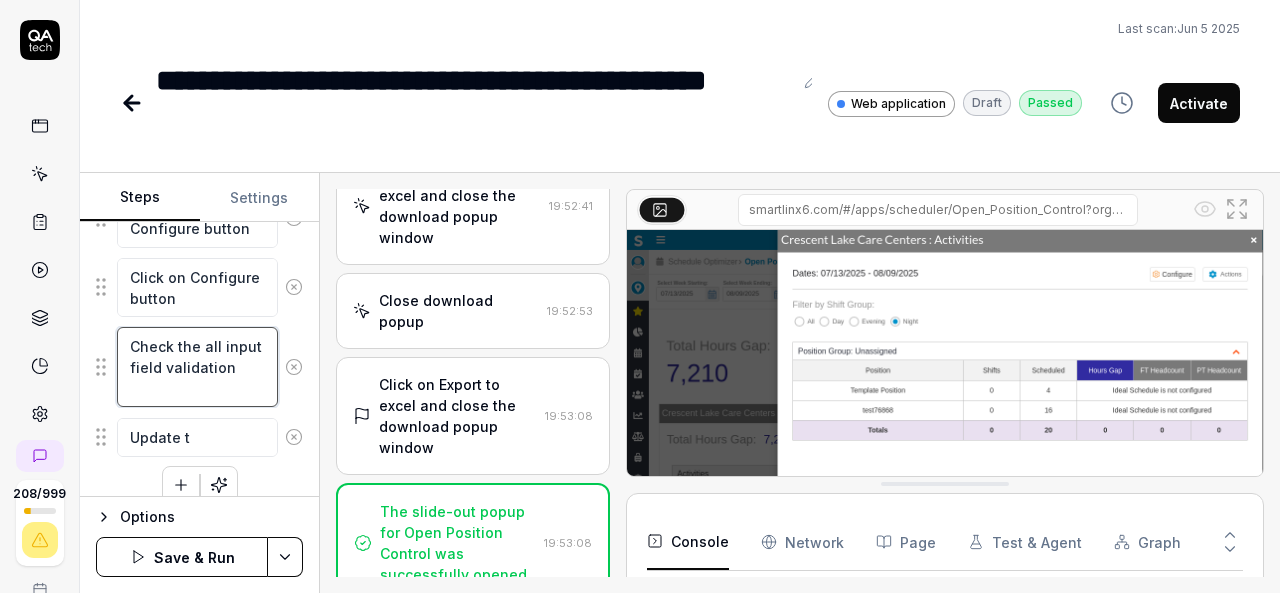 click on "Check the all input field validation" at bounding box center [197, 367] 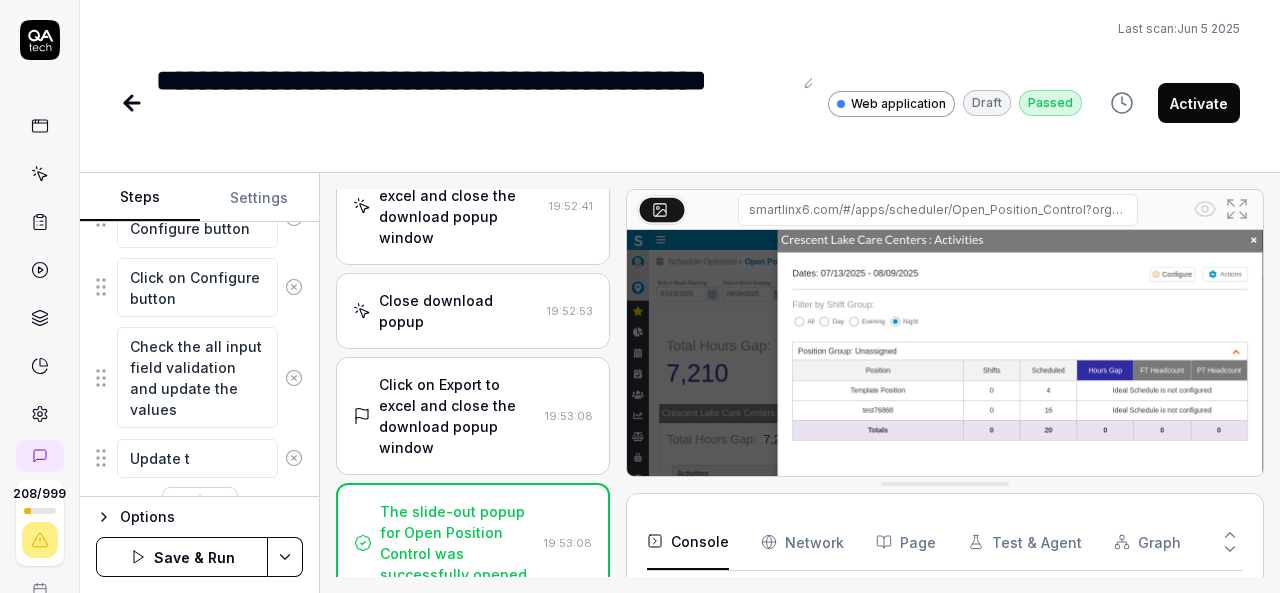 scroll, scrollTop: 397, scrollLeft: 0, axis: vertical 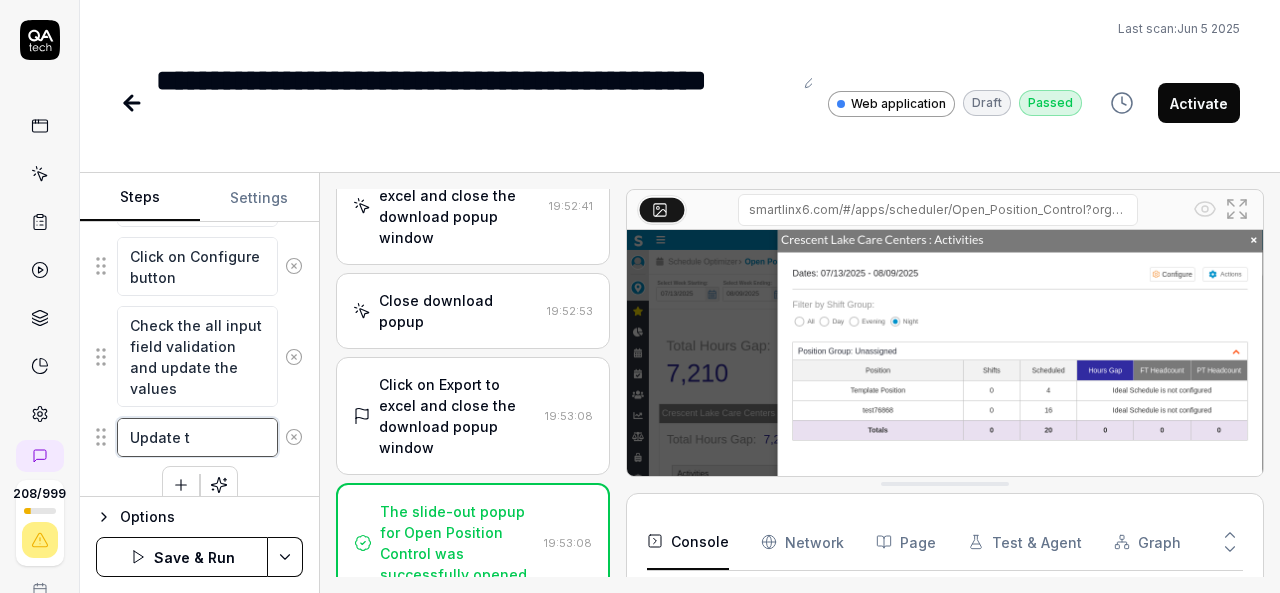 click on "Update t" at bounding box center [197, 437] 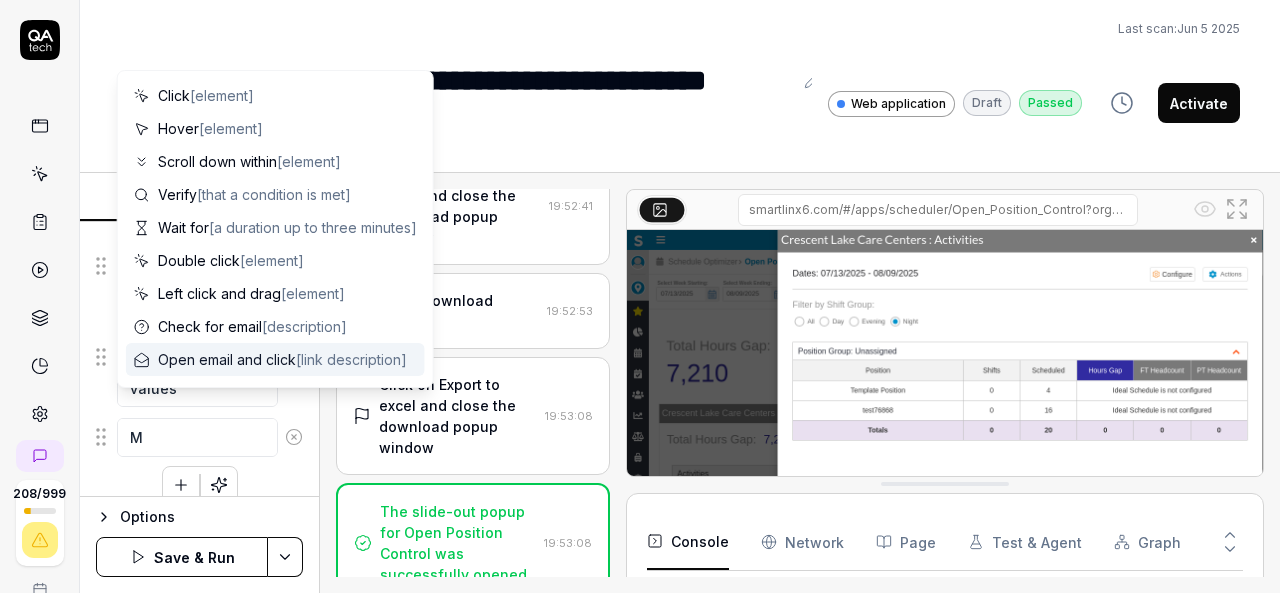 click 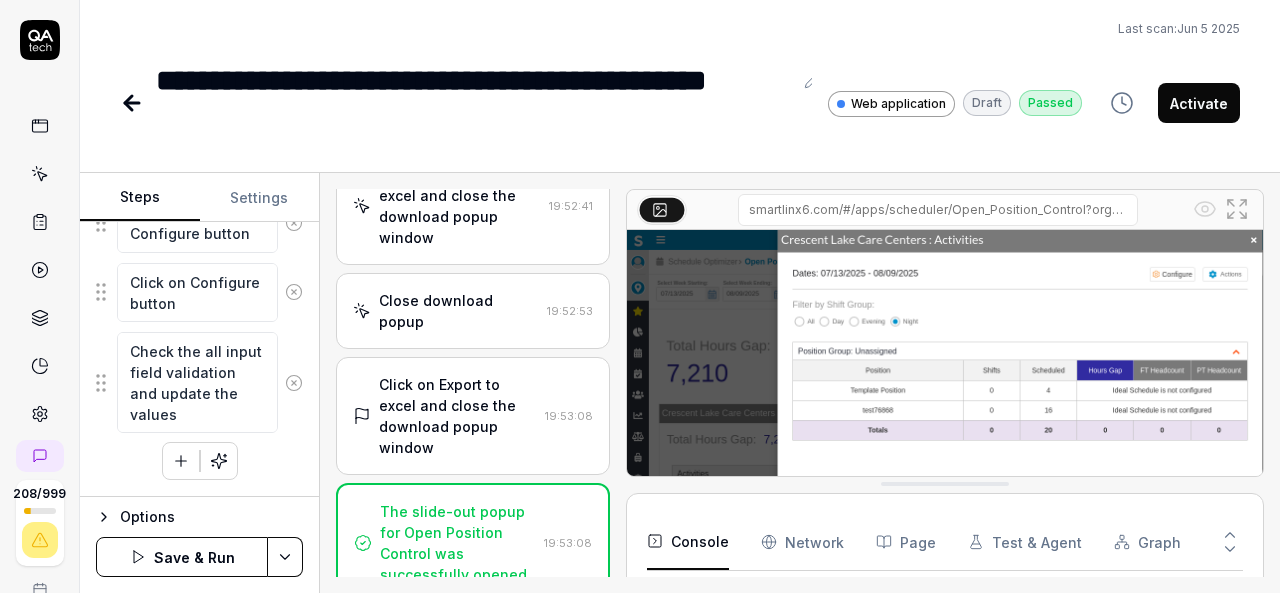 scroll, scrollTop: 2705, scrollLeft: 0, axis: vertical 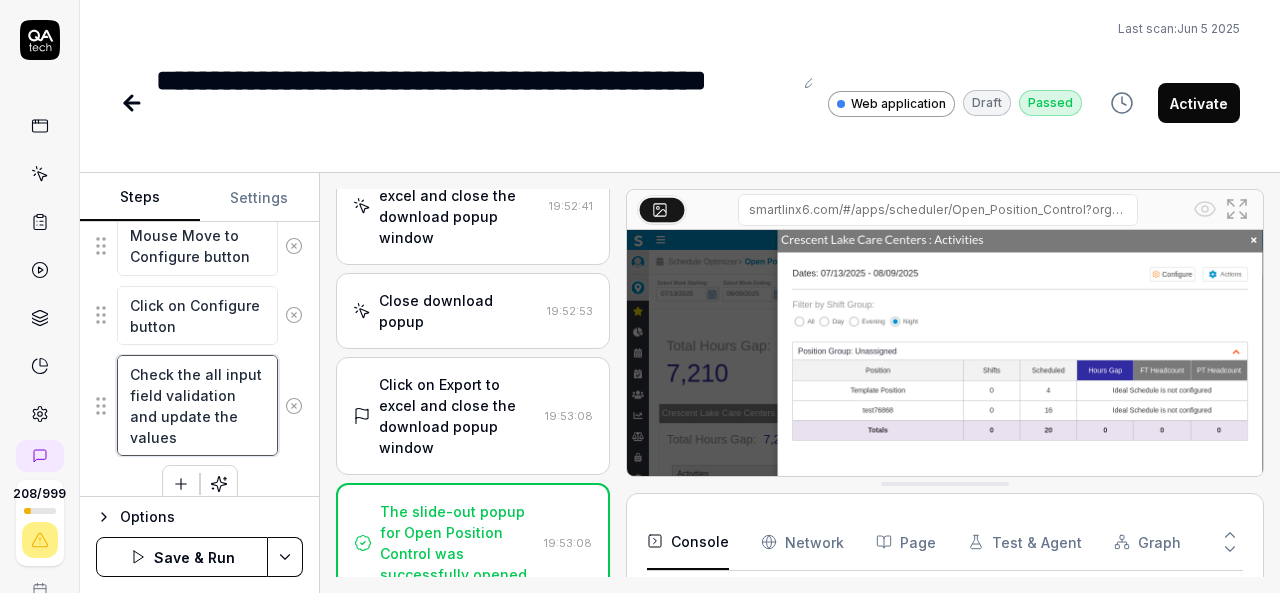 click on "Check the all input field validation and update the values" at bounding box center [197, 405] 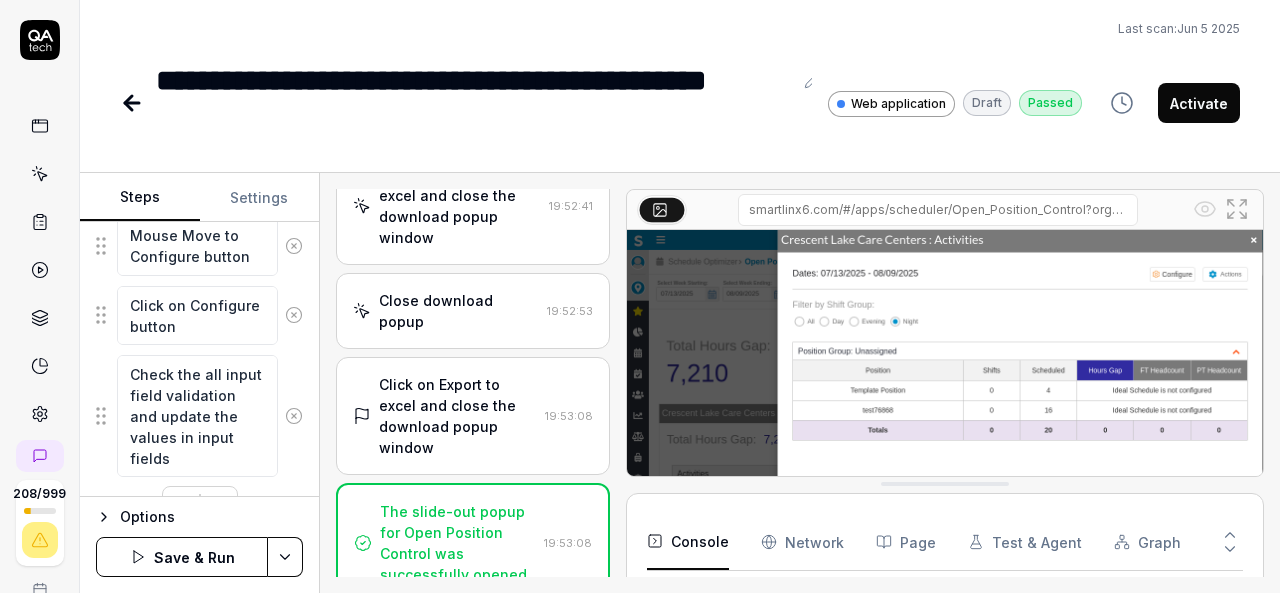 click on "Mouse Move to Organization Breadcrumb Click on Organization Breadcrumb Mouse move to organization other than Agency Organization Select the organization other than Agency Organization Mouse move to hamburger menu Click on hamburger menu Mouse Move to Schedule Optimizer Click on Schedule Optimizer Mouse Move to Dashboard Click on Dashboard Mouse move to Open Position Control Click on Open Position Control Expand the Organization Collapse Click on  Open Shifts or  Total Hours on  which is having Open Shifts and Total Hours Gap department Click on Actions Mouse Move to Export Excel Click on Export to excel and close the download popup window Select Day Radio Button Click on Actions Mouse Move to Export Excel Click on Export to excel and close the download popup window Select Evening Radio Button Click on Actions Mouse Move to Export Excel Click on Export to excel and close the download popup window Select Night Radio Button Click on Actions Mouse Move to Export Excel Mouse Move to Configure button" at bounding box center (199, -828) 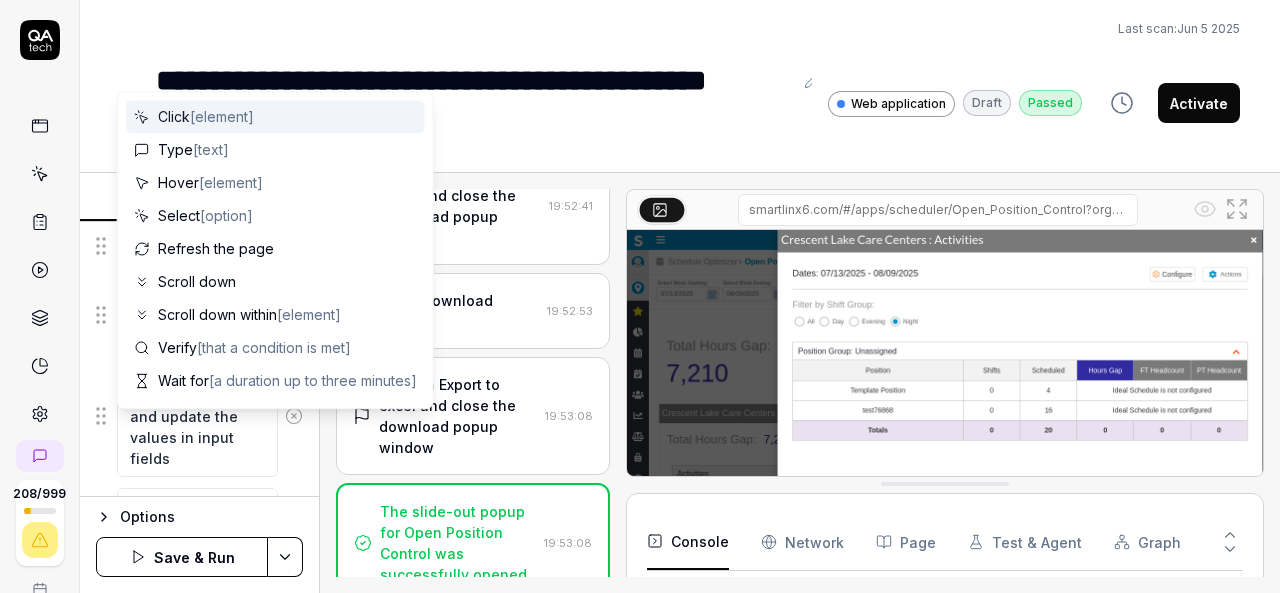 scroll, scrollTop: 2754, scrollLeft: 0, axis: vertical 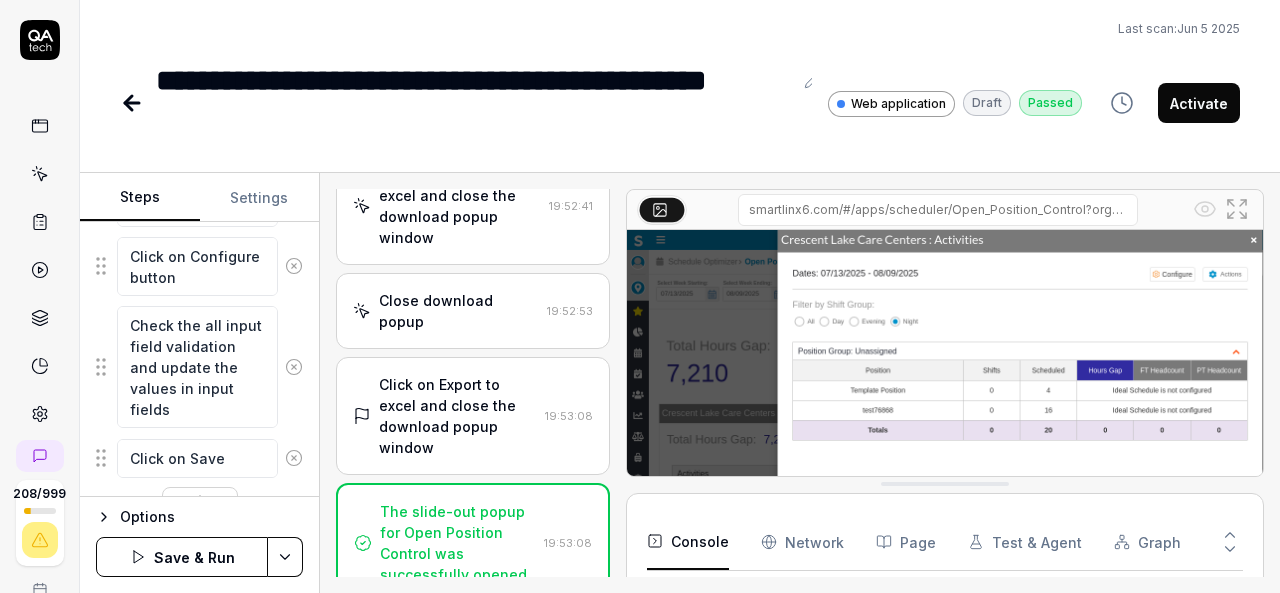 click on "**********" at bounding box center (640, 296) 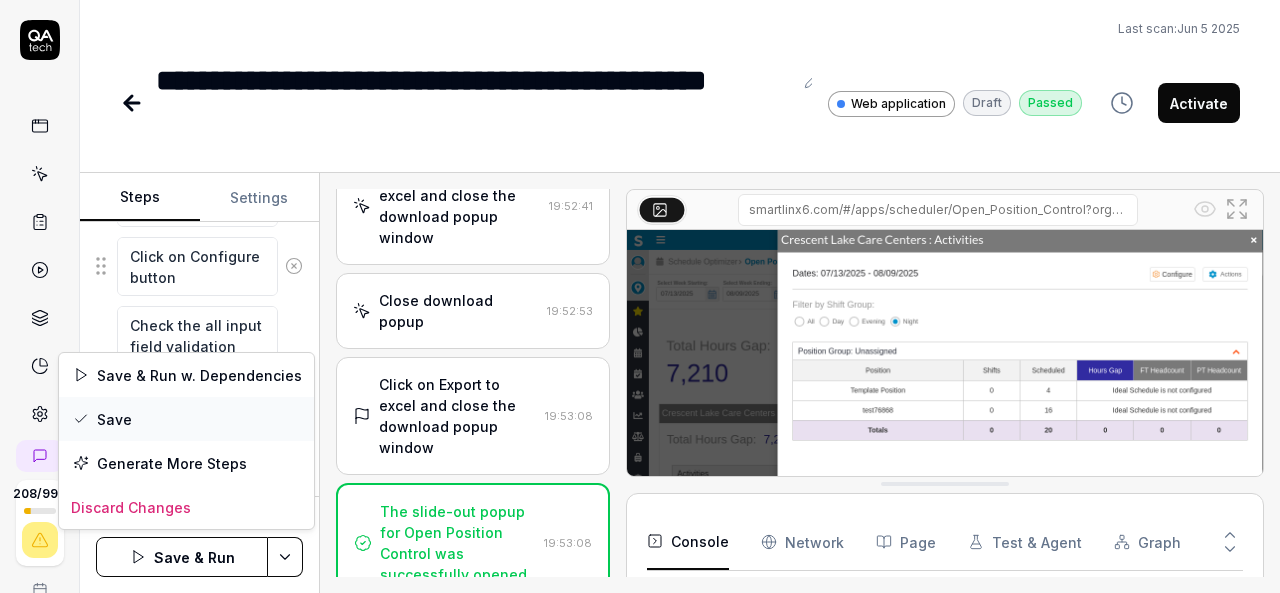 click at bounding box center (81, 419) 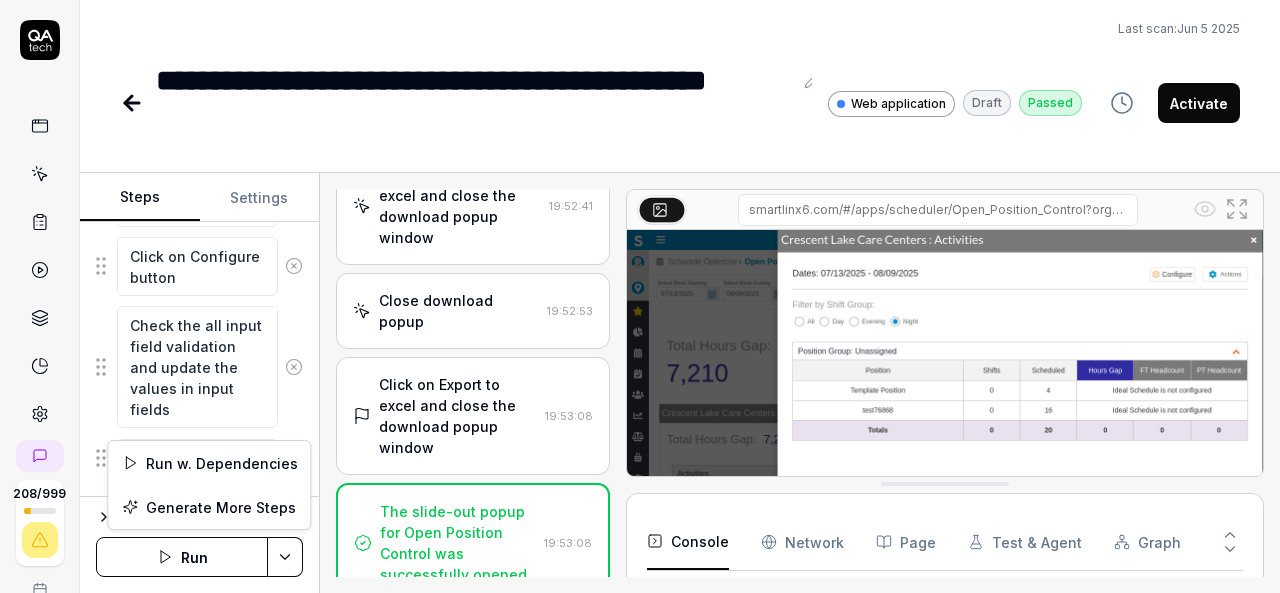 click on "**********" at bounding box center (640, 296) 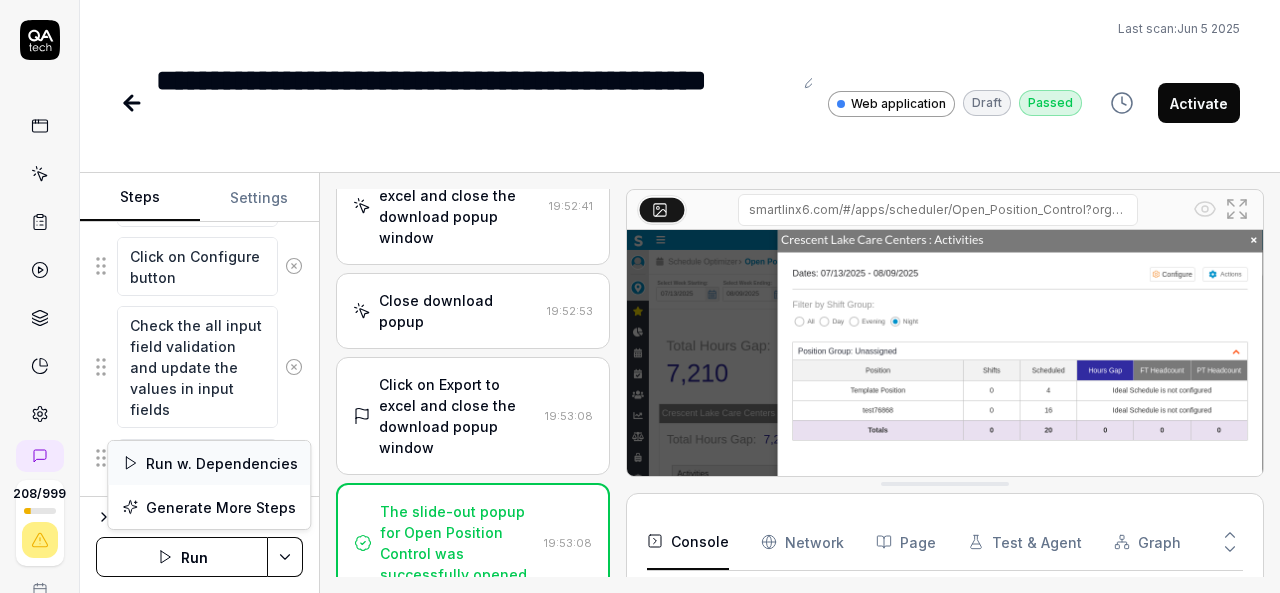 click on "Run w. Dependencies" at bounding box center (209, 463) 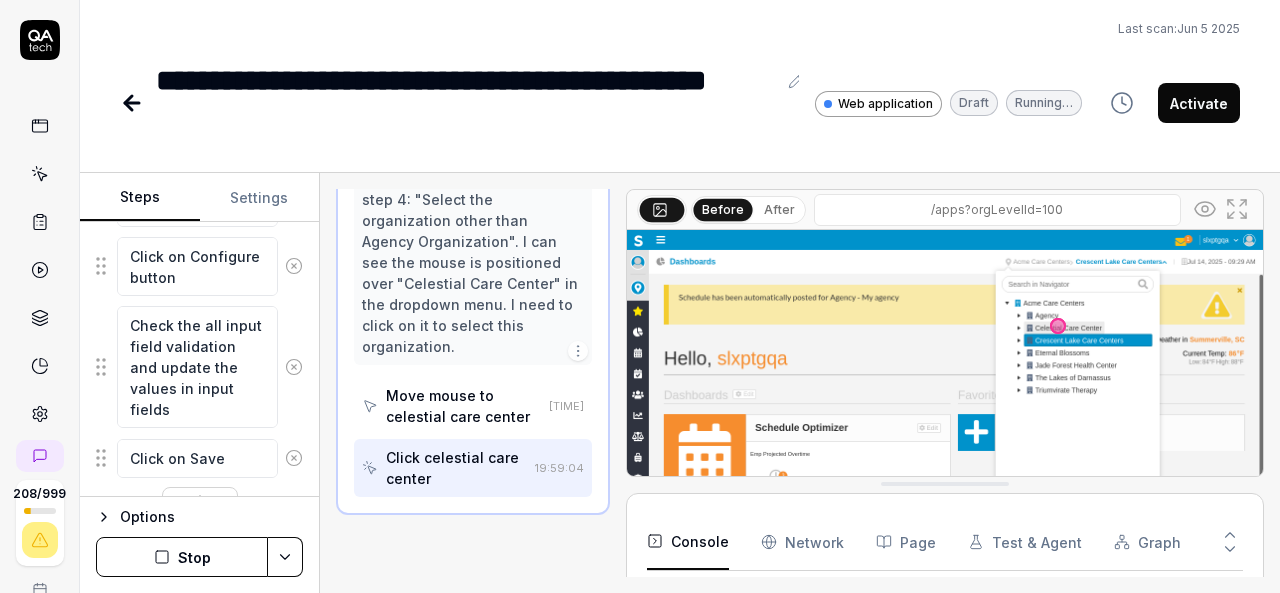 scroll, scrollTop: 546, scrollLeft: 0, axis: vertical 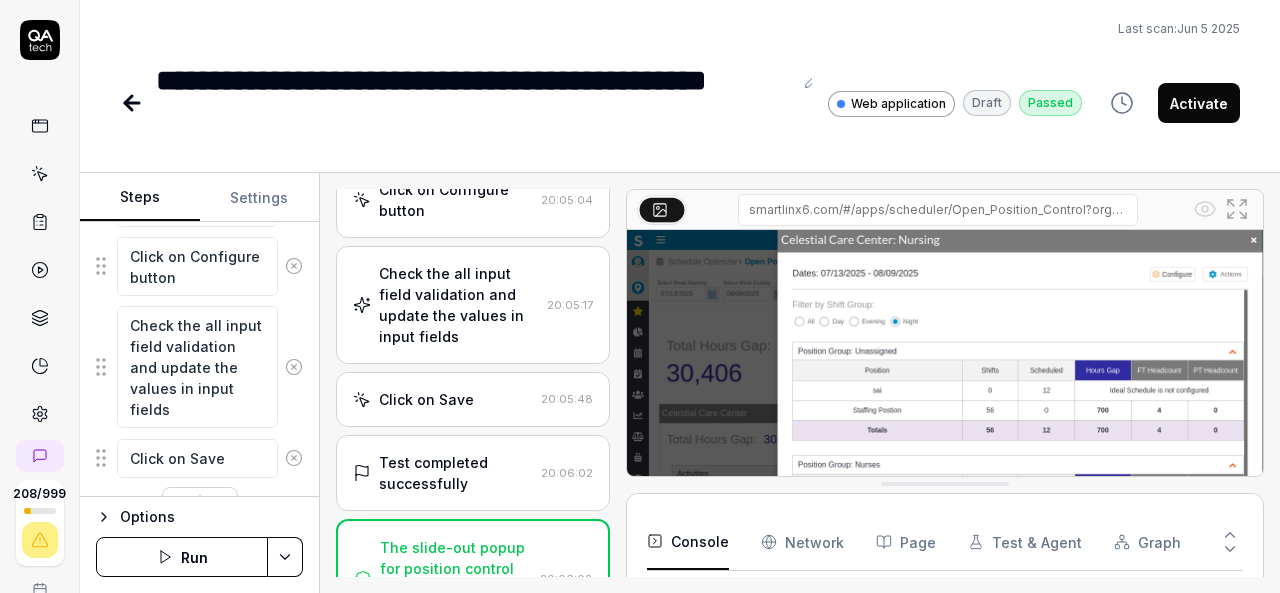 click on "Check the all input field validation and update the values in input fields" at bounding box center [459, 305] 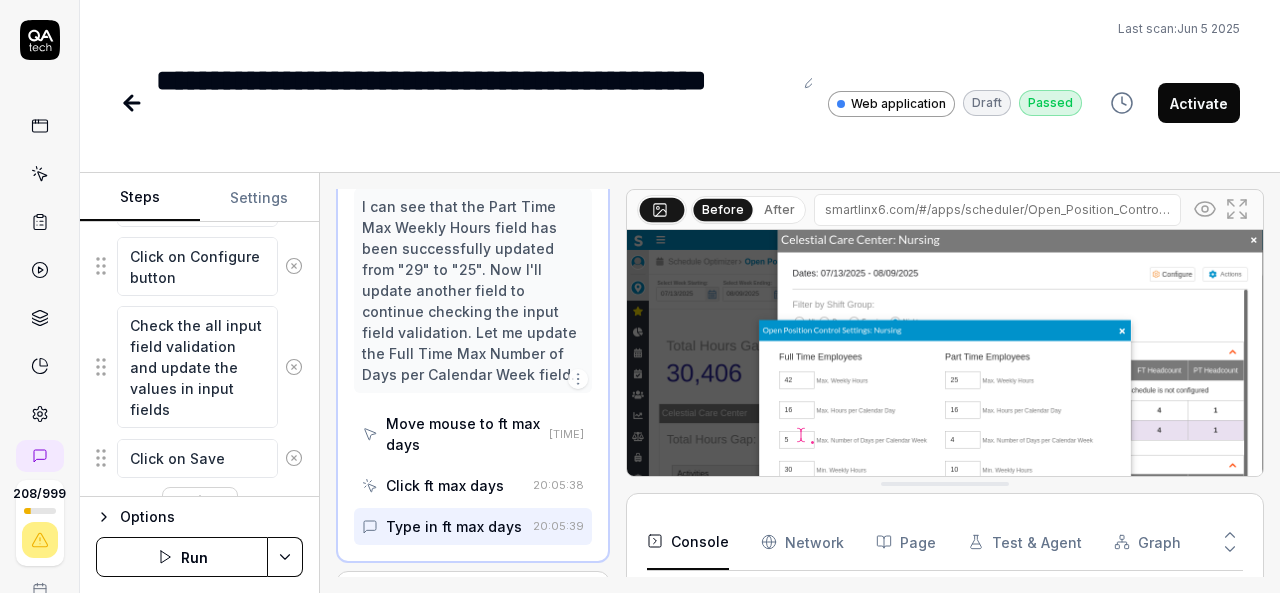 scroll, scrollTop: 4267, scrollLeft: 0, axis: vertical 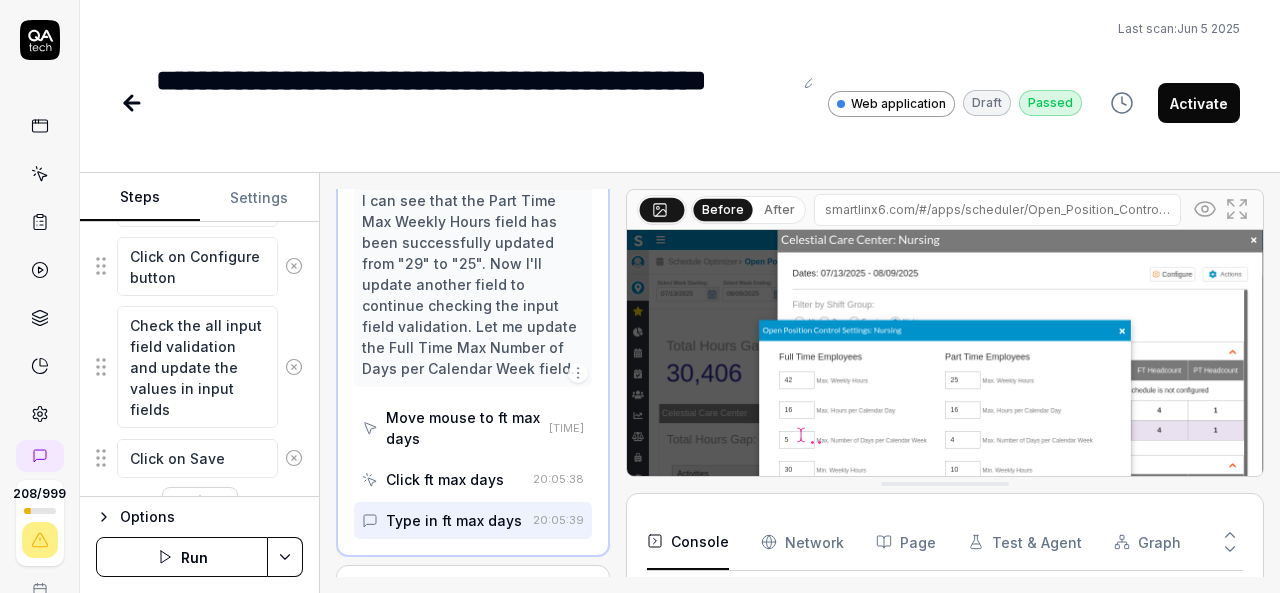 click on "Click ft max days" at bounding box center (445, 479) 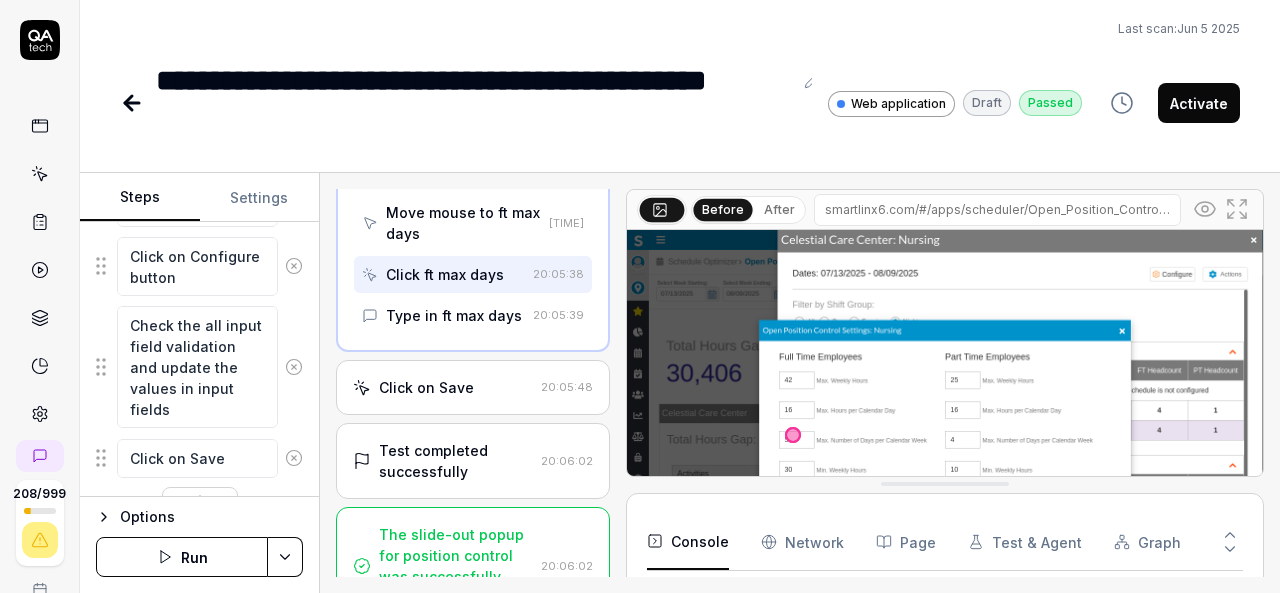scroll, scrollTop: 4473, scrollLeft: 0, axis: vertical 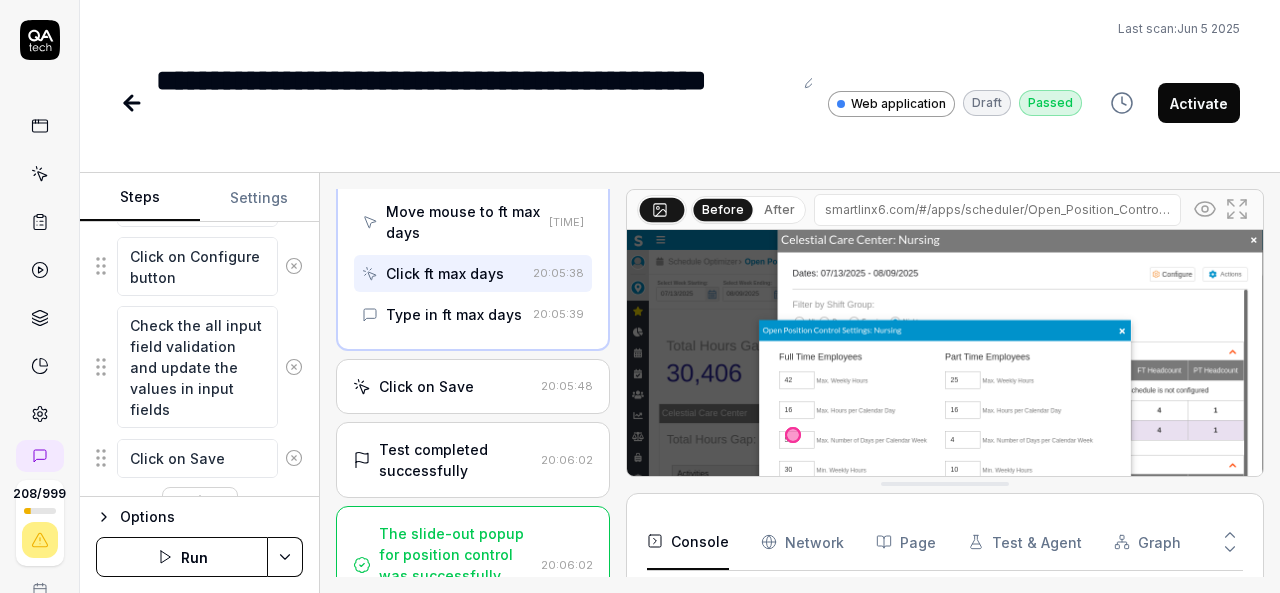 click on "Click on Save" at bounding box center [426, 386] 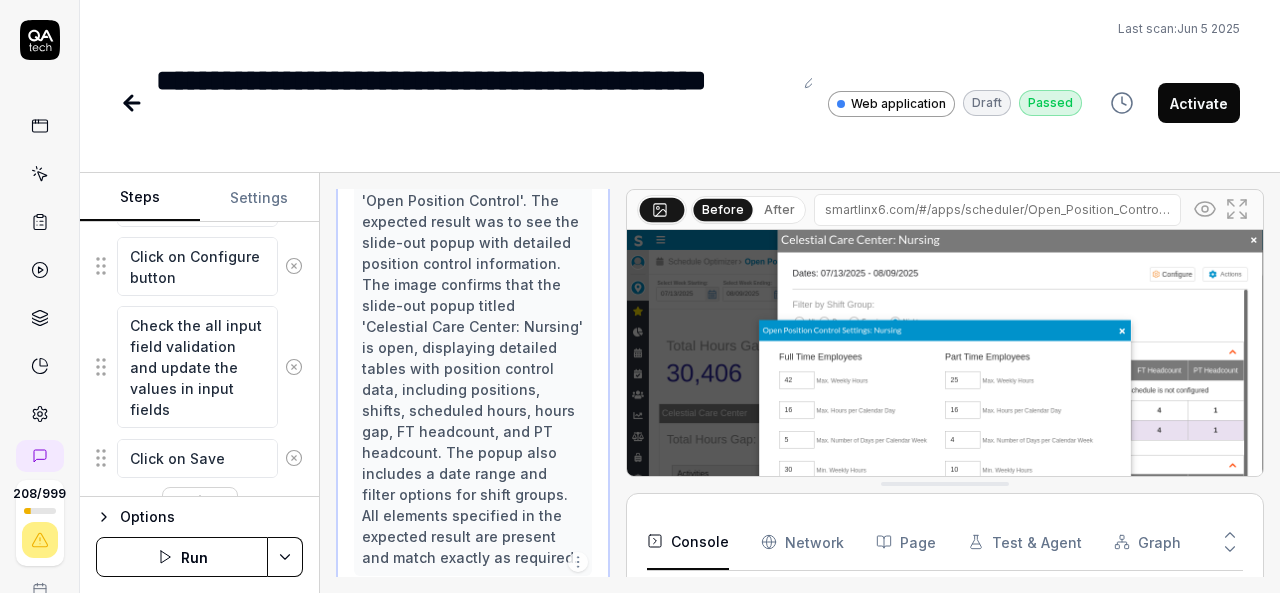 scroll, scrollTop: 3360, scrollLeft: 0, axis: vertical 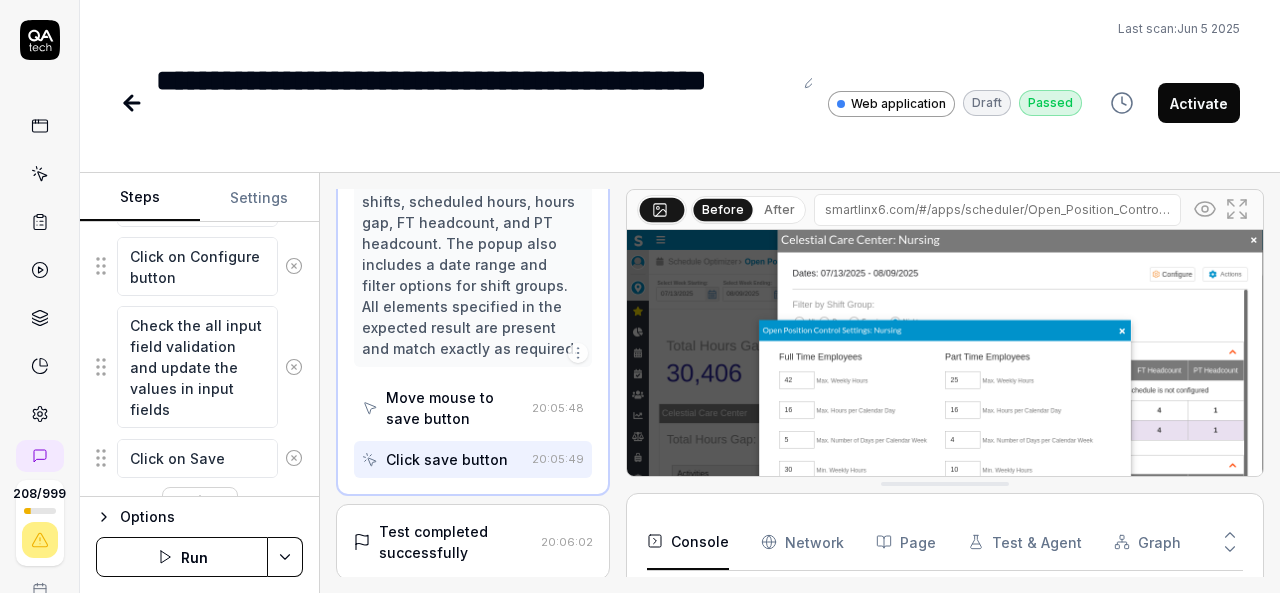 click on "Test completed successfully" at bounding box center [456, 542] 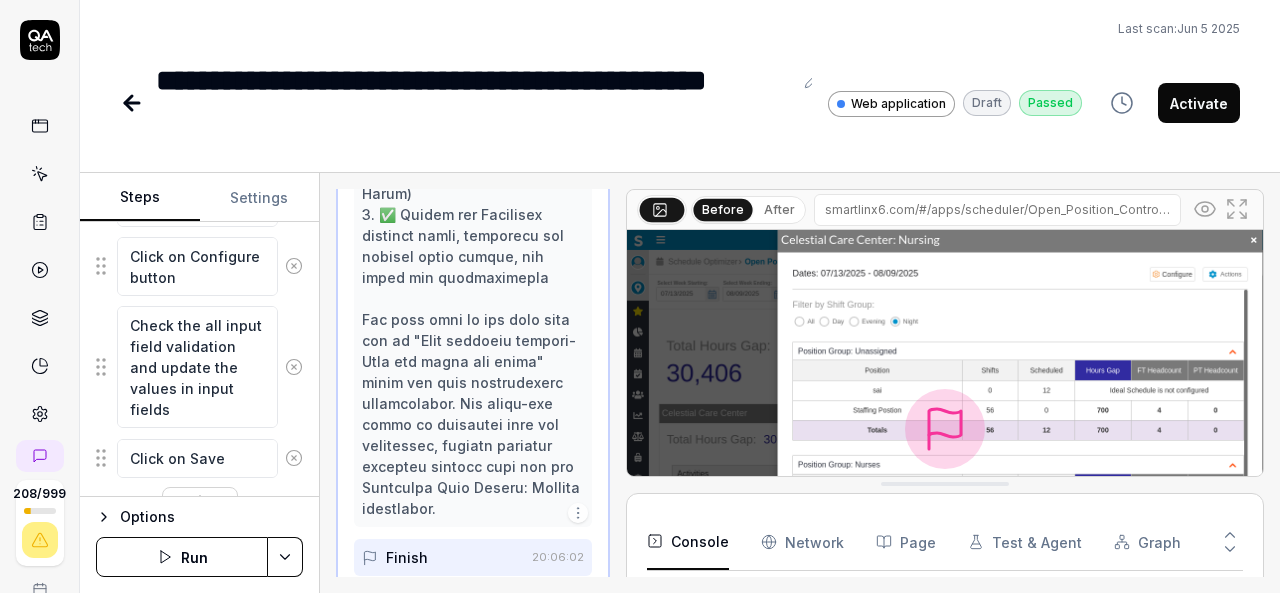 scroll, scrollTop: 3970, scrollLeft: 0, axis: vertical 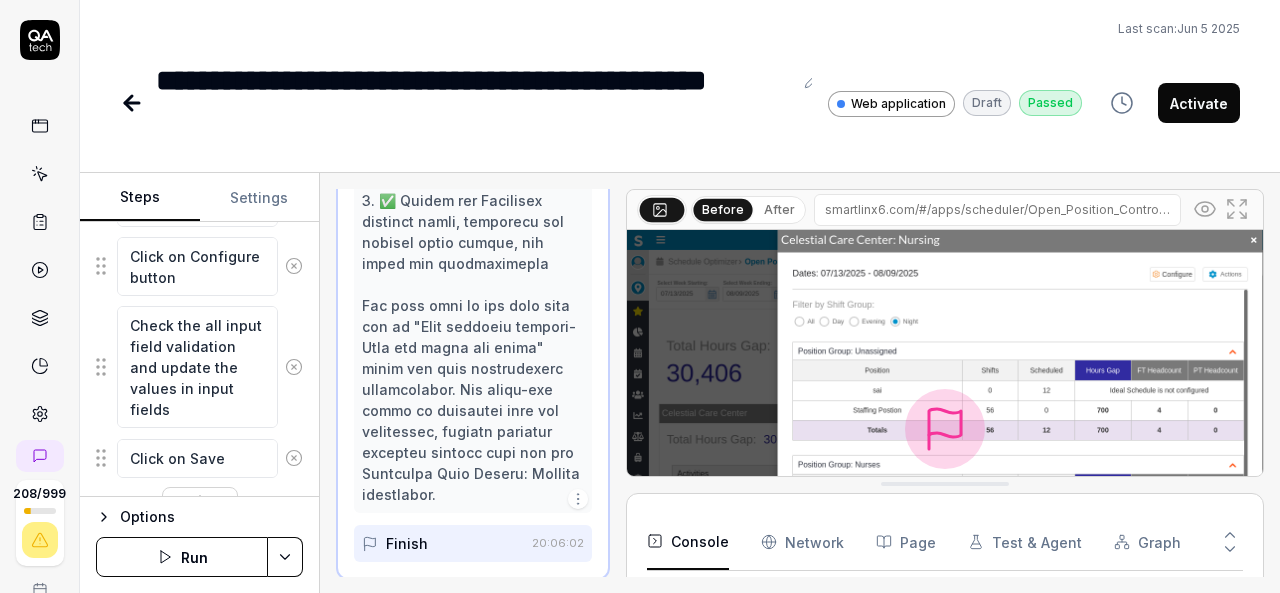 click 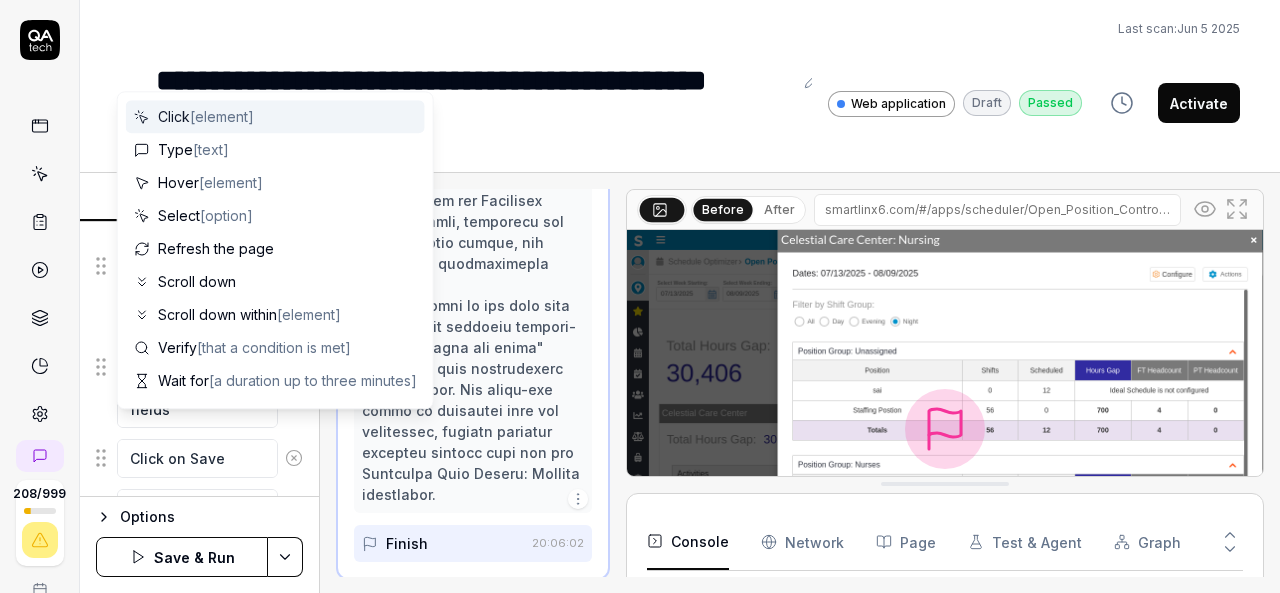 scroll, scrollTop: 2804, scrollLeft: 0, axis: vertical 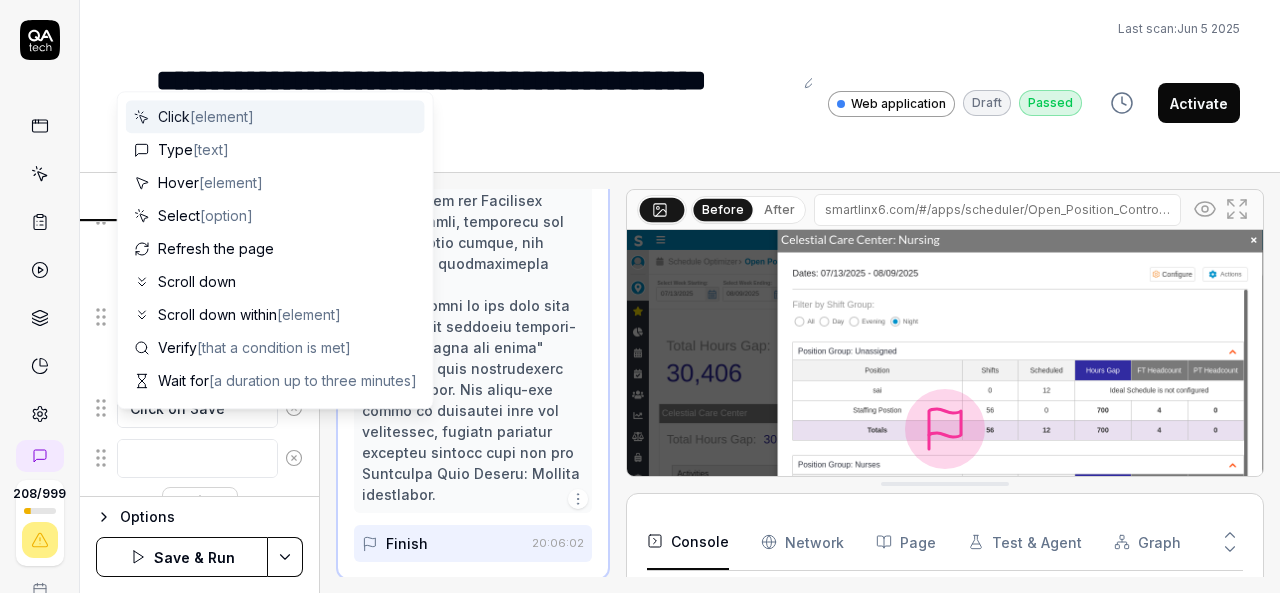 click at bounding box center (197, 458) 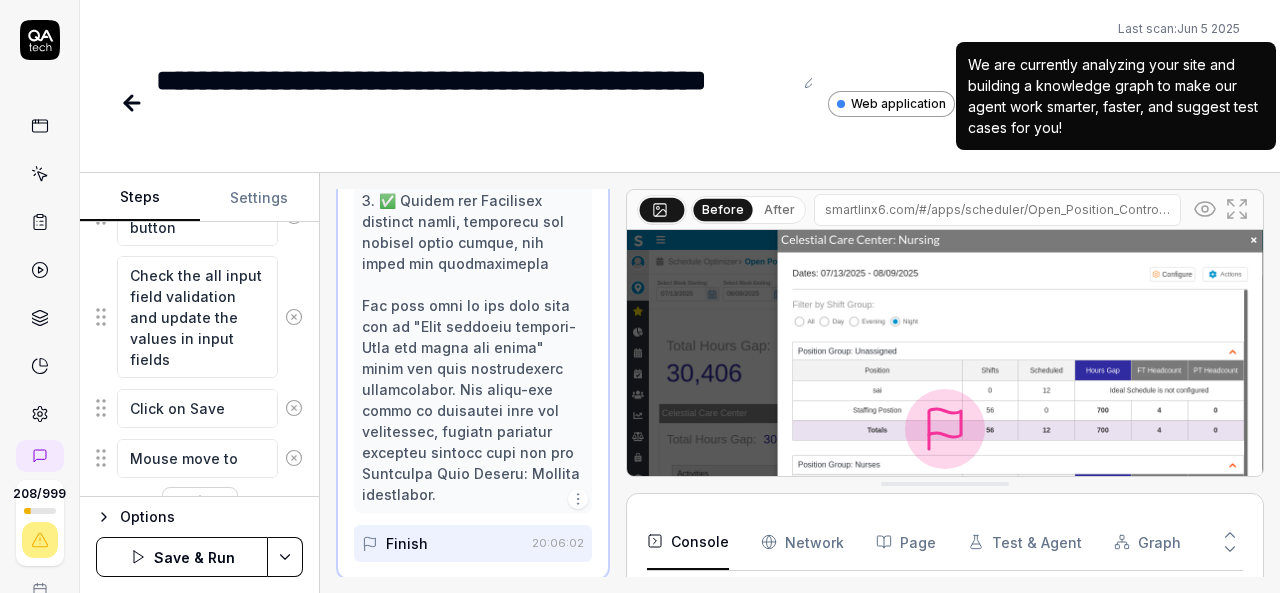 scroll, scrollTop: 397, scrollLeft: 0, axis: vertical 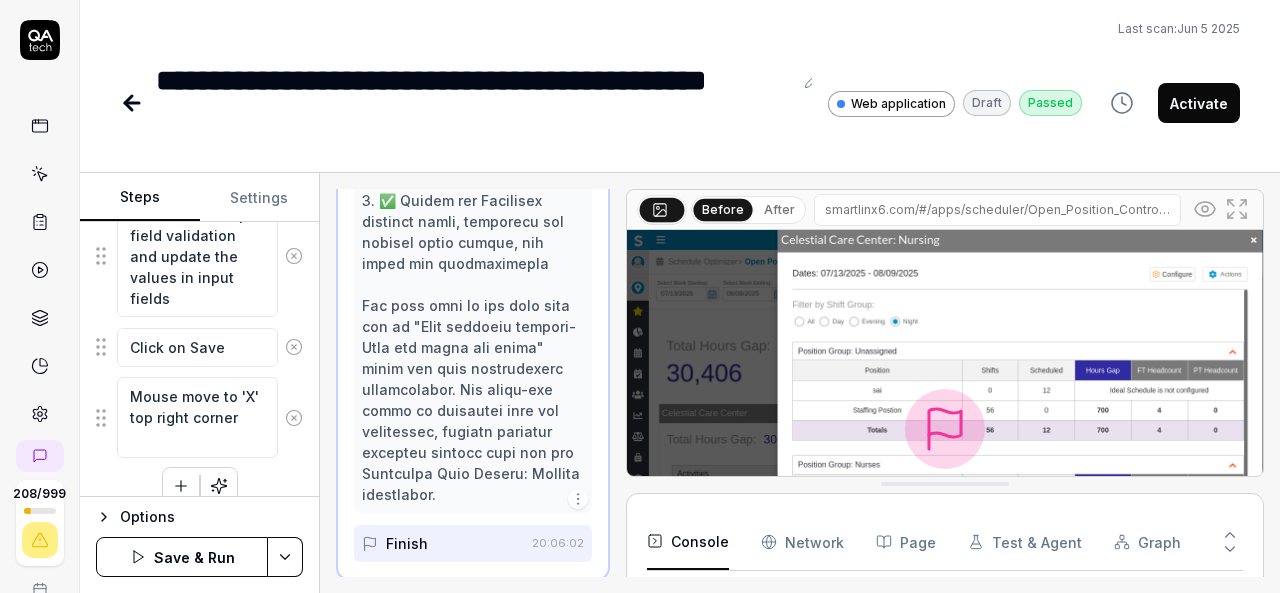 click 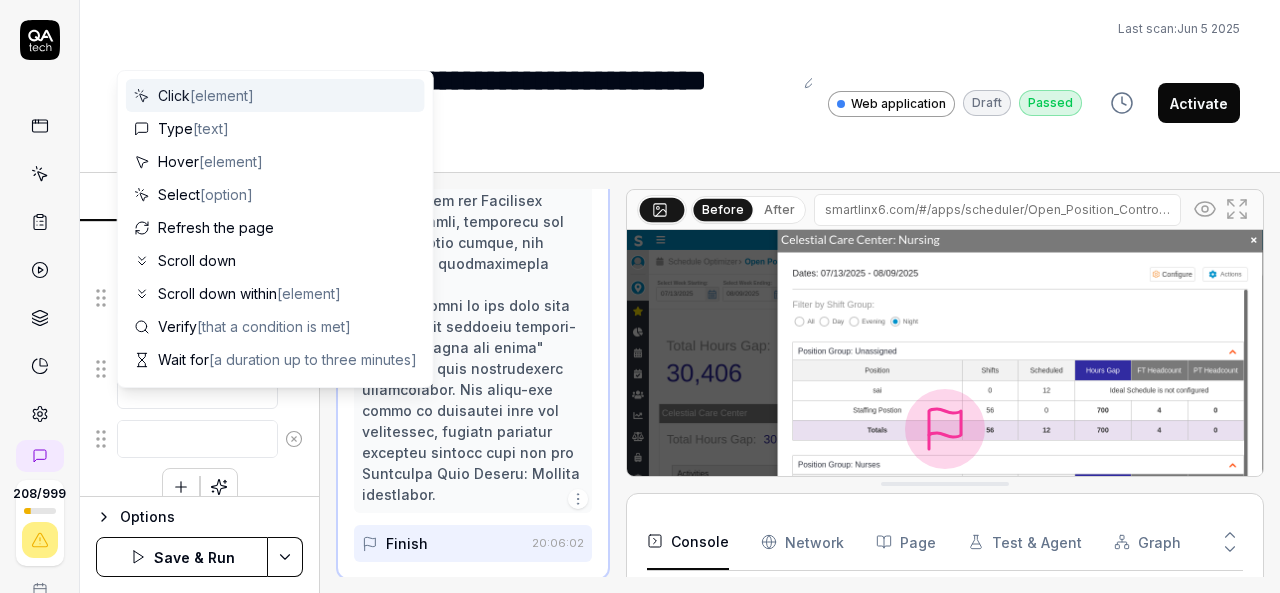 click 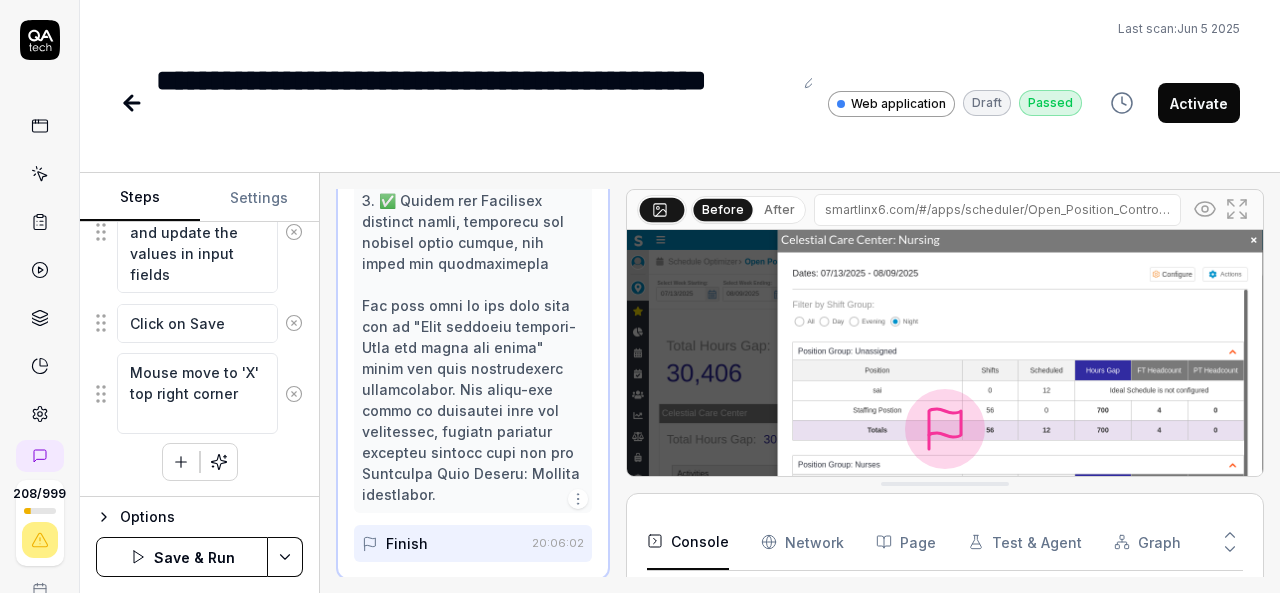 scroll, scrollTop: 2865, scrollLeft: 0, axis: vertical 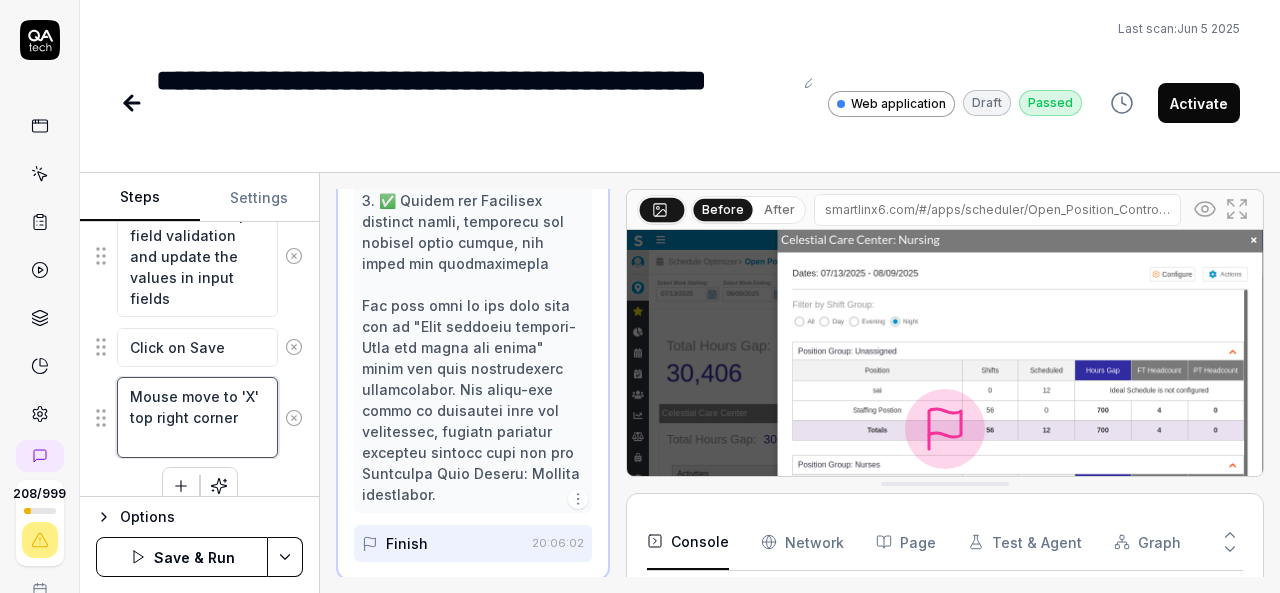 click on "Mouse move to 'X' top right corner" at bounding box center [197, 417] 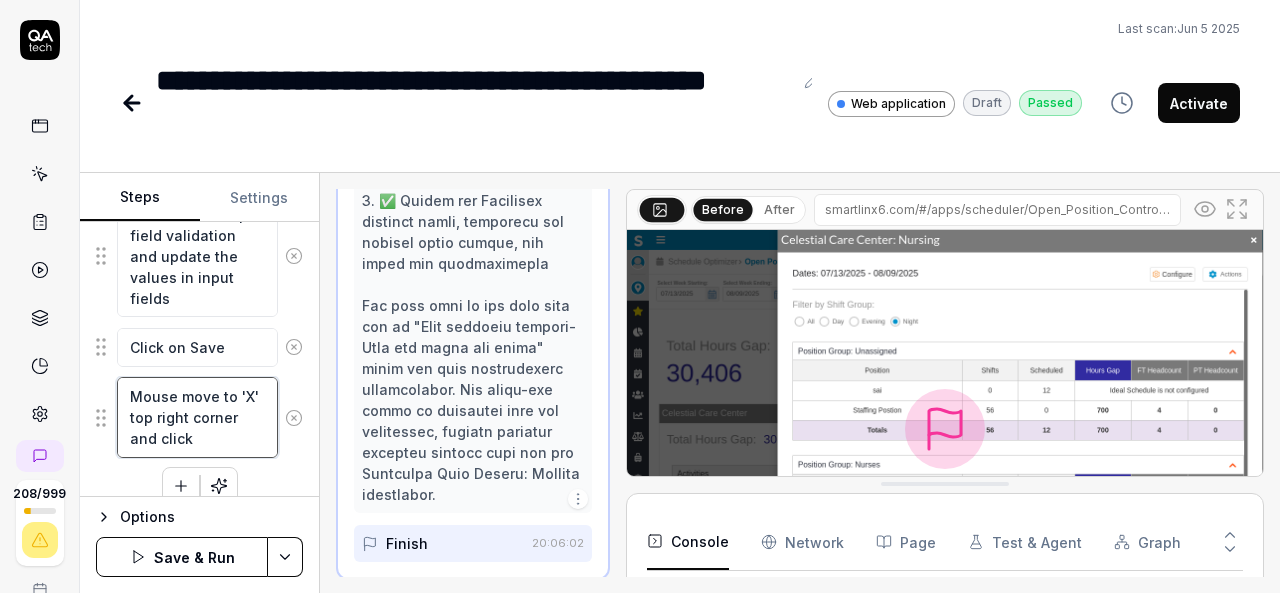 drag, startPoint x: 148, startPoint y: 390, endPoint x: 130, endPoint y: 389, distance: 18.027756 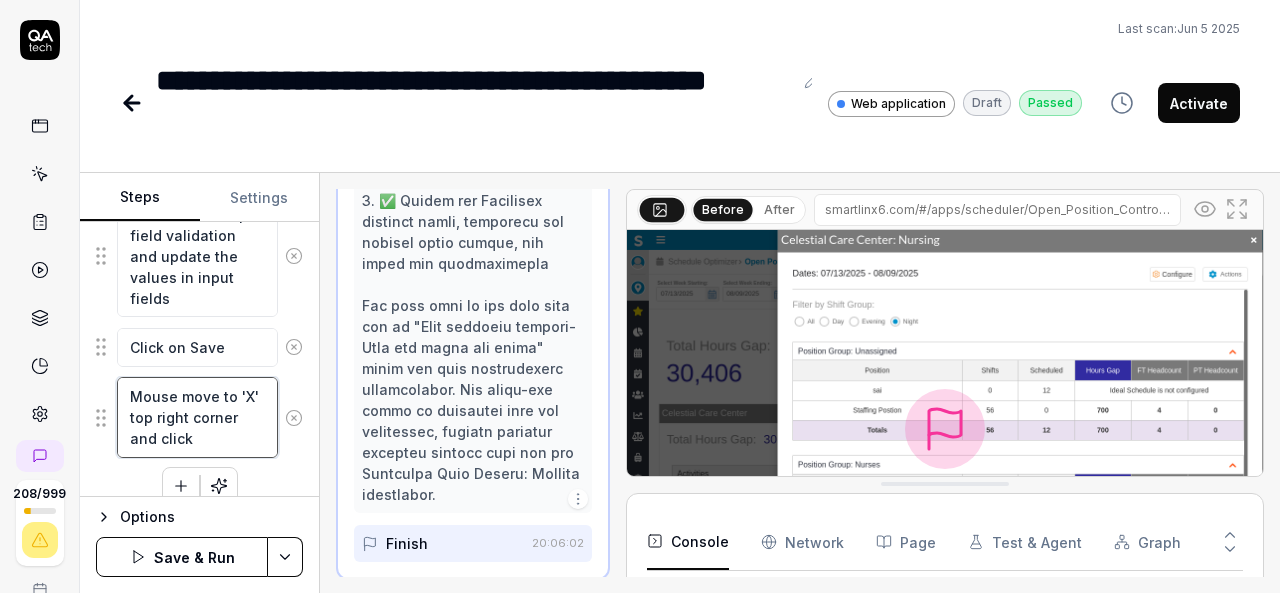 click on "Mouse move to 'X' top right corner  and click" at bounding box center [197, 417] 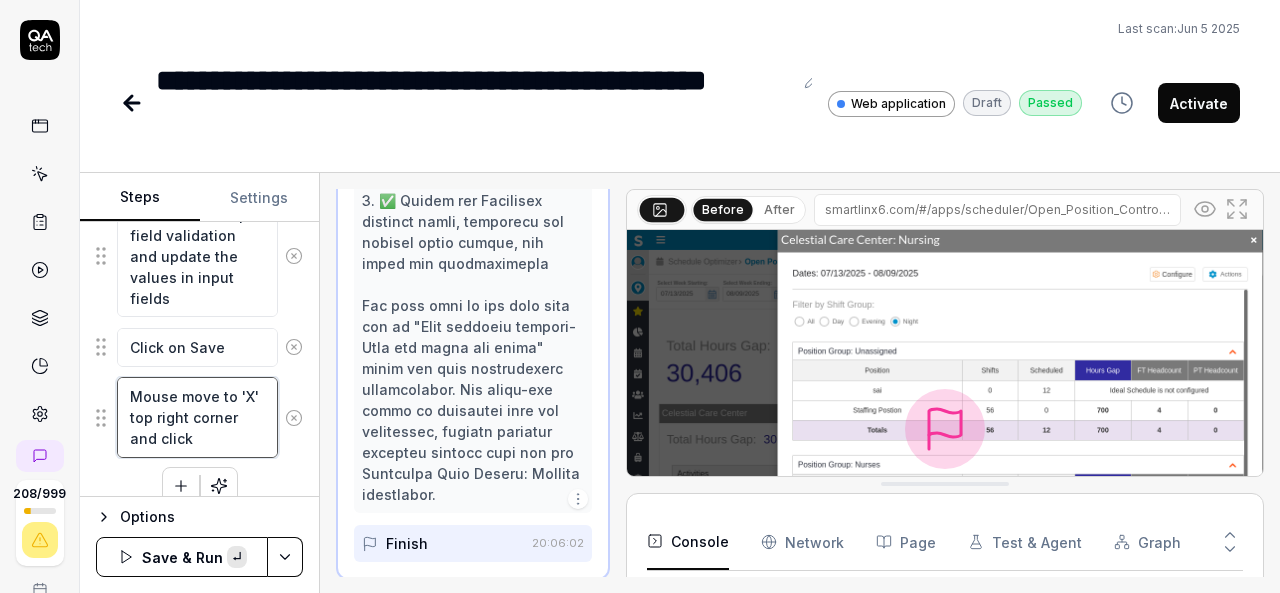 paste on "'X'" 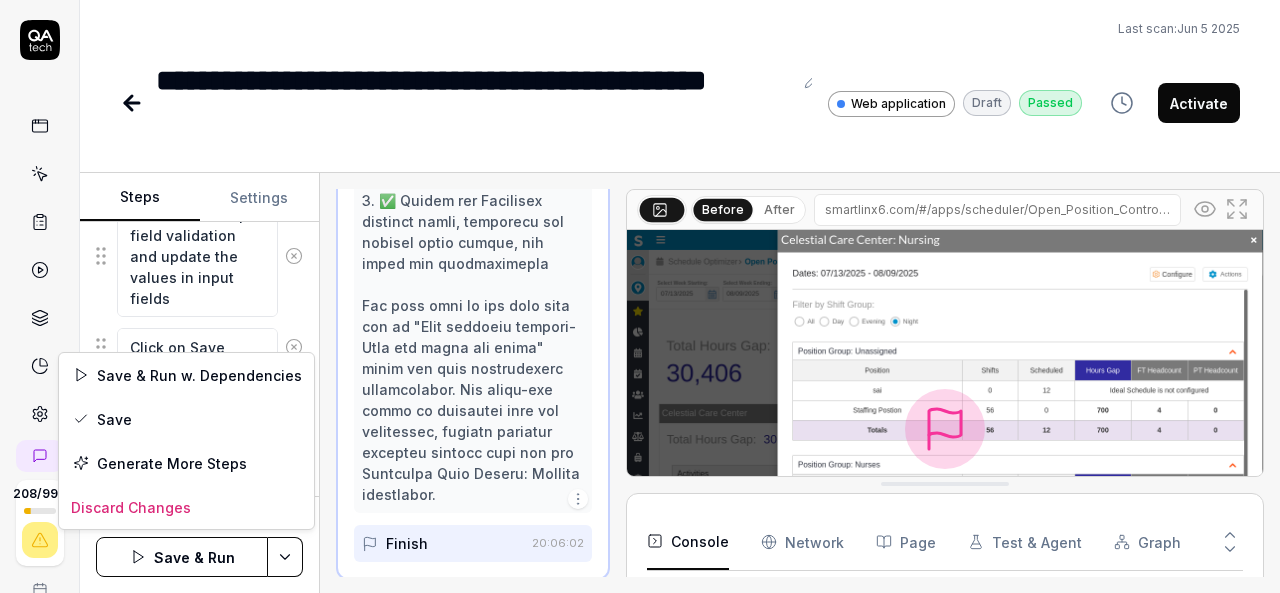 click on "**********" at bounding box center [640, 296] 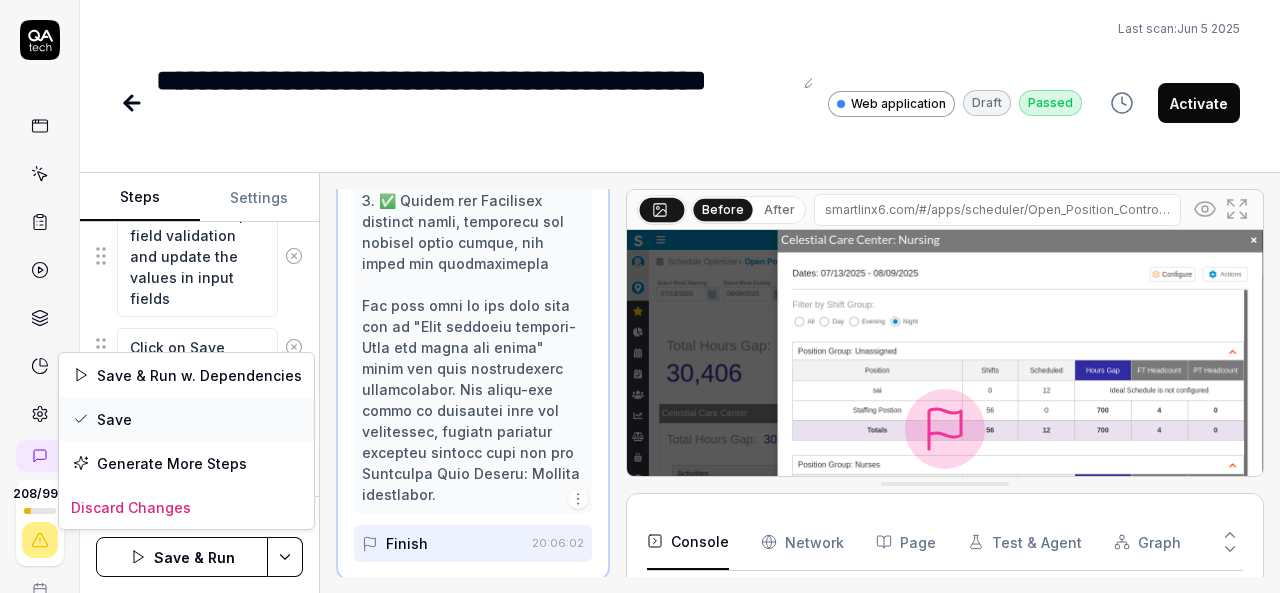 click on "Save" at bounding box center (186, 419) 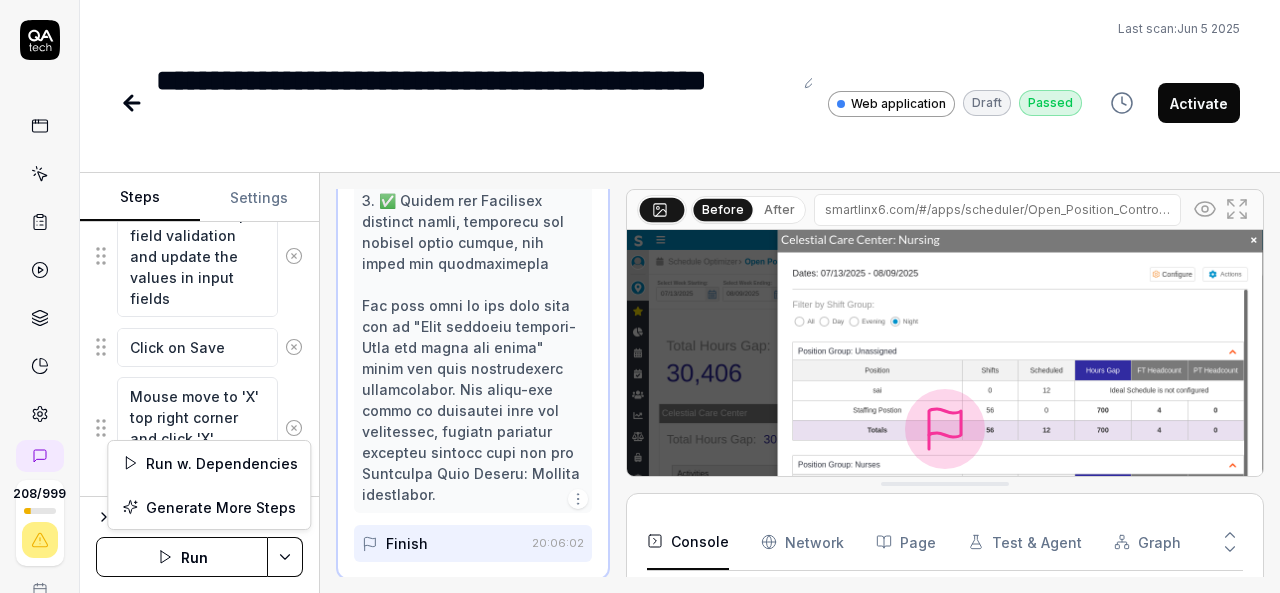 click on "**********" at bounding box center (640, 296) 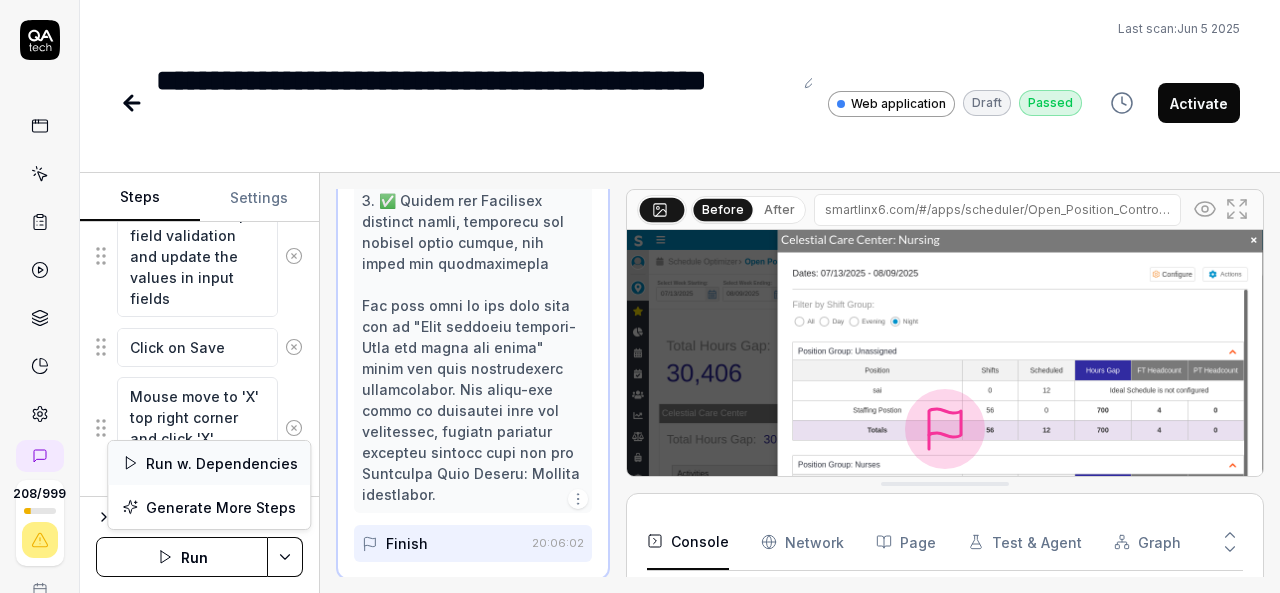 click on "Run w. Dependencies" at bounding box center (209, 463) 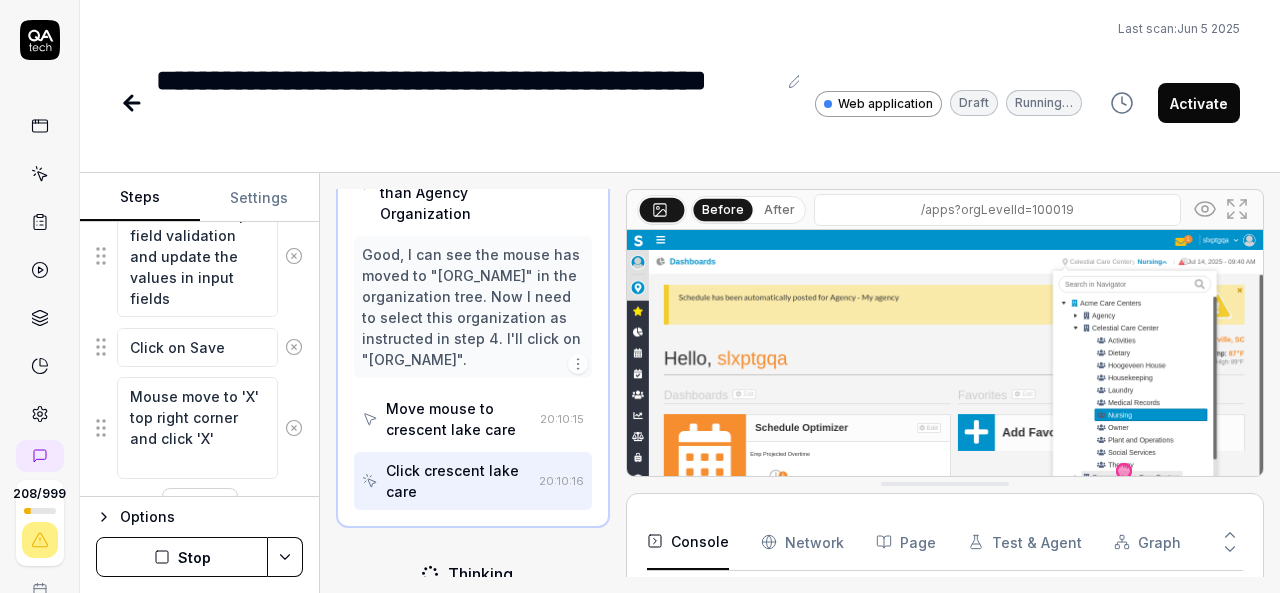 scroll, scrollTop: 484, scrollLeft: 0, axis: vertical 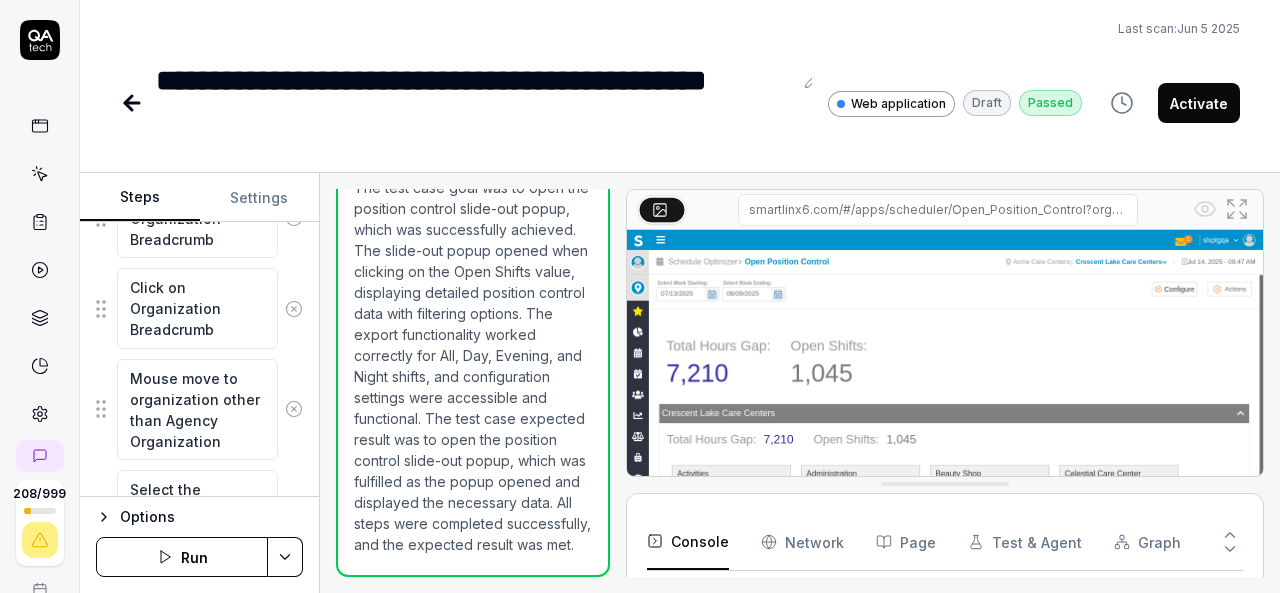 click on "**********" at bounding box center (680, 74) 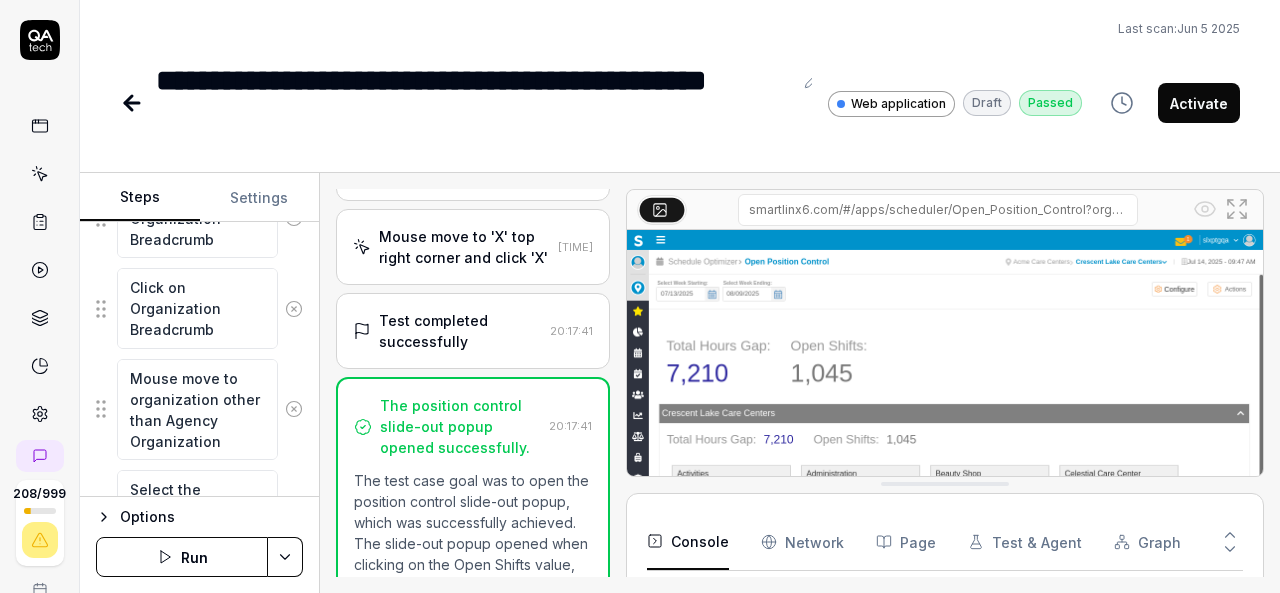 scroll, scrollTop: 3093, scrollLeft: 0, axis: vertical 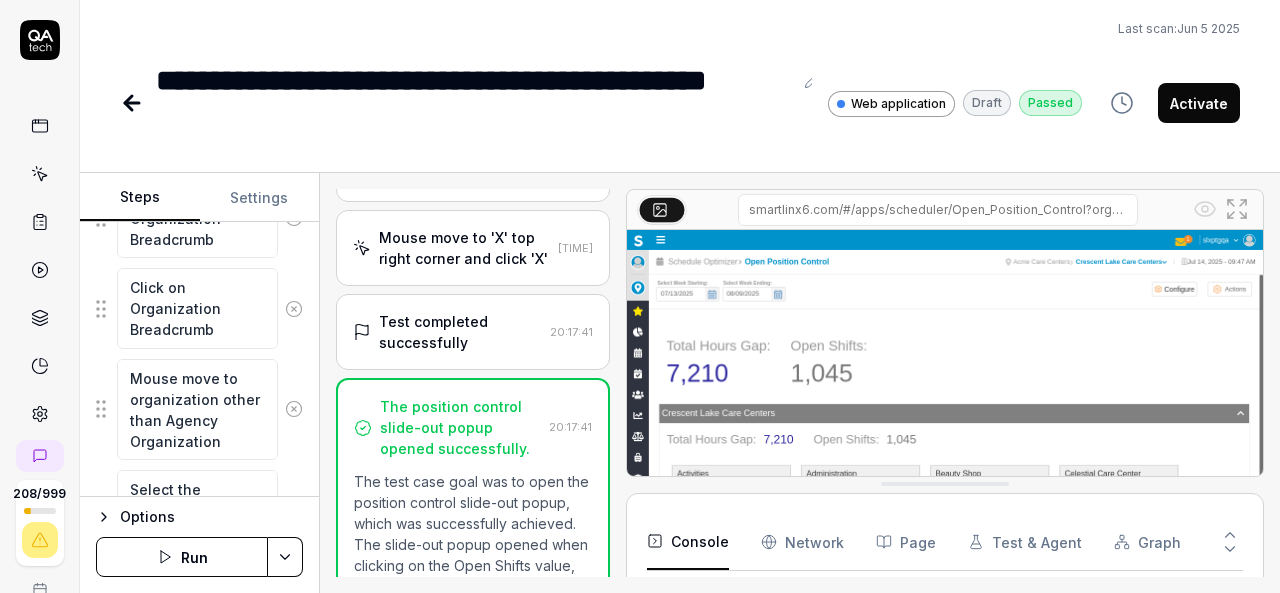 click 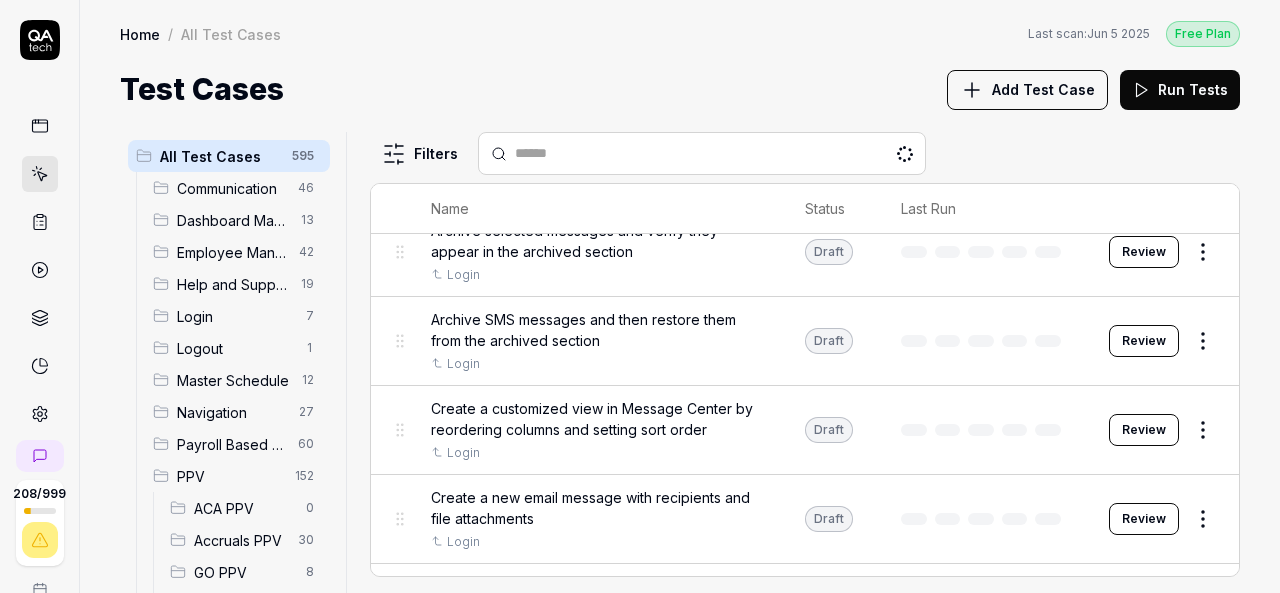scroll, scrollTop: 533, scrollLeft: 0, axis: vertical 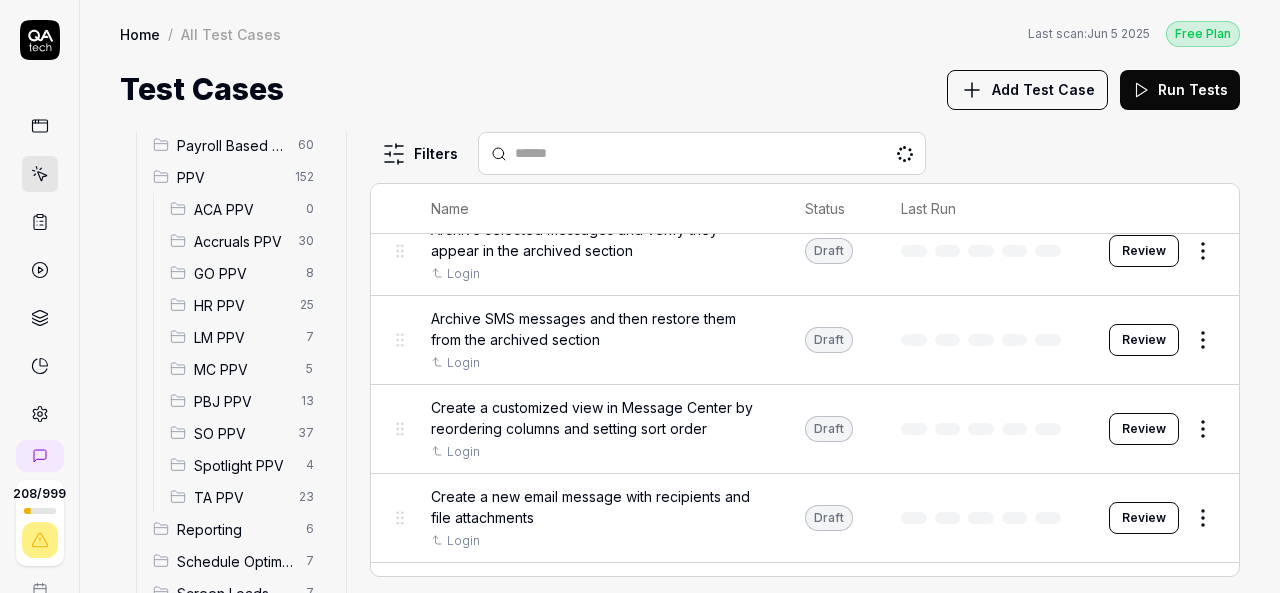 click on "SO PPV" at bounding box center (240, 433) 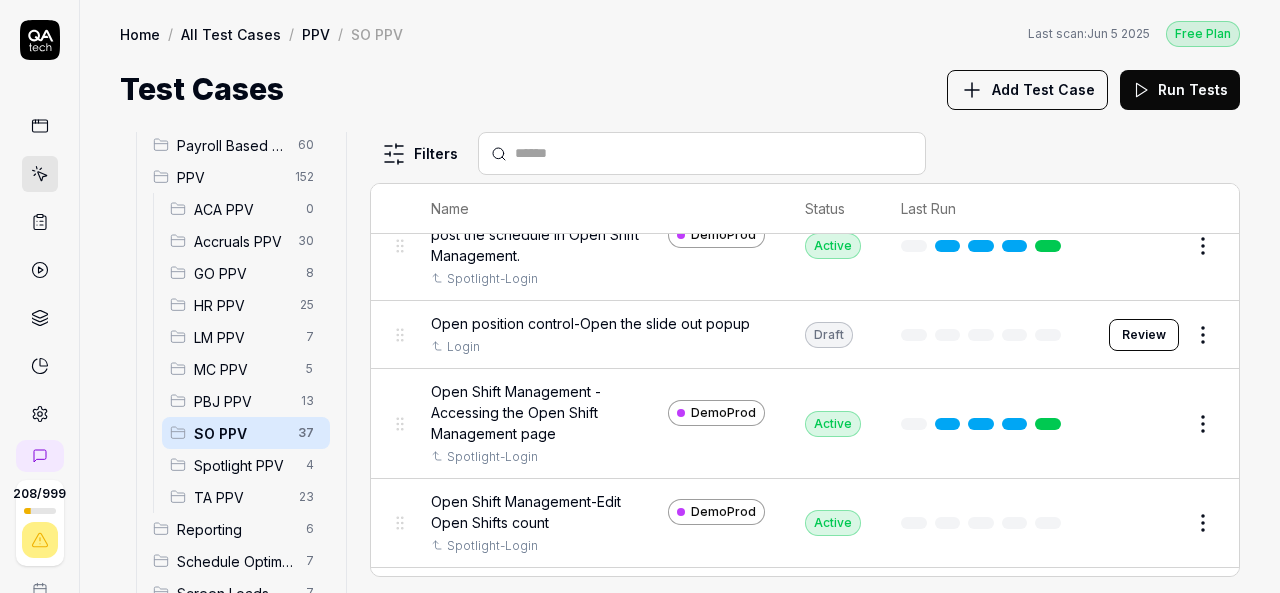 scroll, scrollTop: 550, scrollLeft: 0, axis: vertical 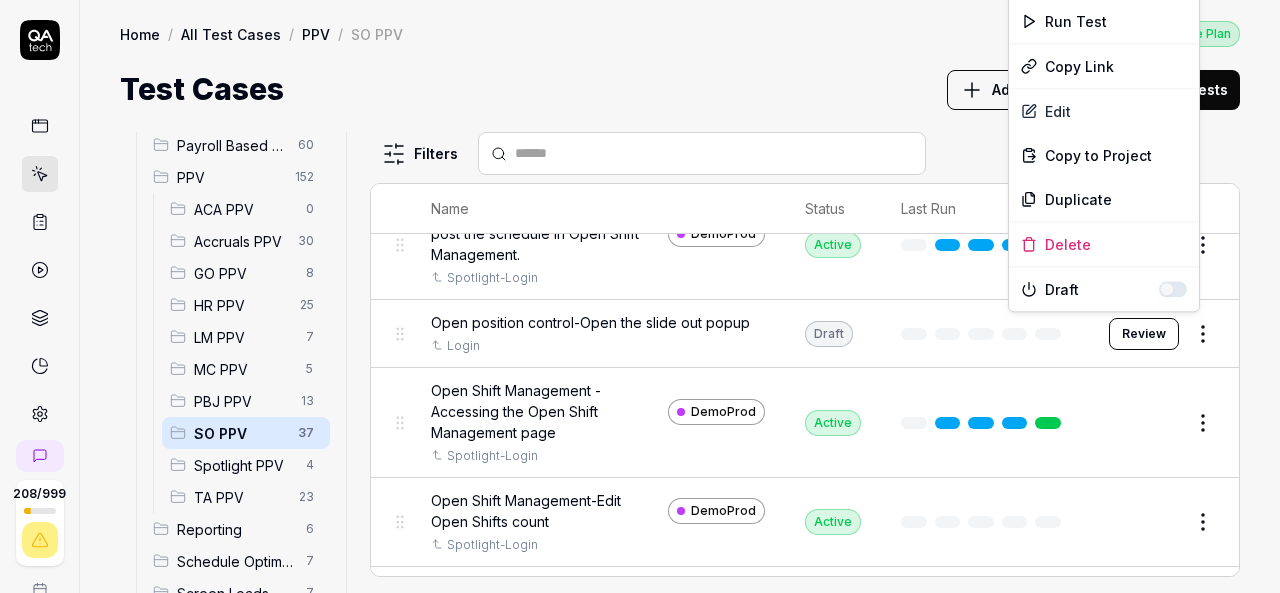 click on "208 / 999 k S Home / All Test Cases / PPV / SO PPV Free Plan Home / All Test Cases / PPV / SO PPV Last scan: Jun 5 2025 Free Plan Test Cases Add Test Case Run Tests All Test Cases 595 Communication 46 Dashboard Management 13 Employee Management 42 Help and Support 19 Login 7 Logout 1 Master Schedule 12 Navigation 27 Payroll Based Journal 60 PPV 152 ACA PPV 0 Accruals PPV 30 GO PPV 8 HR PPV 25 LM PPV 7 MC PPV 5 PBJ PPV 13 SO PPV 37 Spotlight PPV 4 TA PPV 23 Reporting 6 Schedule Optimizer 7 Screen Loads 7 TestPPV 0 Time & Attendance 192 User Profile 1 Filters Name Status Last Run PPV SO PPV Daily Attendance Report - Verify the positions under settings DemoProd Spotlight-Login Active Edit Daily unit Assignment - Census DemoProd Spotlight-Login Active Edit Daily unit Assignment -Add Open shift (Shift on Fly)from Daily unit assigment DemoProd Spotlight-Login Active Edit Daily unit Assignment -Assign the employee to shift DemoProd Spotlight-Login Draft Review DemoProd Spotlight-Login Draft Review DemoProd Active" at bounding box center [640, 296] 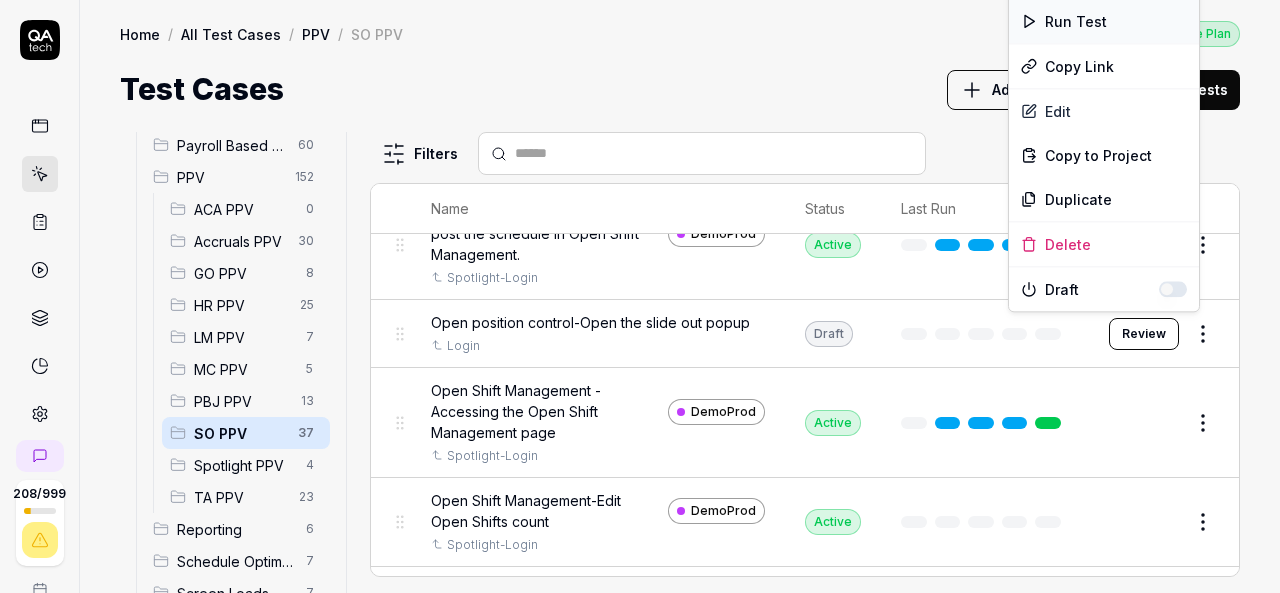 click on "Run Test" at bounding box center [1104, 21] 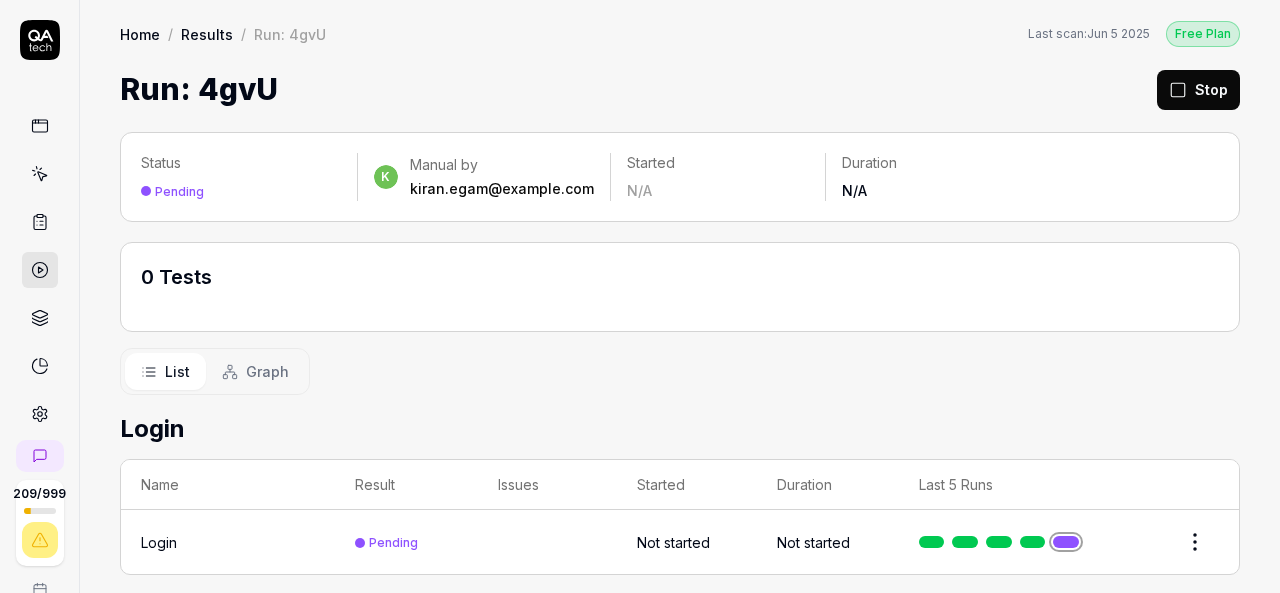 scroll, scrollTop: 0, scrollLeft: 0, axis: both 